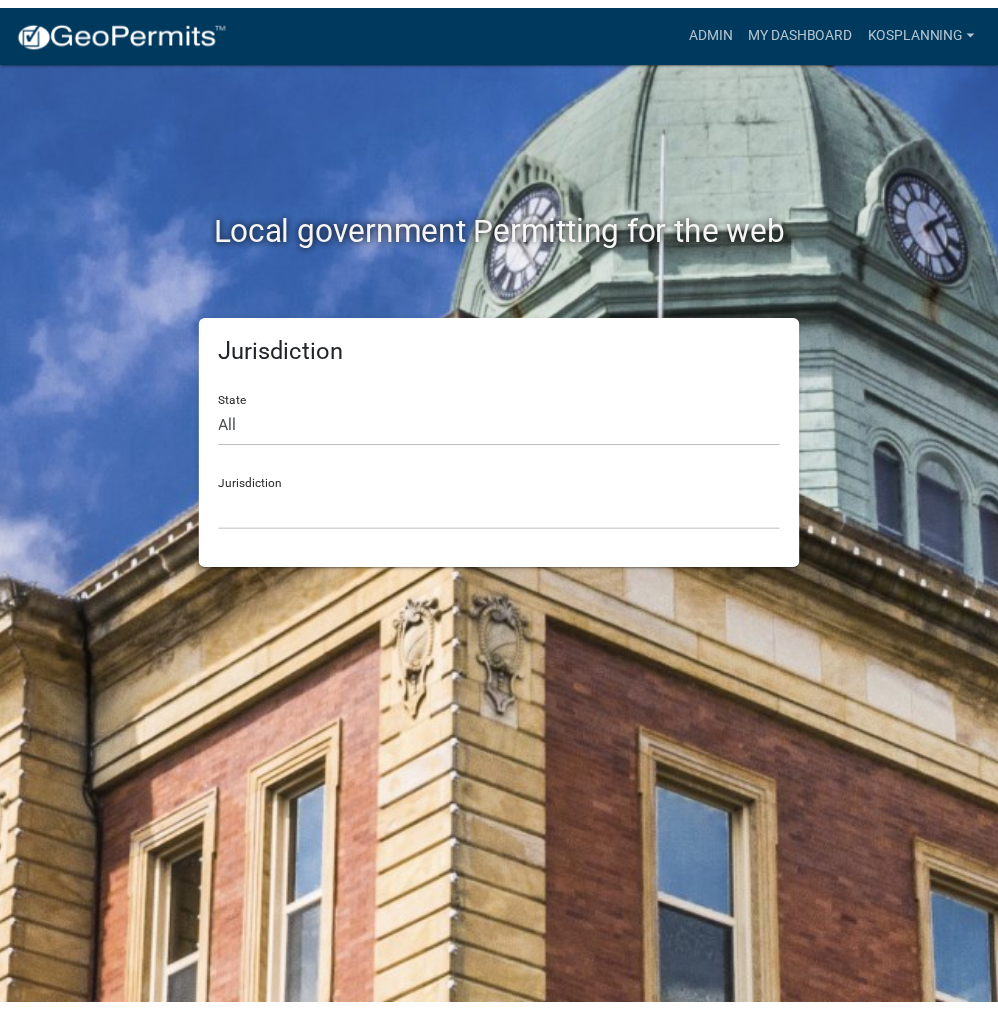 scroll, scrollTop: 0, scrollLeft: 0, axis: both 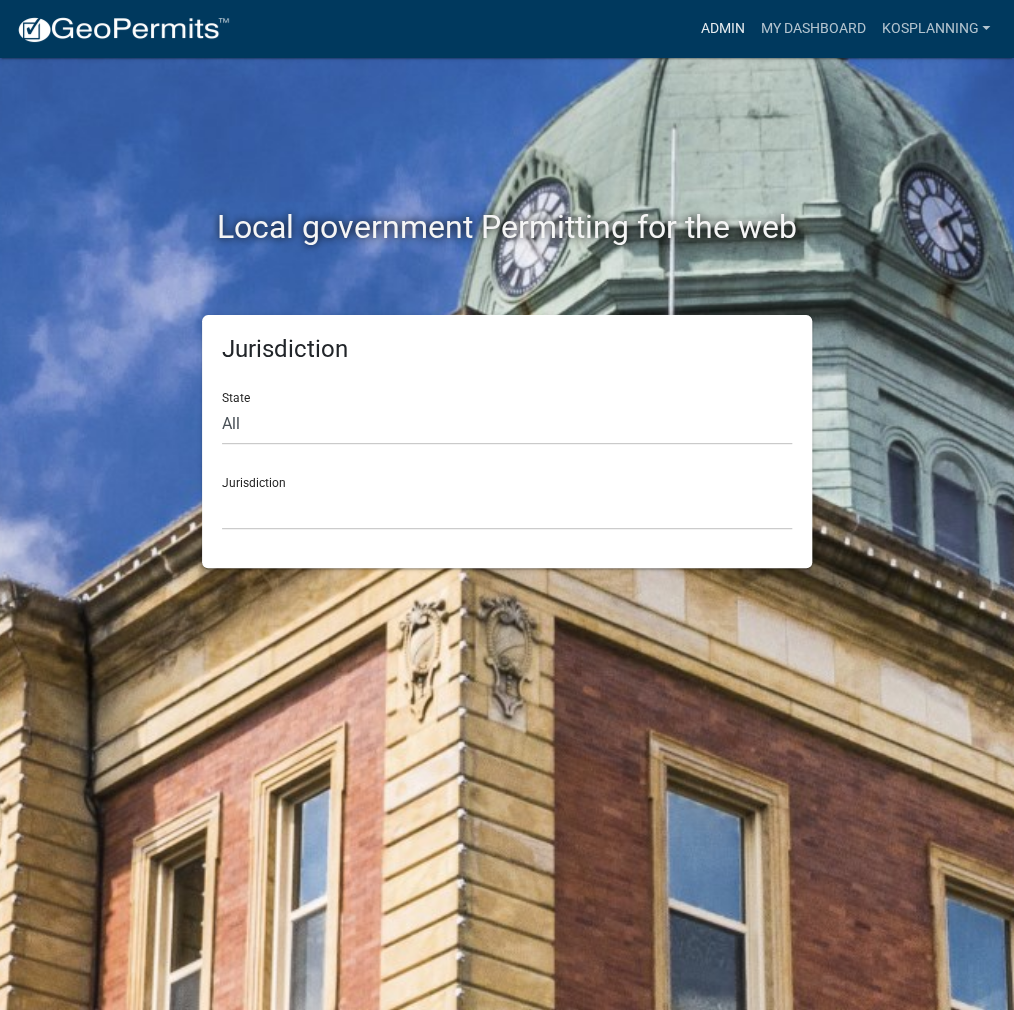 click on "Admin" at bounding box center (722, 29) 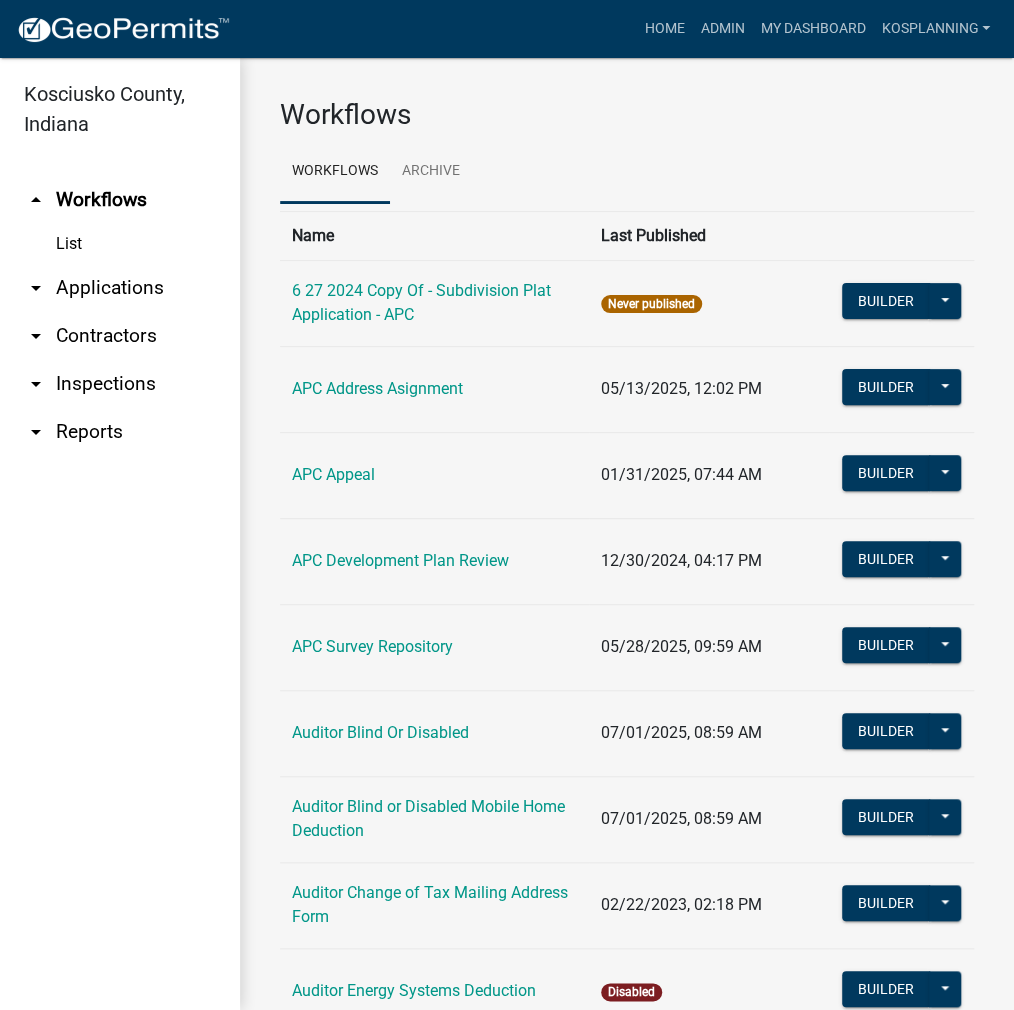 click on "arrow_drop_down   Contractors" at bounding box center [120, 336] 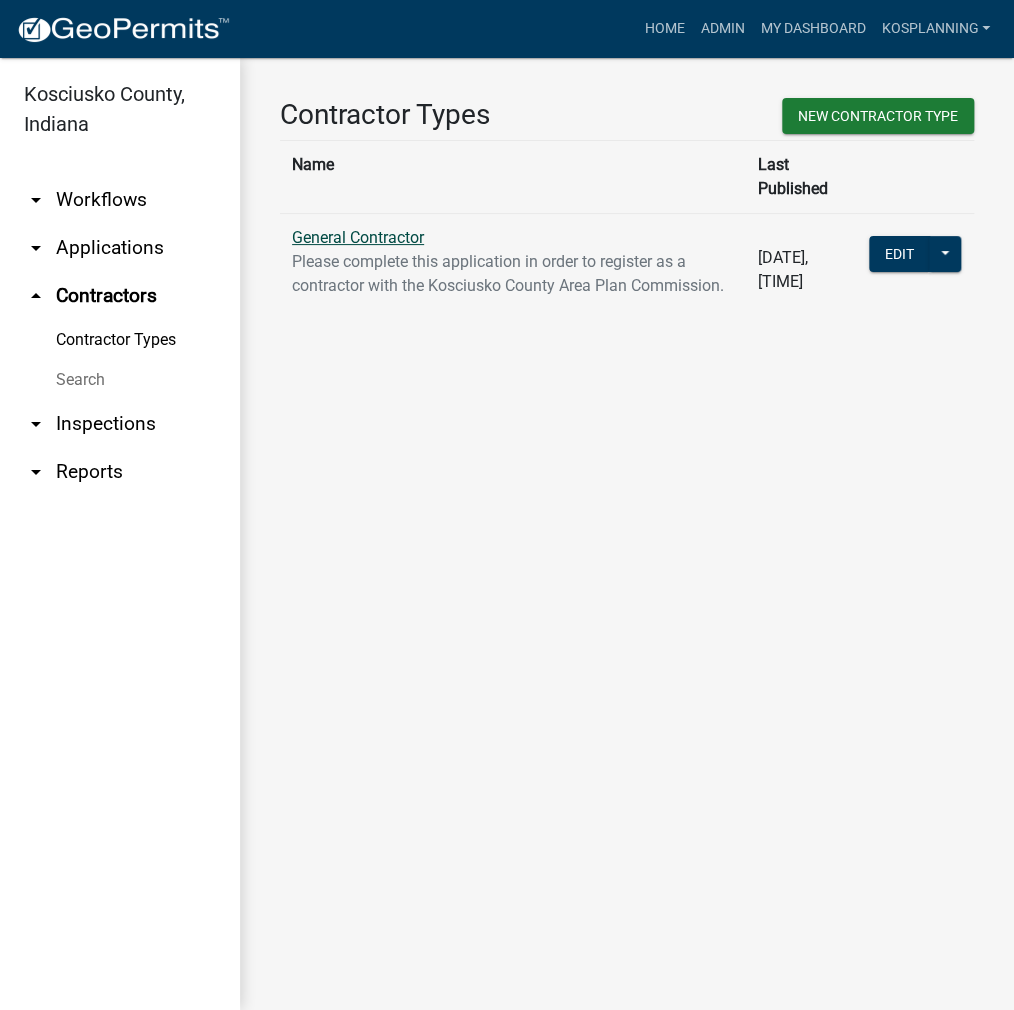 click on "General Contractor" 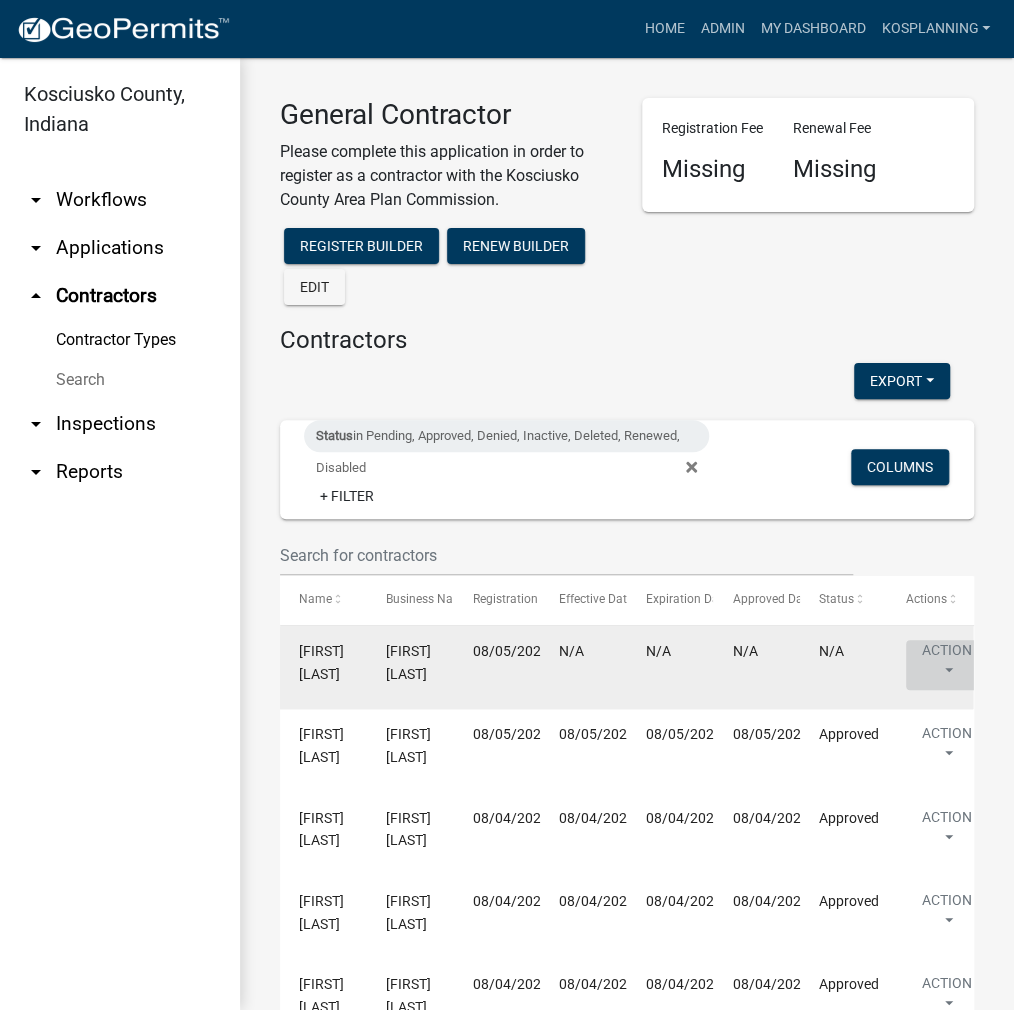 click on "Action" at bounding box center (947, 665) 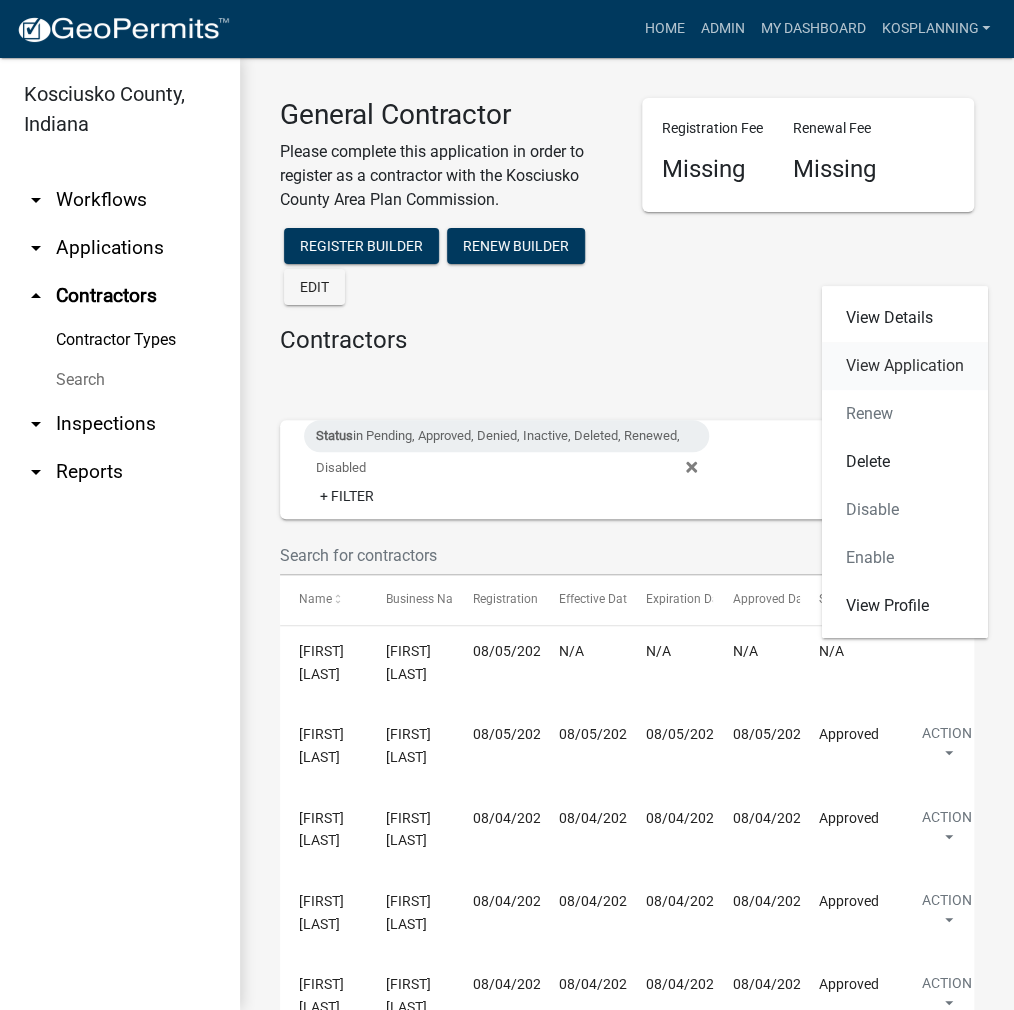 click on "View Application" at bounding box center (905, 366) 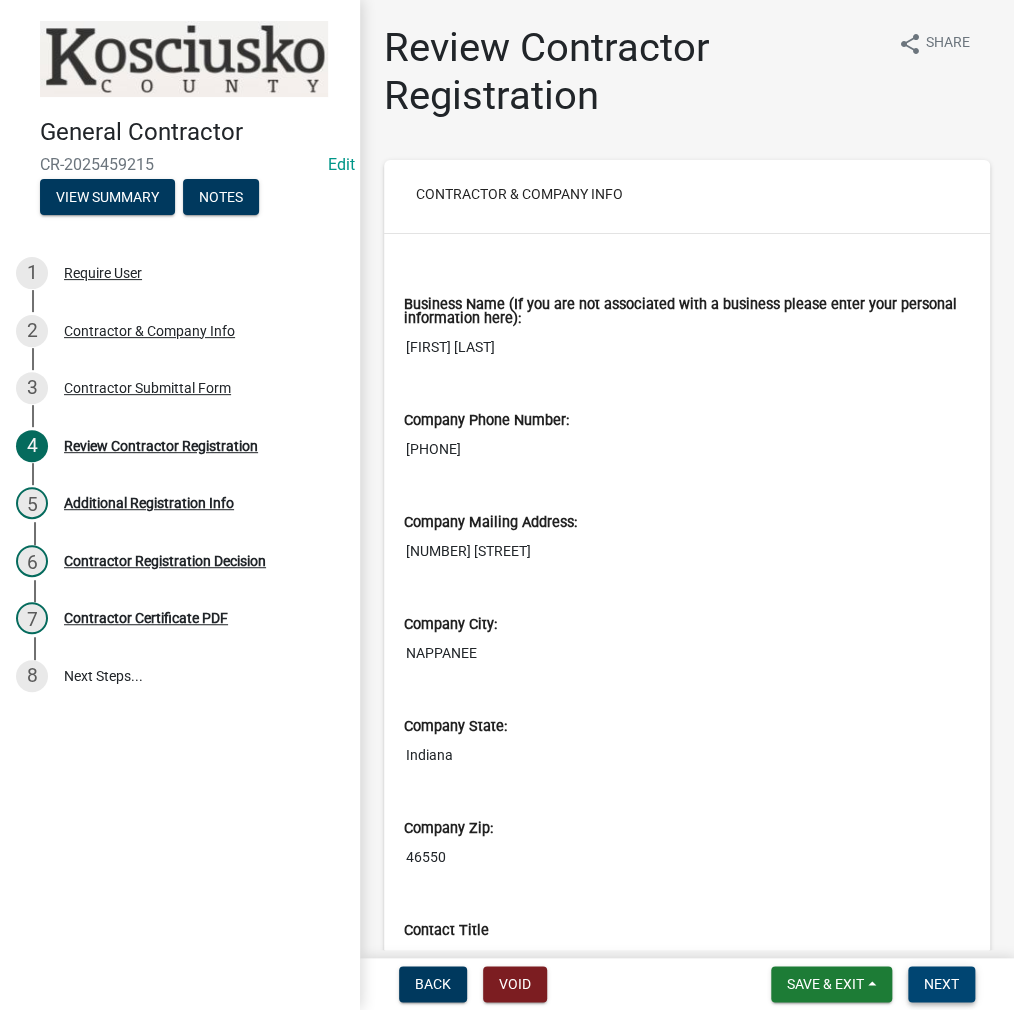 click on "Next" at bounding box center [941, 984] 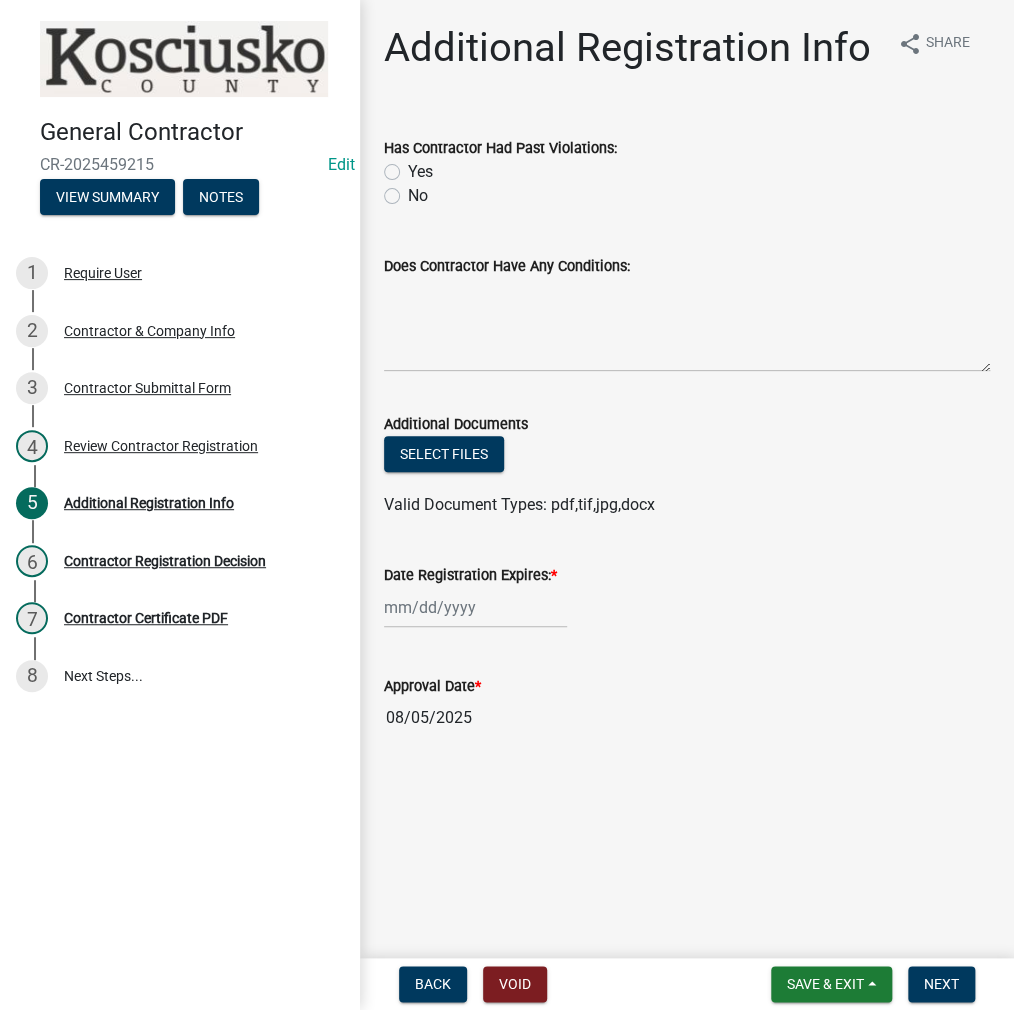 click on "No" 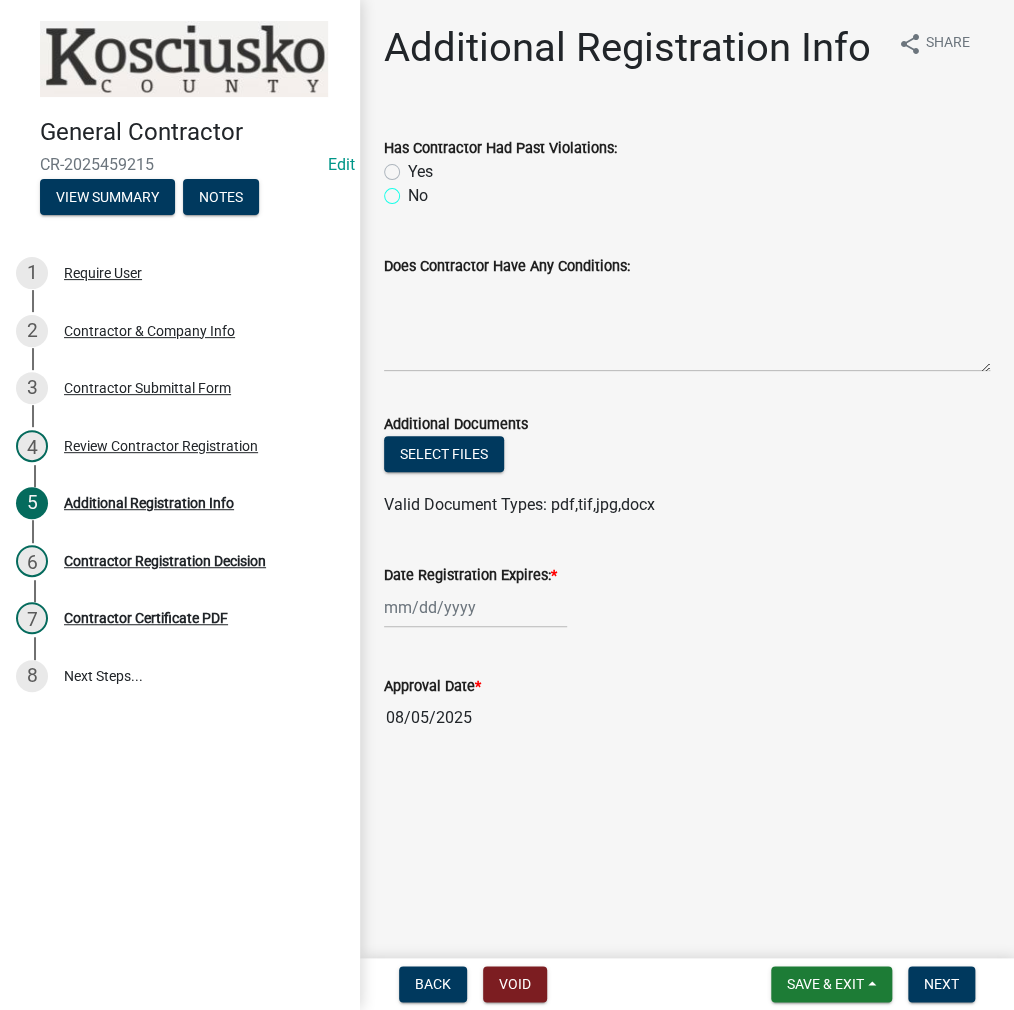 click on "No" at bounding box center (414, 190) 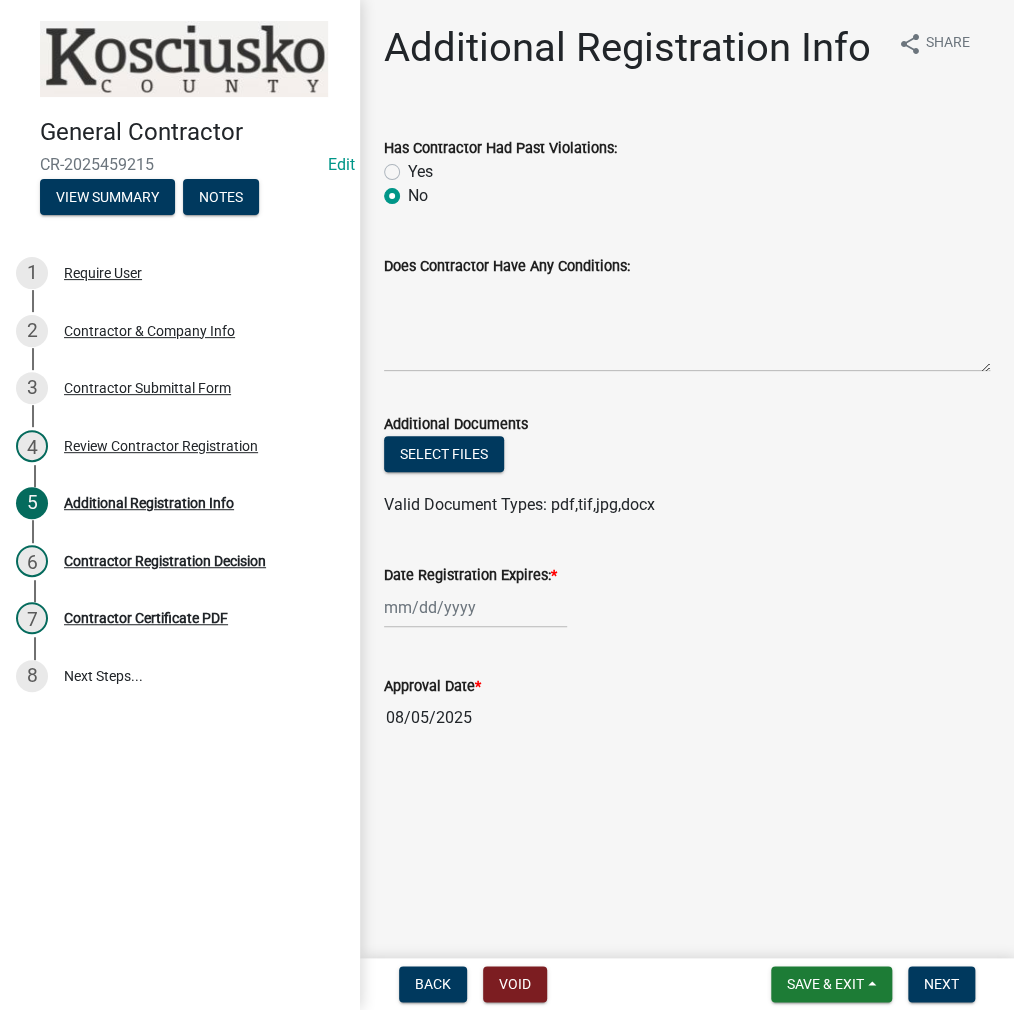 radio on "true" 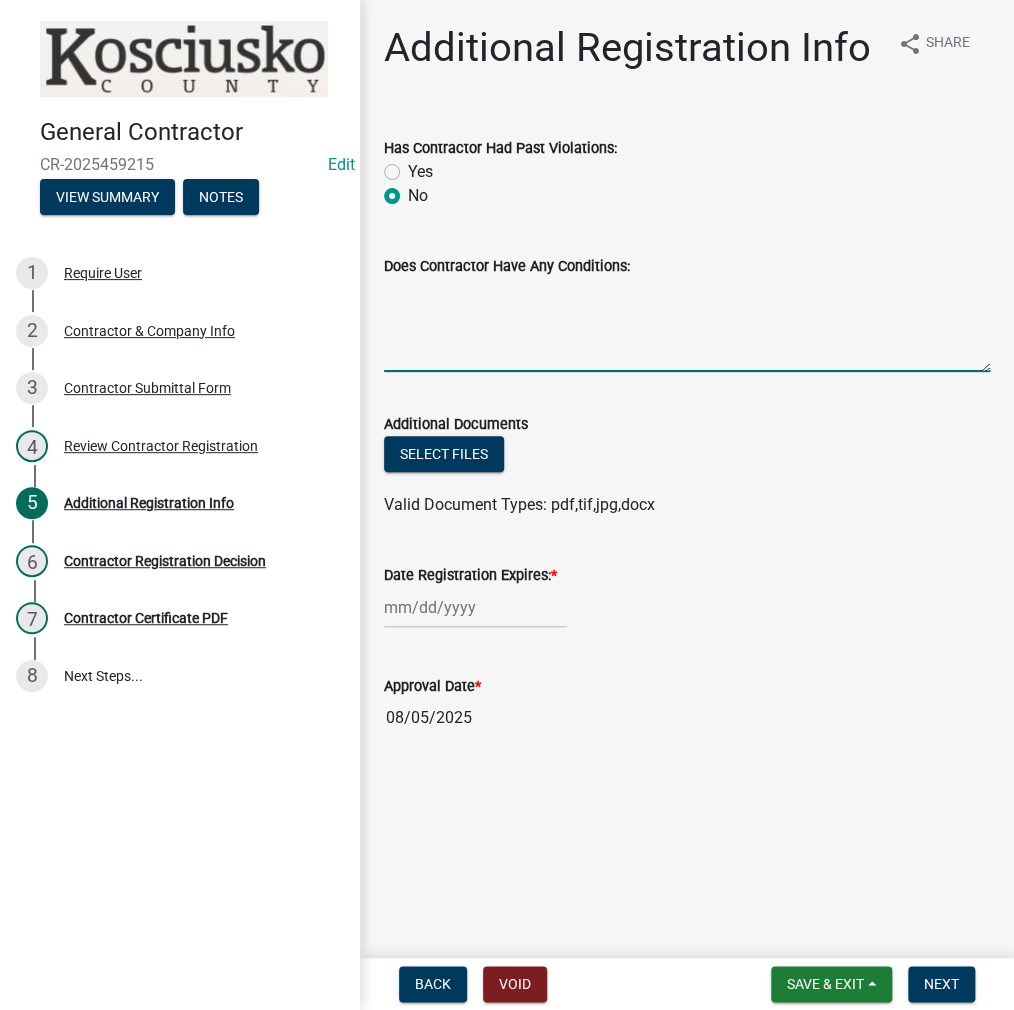 click on "Does Contractor Have Any Conditions:" at bounding box center [687, 325] 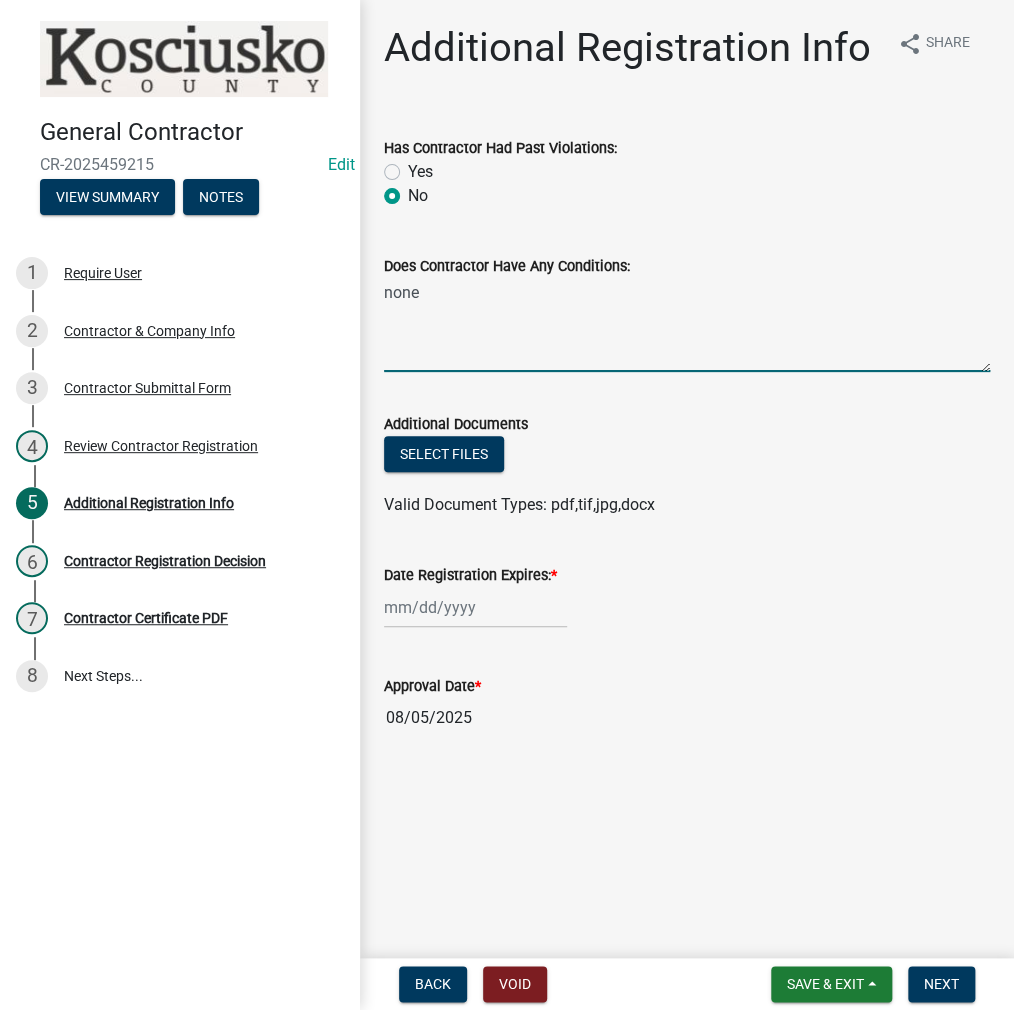 type on "none" 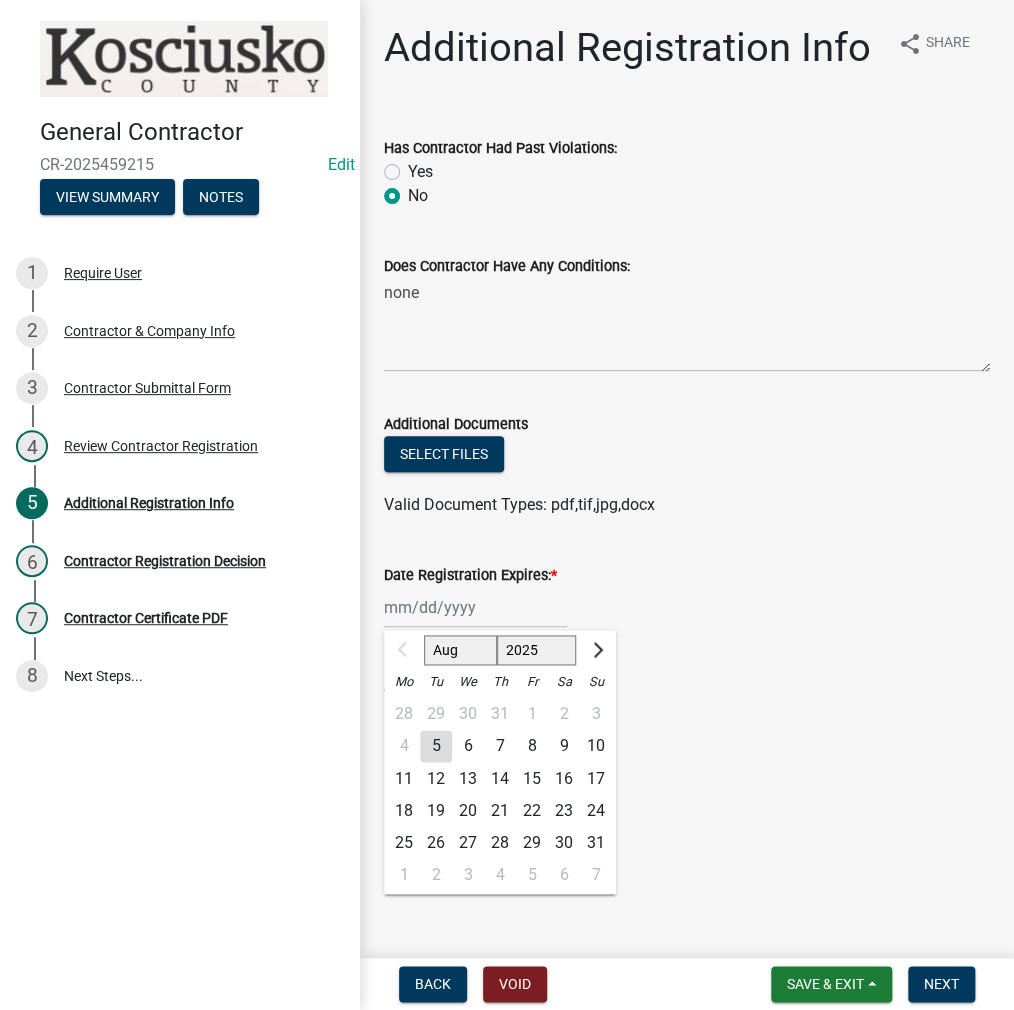 click on "2025 2026 2027 2028 2029 2030 2031 2032 2033 2034 2035 2036 2037 2038 2039 2040 2041 2042 2043 2044 2045 2046 2047 2048 2049 2050 2051 2052 2053 2054 2055 2056 2057 2058 2059 2060 2061 2062 2063 2064 2065 2066 2067 2068 2069 2070 2071 2072 2073 2074 2075 2076 2077 2078 2079 2080 2081 2082 2083 2084 2085 2086 2087 2088 2089 2090 2091 2092 2093 2094 2095 2096 2097 2098 2099 2100 2101 2102 2103 2104 2105 2106 2107 2108 2109 2110 2111 2112 2113 2114 2115 2116 2117 2118 2119 2120 2121 2122 2123 2124 2125 2126 2127 2128 2129 2130 2131 2132 2133 2134 2135 2136 2137 2138 2139 2140 2141 2142 2143 2144 2145 2146 2147 2148 2149 2150 2151 2152 2153 2154 2155 2156 2157 2158 2159 2160 2161 2162 2163 2164 2165 2166 2167 2168 2169 2170 2171 2172 2173 2174 2175 2176 2177 2178 2179 2180 2181 2182 2183 2184 2185 2186 2187 2188 2189 2190 2191 2192 2193 2194 2195 2196 2197 2198 2199 2200 2201 2202 2203 2204 2205 2206 2207 2208 2209 2210 2211 2212 2213 2214 2215 2216 2217 2218 2219 2220 2221 2222 2223 2224 2225 2226 2227 2228 2229" 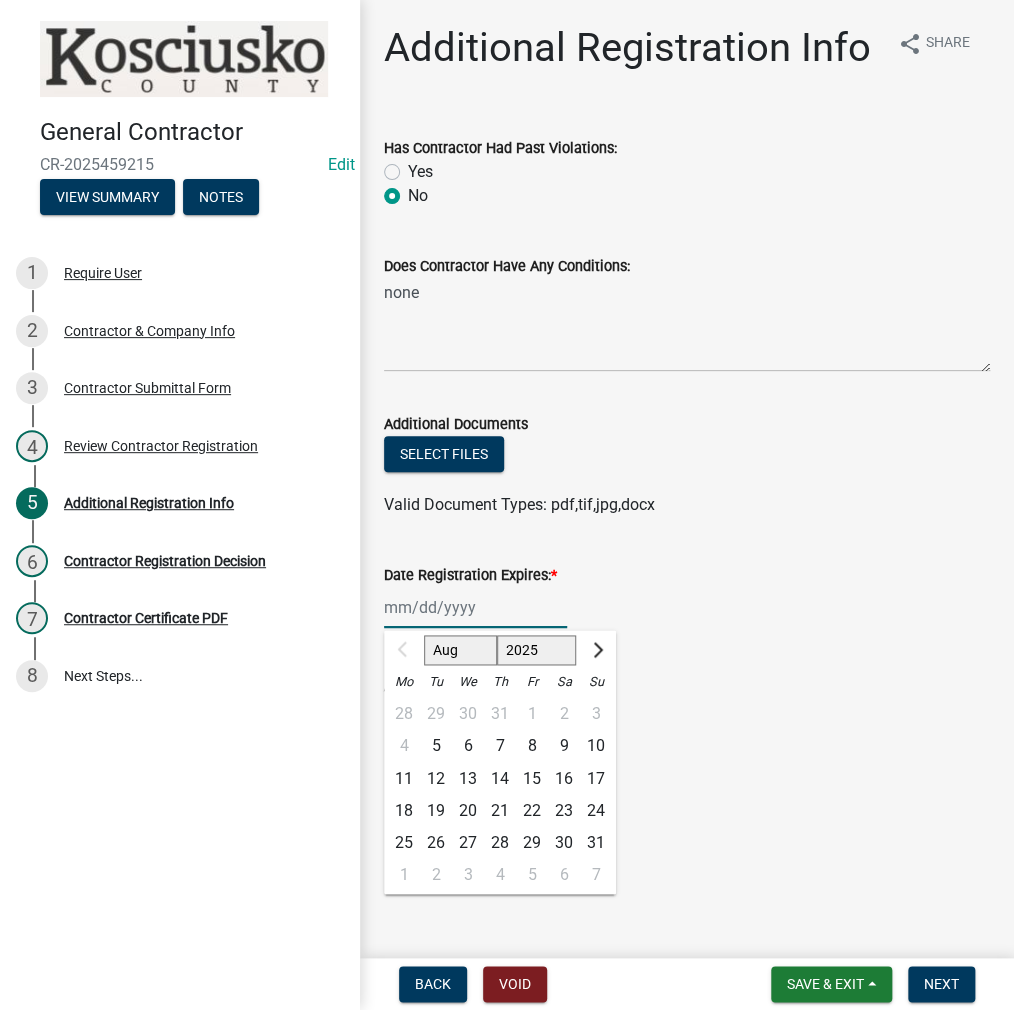 select on "2026" 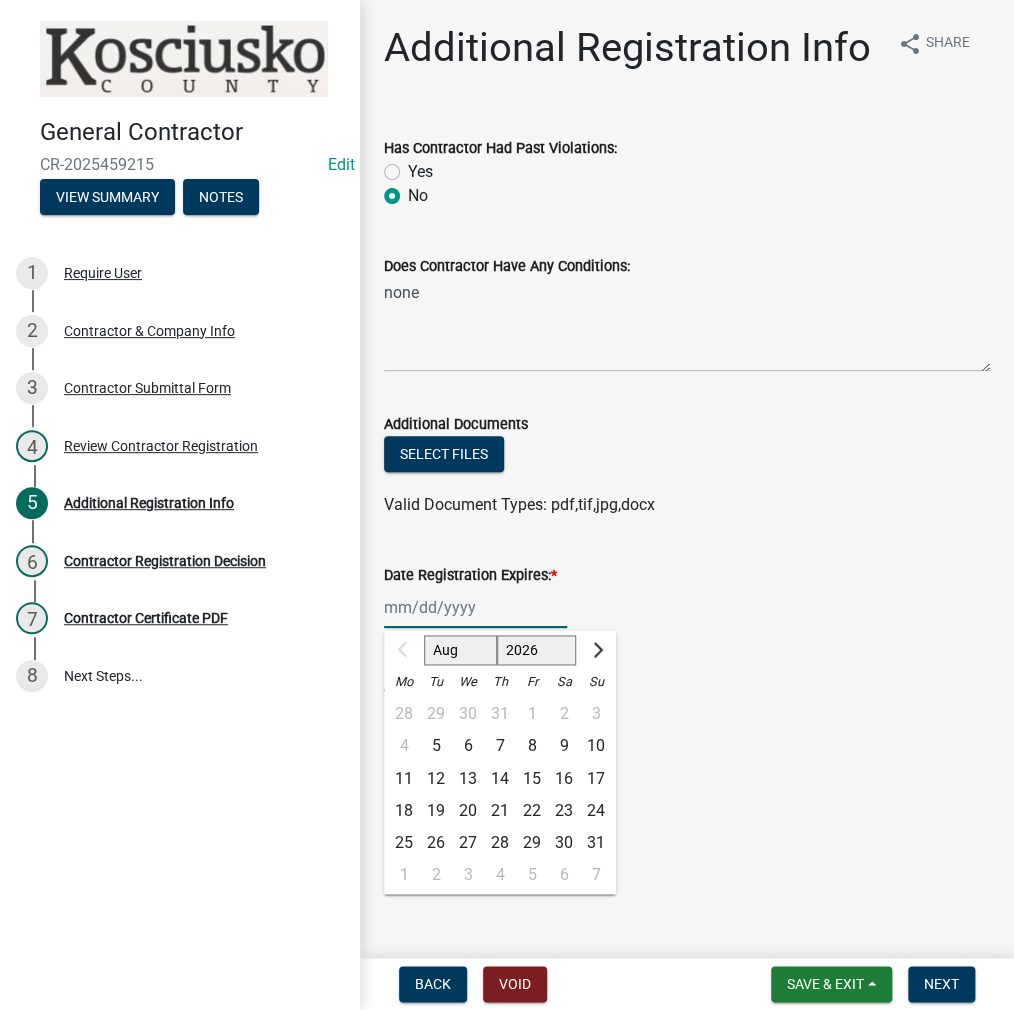 click on "2025 2026 2027 2028 2029 2030 2031 2032 2033 2034 2035 2036 2037 2038 2039 2040 2041 2042 2043 2044 2045 2046 2047 2048 2049 2050 2051 2052 2053 2054 2055 2056 2057 2058 2059 2060 2061 2062 2063 2064 2065 2066 2067 2068 2069 2070 2071 2072 2073 2074 2075 2076 2077 2078 2079 2080 2081 2082 2083 2084 2085 2086 2087 2088 2089 2090 2091 2092 2093 2094 2095 2096 2097 2098 2099 2100 2101 2102 2103 2104 2105 2106 2107 2108 2109 2110 2111 2112 2113 2114 2115 2116 2117 2118 2119 2120 2121 2122 2123 2124 2125 2126 2127 2128 2129 2130 2131 2132 2133 2134 2135 2136 2137 2138 2139 2140 2141 2142 2143 2144 2145 2146 2147 2148 2149 2150 2151 2152 2153 2154 2155 2156 2157 2158 2159 2160 2161 2162 2163 2164 2165 2166 2167 2168 2169 2170 2171 2172 2173 2174 2175 2176 2177 2178 2179 2180 2181 2182 2183 2184 2185 2186 2187 2188 2189 2190 2191 2192 2193 2194 2195 2196 2197 2198 2199 2200 2201 2202 2203 2204 2205 2206 2207 2208 2209 2210 2211 2212 2213 2214 2215 2216 2217 2218 2219 2220 2221 2222 2223 2224 2225 2226 2227 2228 2229" 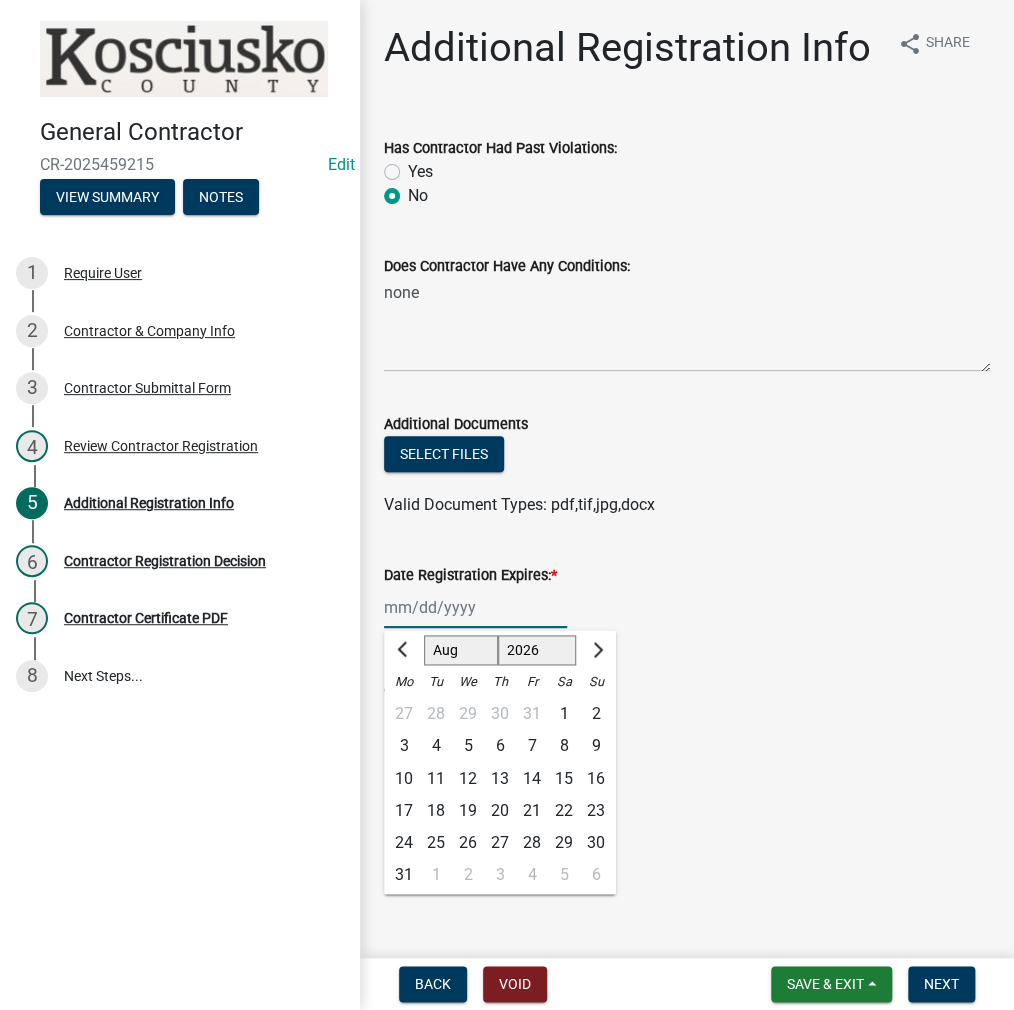 click on "5" 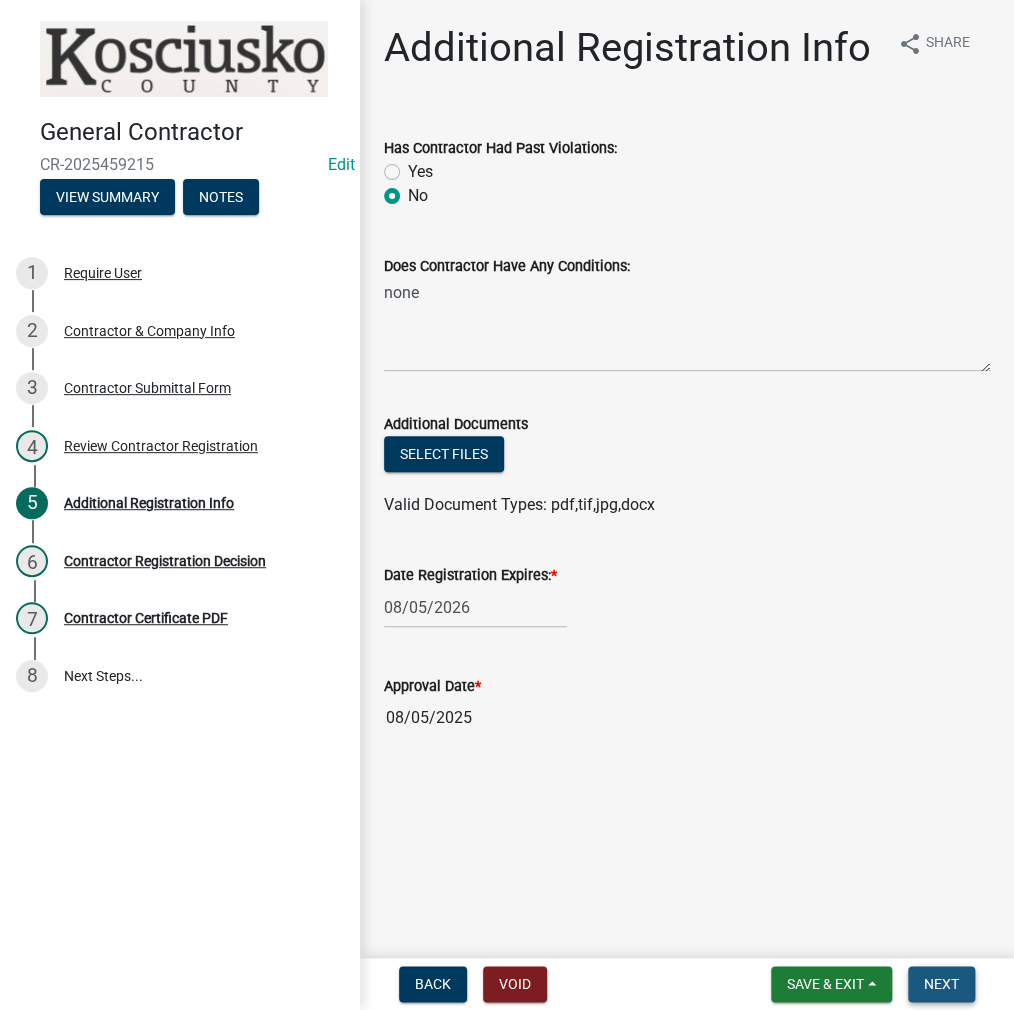 click on "Next" at bounding box center [941, 984] 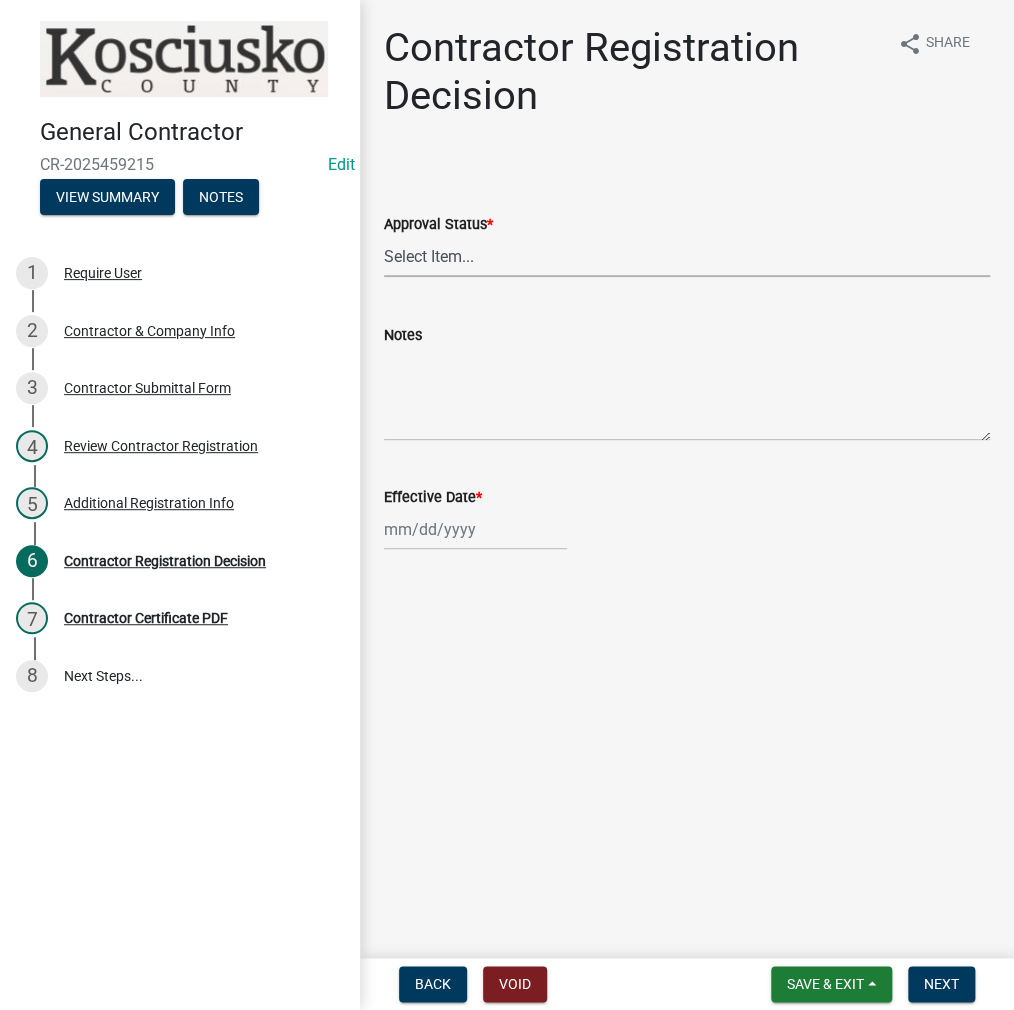 click on "Select Item...   Approved   Denied" at bounding box center (687, 256) 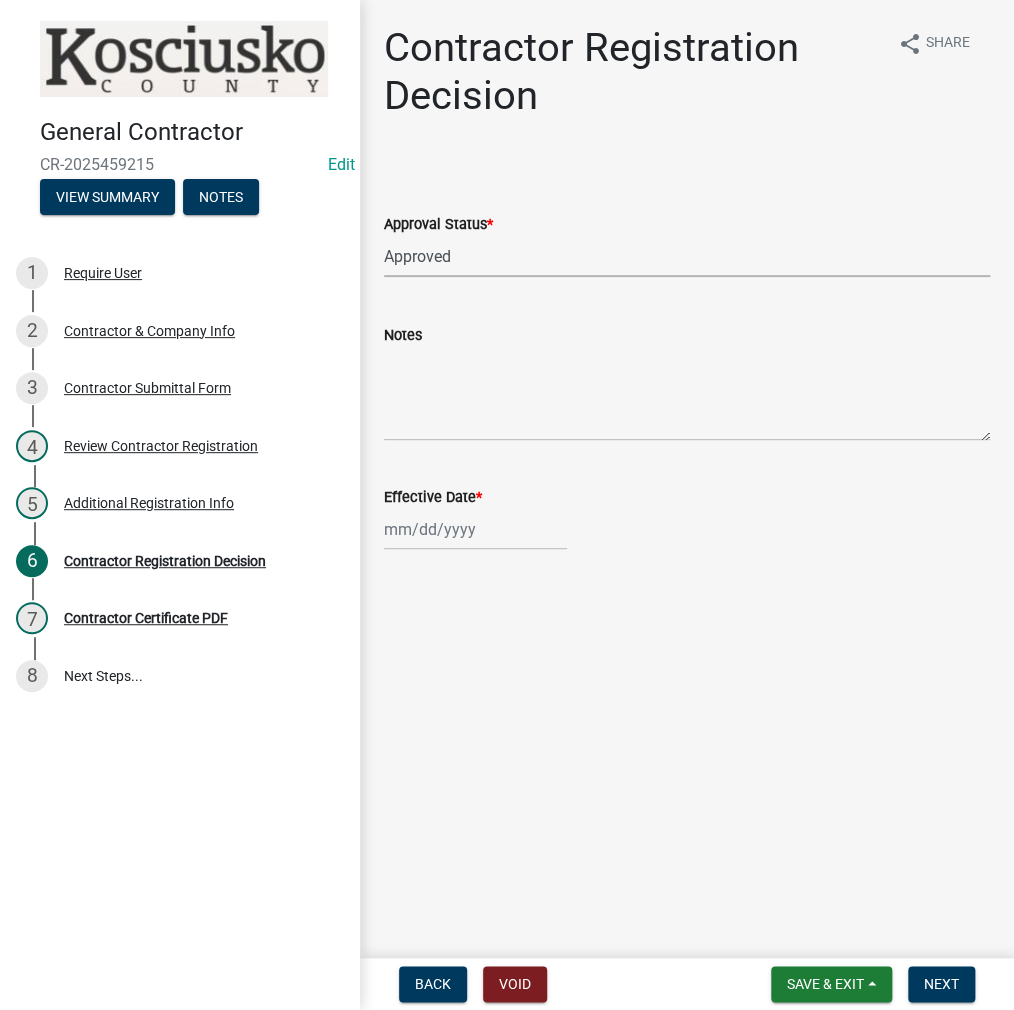 click on "Select Item...   Approved   Denied" at bounding box center (687, 256) 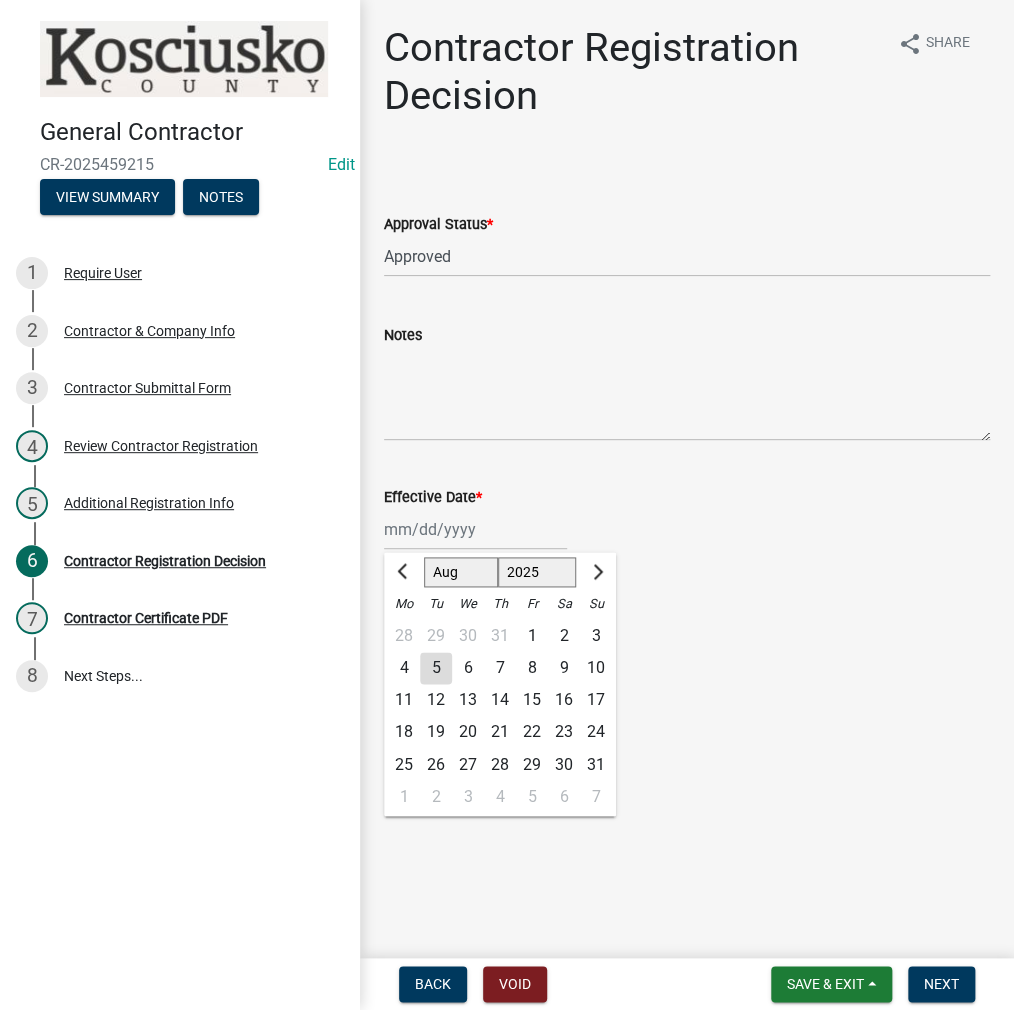 click on "5" 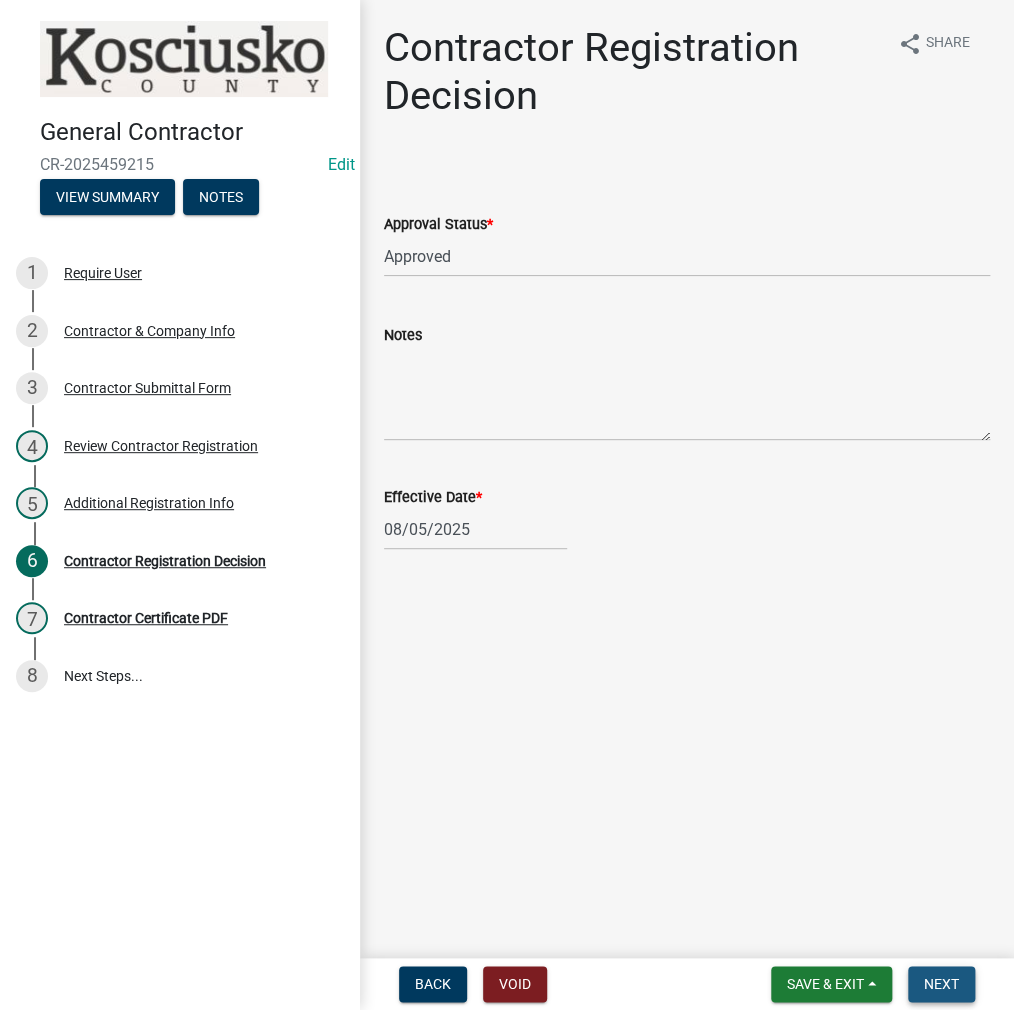 click on "Next" at bounding box center [941, 984] 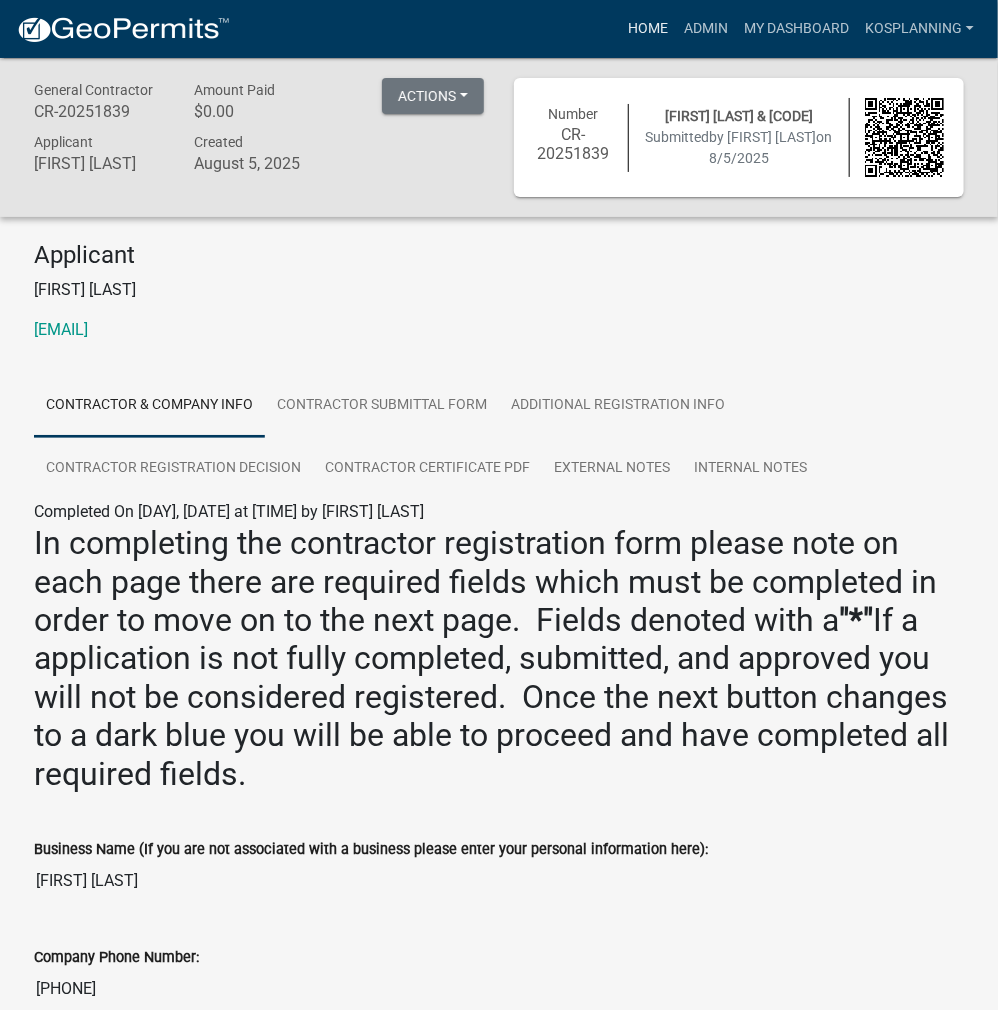 click on "Home" at bounding box center [648, 29] 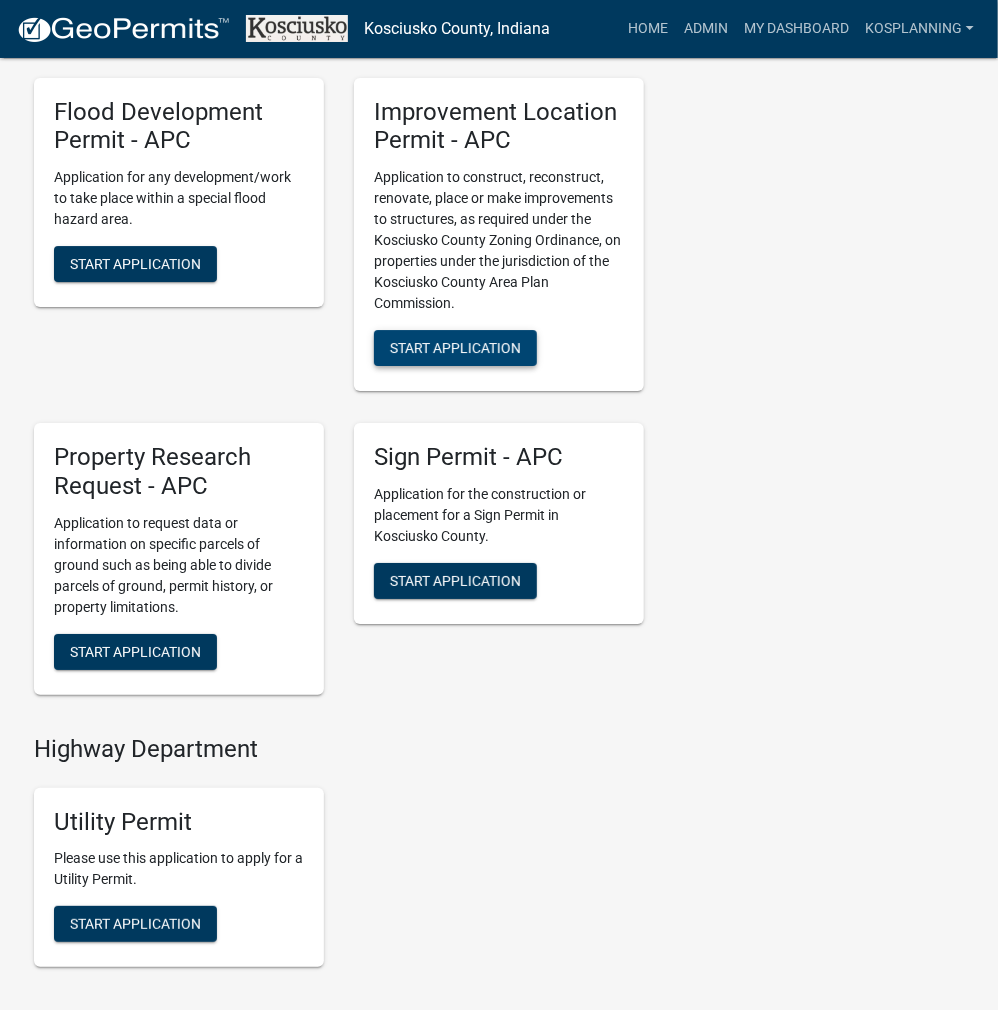 scroll, scrollTop: 2100, scrollLeft: 0, axis: vertical 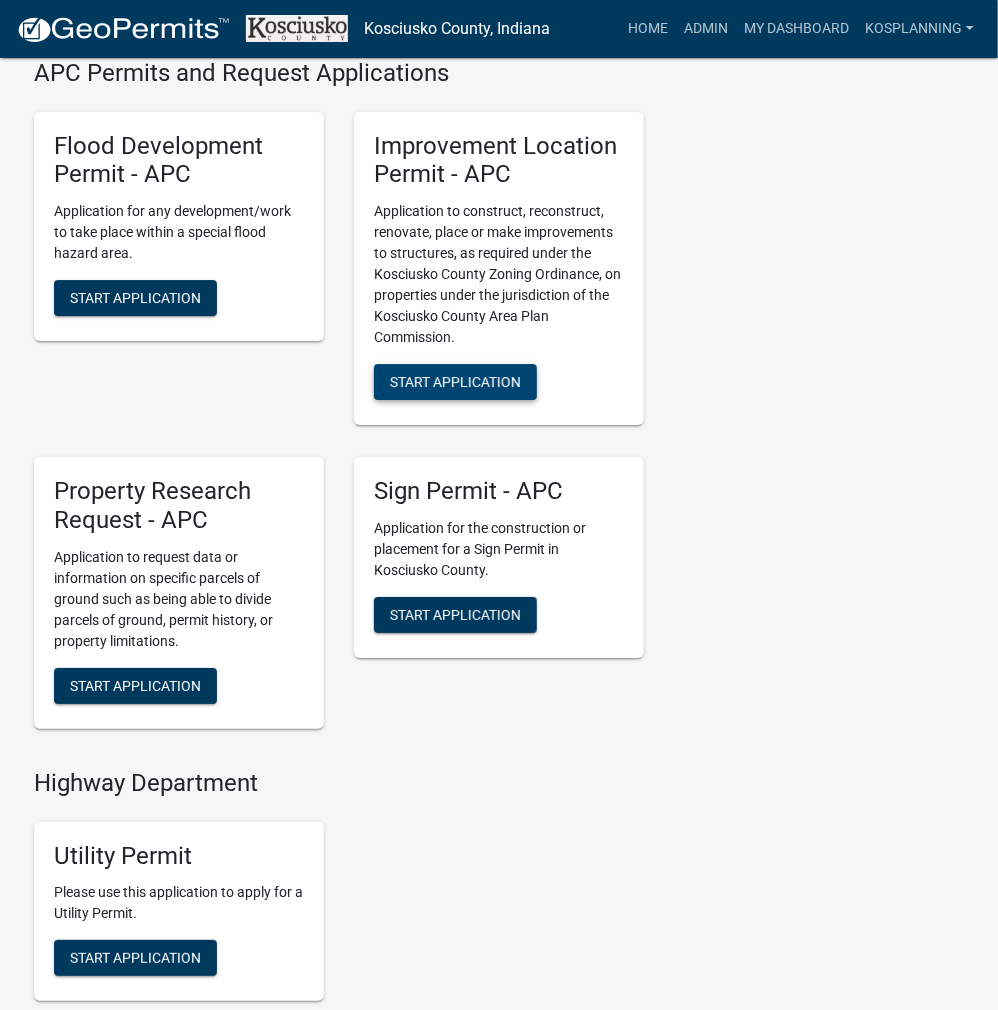 click on "Start Application" at bounding box center [455, 382] 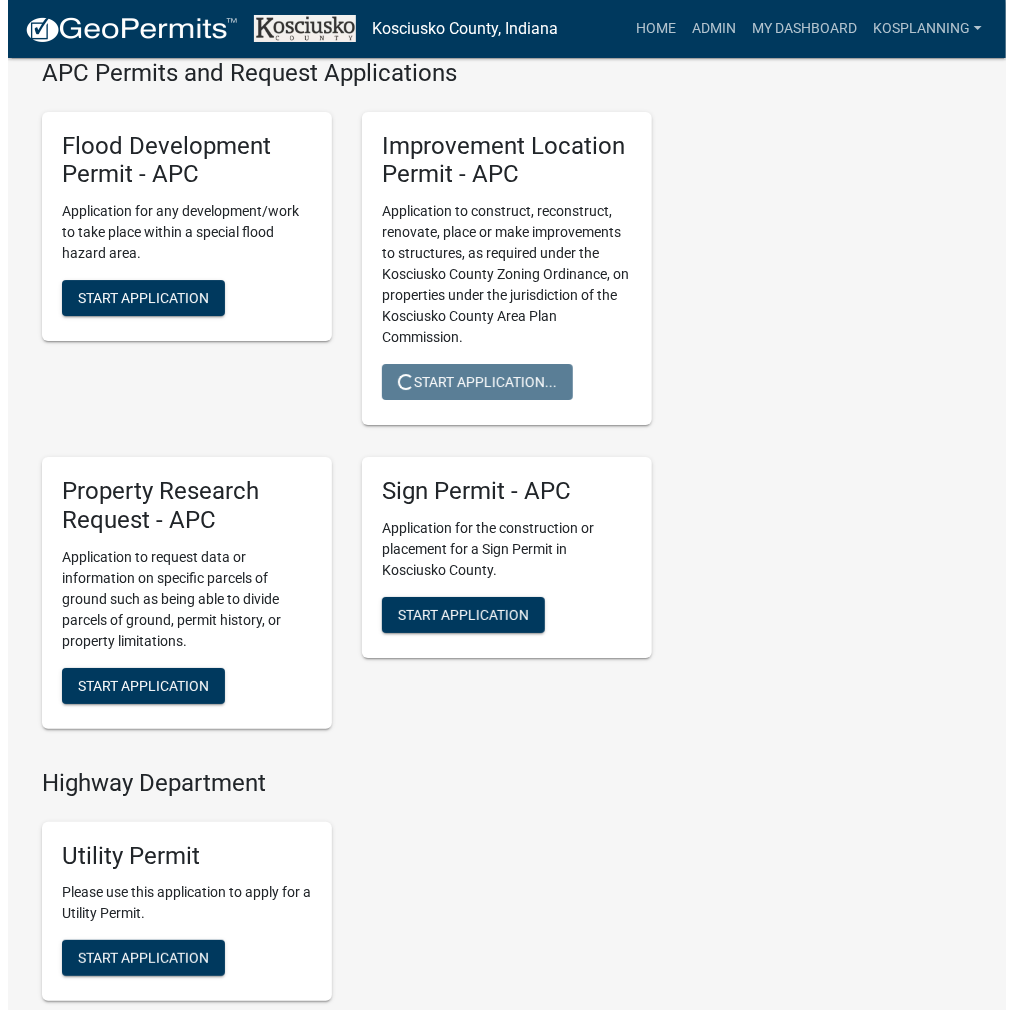 scroll, scrollTop: 0, scrollLeft: 0, axis: both 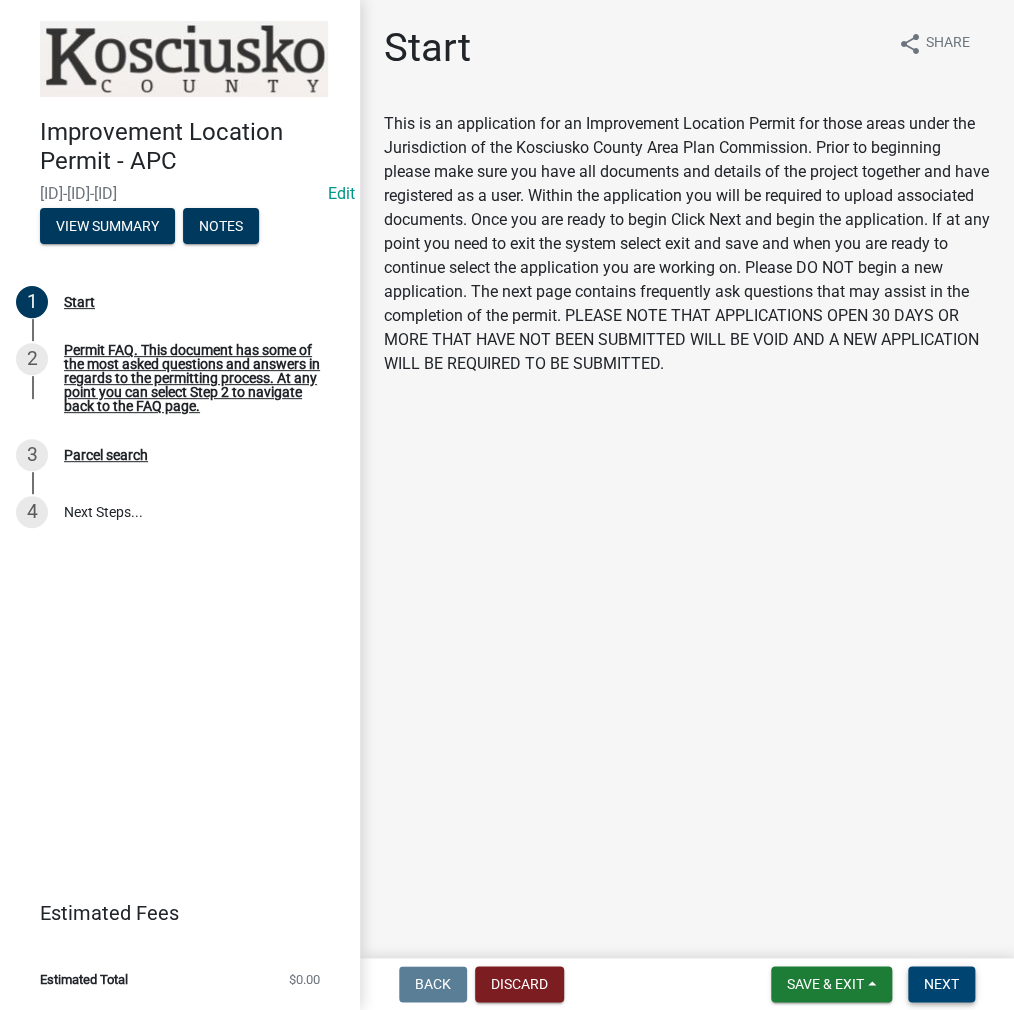 click on "Next" at bounding box center [941, 984] 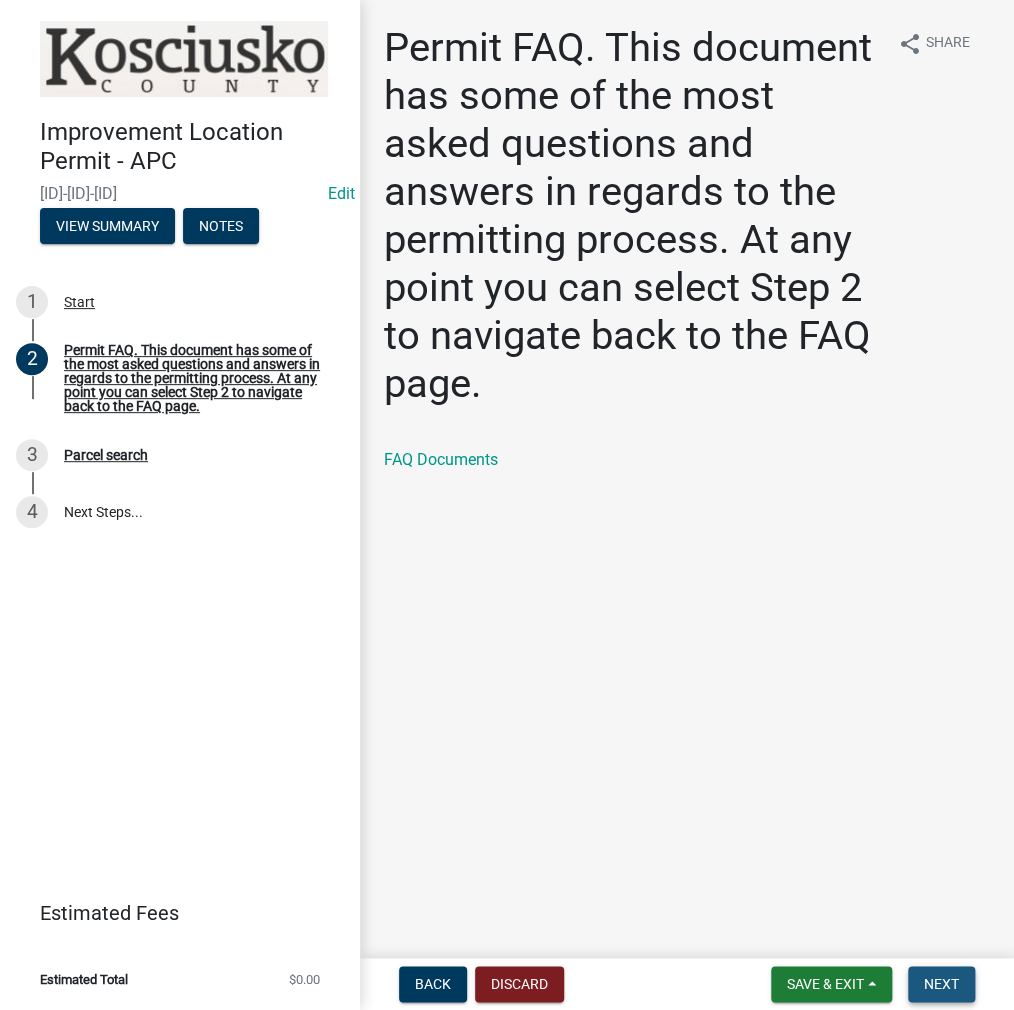 click on "Next" at bounding box center [941, 984] 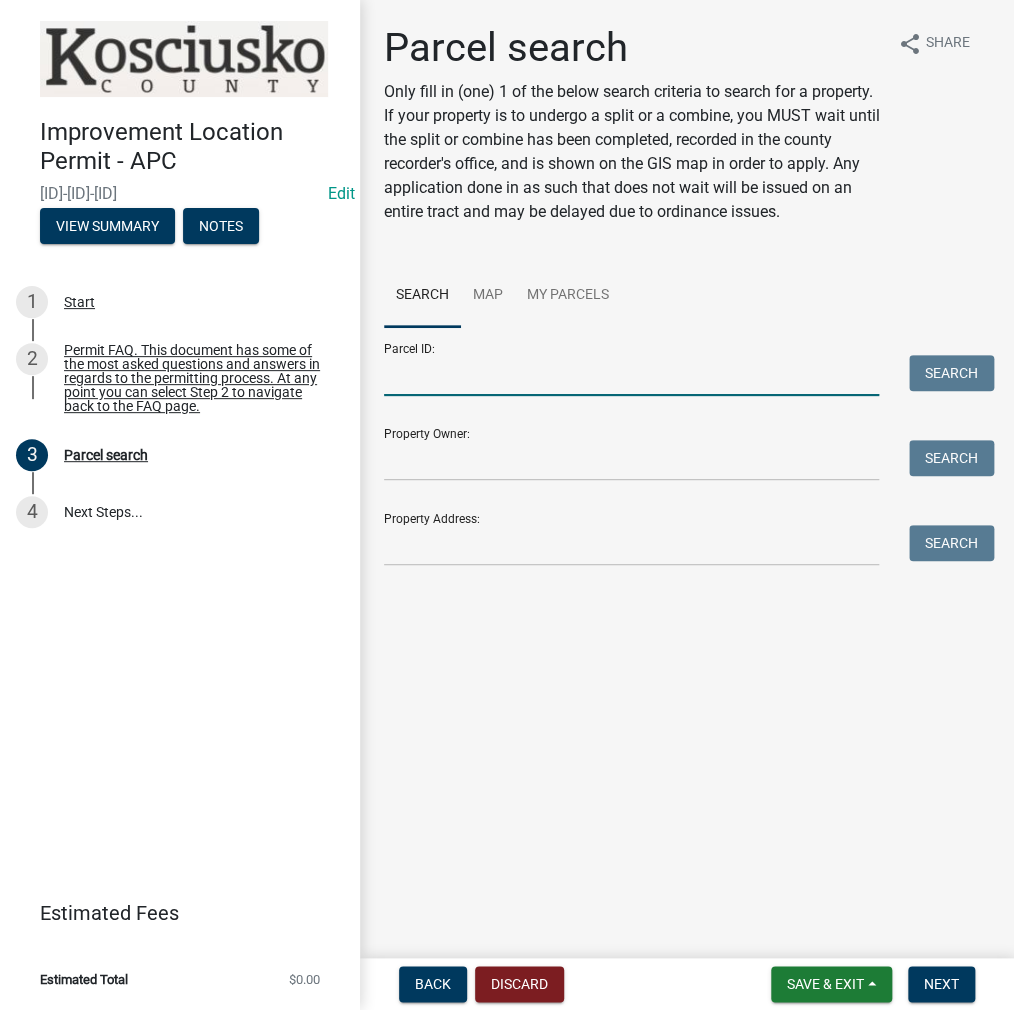 click on "Parcel ID:" at bounding box center [631, 375] 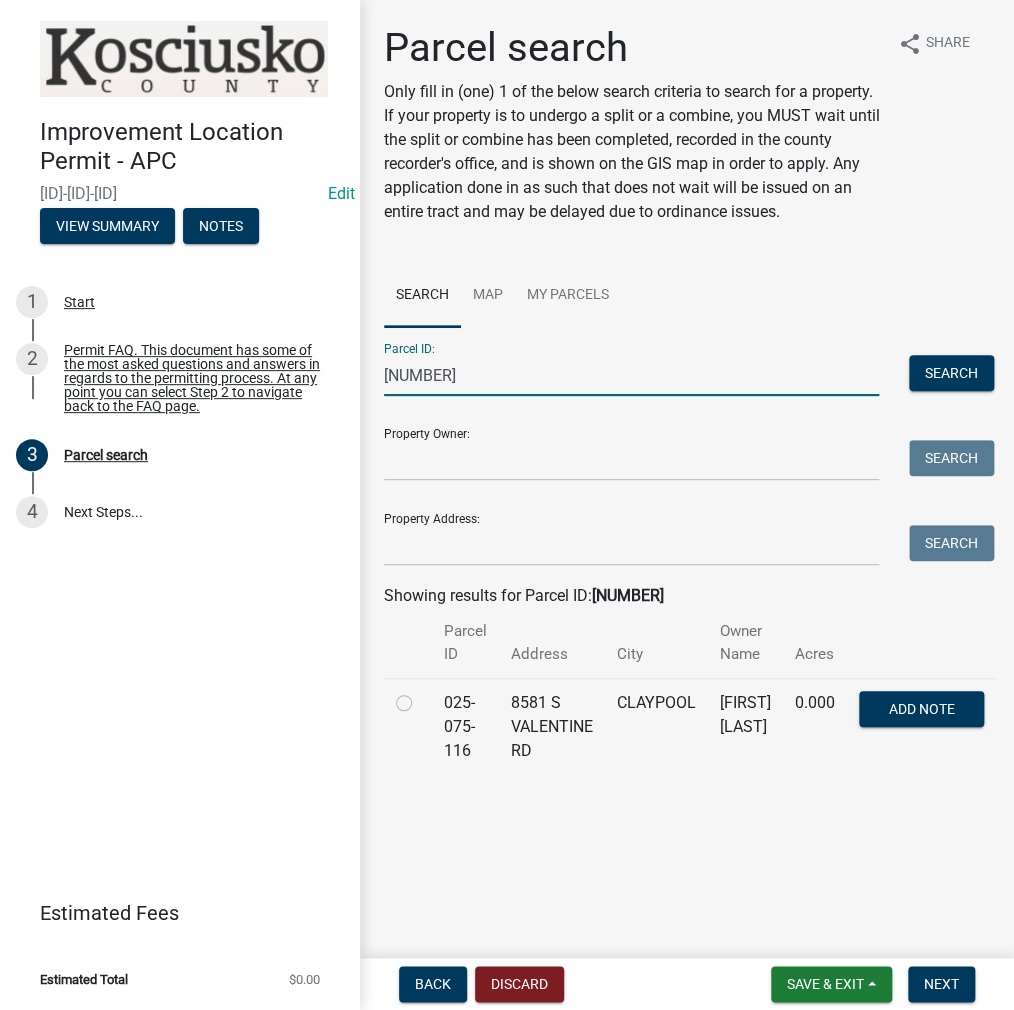 type on "[NUMBER]" 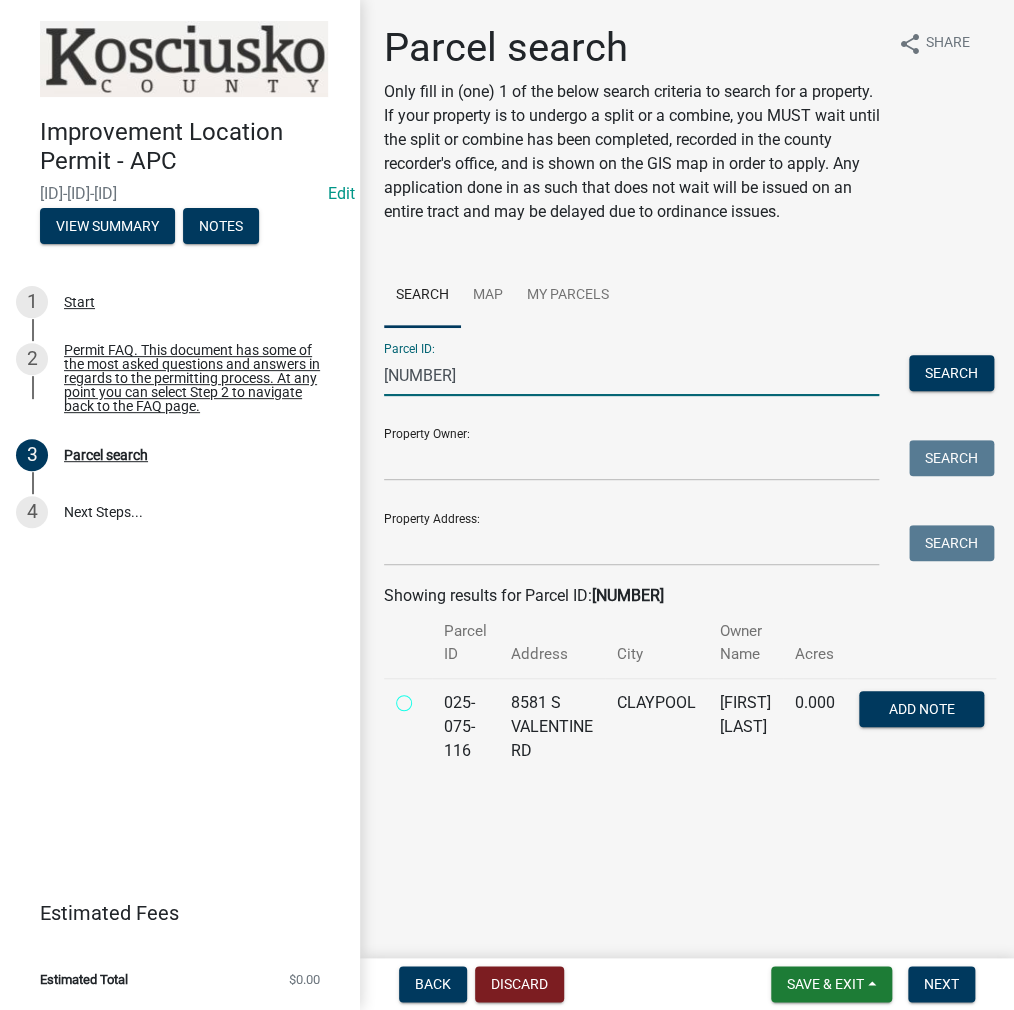click at bounding box center [426, 697] 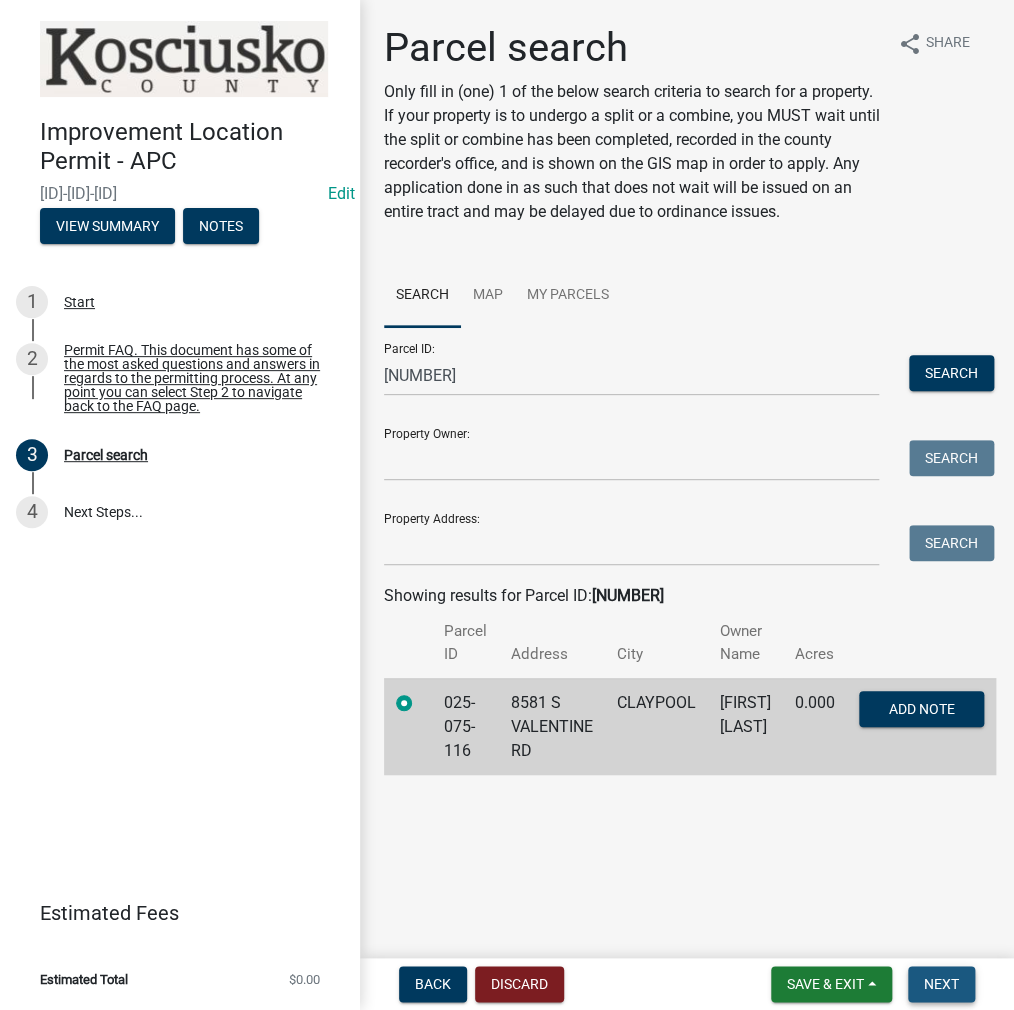 click on "Next" at bounding box center (941, 984) 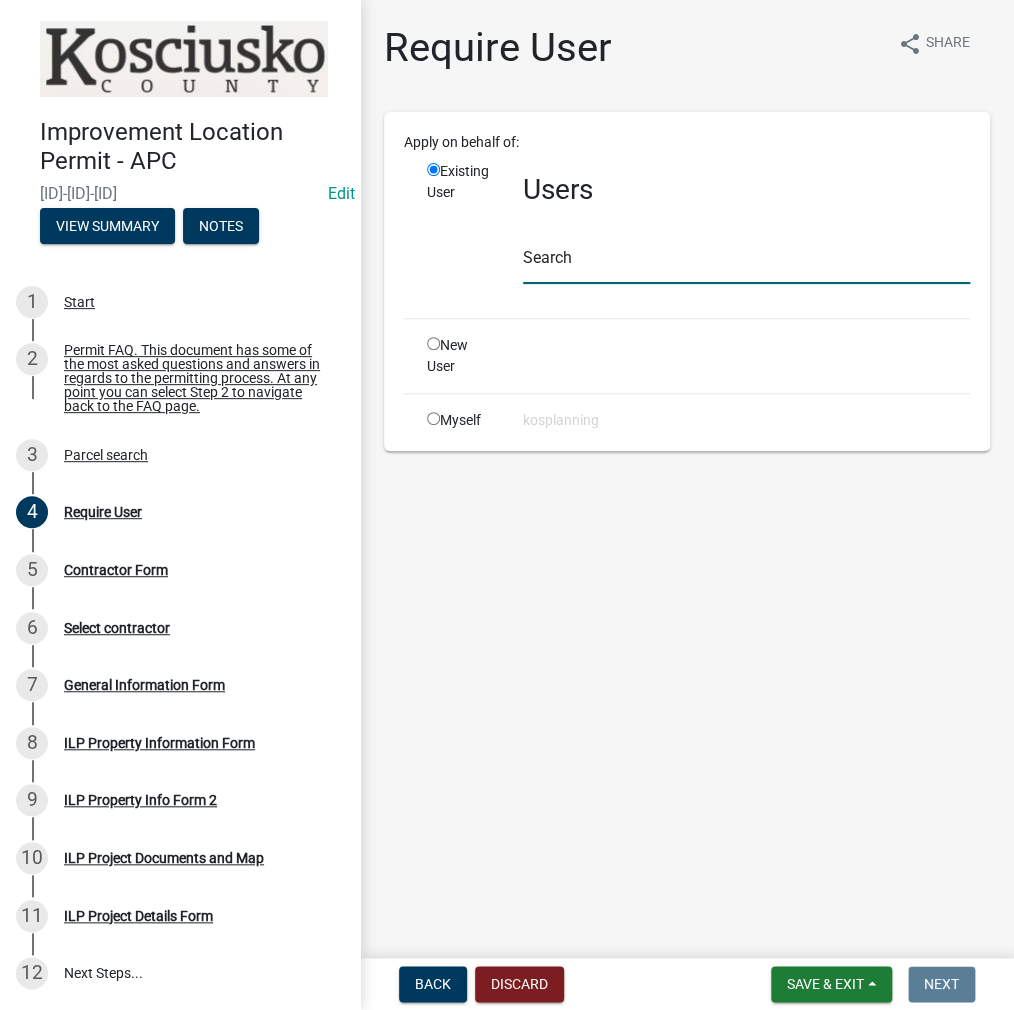 click 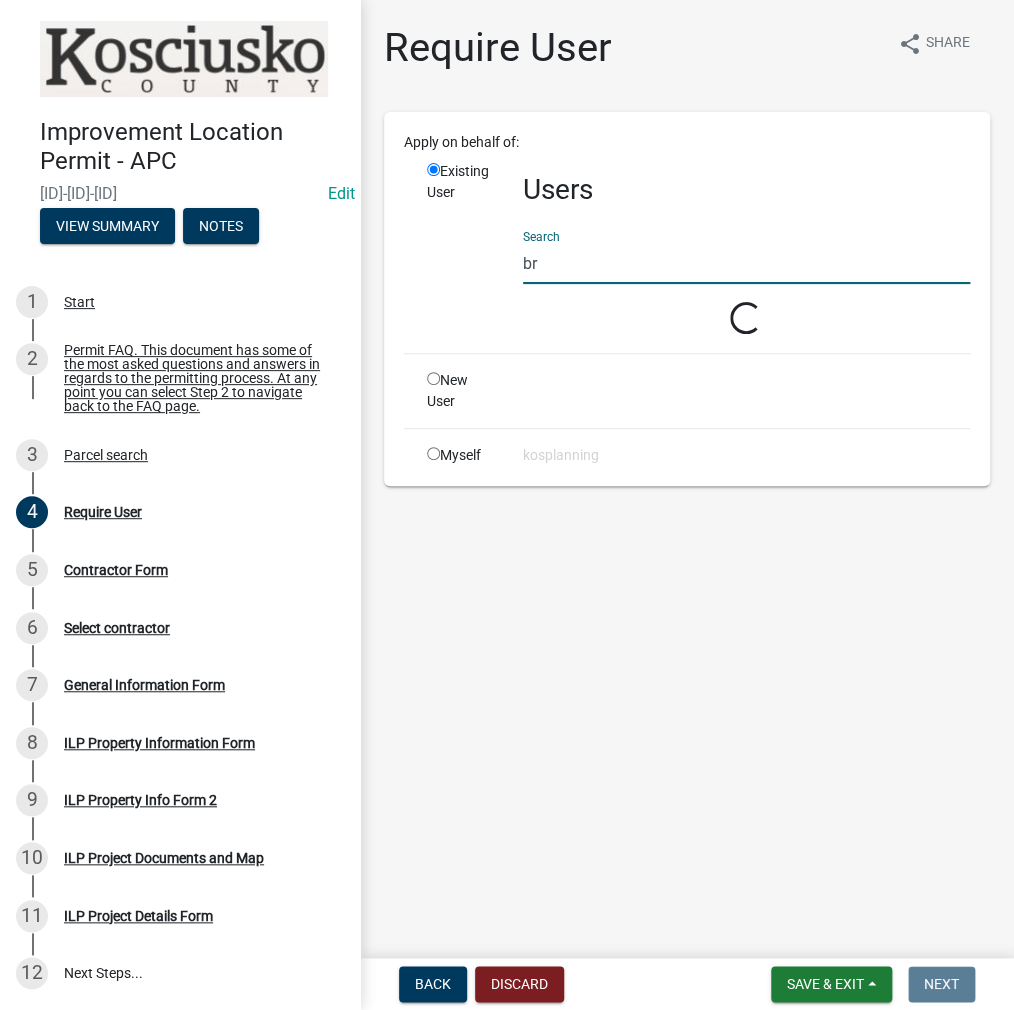type on "b" 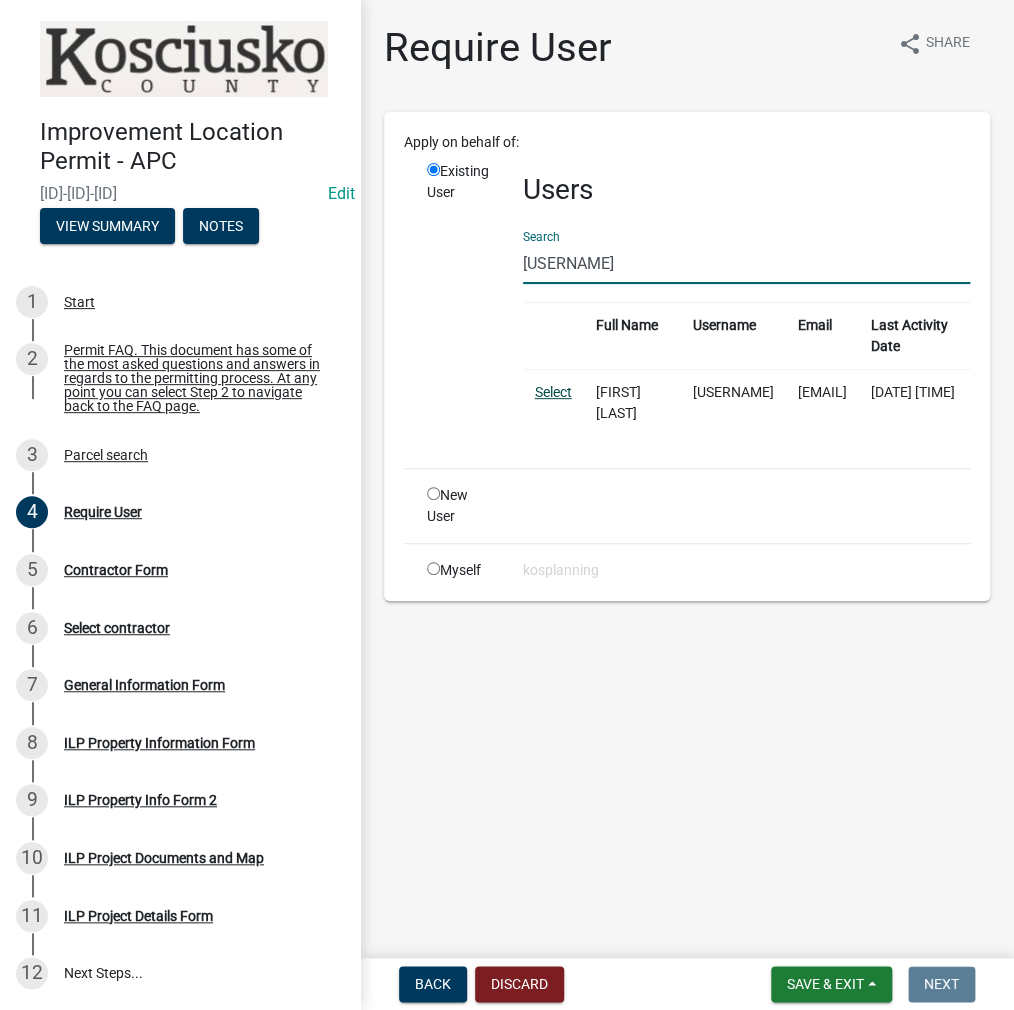 type on "[USERNAME]" 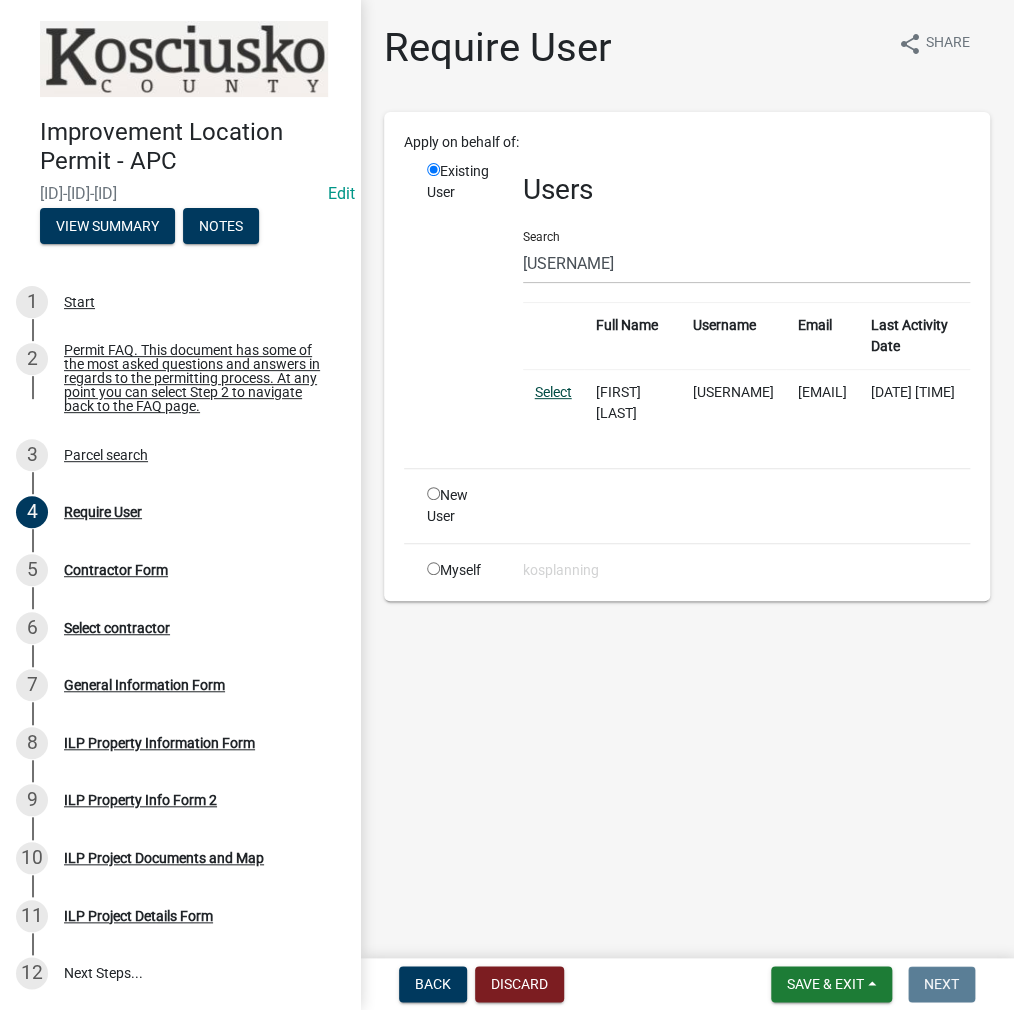 click on "Select" 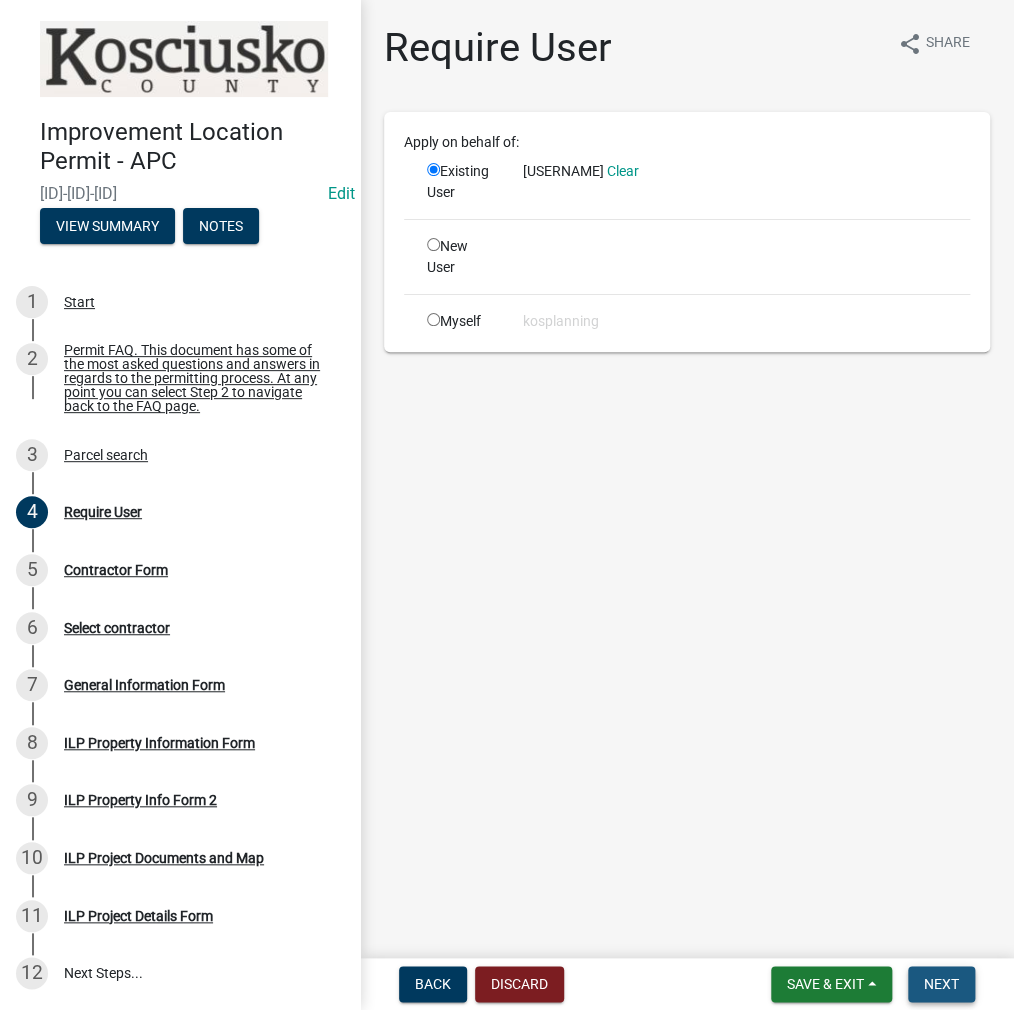 click on "Next" at bounding box center (941, 984) 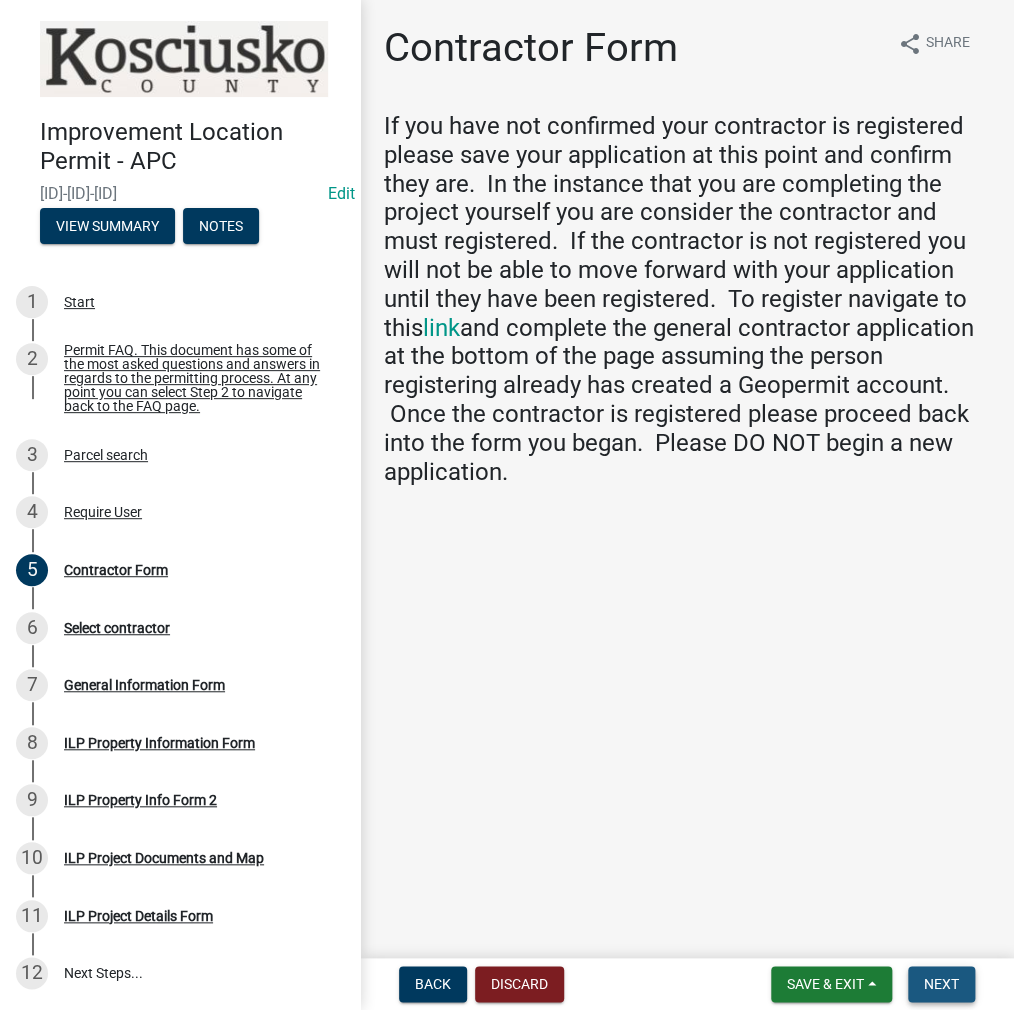 click on "Next" at bounding box center (941, 984) 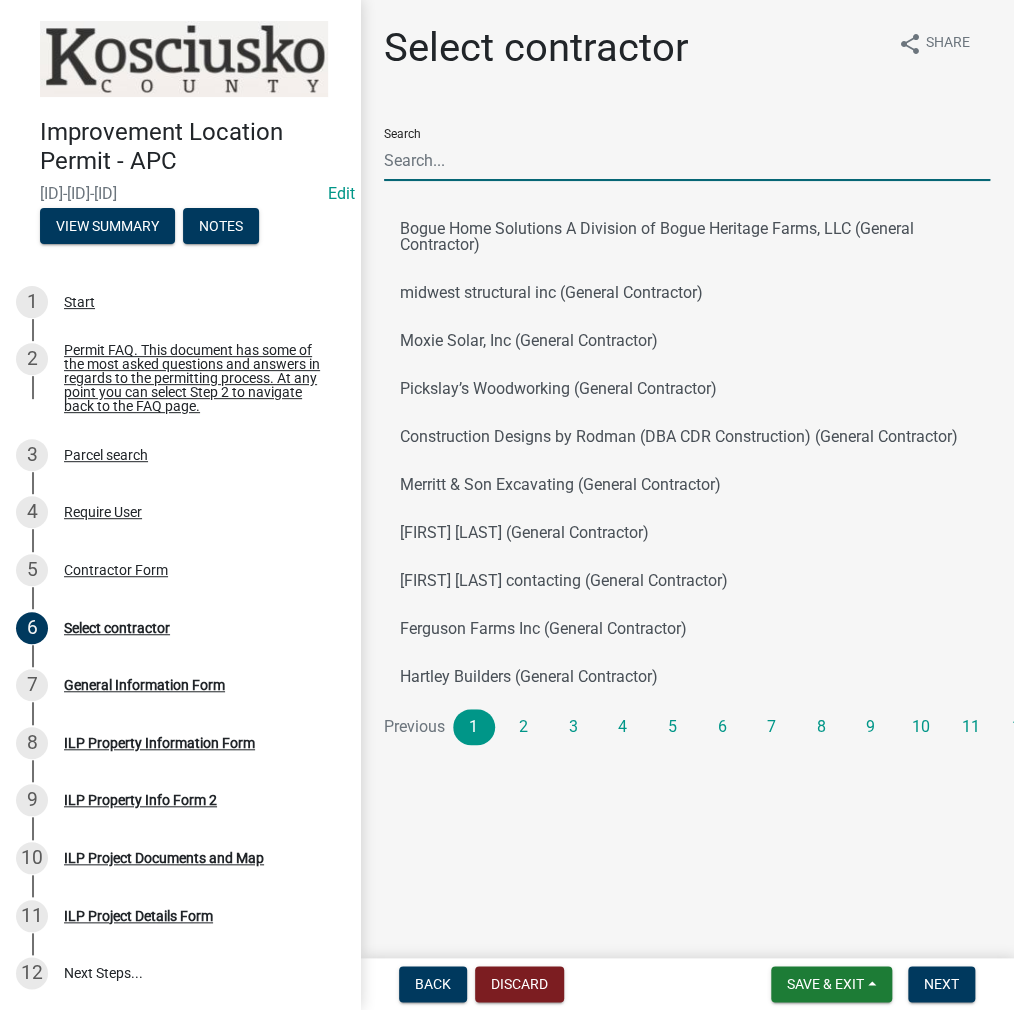 click on "Search" at bounding box center (687, 160) 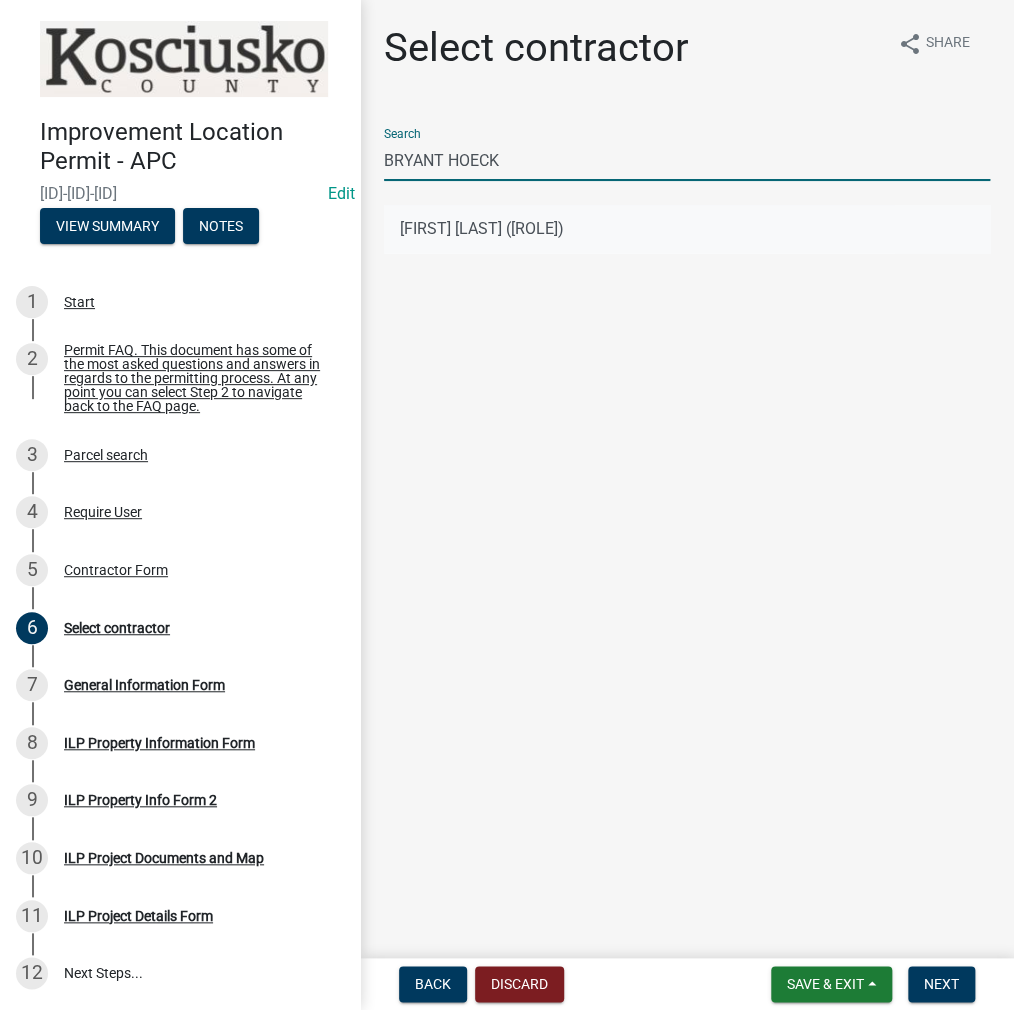 type on "BRYANT HOECK" 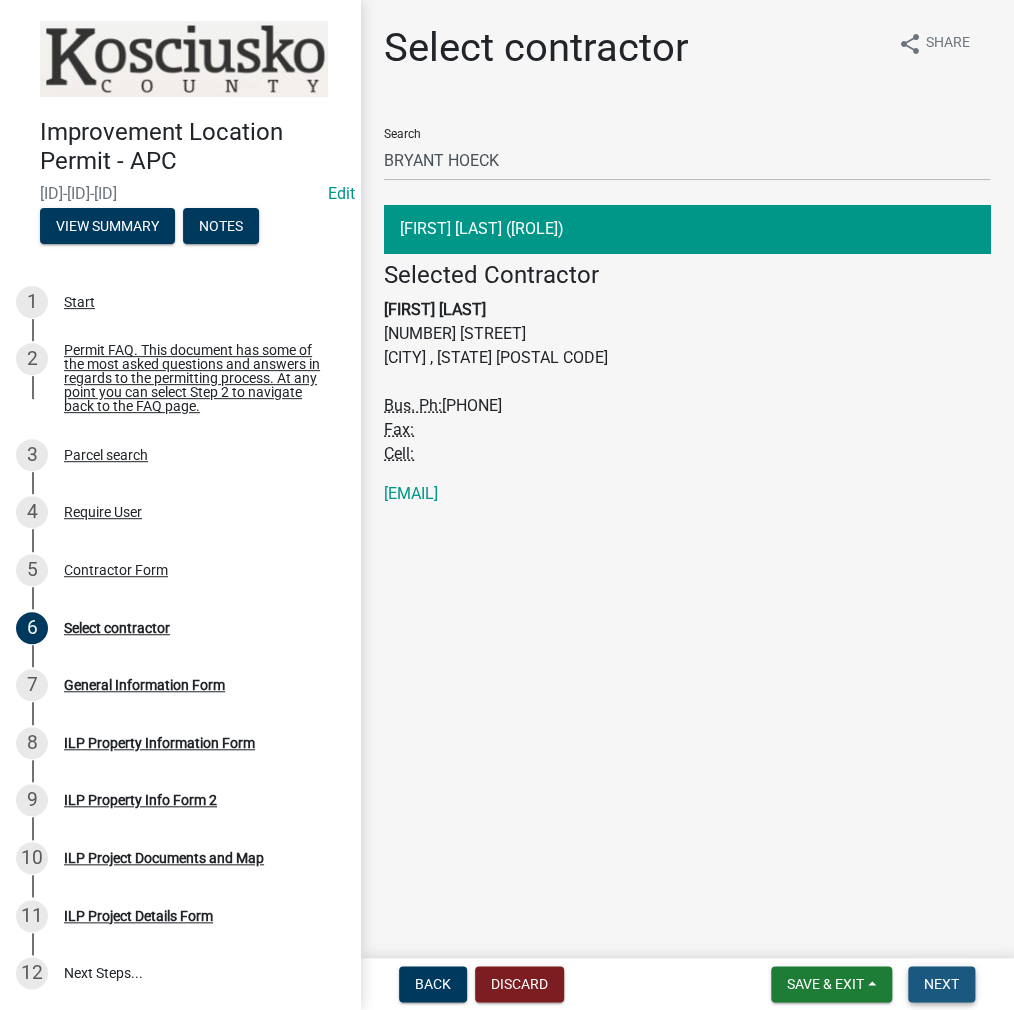 click on "Next" at bounding box center (941, 984) 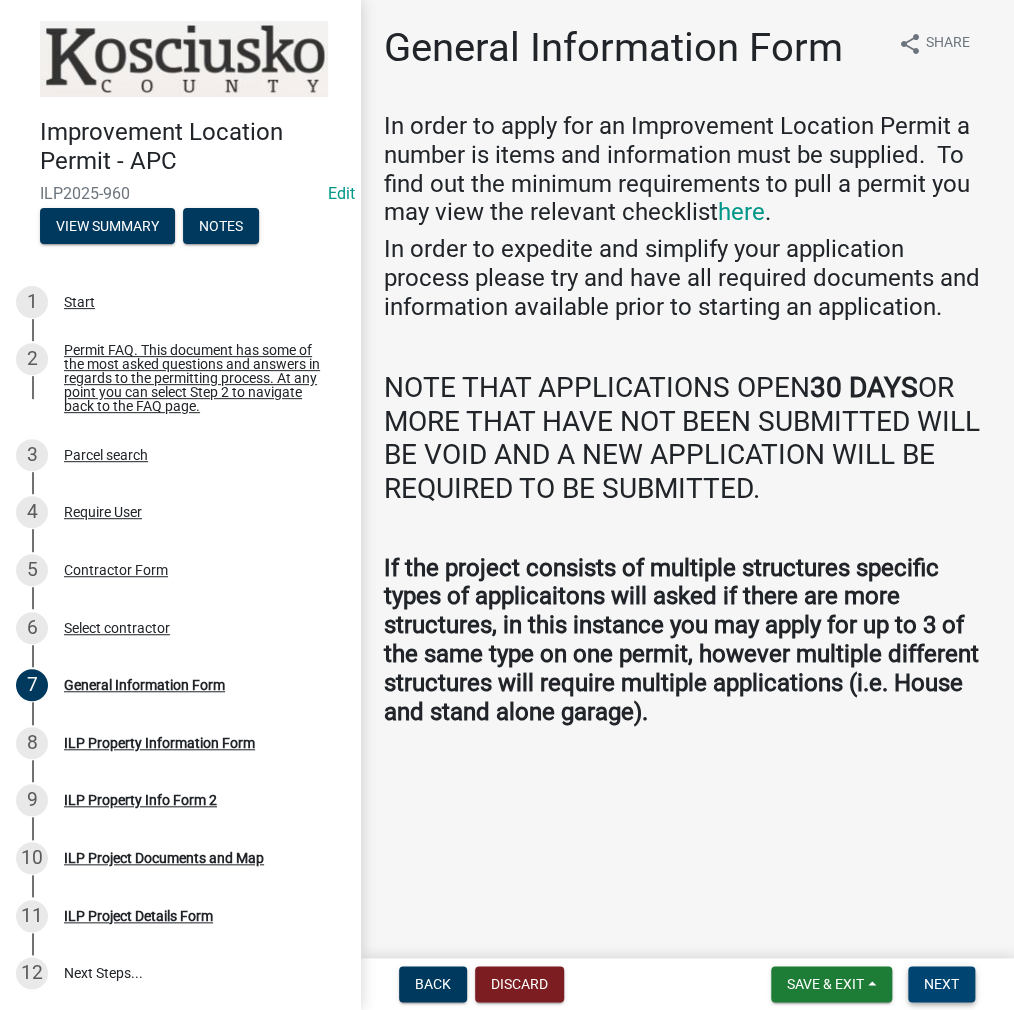click on "Next" at bounding box center [941, 984] 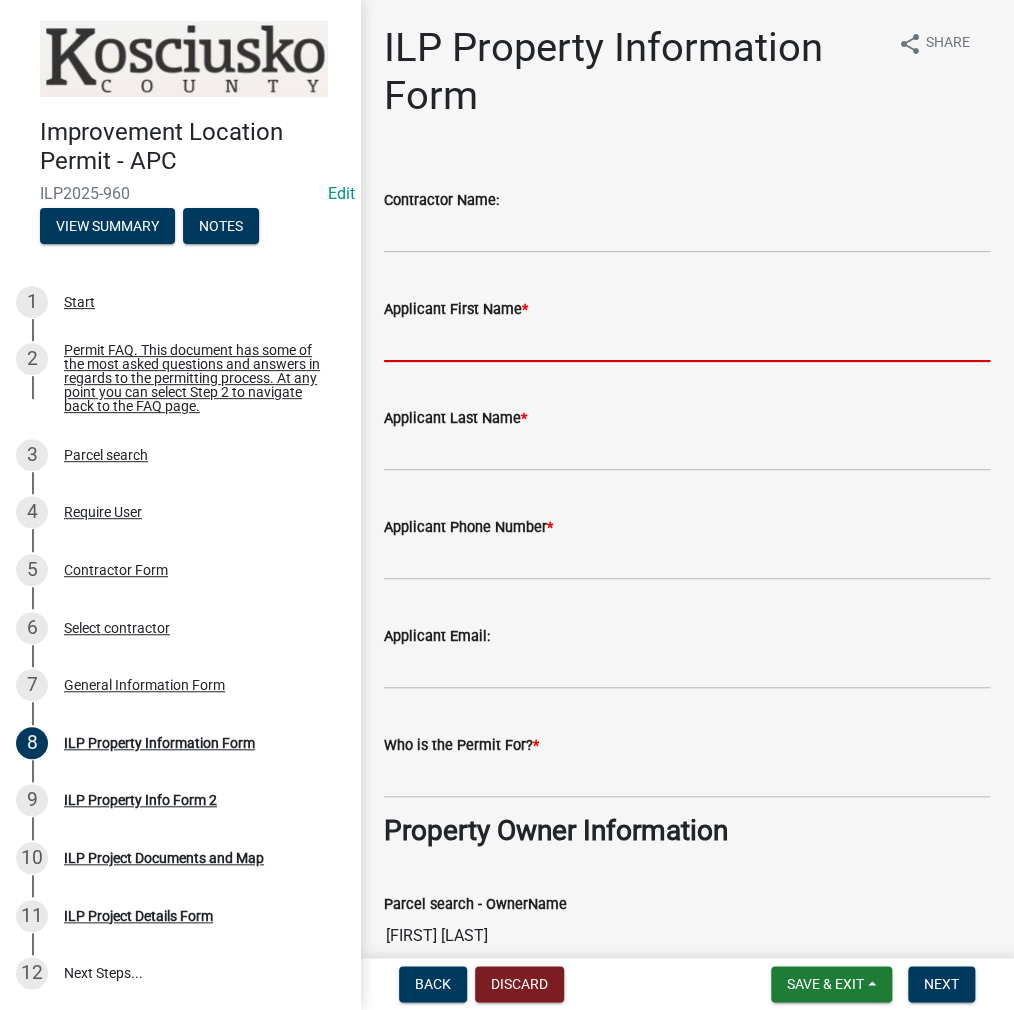click on "Applicant First Name  *" at bounding box center (687, 341) 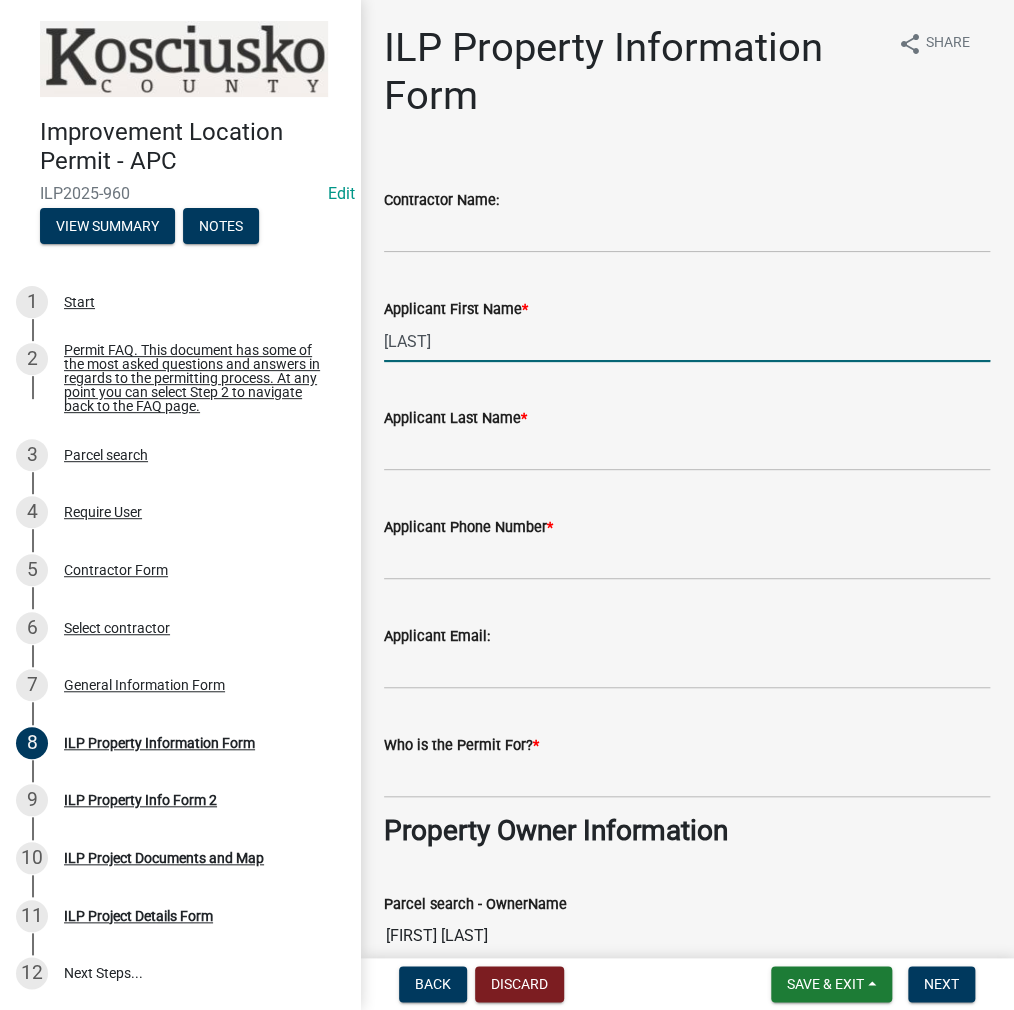 type on "[LAST]" 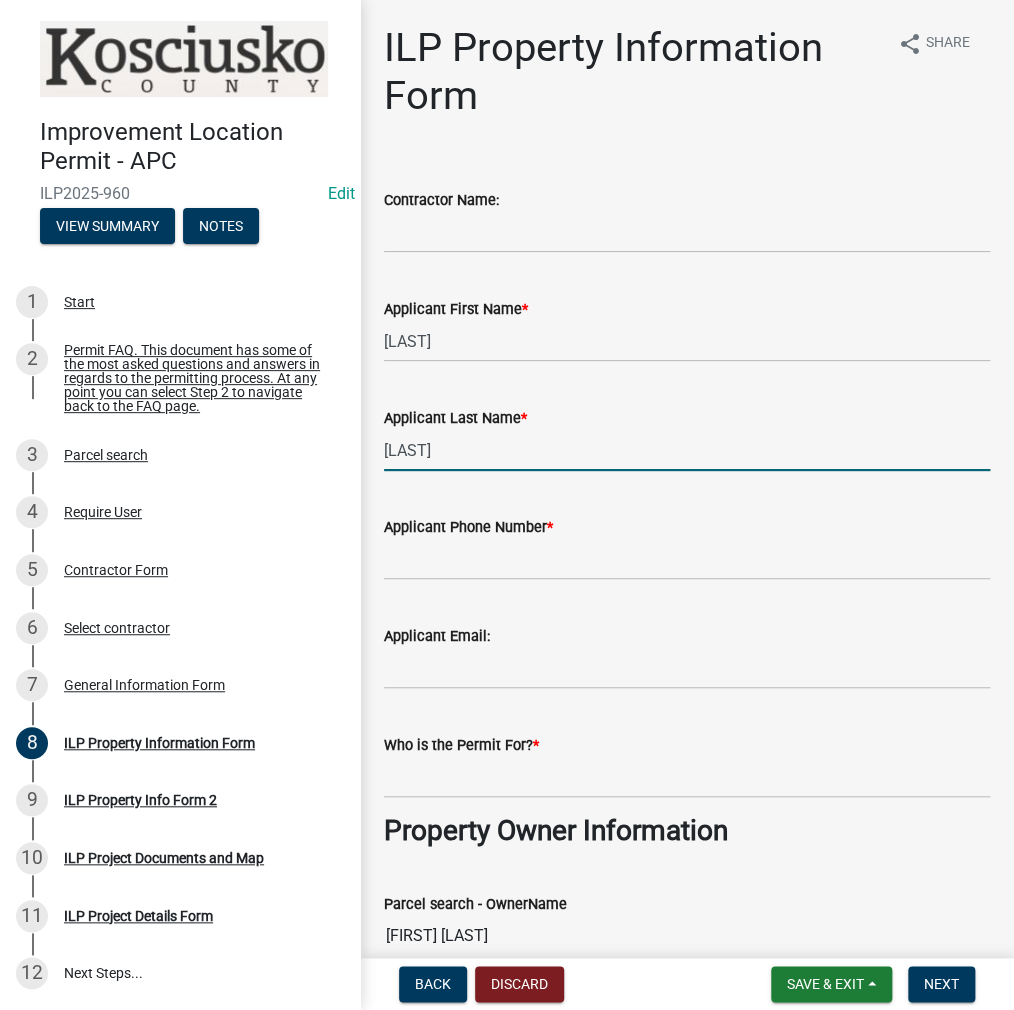 type on "[LAST]" 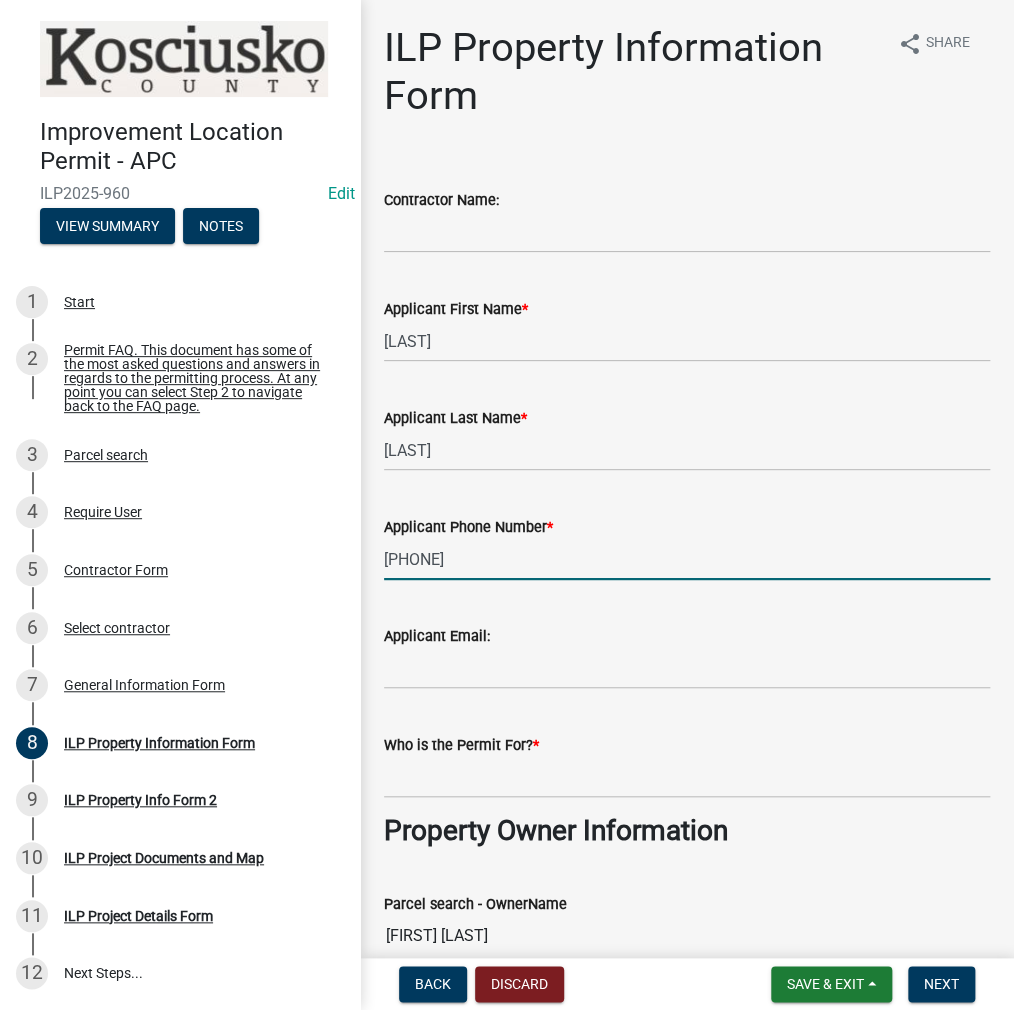 type on "[PHONE]" 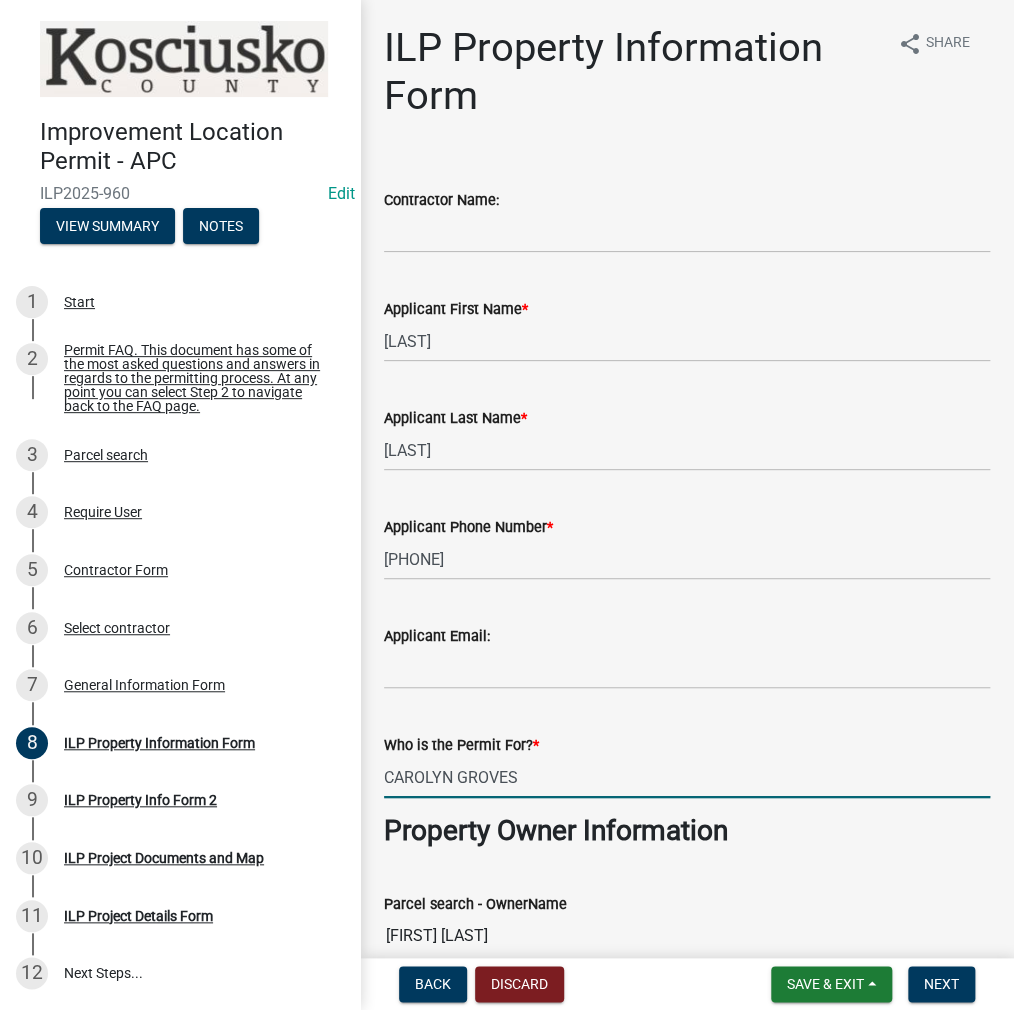type on "CAROLYN GROVES" 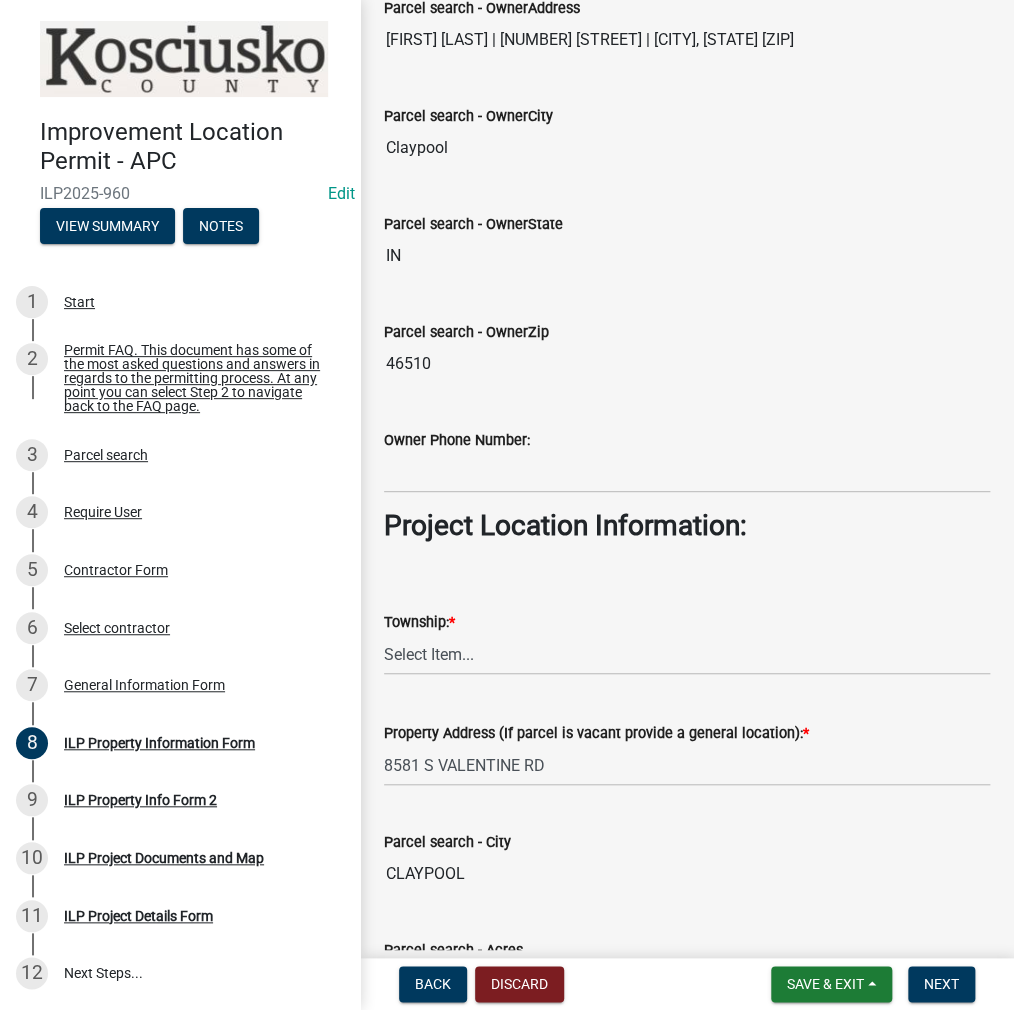 scroll, scrollTop: 1304, scrollLeft: 0, axis: vertical 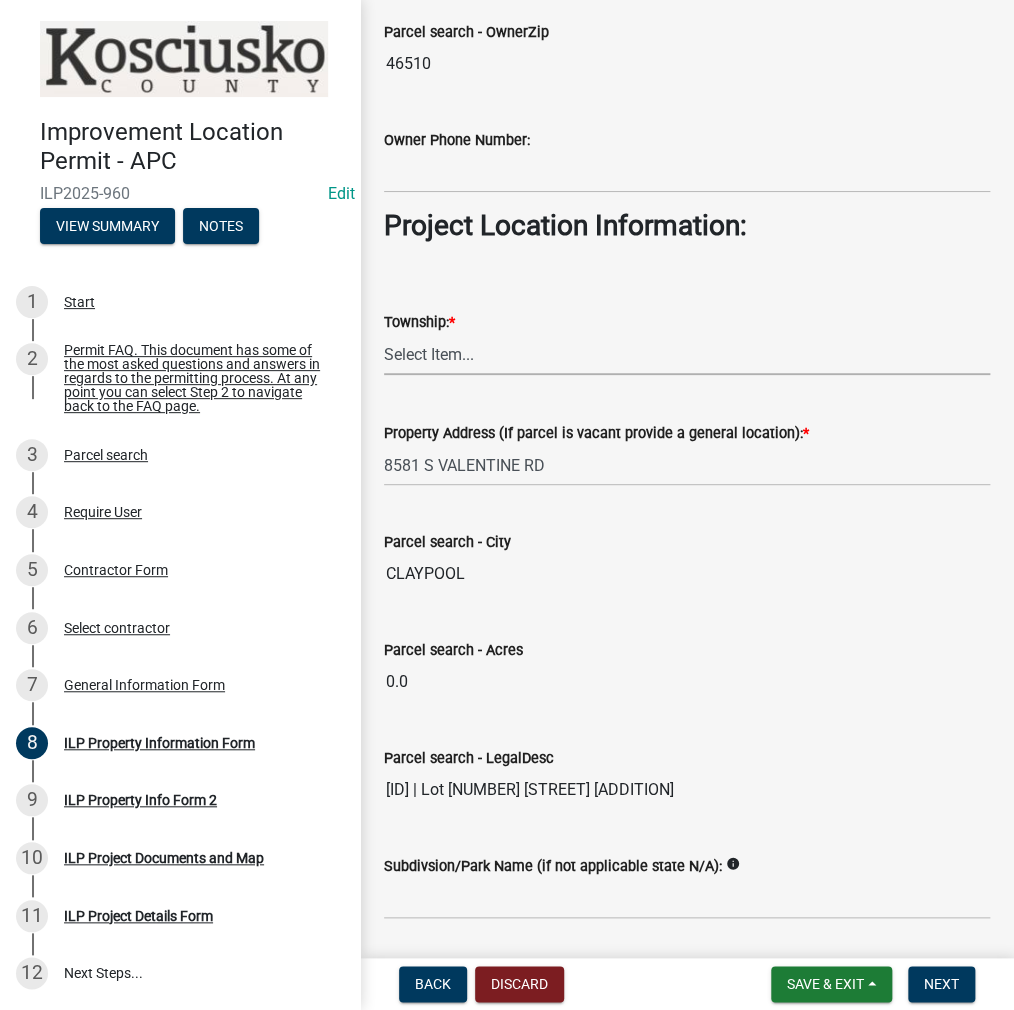 click on "Select Item...   Benton - Elkhart Co   Clay   Etna   Franklin   Harrison   Jackson   Jefferson   Lake   Monroe   Plain   Prairie   Scott   Seward   Tippecanoe   Turkey Creek   Van Buren   Washington   Wayne" at bounding box center (687, 354) 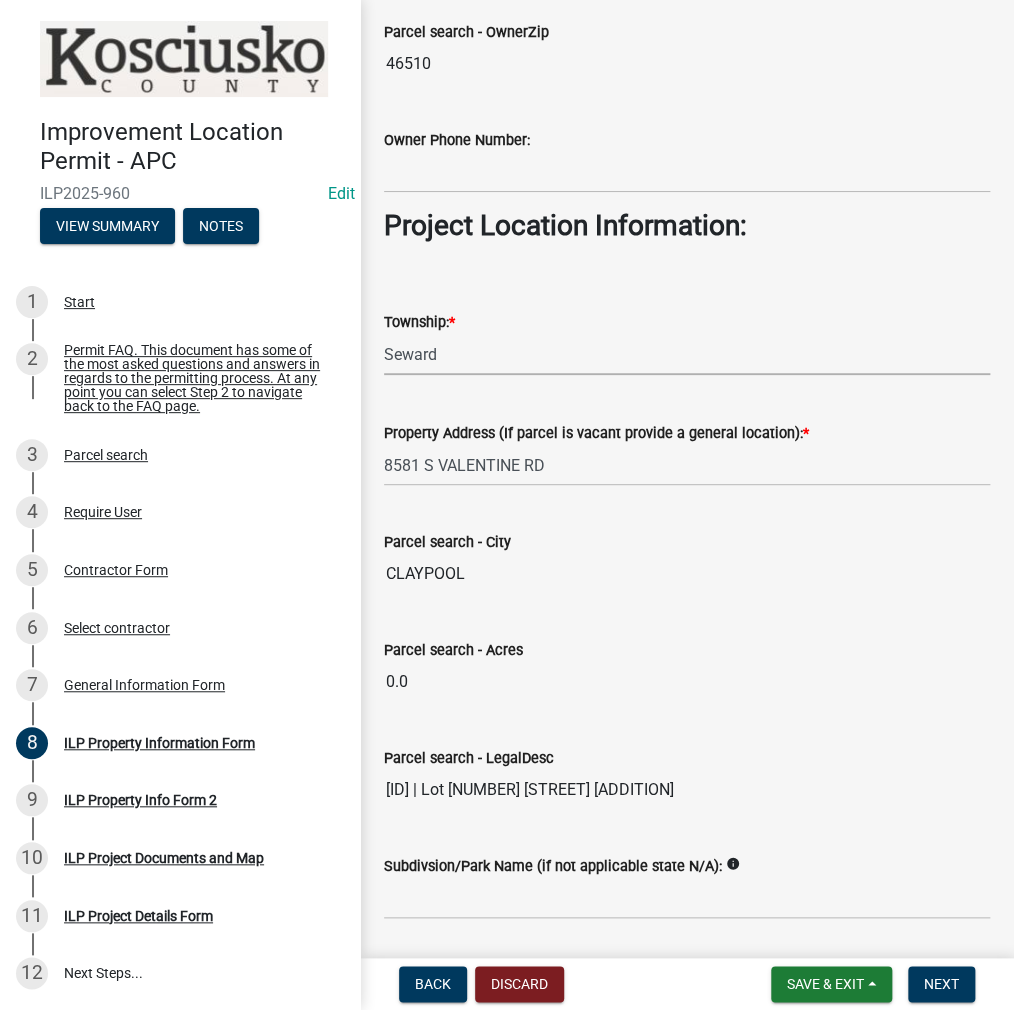 click on "Select Item...   Benton - Elkhart Co   Clay   Etna   Franklin   Harrison   Jackson   Jefferson   Lake   Monroe   Plain   Prairie   Scott   Seward   Tippecanoe   Turkey Creek   Van Buren   Washington   Wayne" at bounding box center (687, 354) 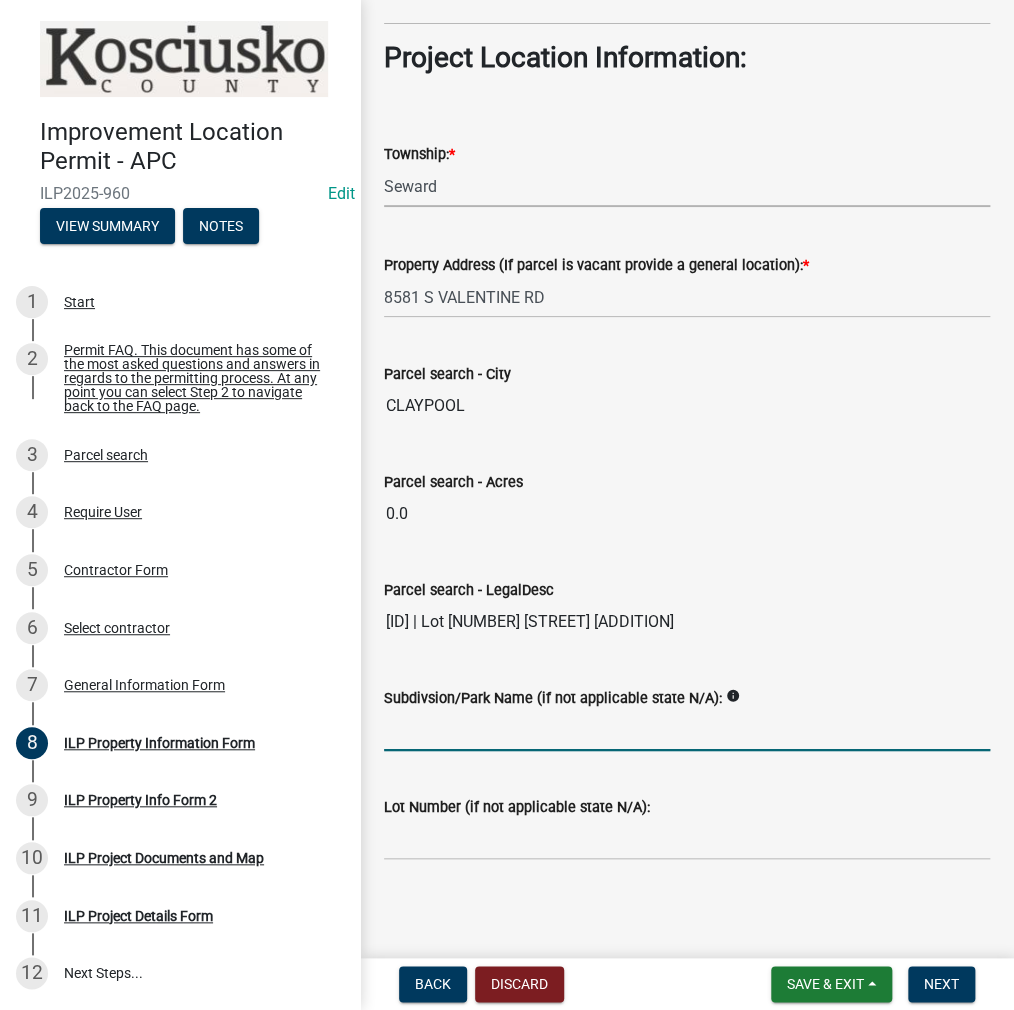 click on "Subdivsion/Park Name (if not applicable state N/A):" at bounding box center [687, 730] 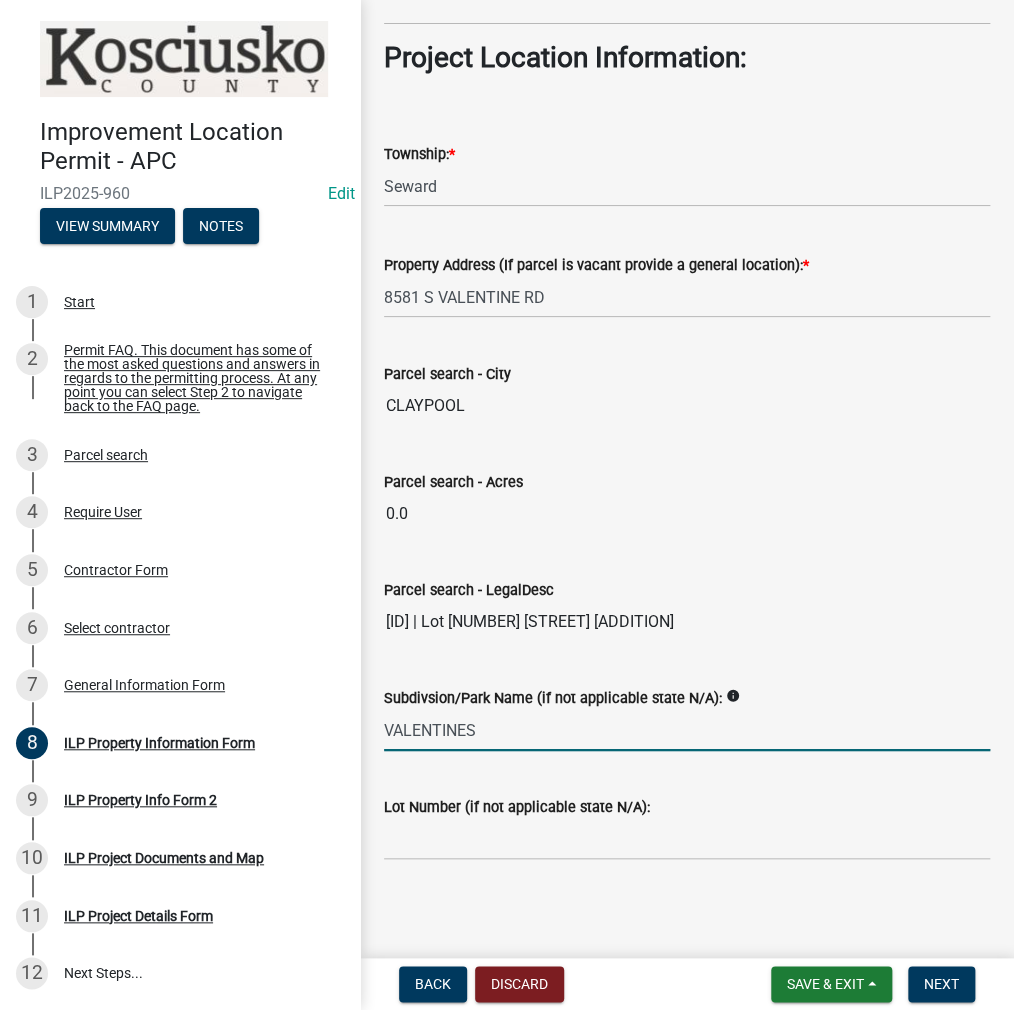 type on "VALENTINES" 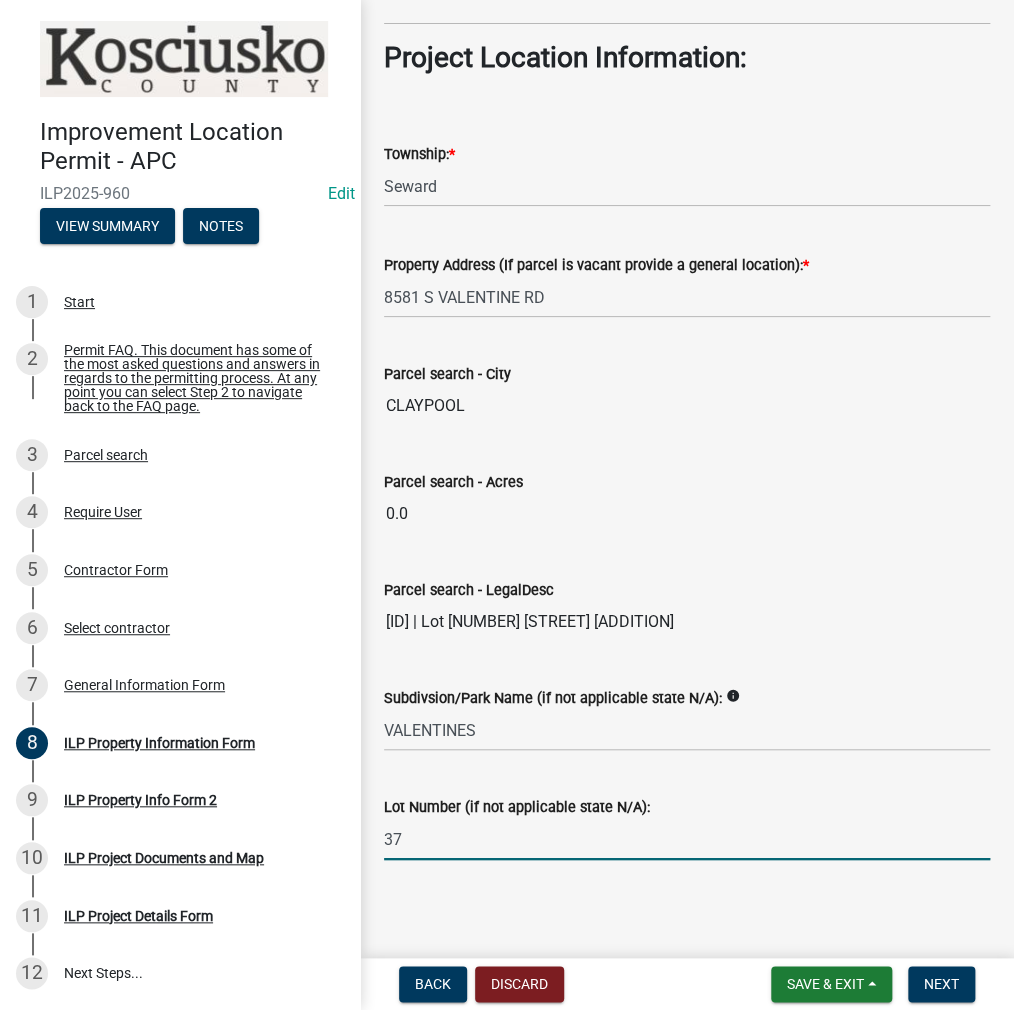 type on "37" 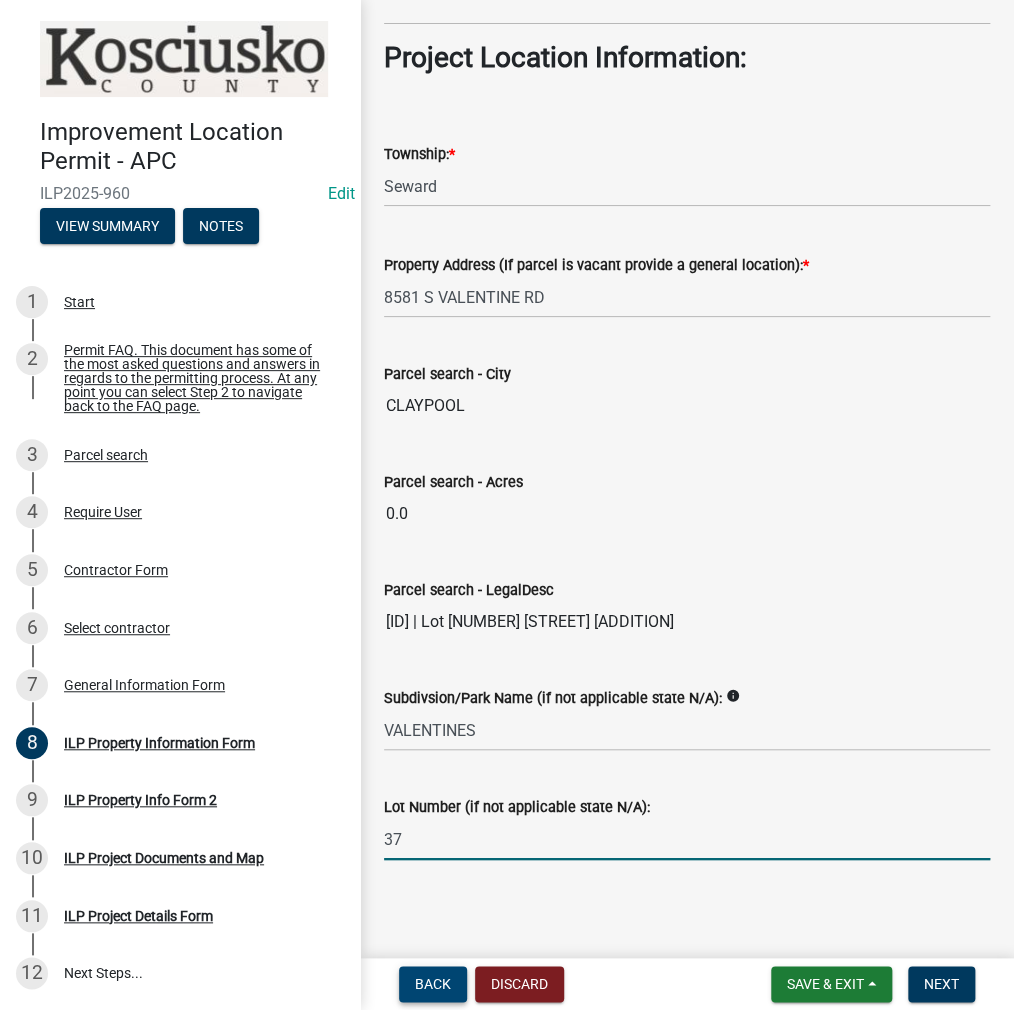 type 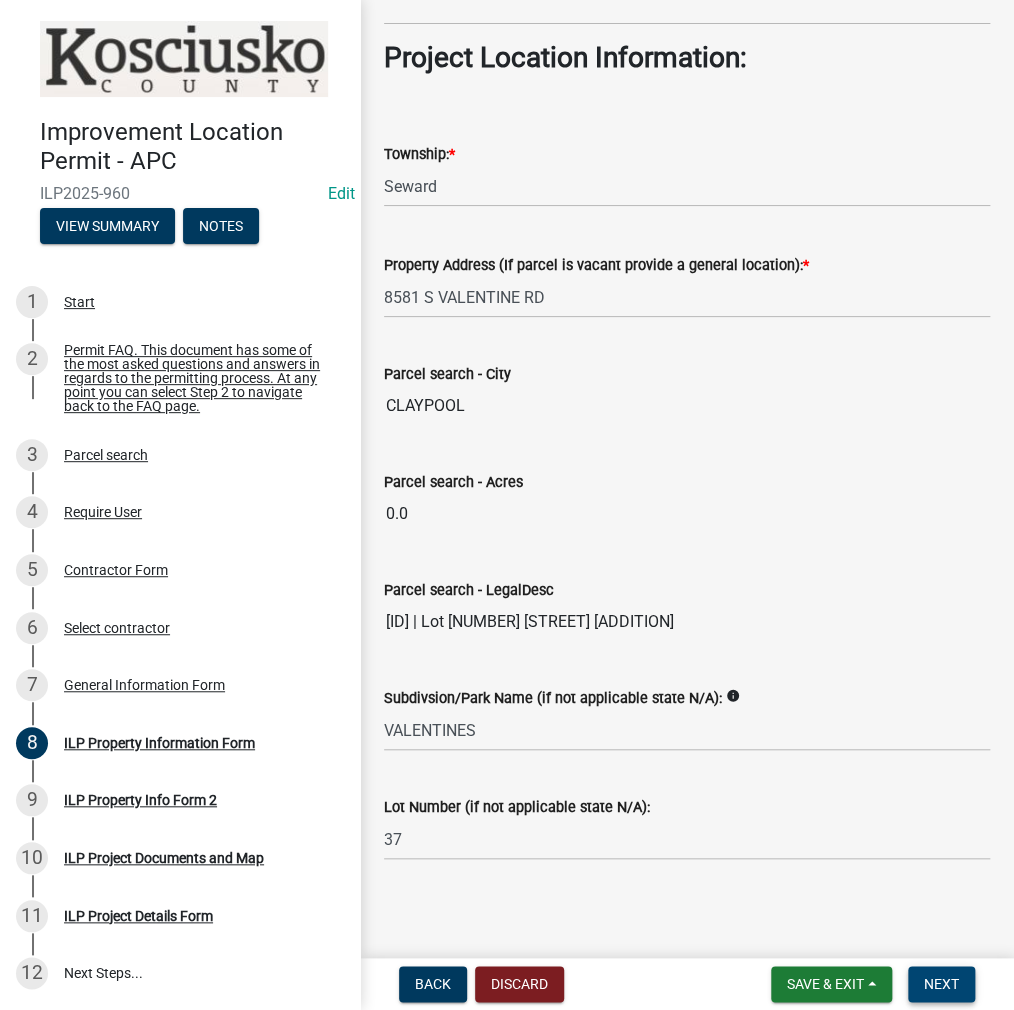 click on "Next" at bounding box center [941, 984] 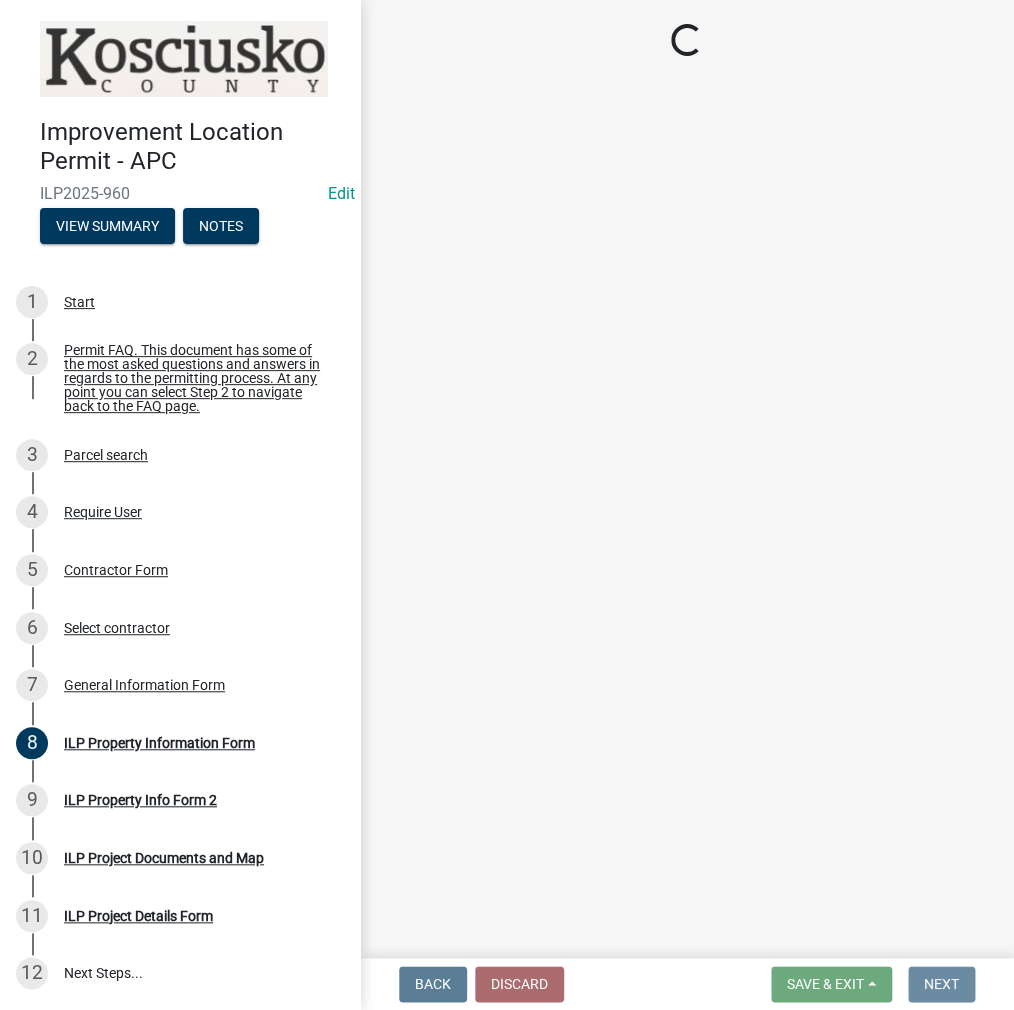 scroll, scrollTop: 0, scrollLeft: 0, axis: both 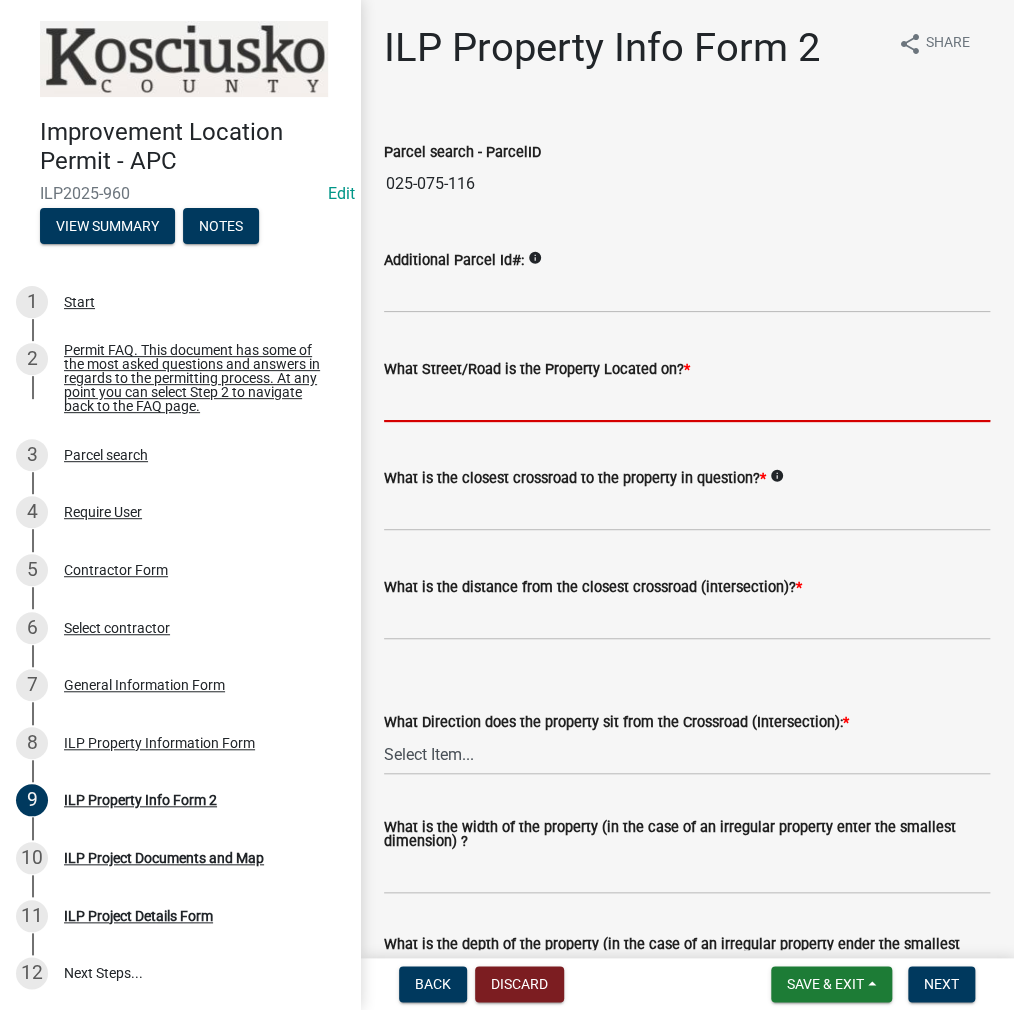 click on "What Street/Road is the Property Located on?  *" at bounding box center (687, 401) 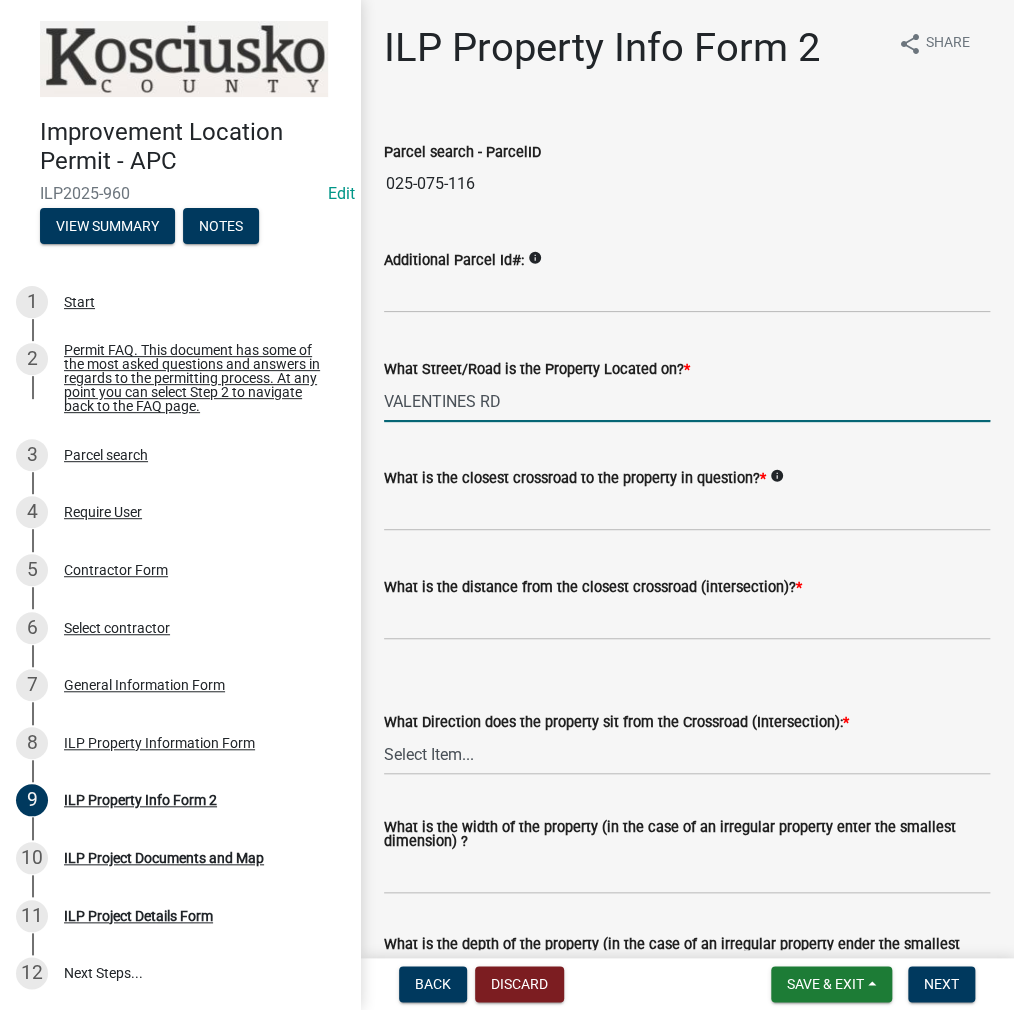 click on "VALENTINES RD" at bounding box center [687, 401] 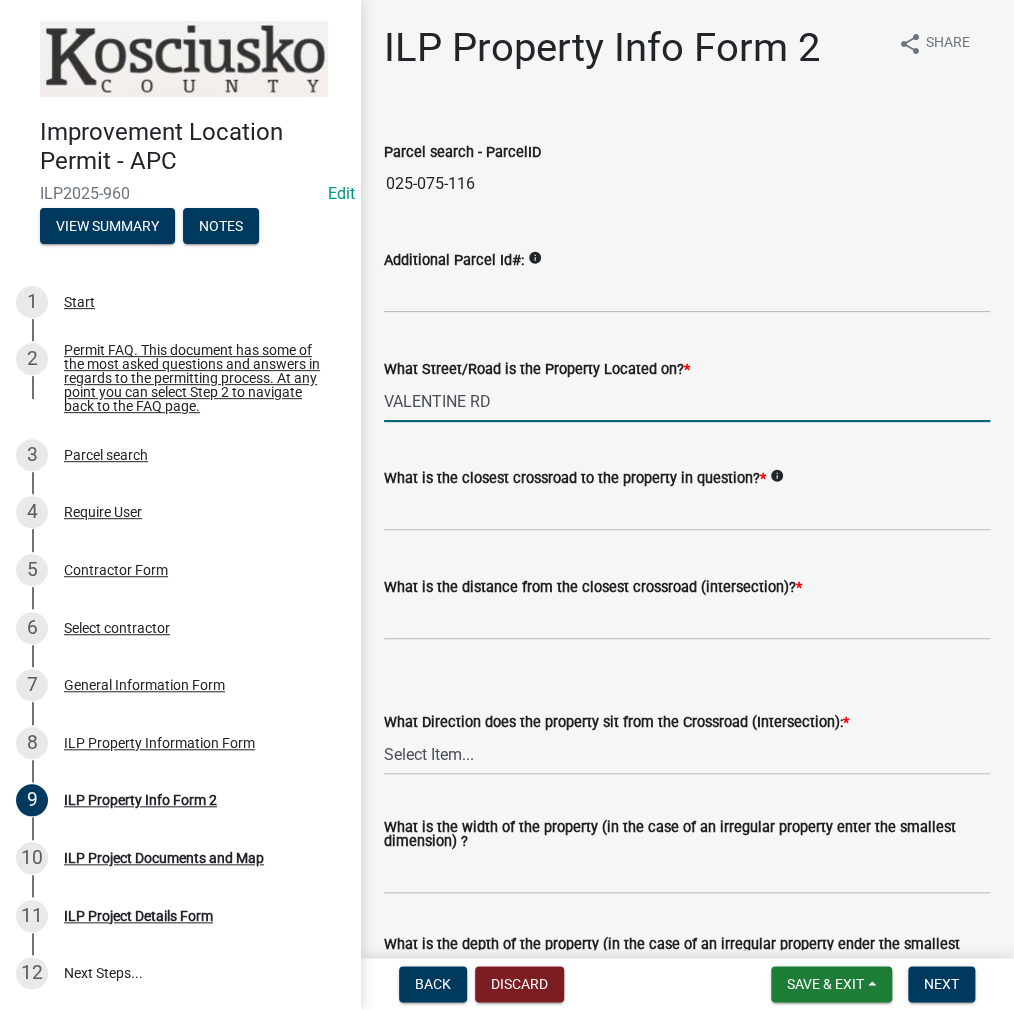 type on "VALENTINE RD" 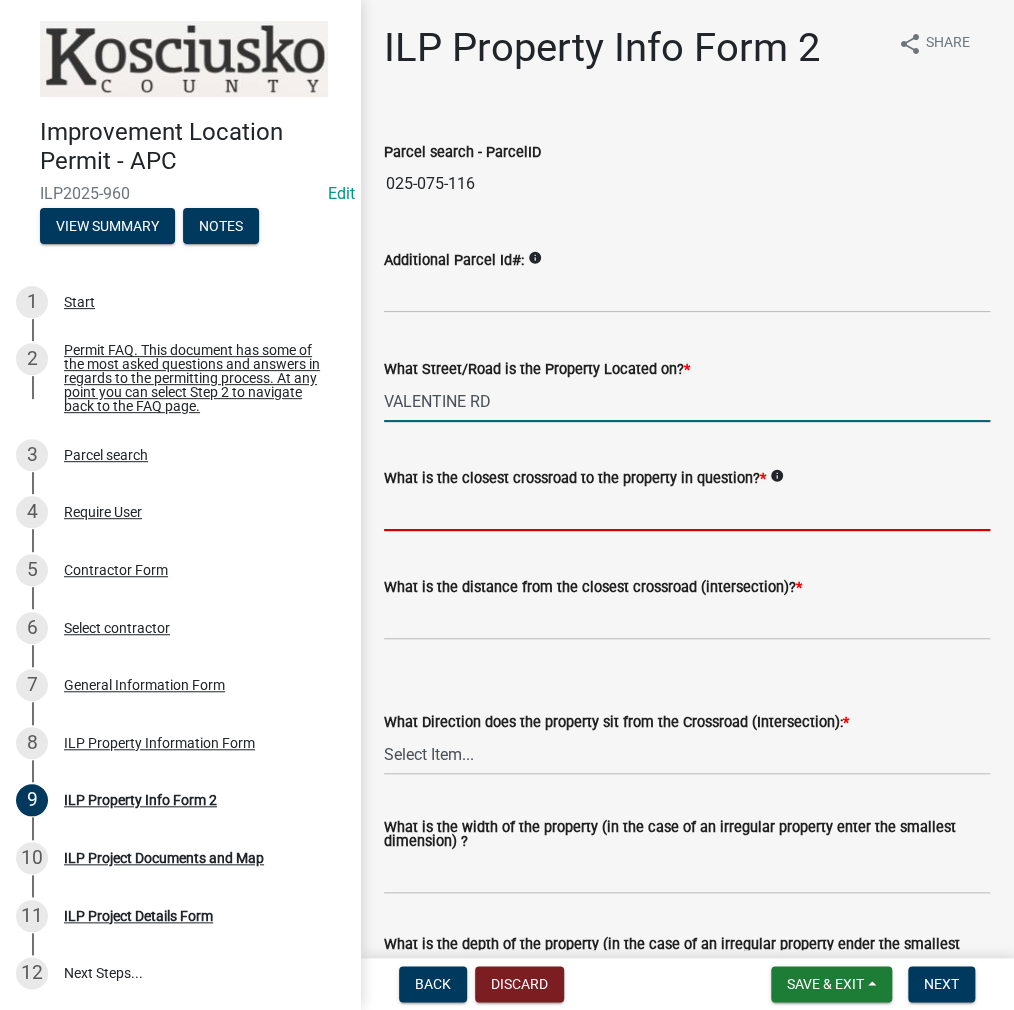 click on "What is the closest crossroad to the property in question?  *" at bounding box center [687, 510] 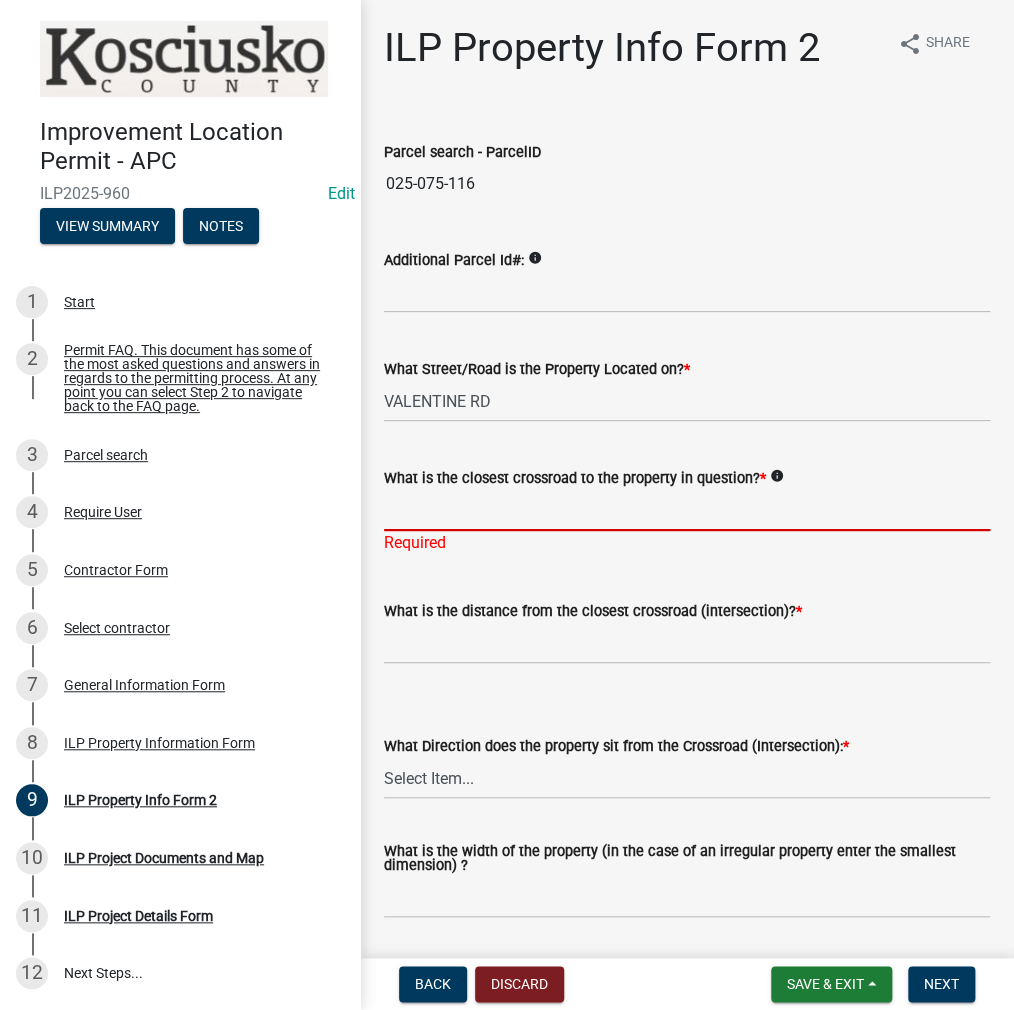 click on "What is the closest crossroad to the property in question?  *" at bounding box center (687, 510) 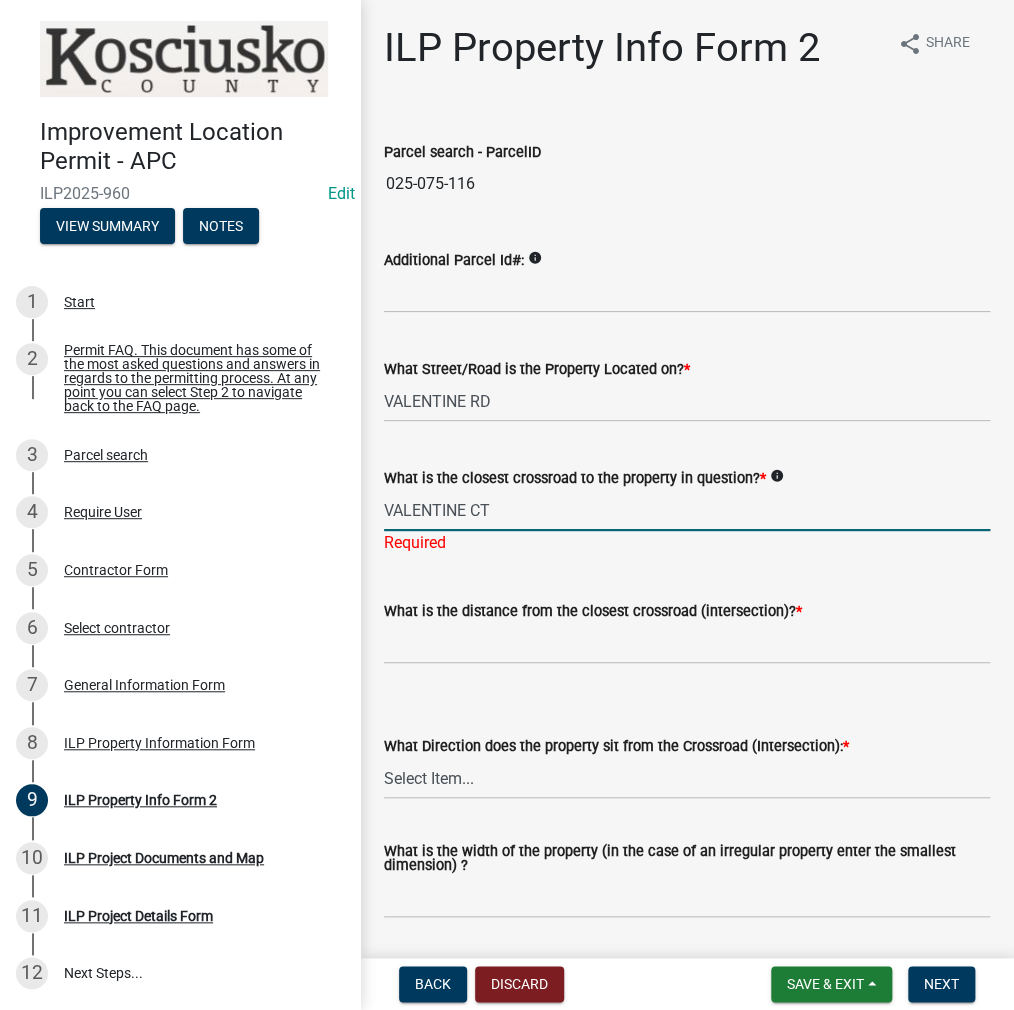 type on "VALENTINE CT" 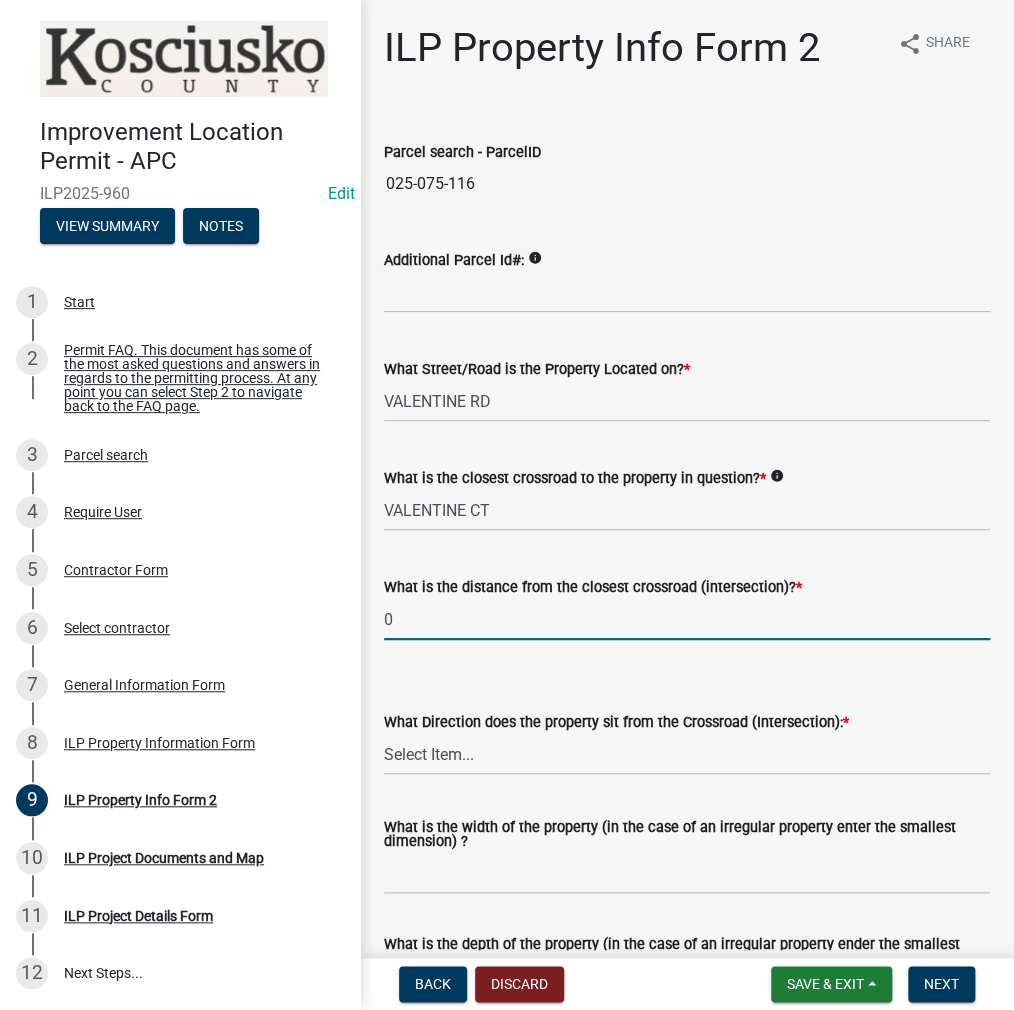 type on "0" 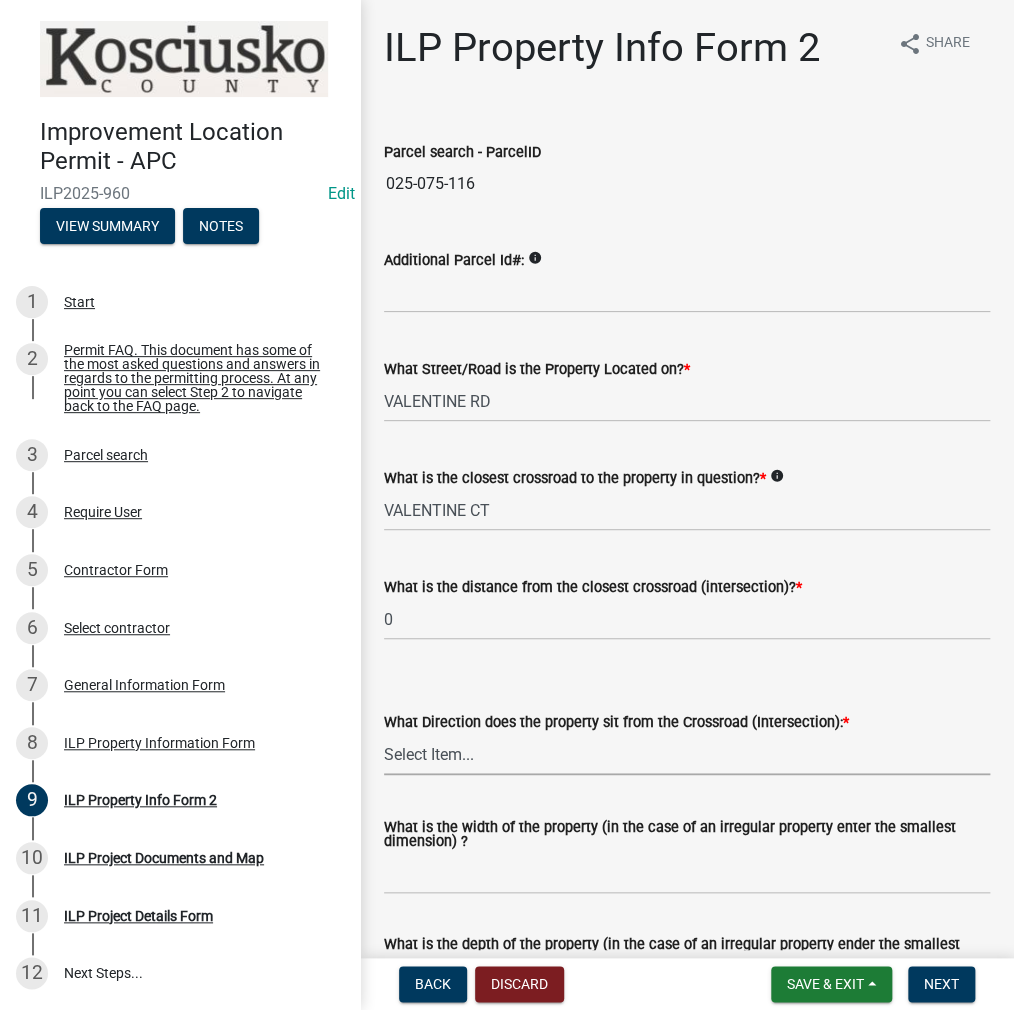scroll, scrollTop: 300, scrollLeft: 0, axis: vertical 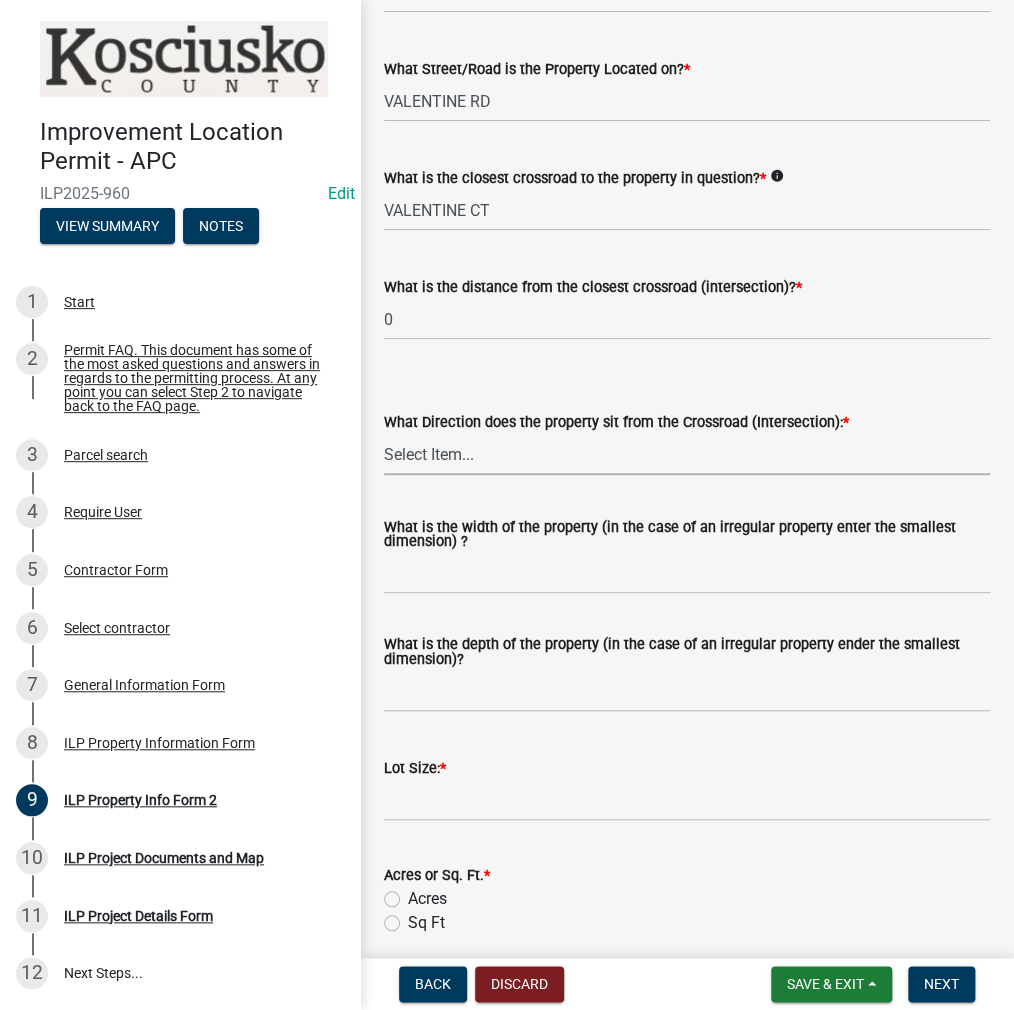 click on "Select Item...   N   NE   NW   S   SE   SW   E   W" at bounding box center [687, 454] 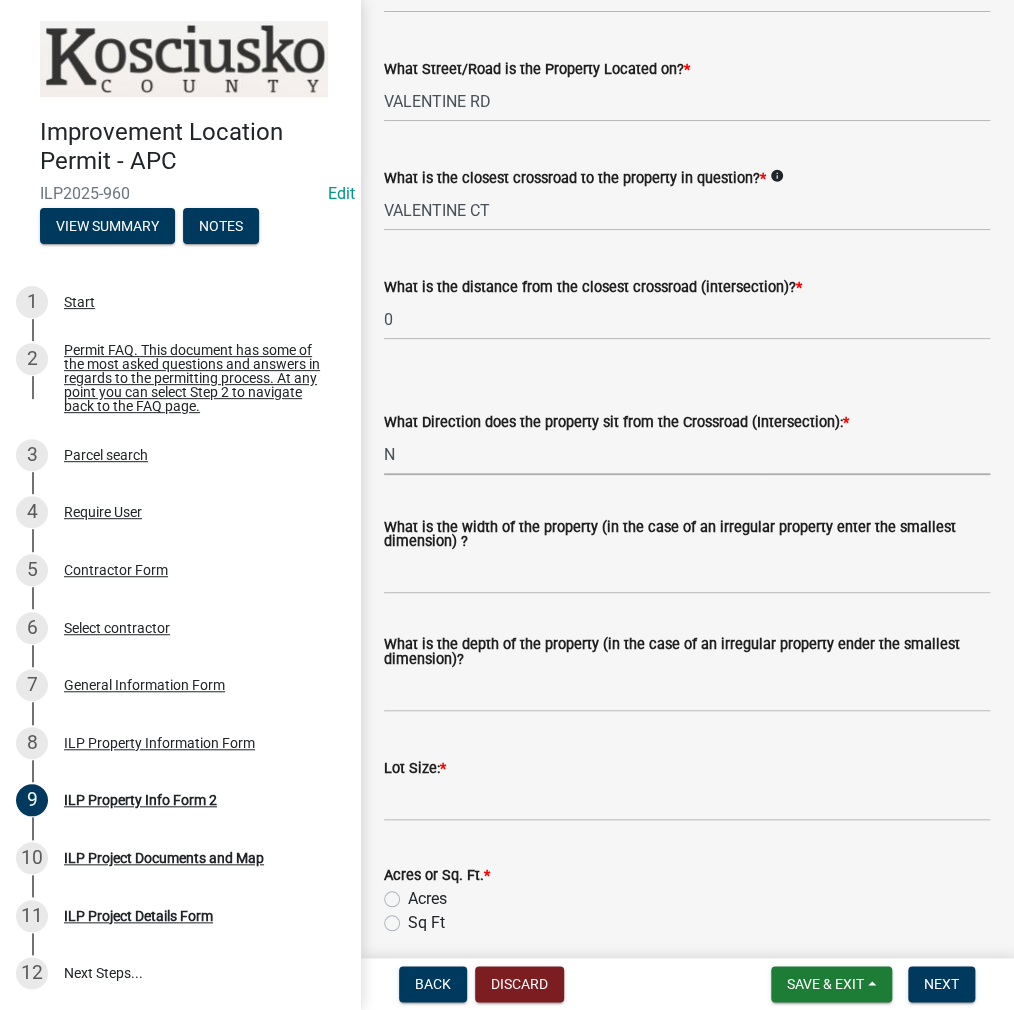 click on "Select Item...   N   NE   NW   S   SE   SW   E   W" at bounding box center (687, 454) 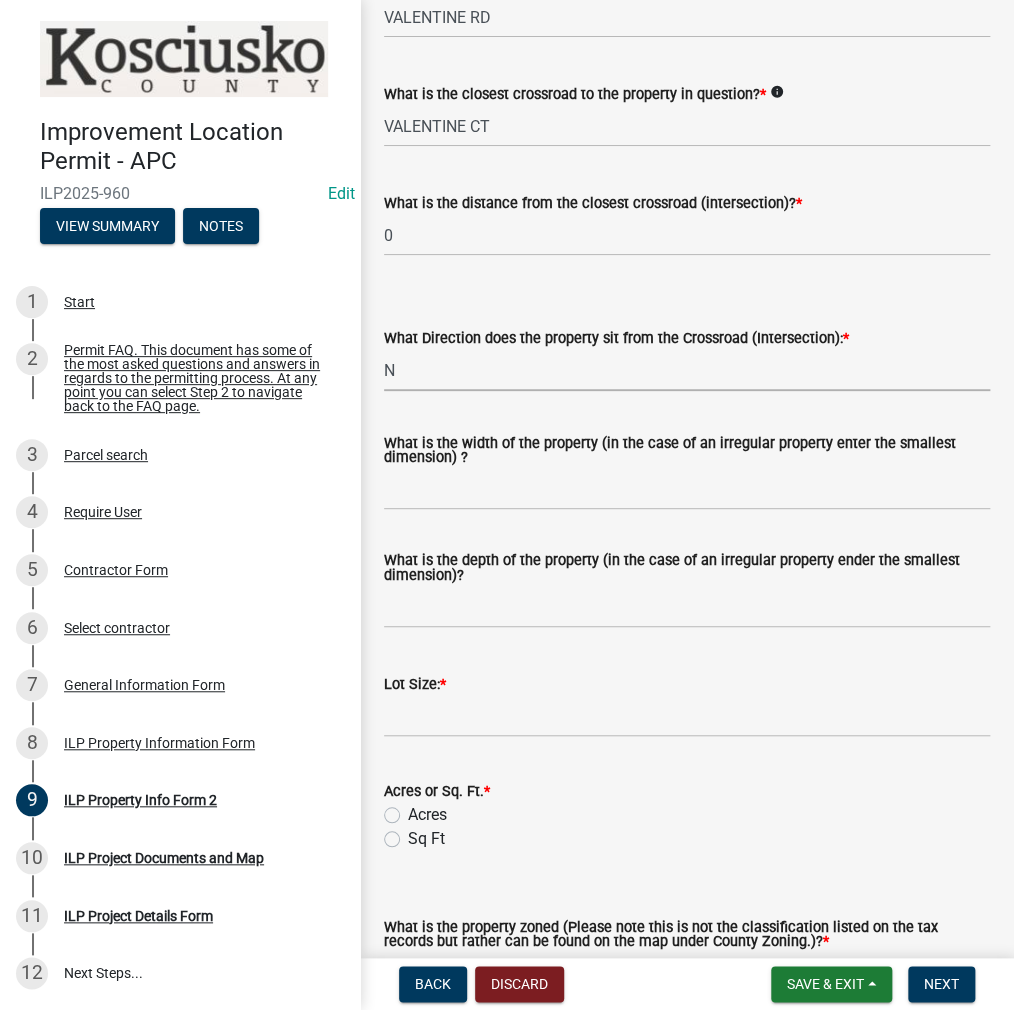scroll, scrollTop: 500, scrollLeft: 0, axis: vertical 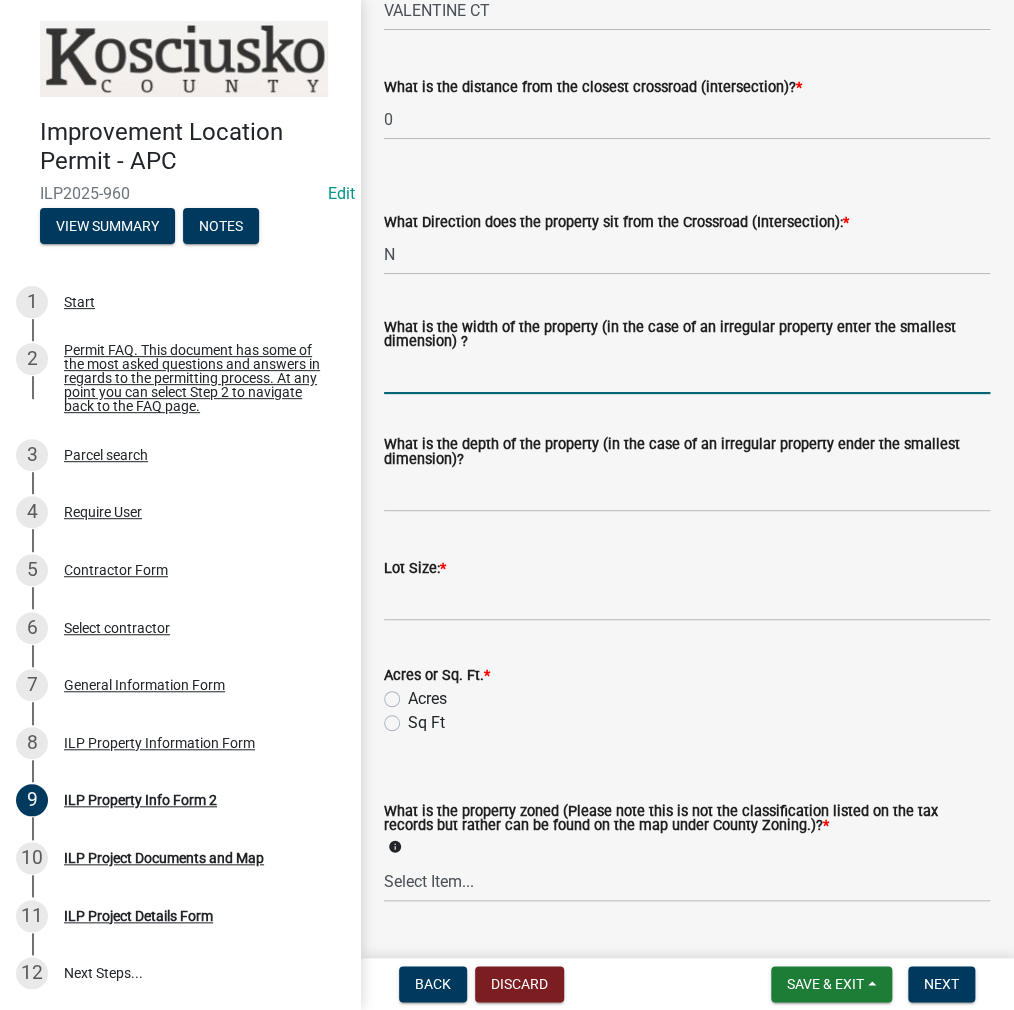 click on "What is the width of the property (in the case of an irregular property enter the smallest dimension) ?" at bounding box center [687, 373] 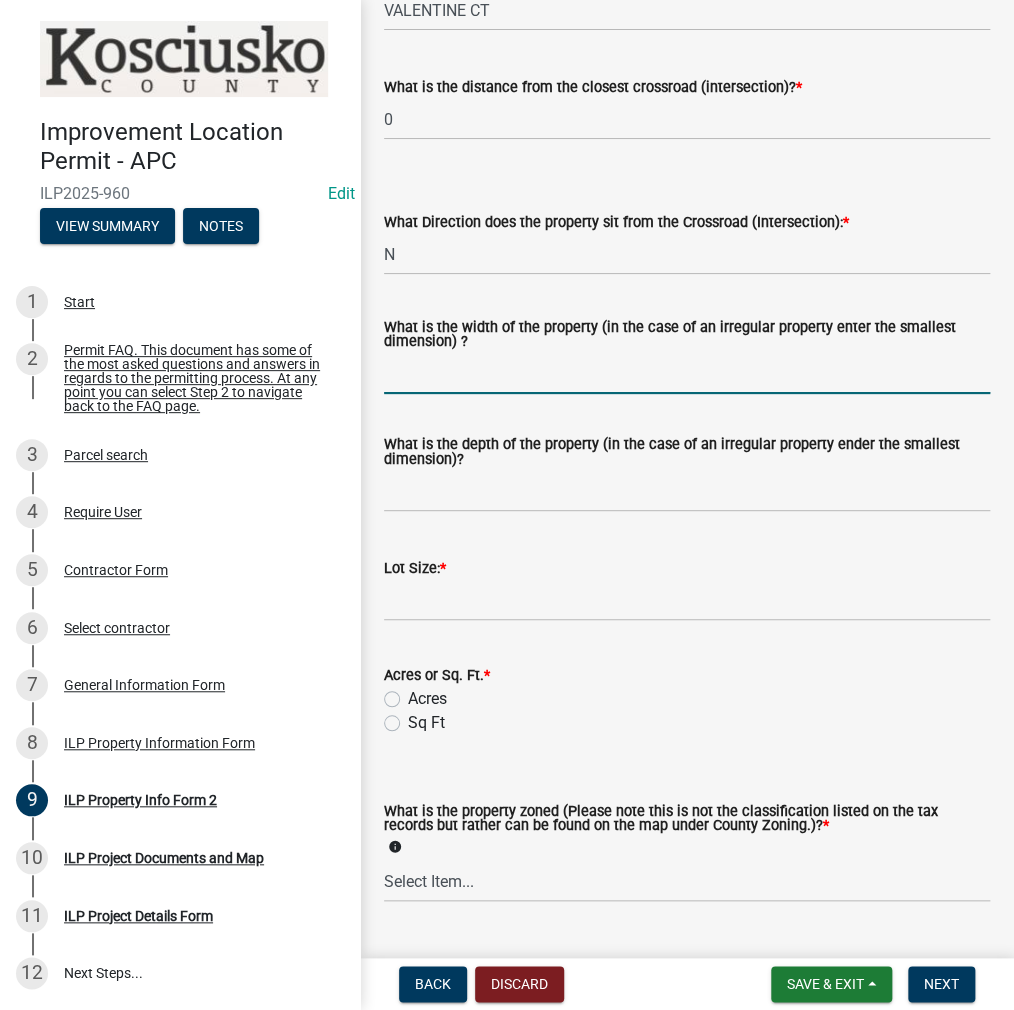 click on "What is the width of the property (in the case of an irregular property enter the smallest dimension) ?" at bounding box center (687, 373) 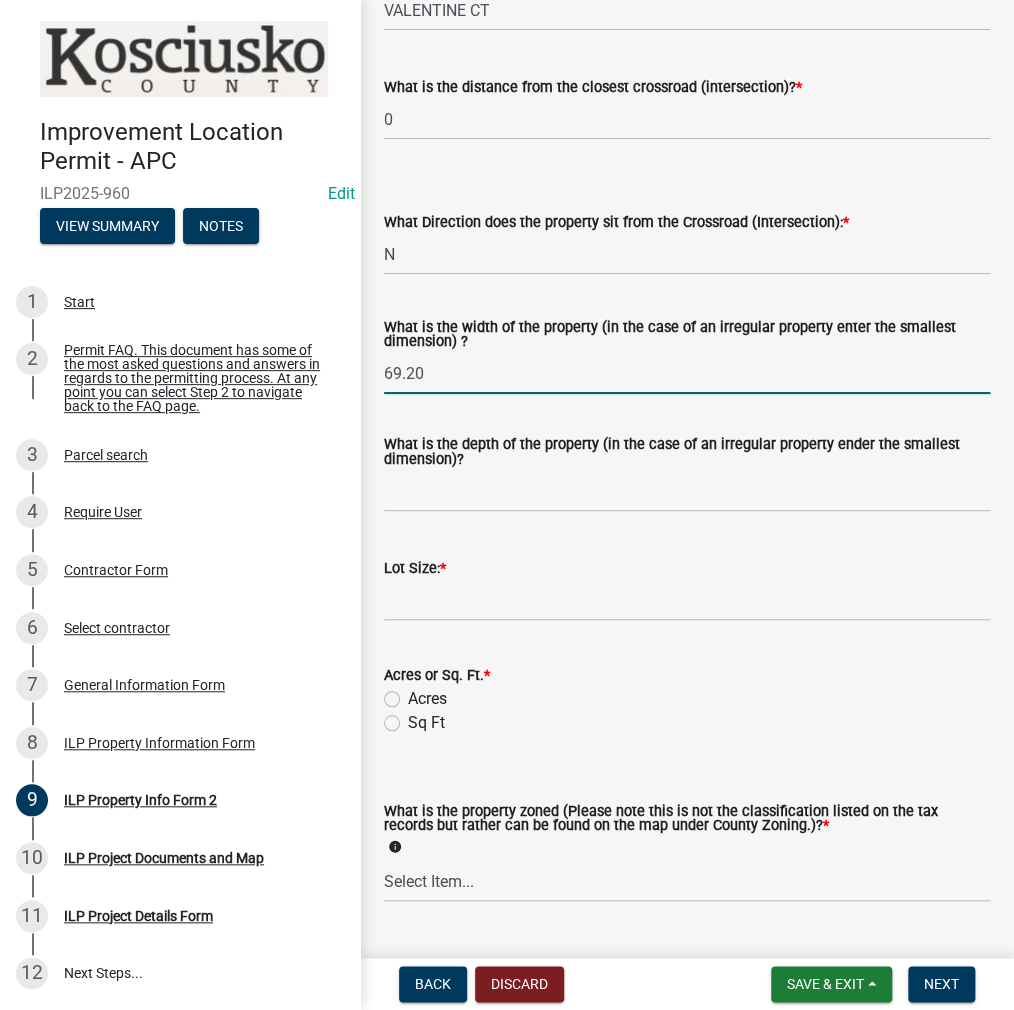 type on "69.20" 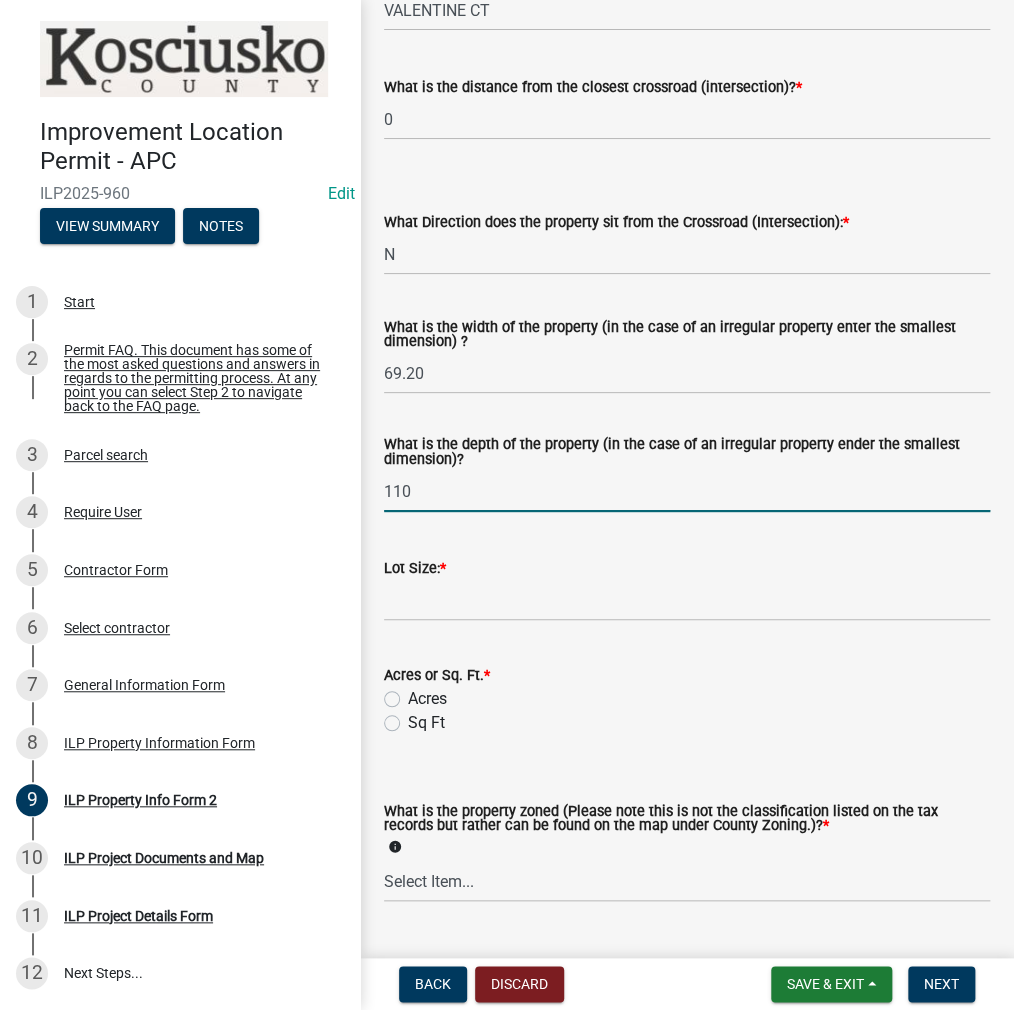 type on "110" 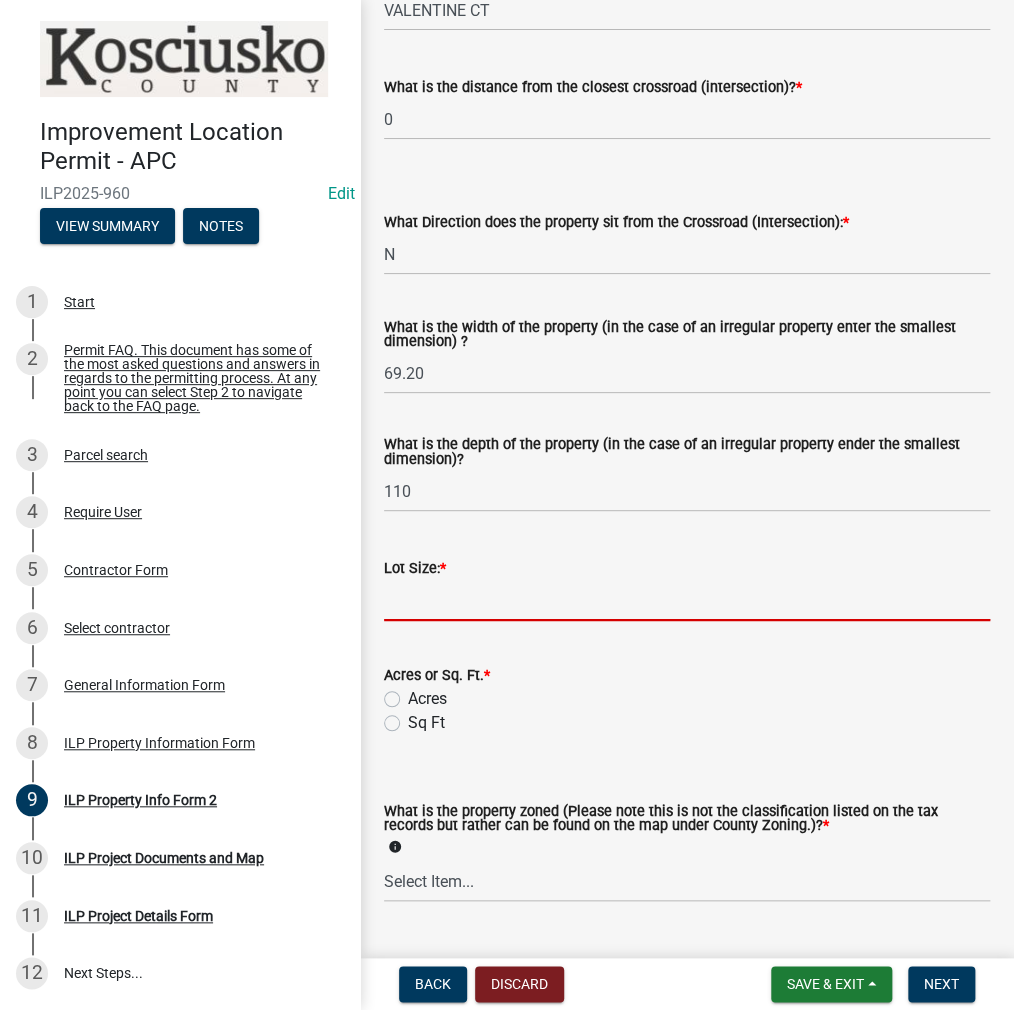 click 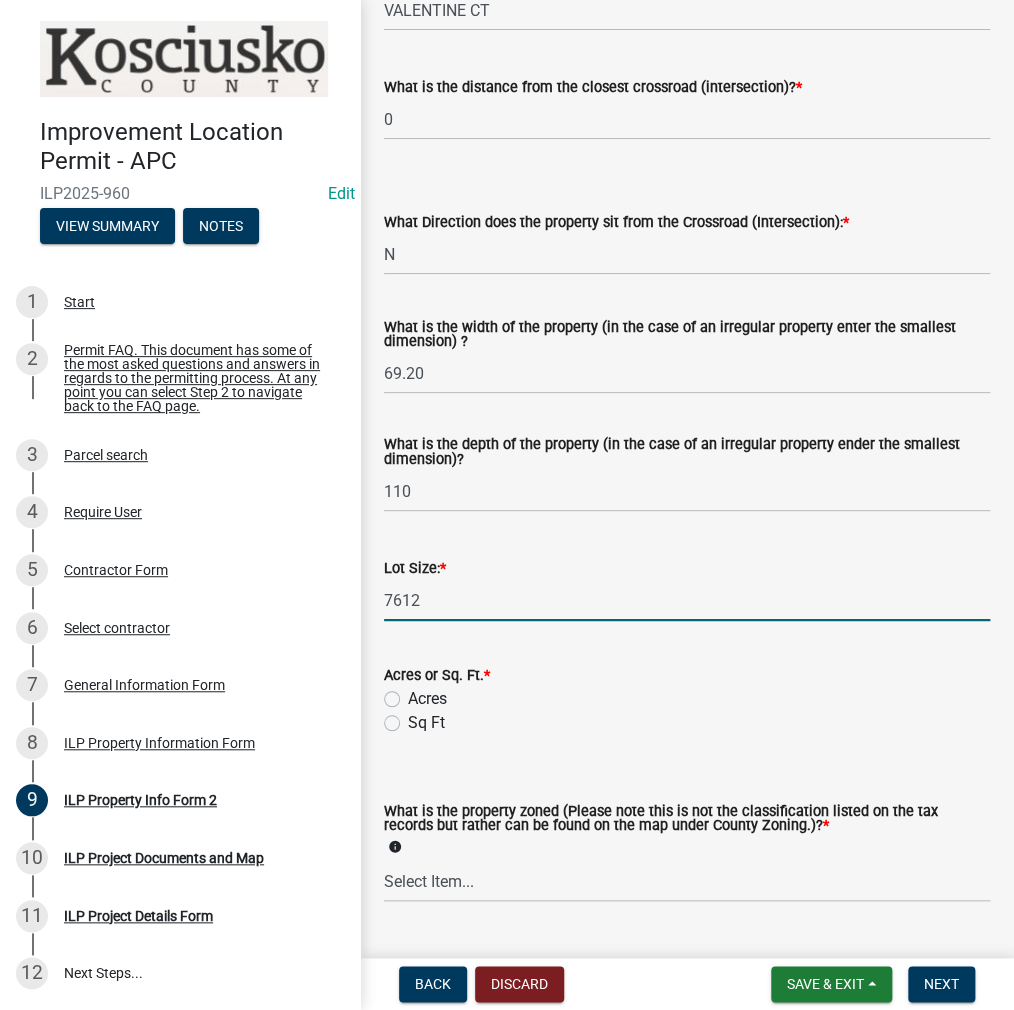 type on "7612" 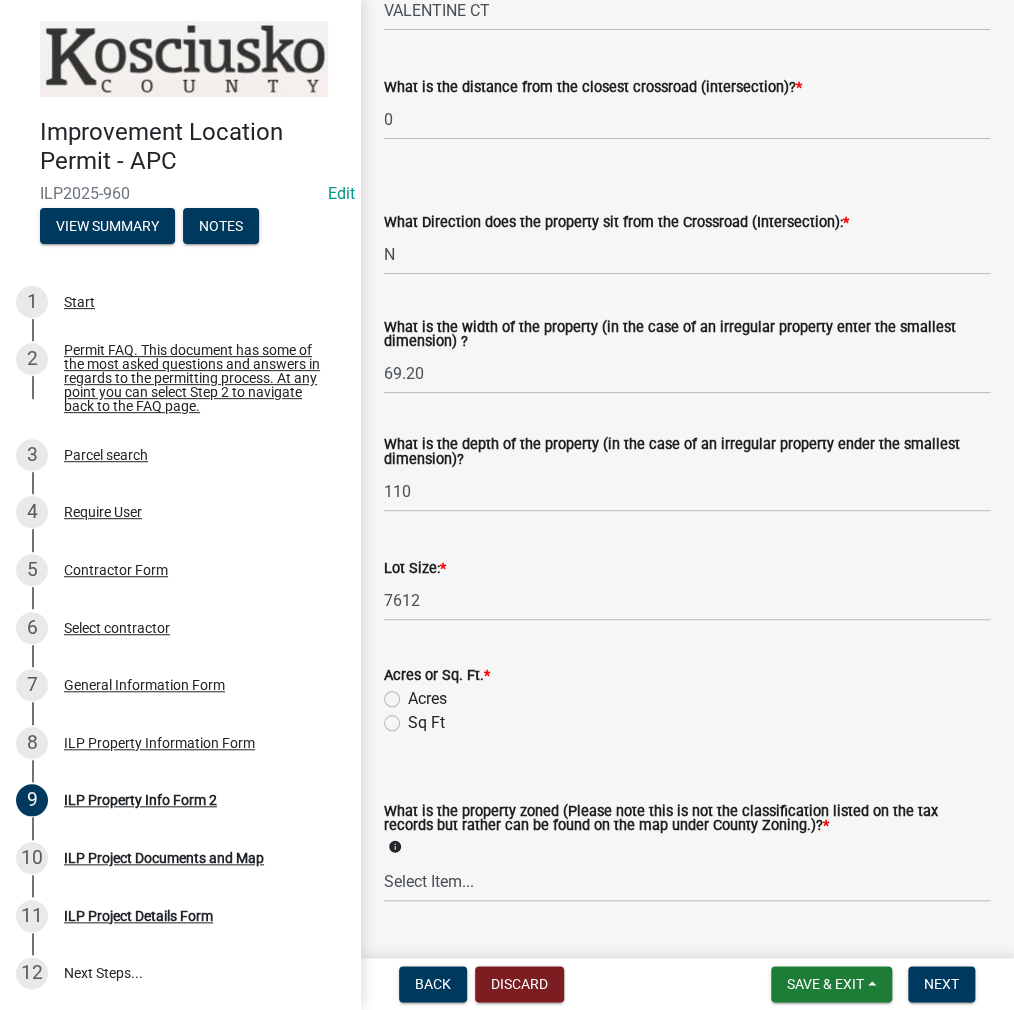 click on "Acres" 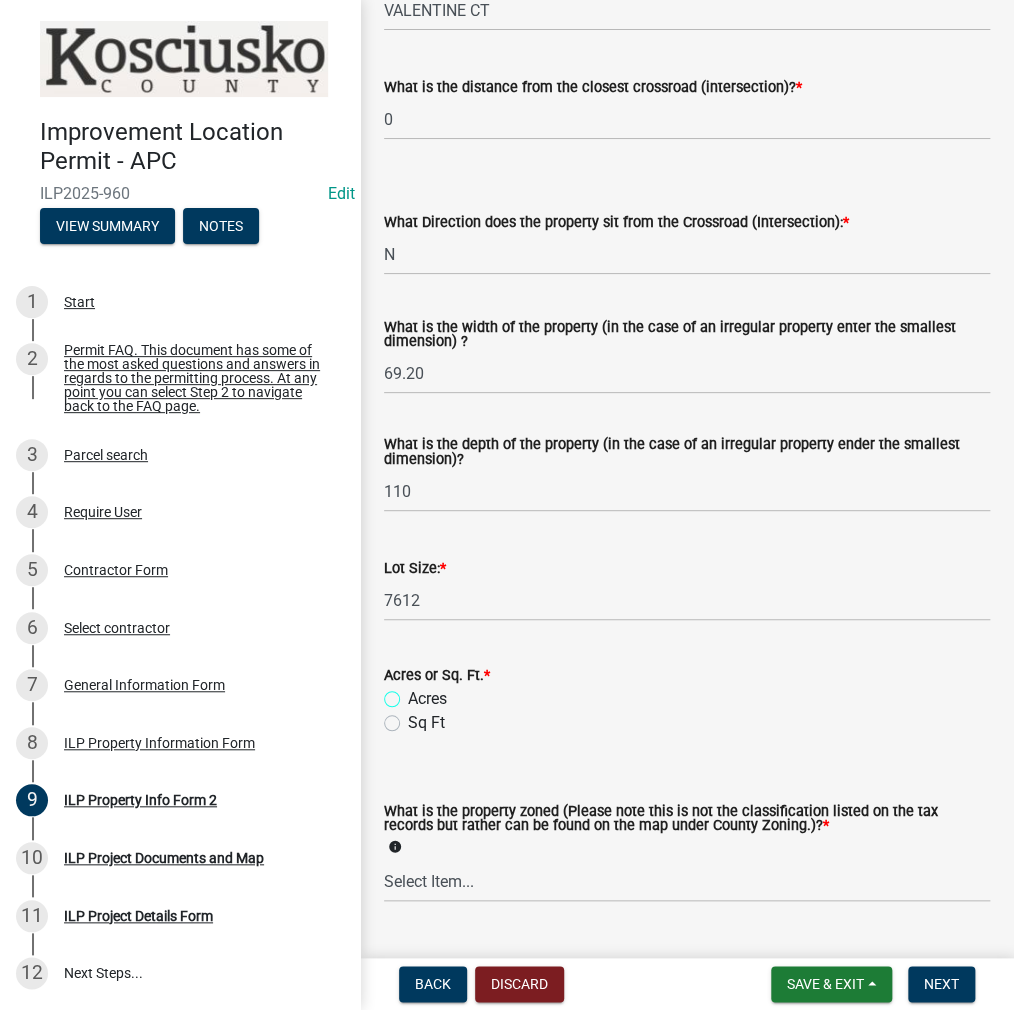 click on "Acres" at bounding box center (414, 693) 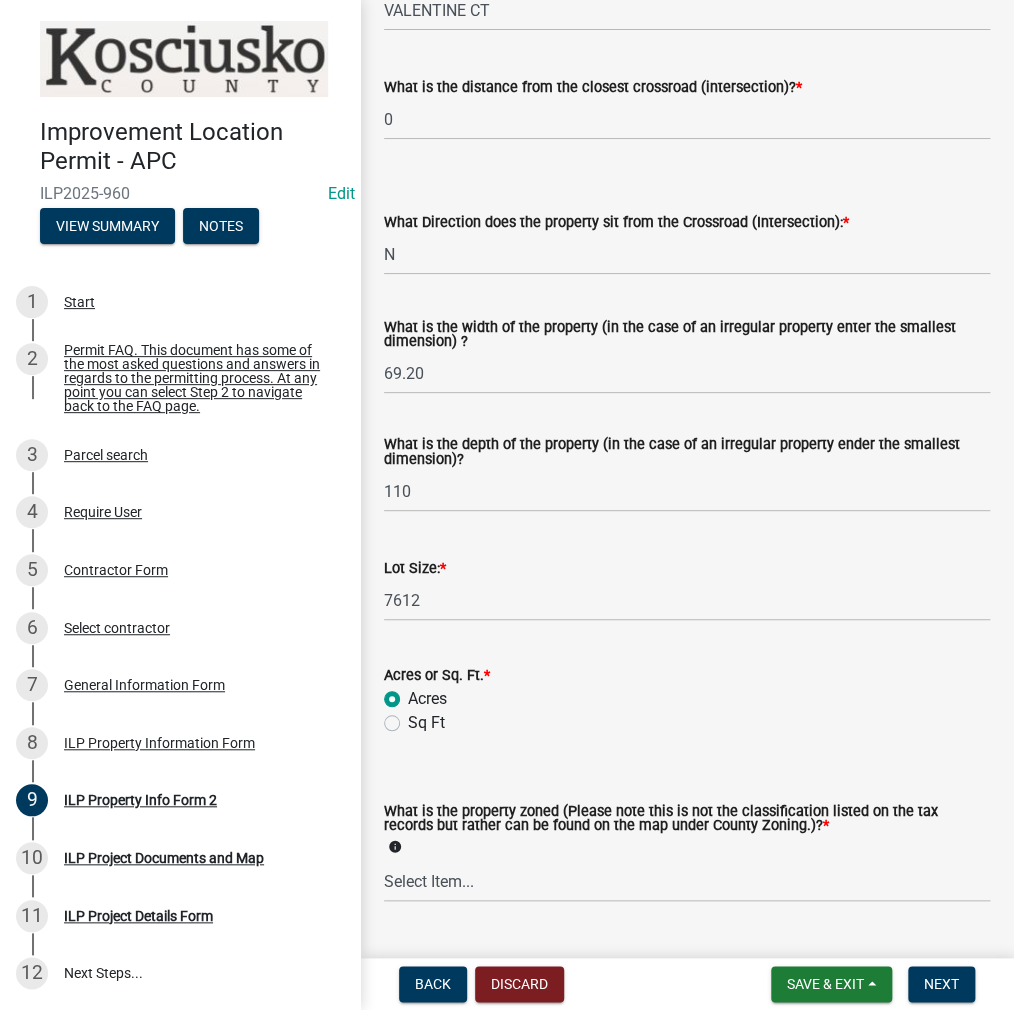 radio on "true" 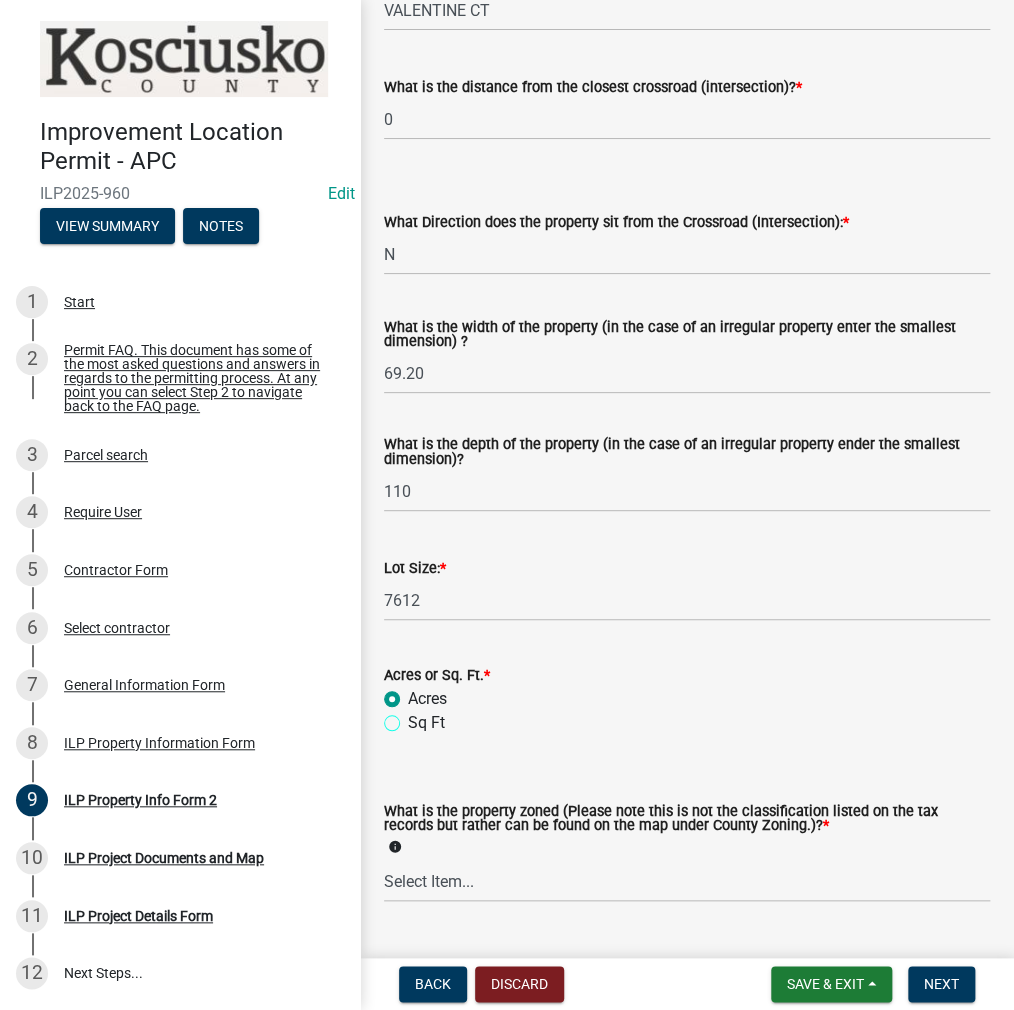 click on "Sq Ft" at bounding box center [414, 717] 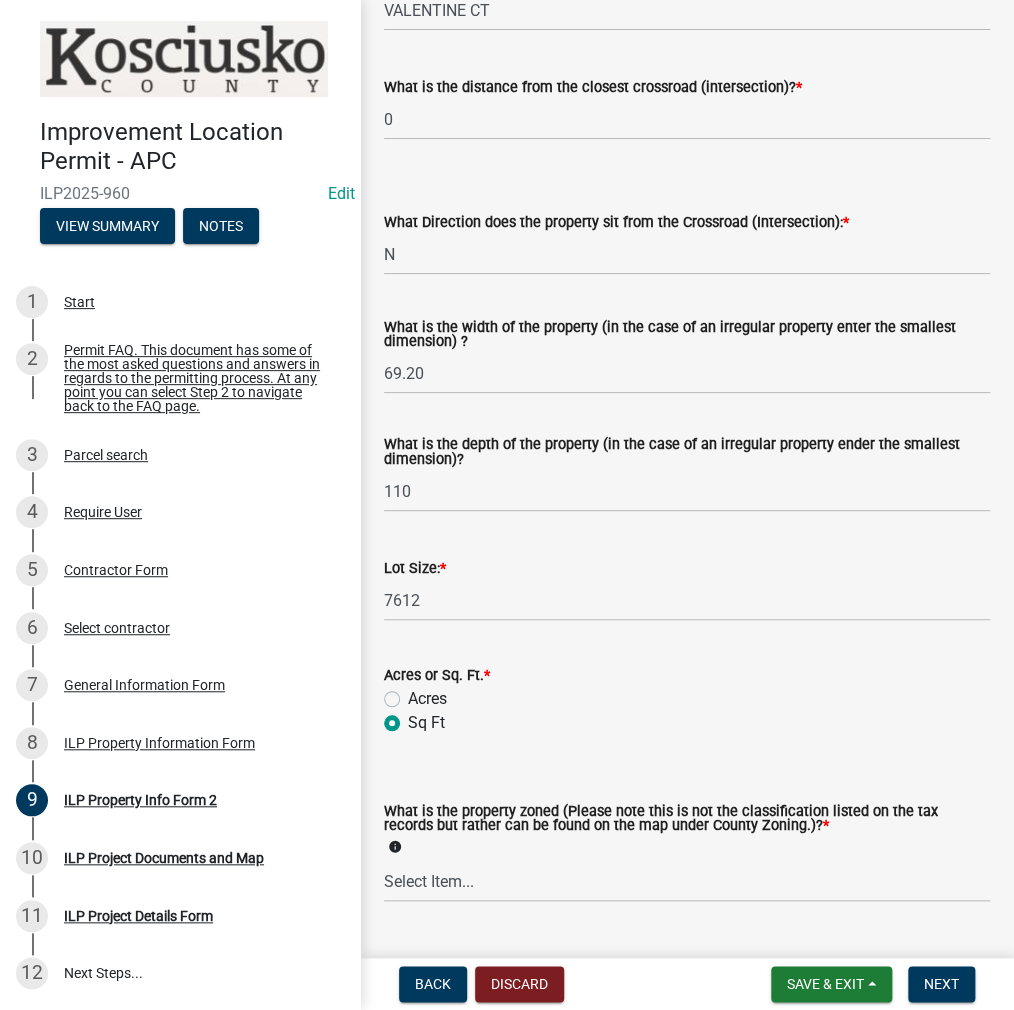 radio on "true" 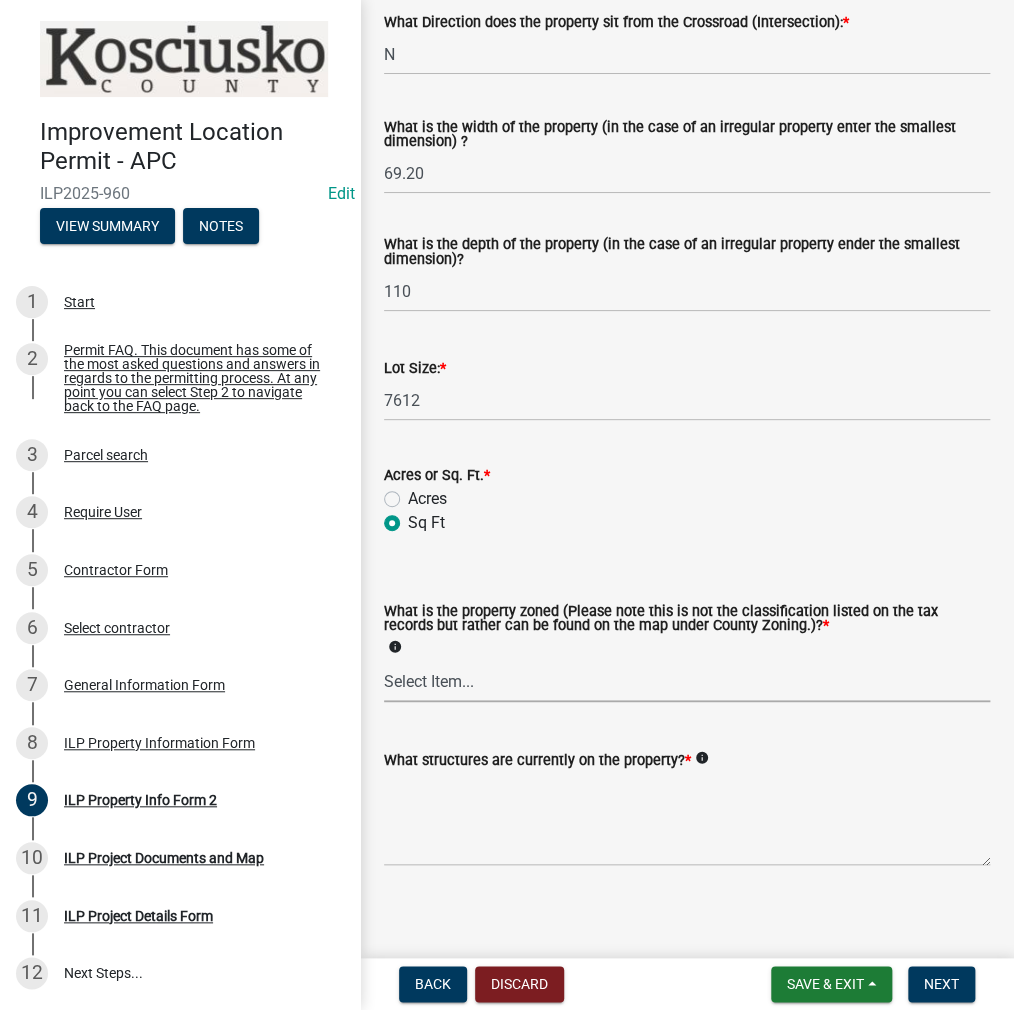 click on "Select Item...   Agricultural   Agricultural 2   Commercial   Environmental   Industrial 1   Industrial 2   Industrial 3   Public Use   Residential" at bounding box center [687, 681] 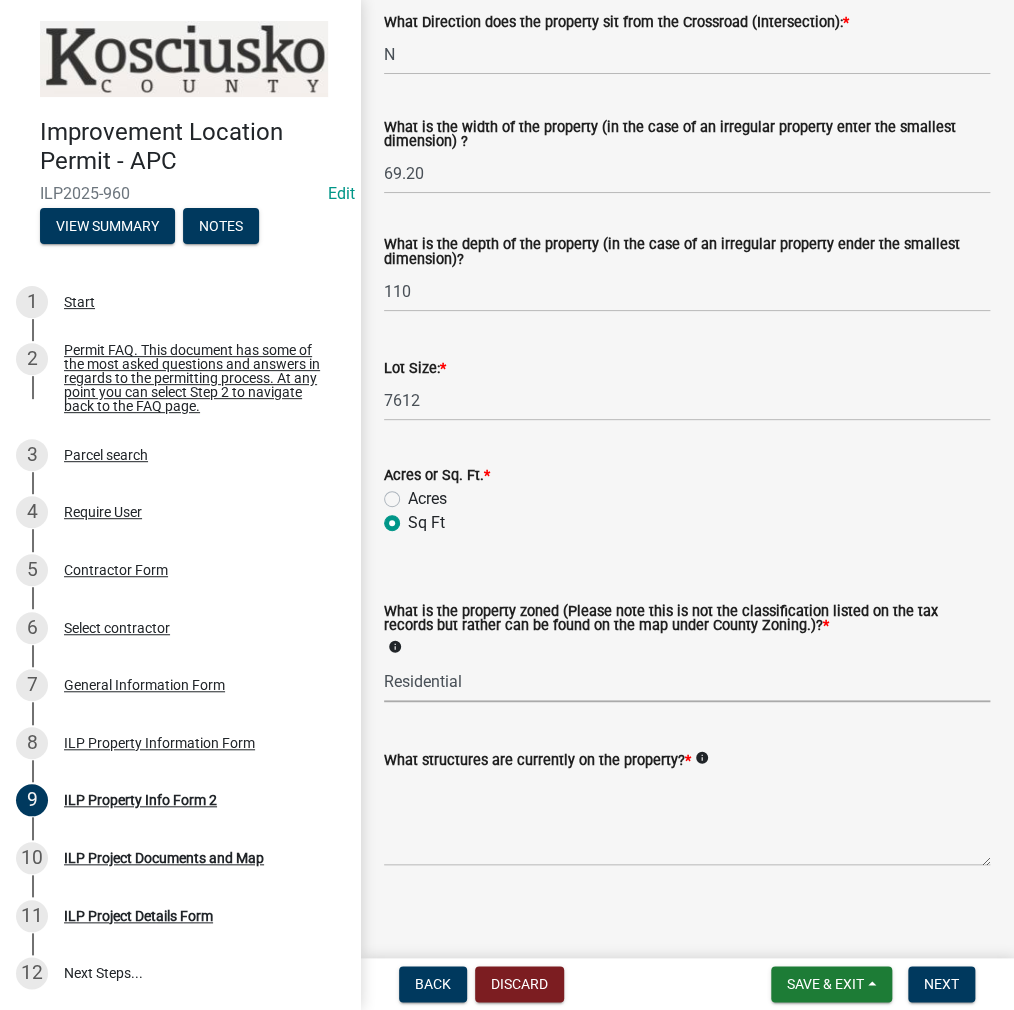 click on "Select Item...   Agricultural   Agricultural 2   Commercial   Environmental   Industrial 1   Industrial 2   Industrial 3   Public Use   Residential" at bounding box center (687, 681) 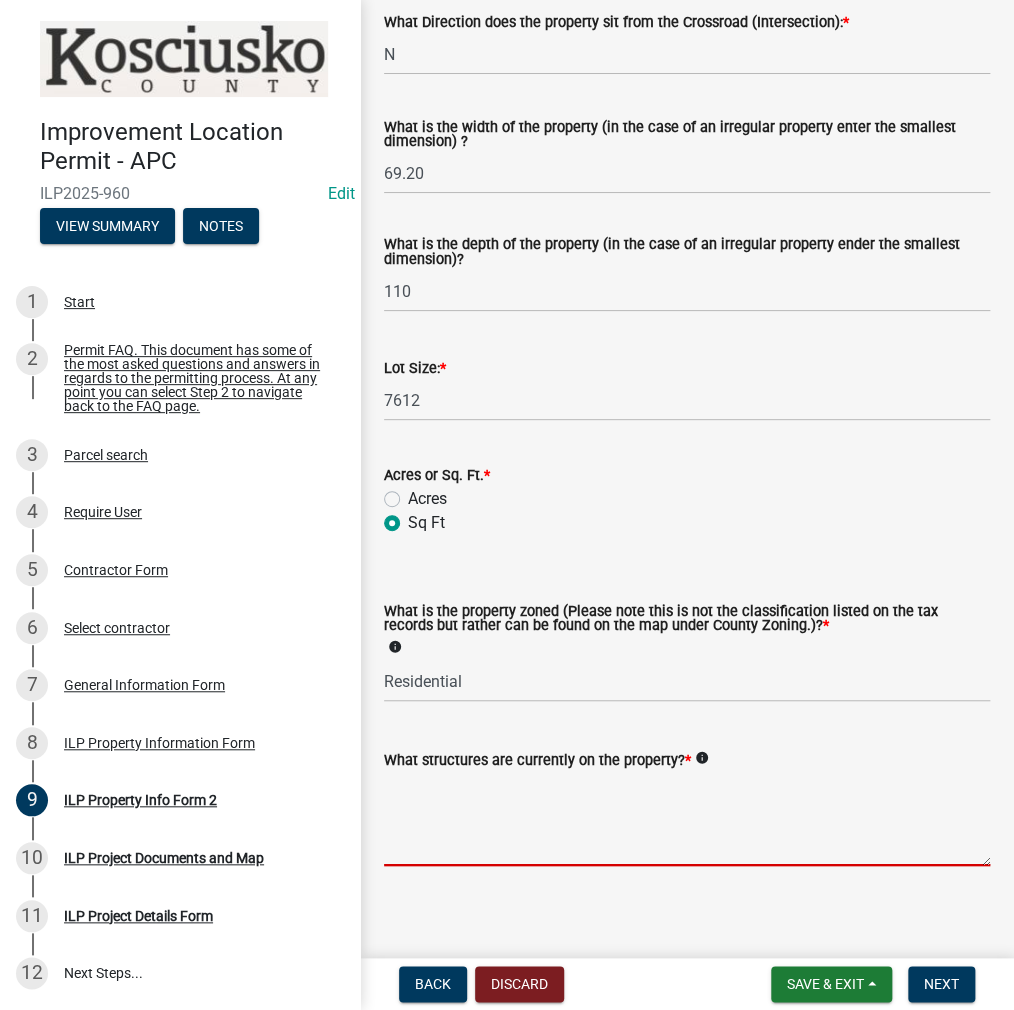 click on "What structures are currently on the property?  *" at bounding box center (687, 819) 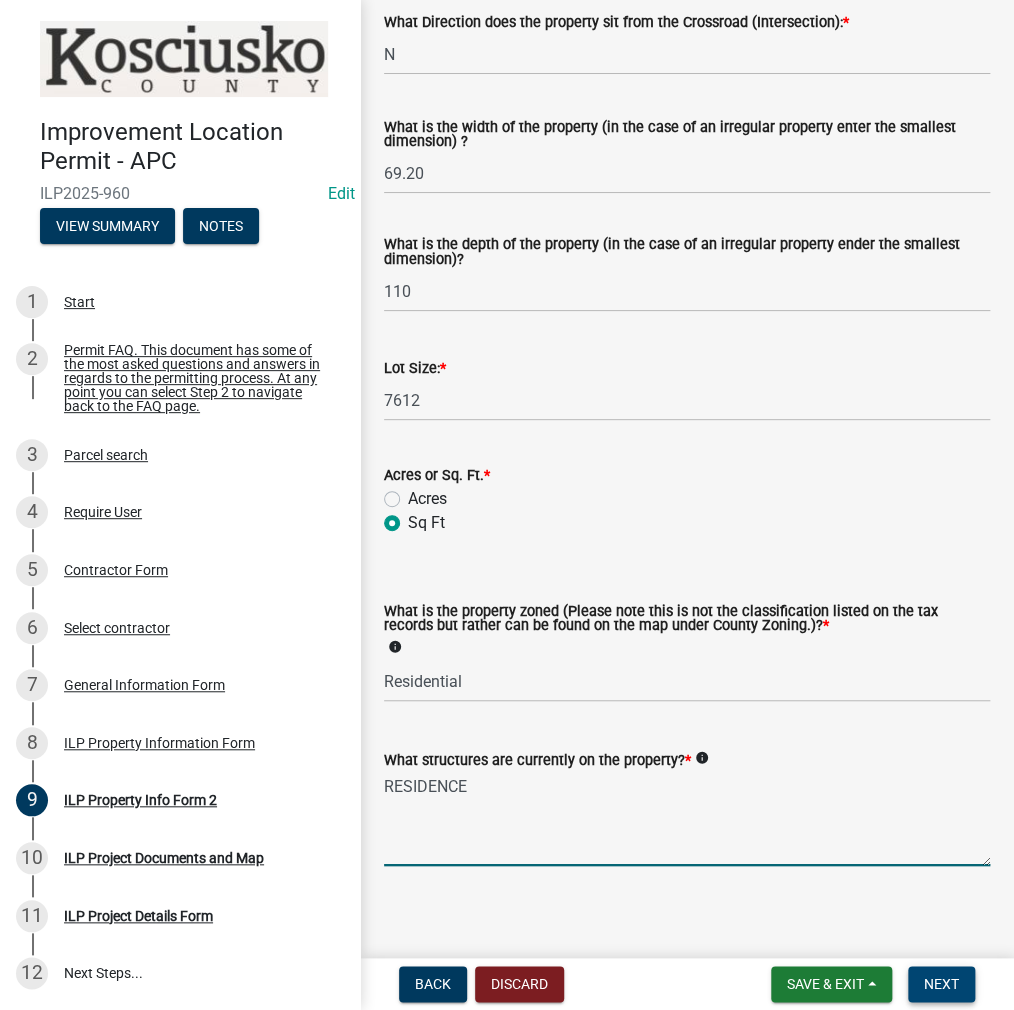 type on "RESIDENCE" 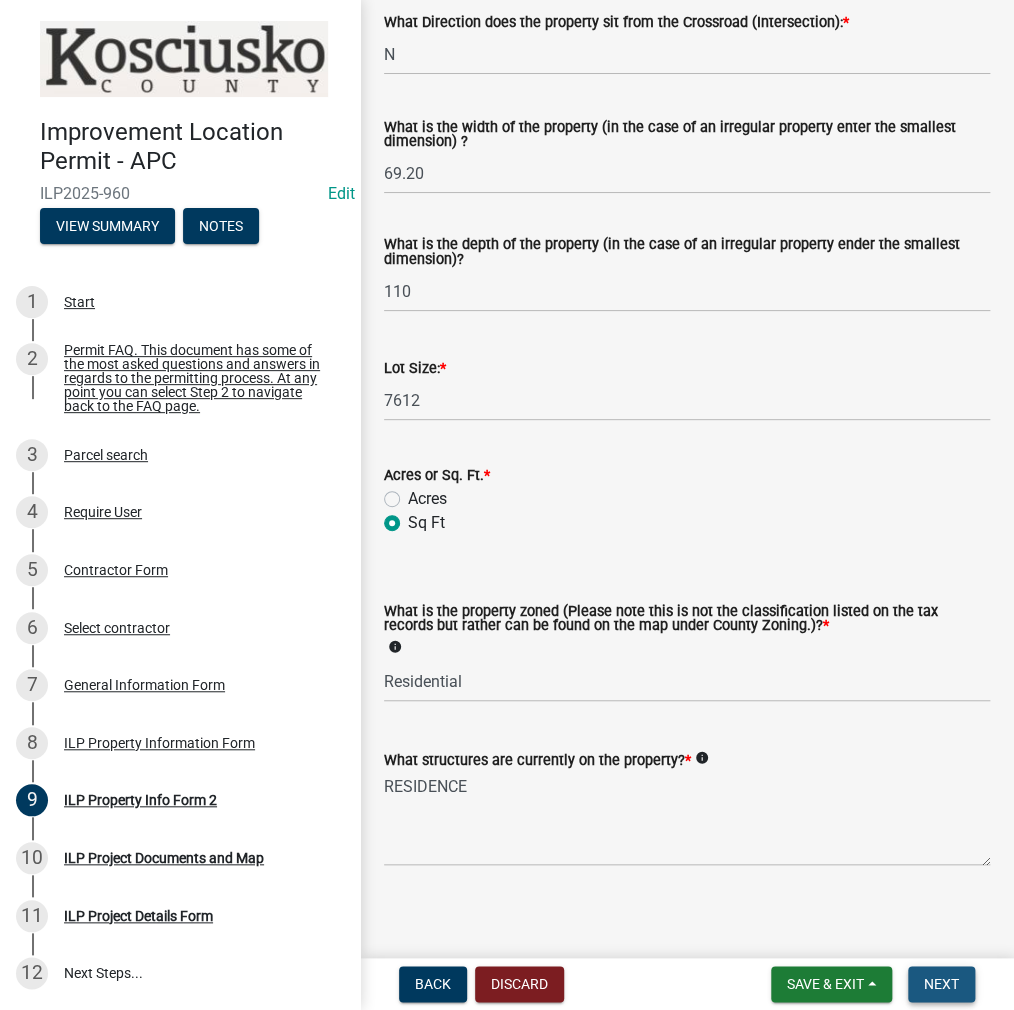 click on "Next" at bounding box center [941, 984] 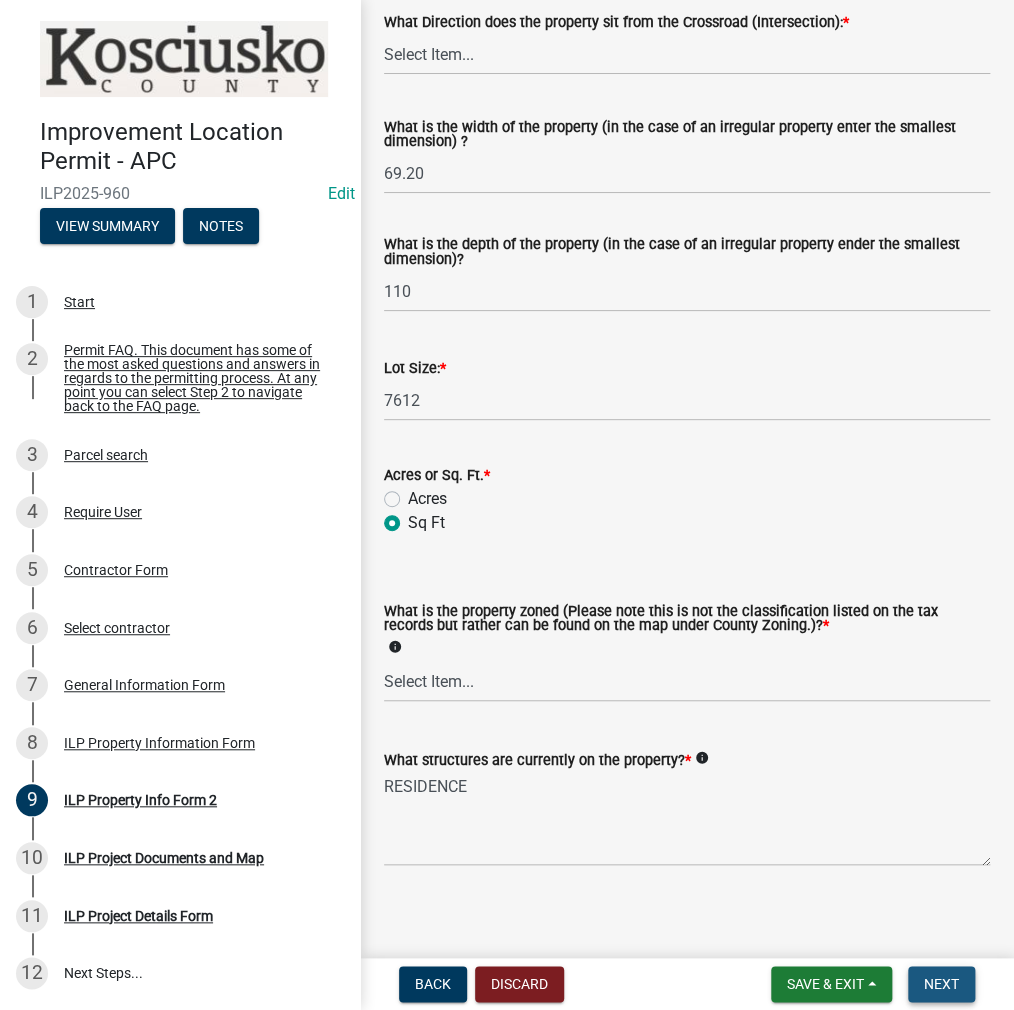 scroll, scrollTop: 0, scrollLeft: 0, axis: both 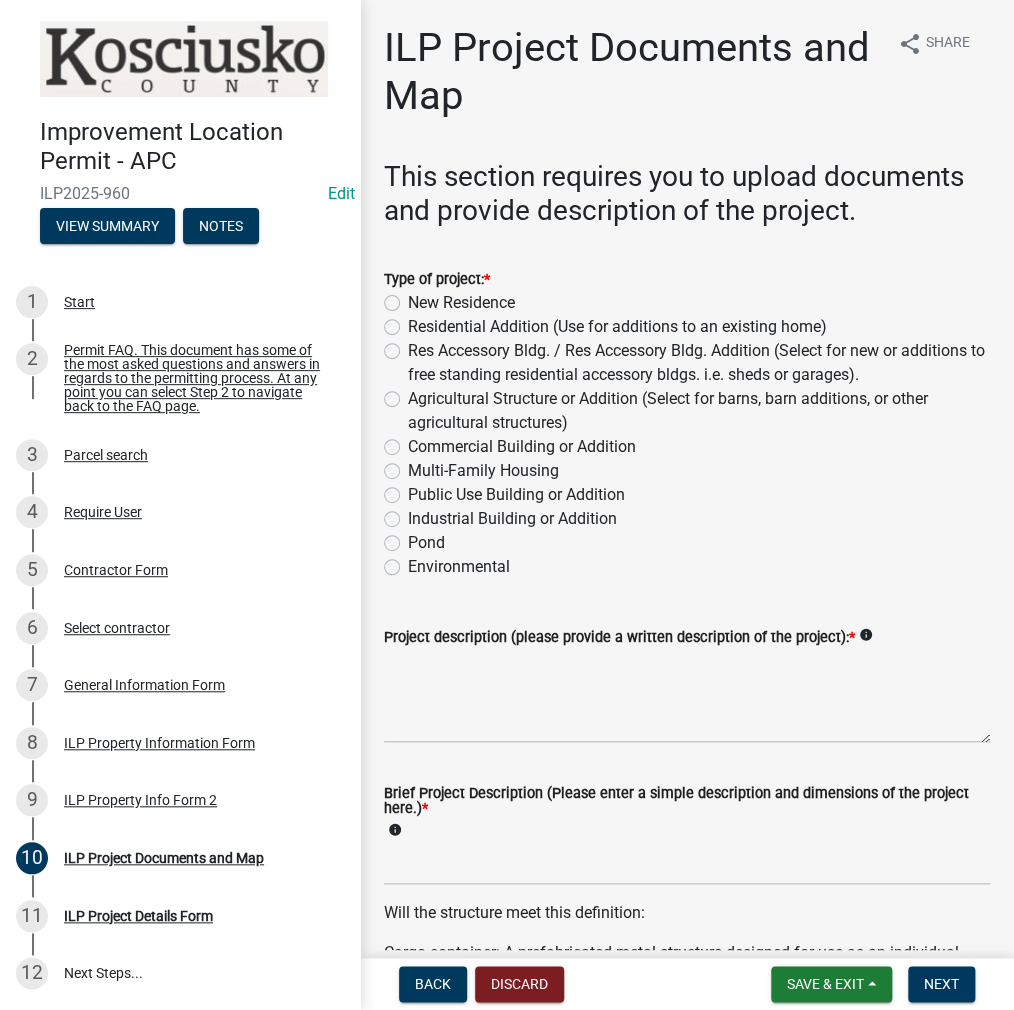 click on "Residential Addition (Use for additions to an existing home)" 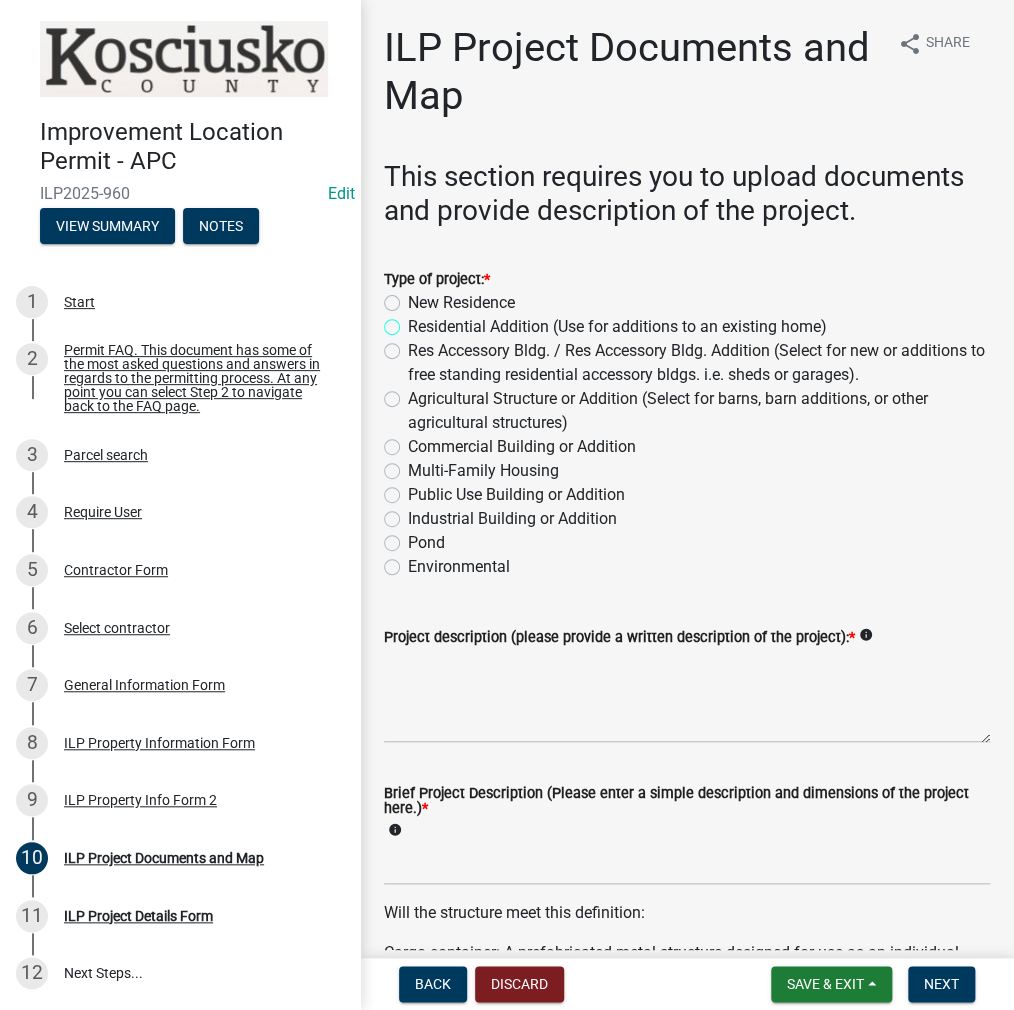 click on "Residential Addition (Use for additions to an existing home)" at bounding box center (414, 321) 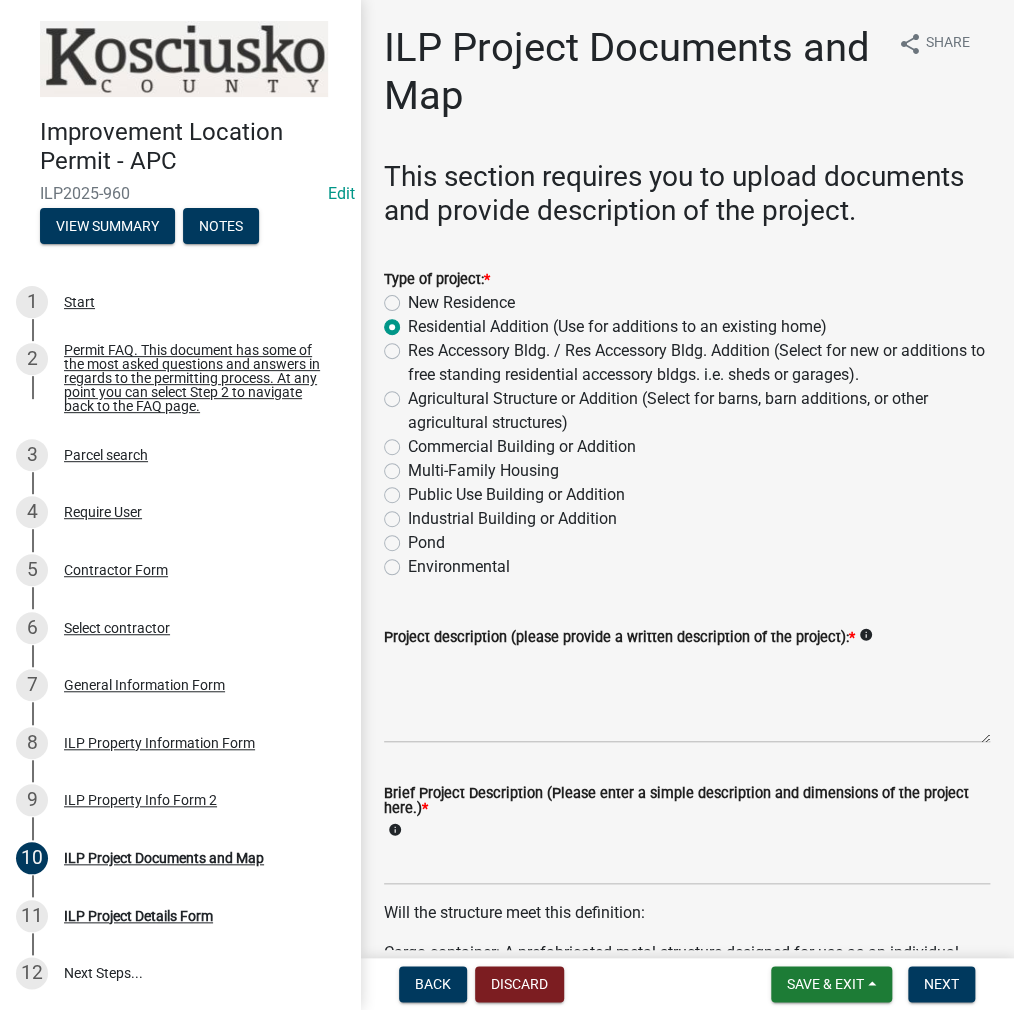 radio on "true" 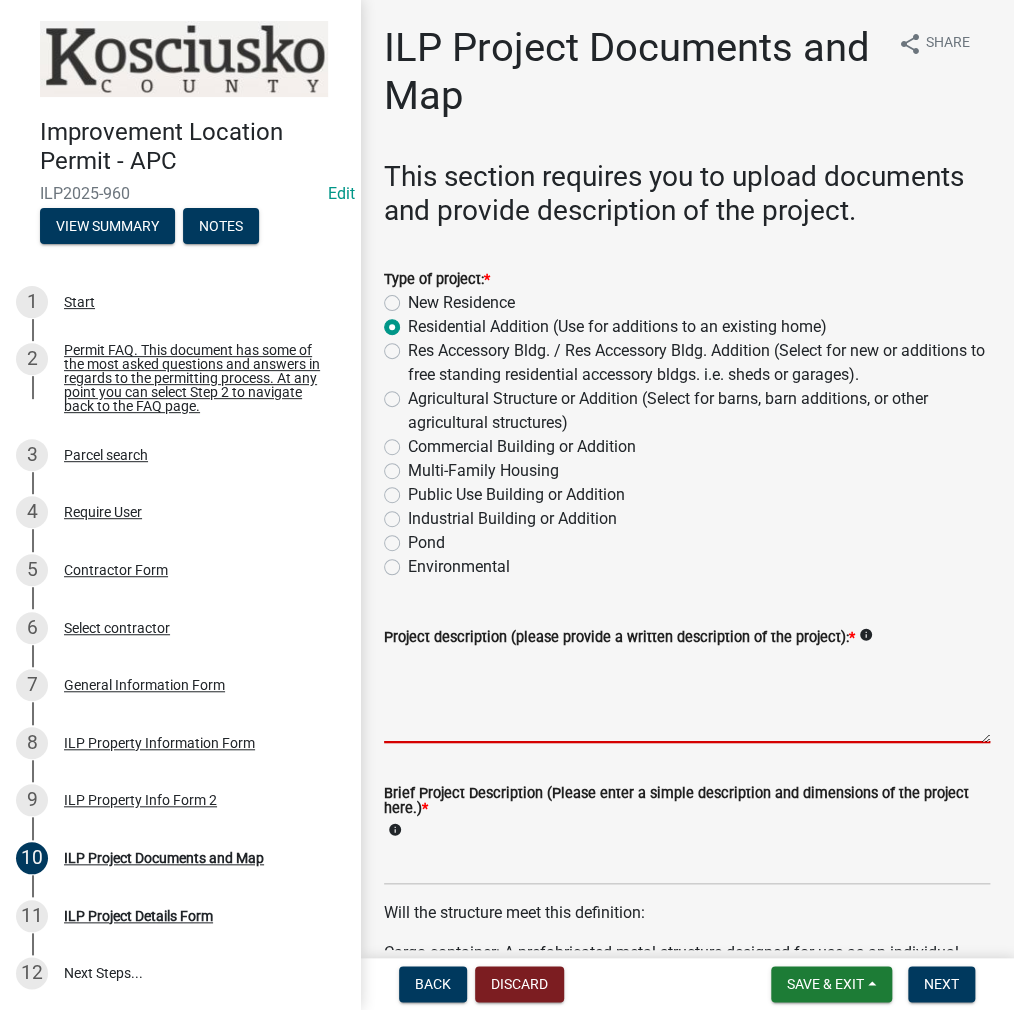 click on "Project description (please provide a written description of the project):  *" at bounding box center [687, 696] 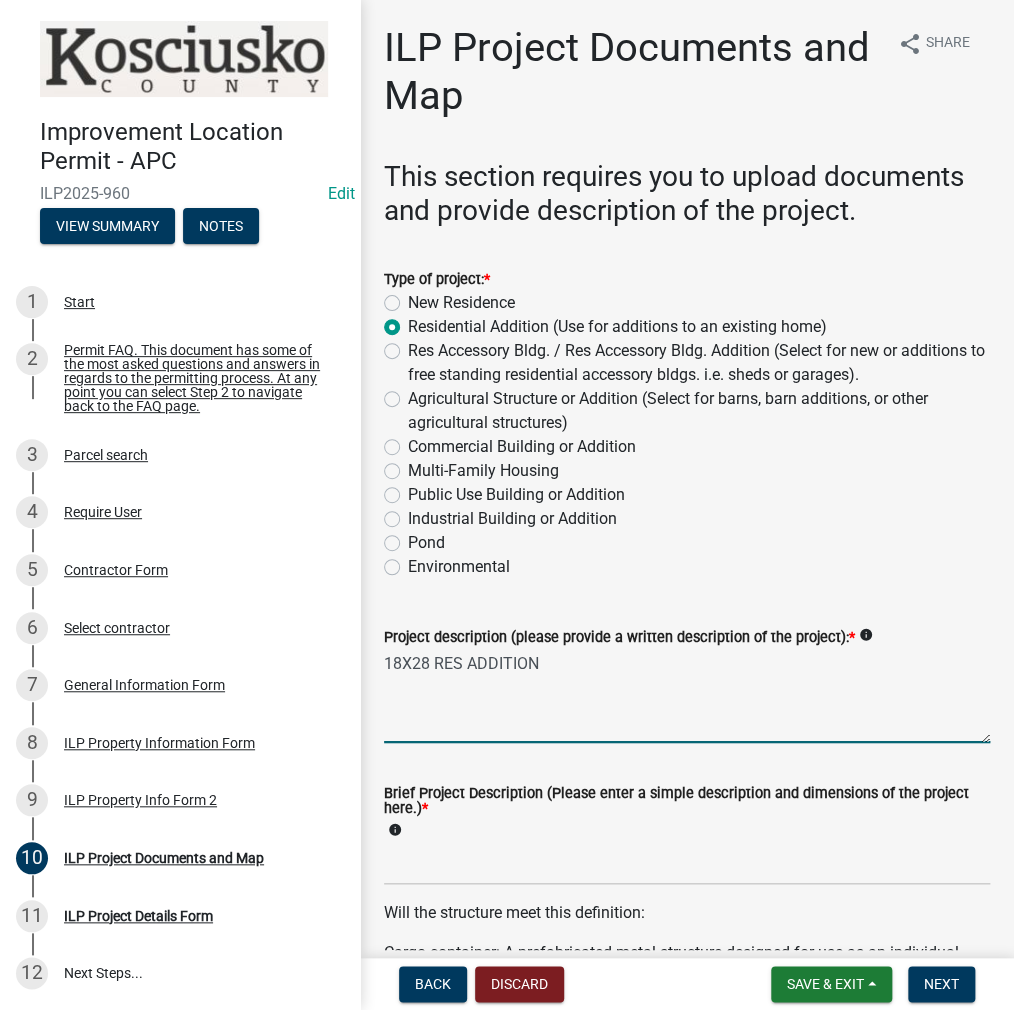 type on "18X28 RES ADDITION" 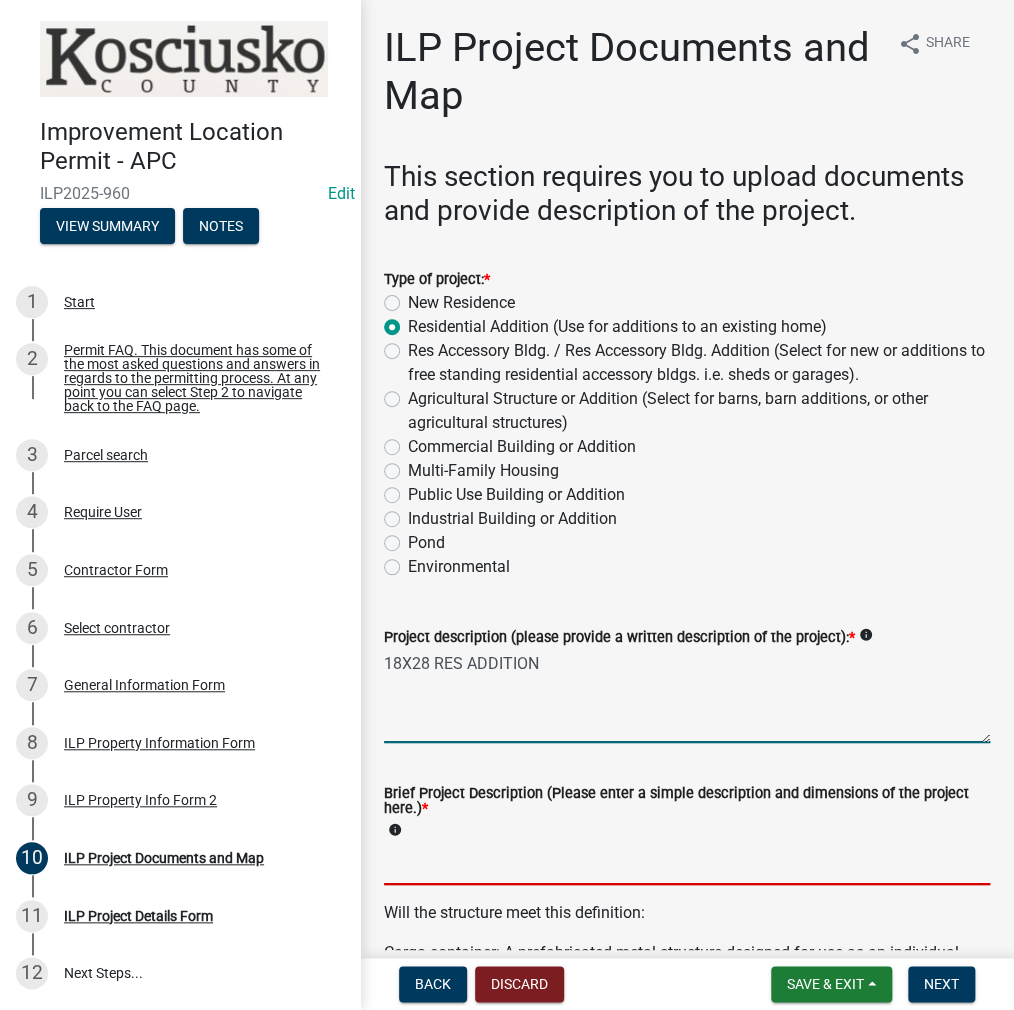 click on "Brief Project Description (Please enter a simple description and dimensions of the project here.)  *" at bounding box center (687, 864) 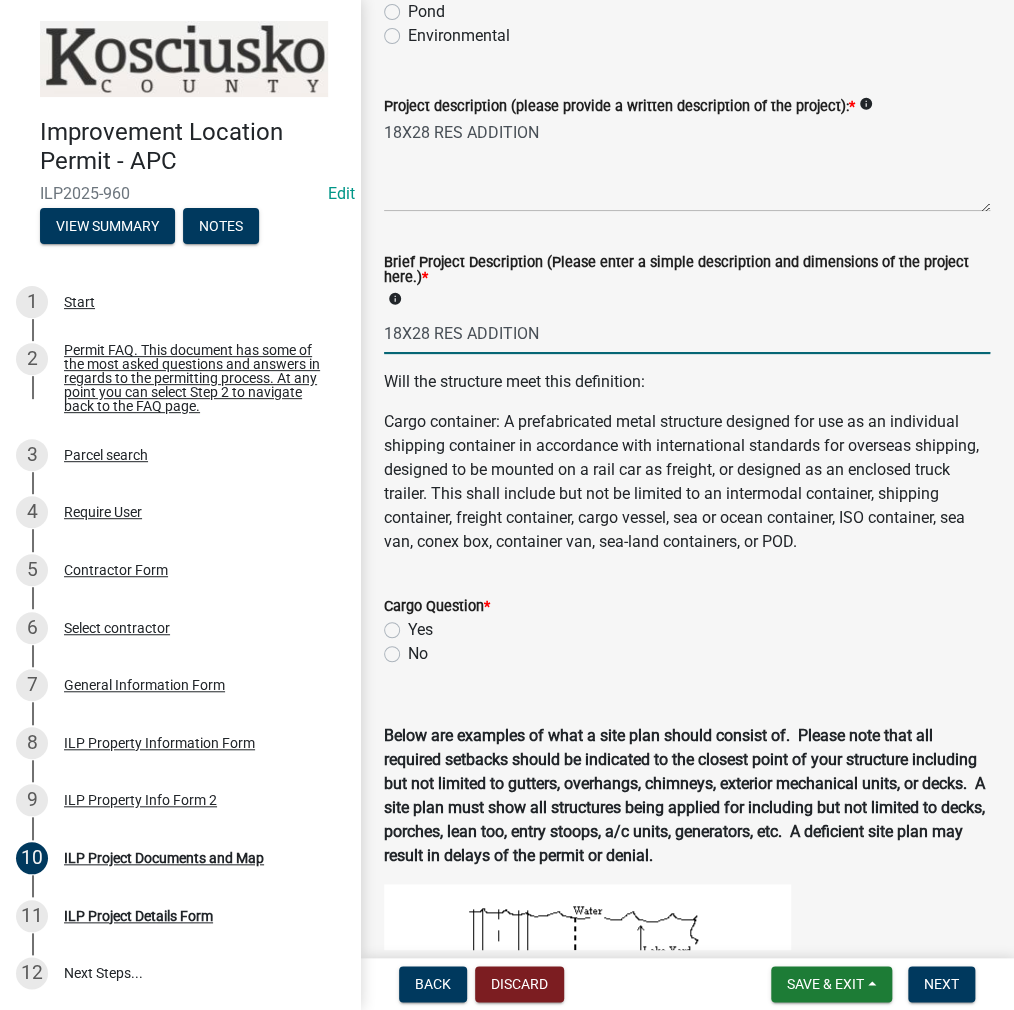 scroll, scrollTop: 600, scrollLeft: 0, axis: vertical 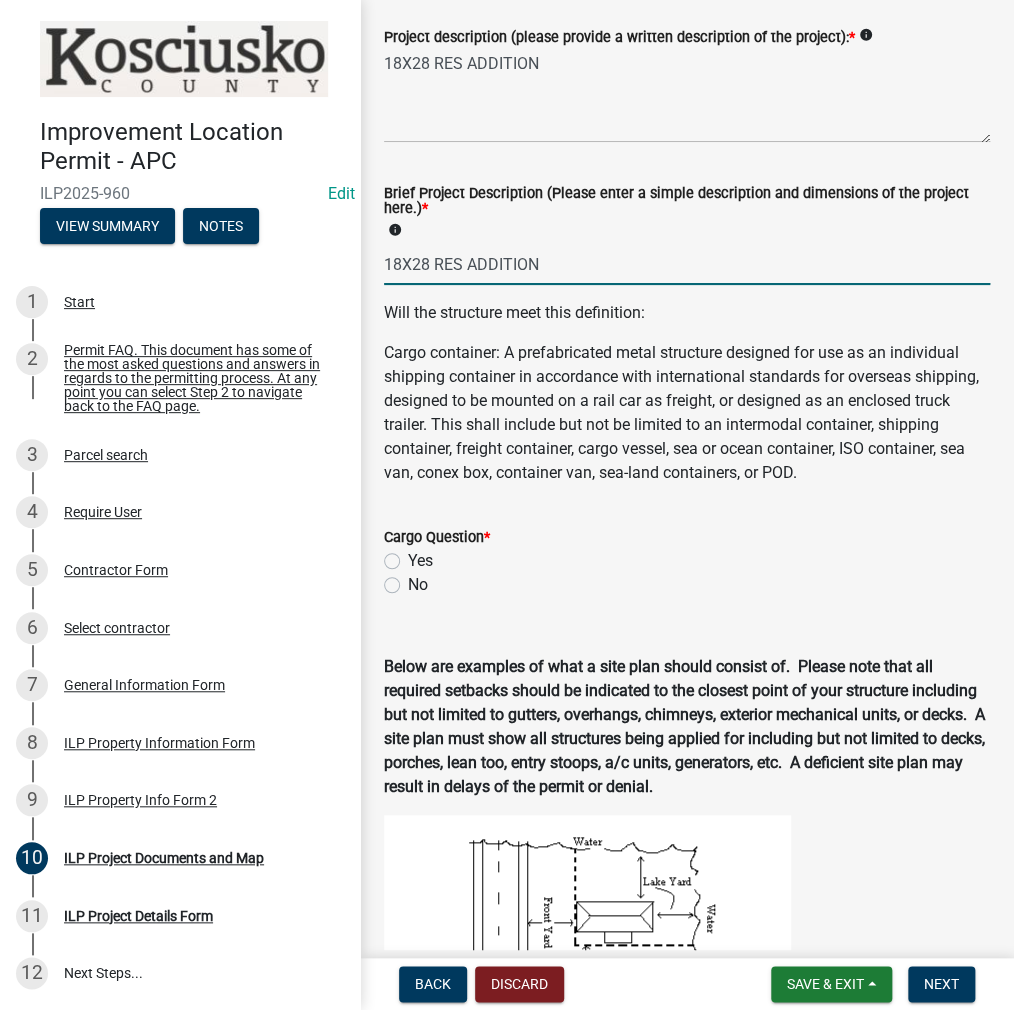 type on "18X28 RES ADDITION" 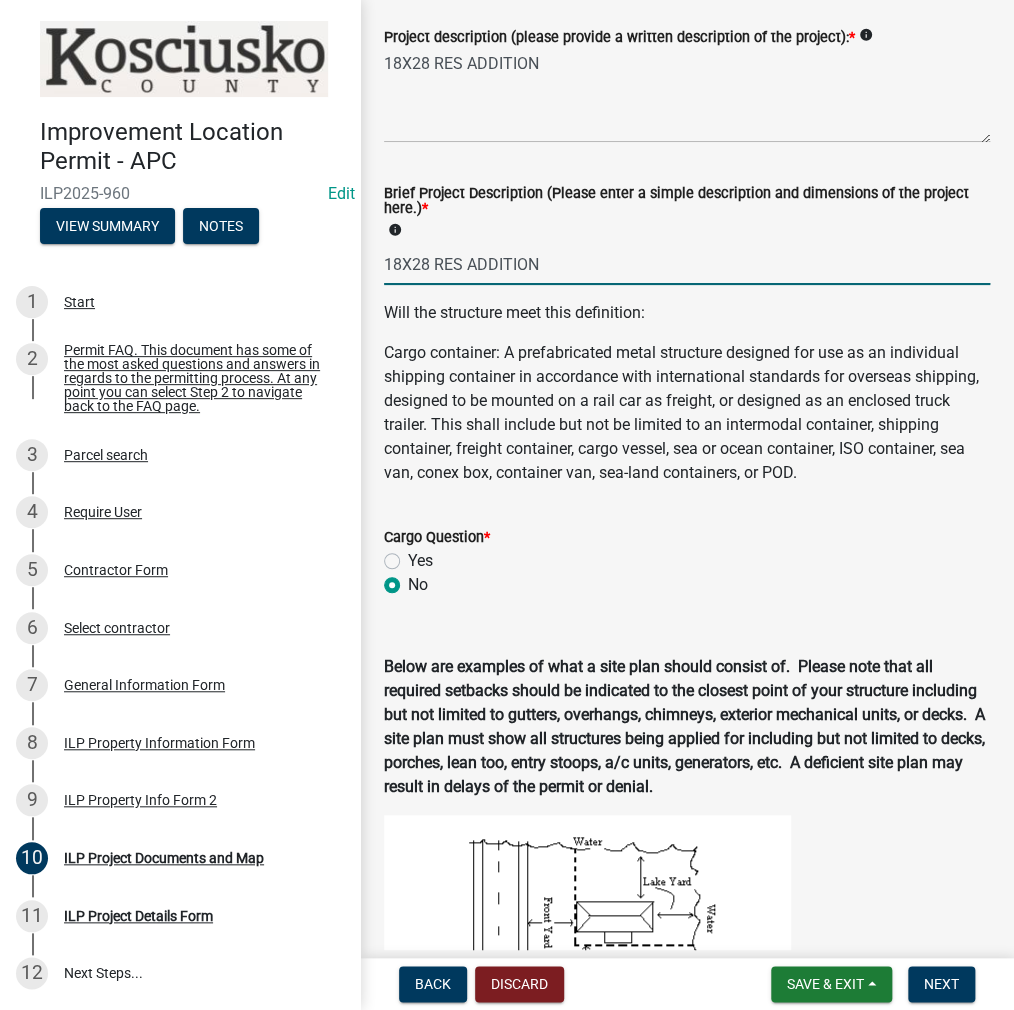 radio on "true" 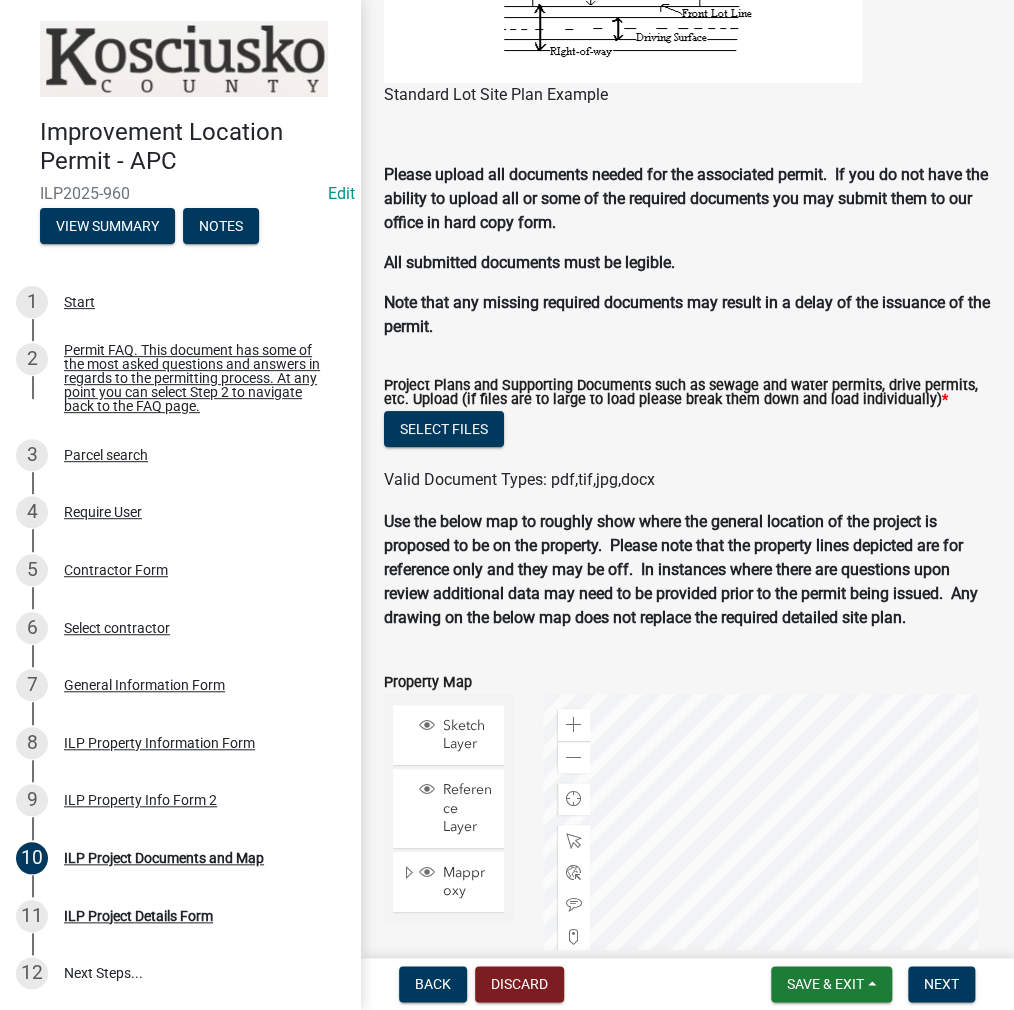 scroll, scrollTop: 1965, scrollLeft: 0, axis: vertical 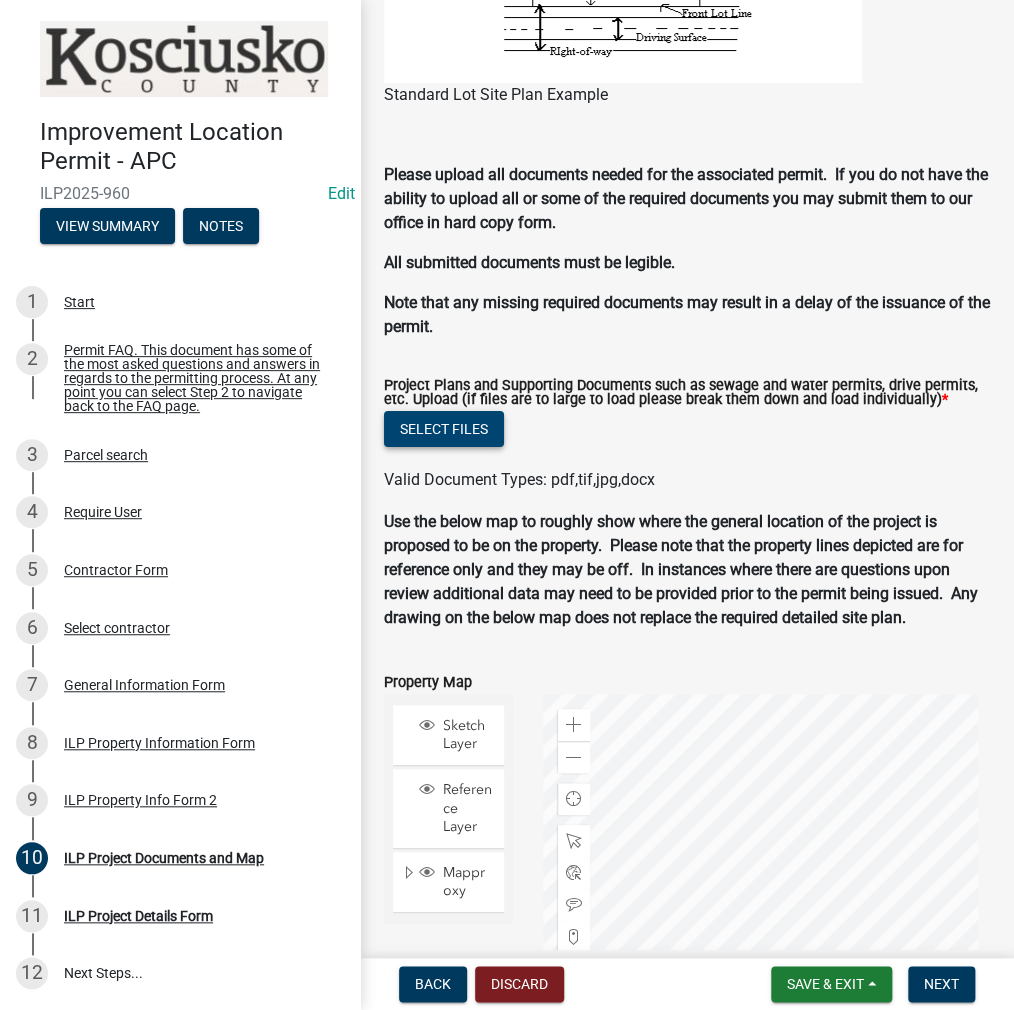 click on "Select files" 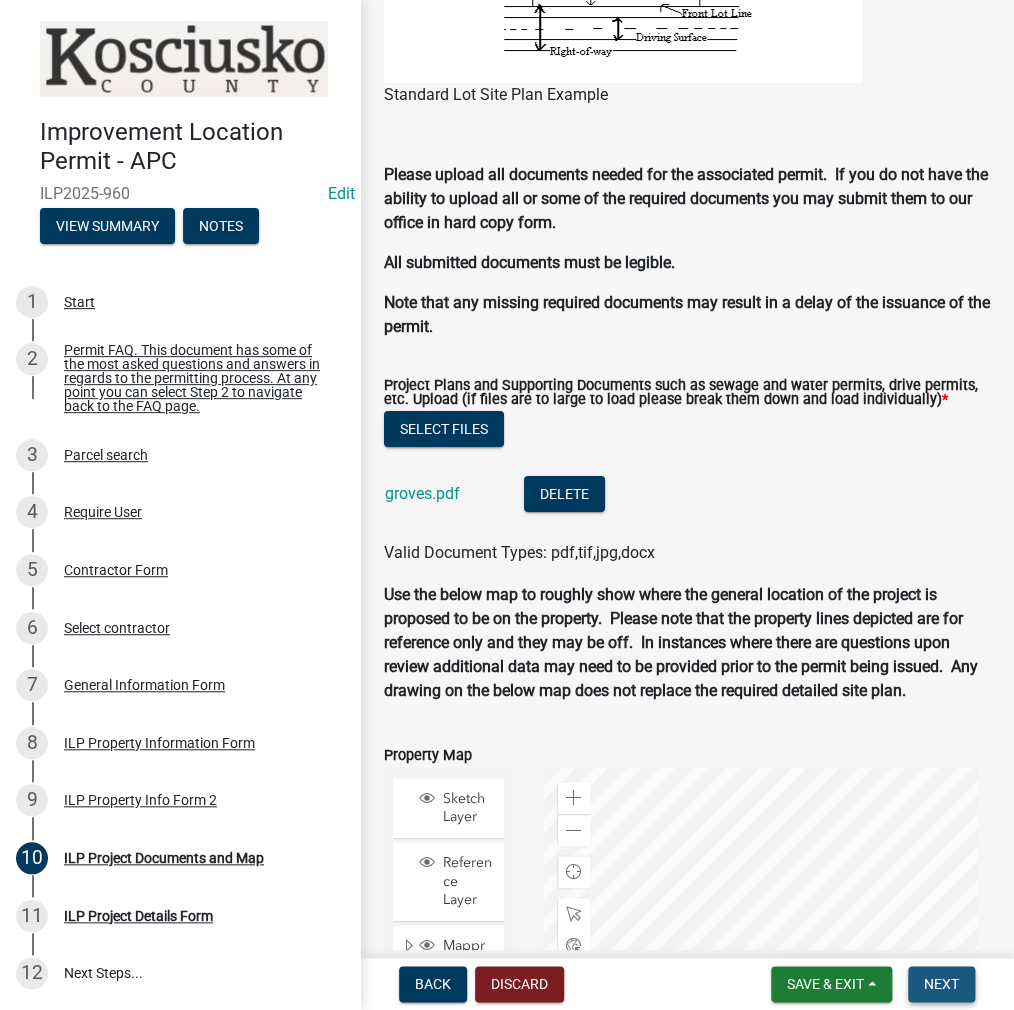 click on "Next" at bounding box center (941, 984) 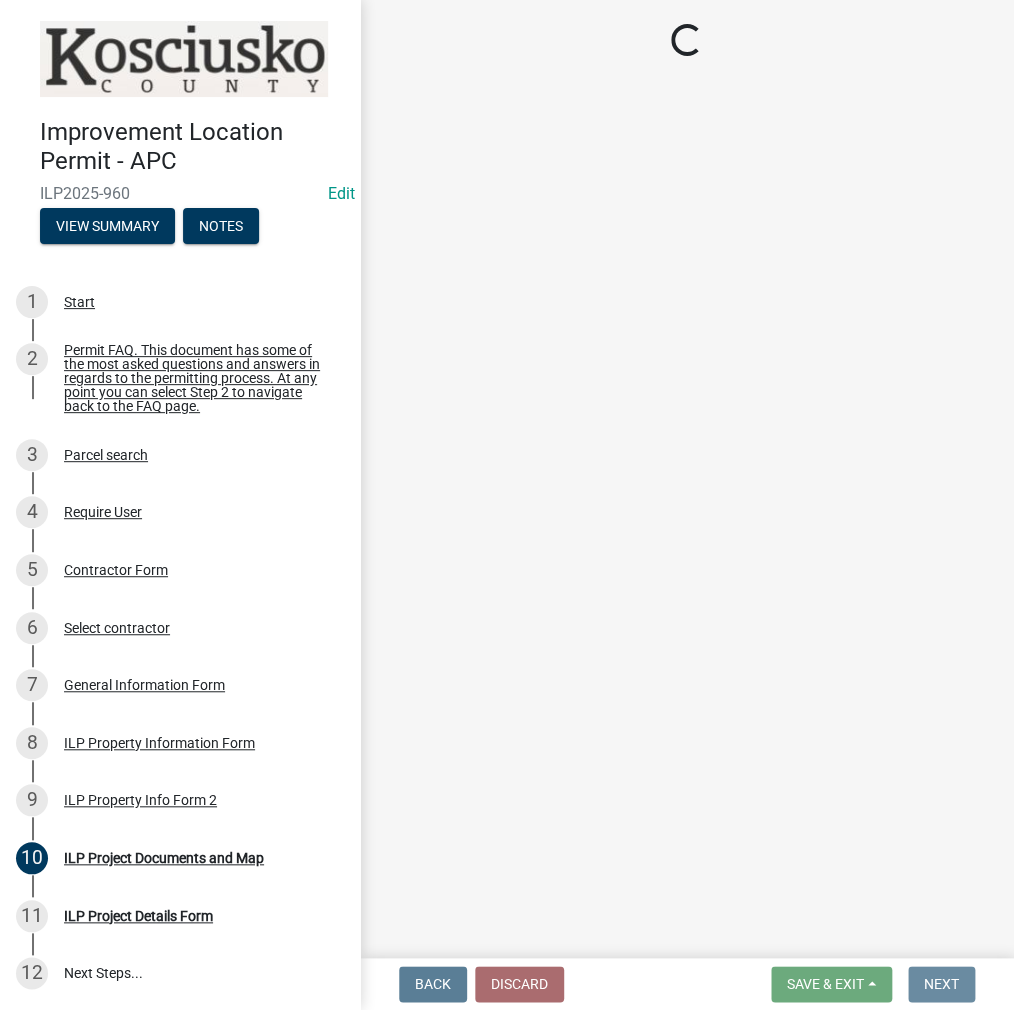 scroll, scrollTop: 0, scrollLeft: 0, axis: both 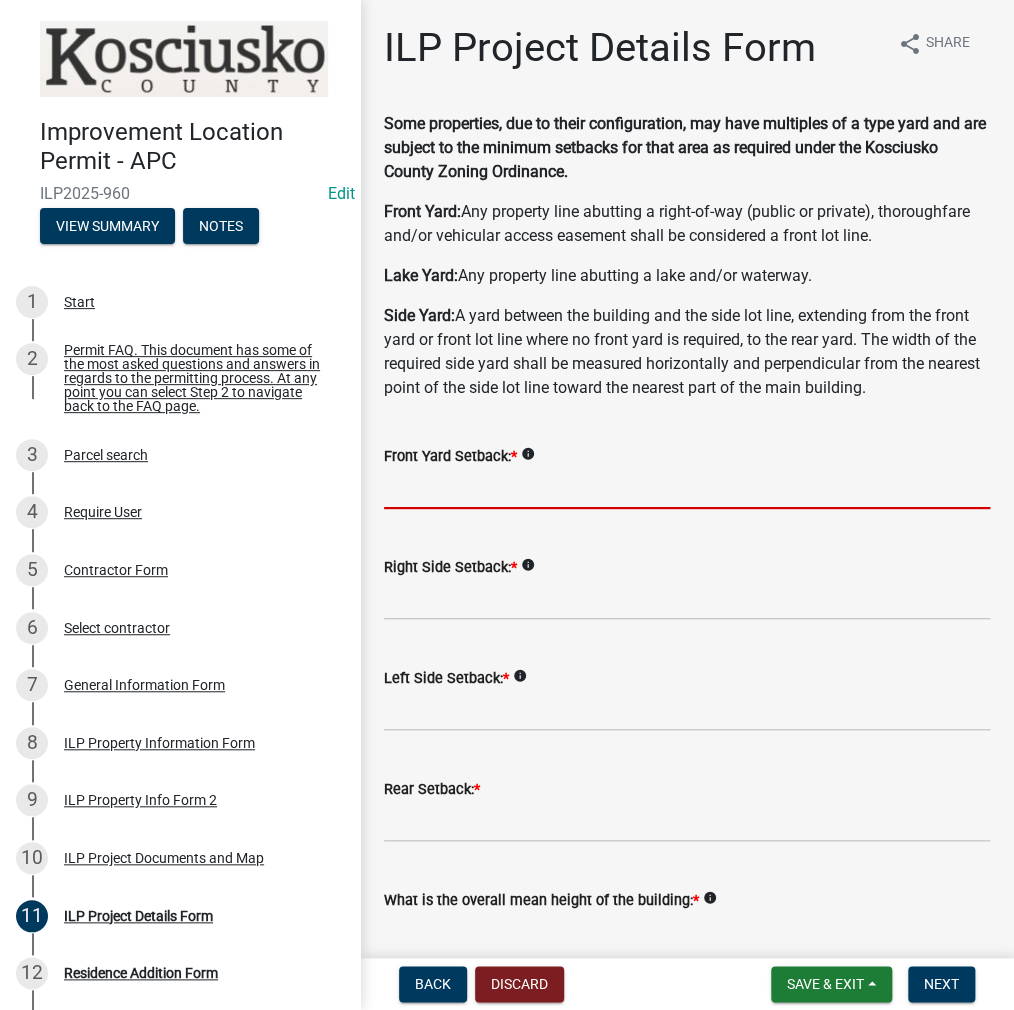click 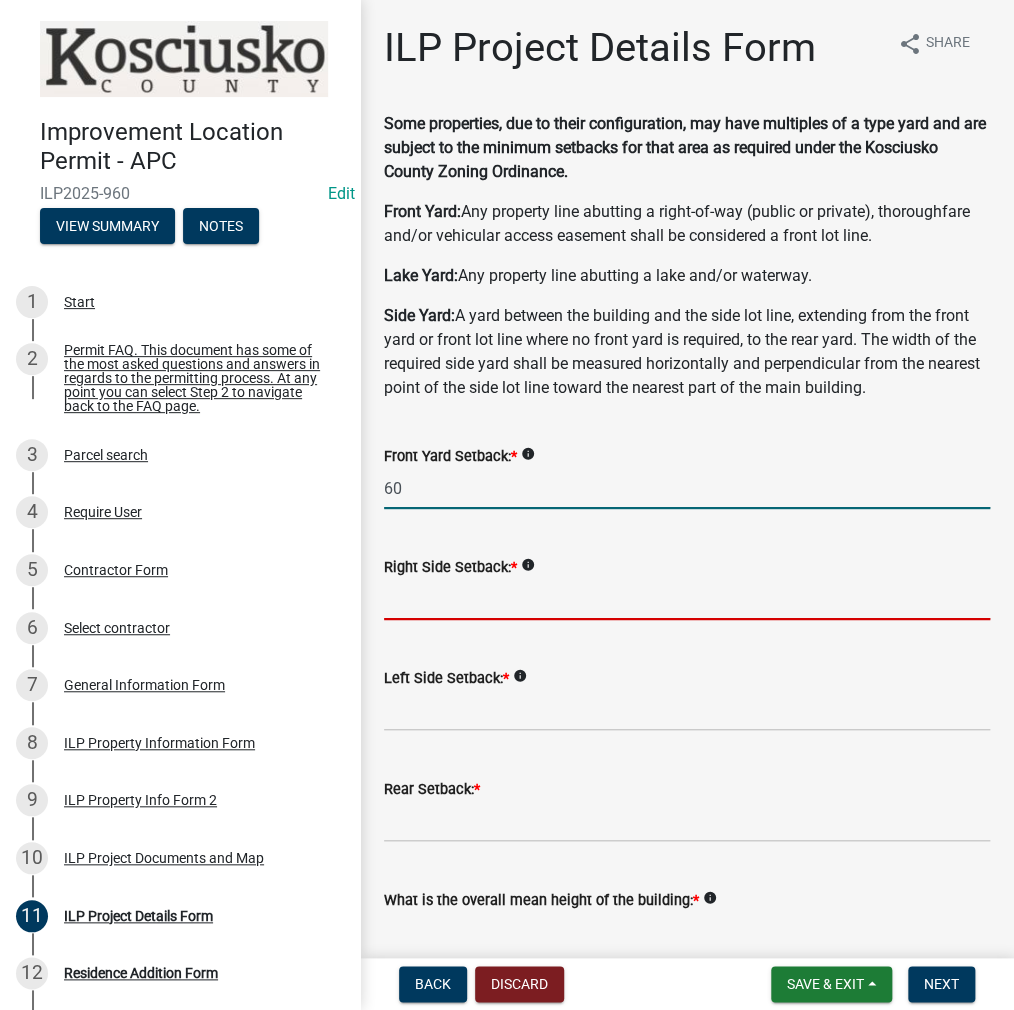 type on "60.0" 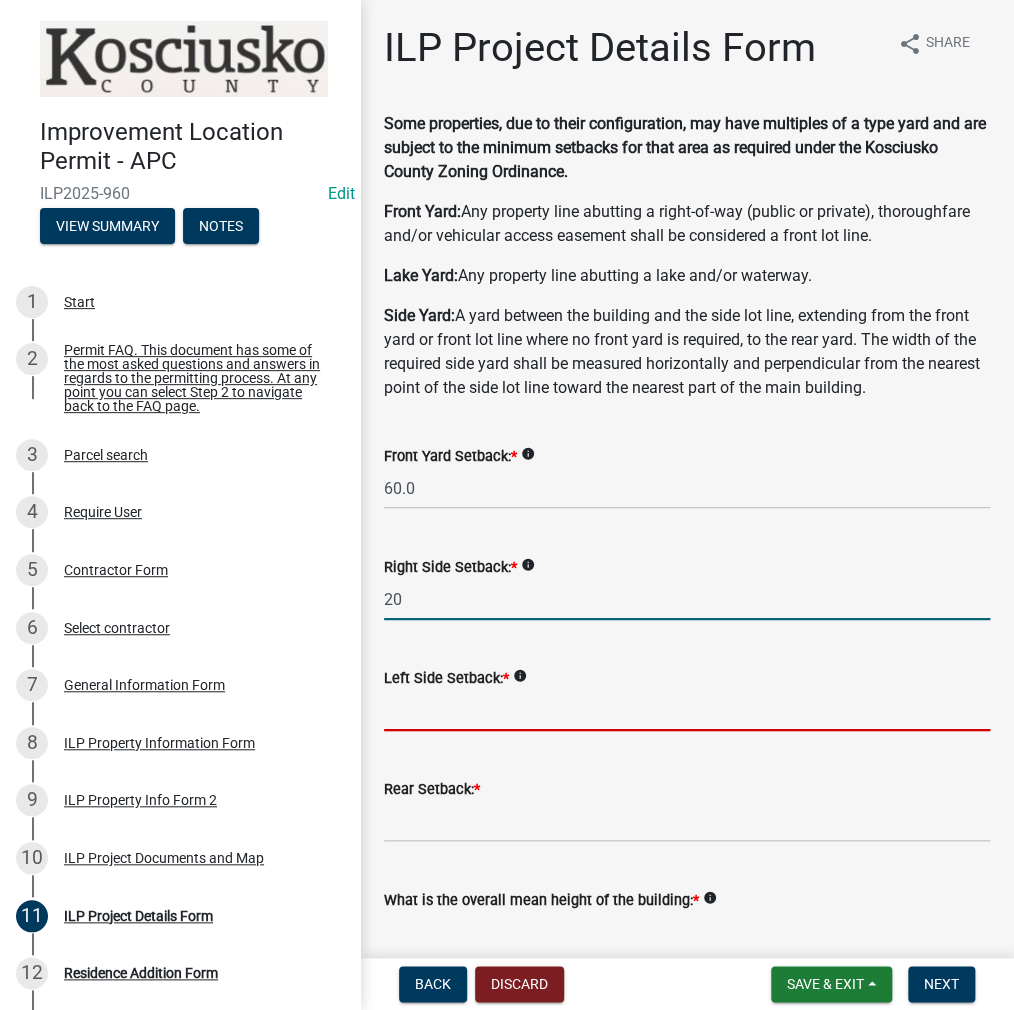 type on "20.0" 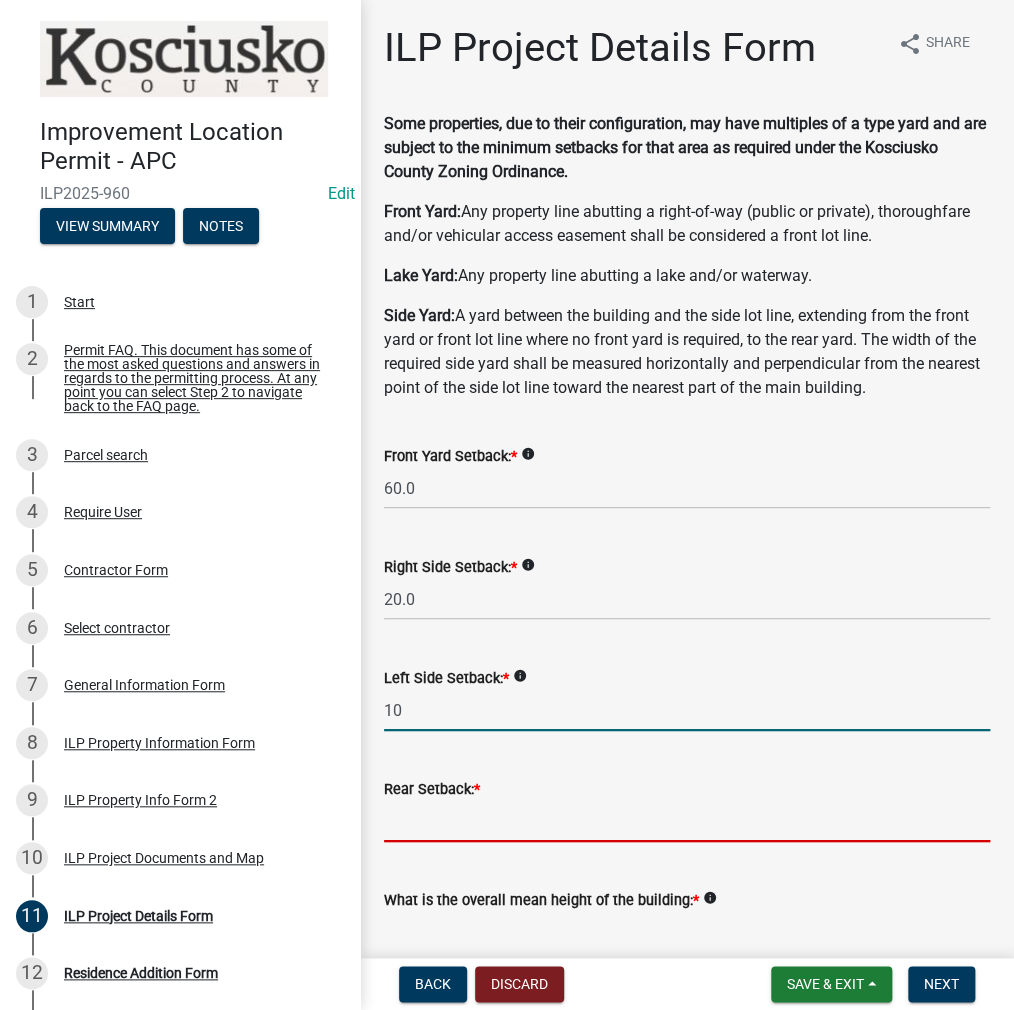 type on "10.0" 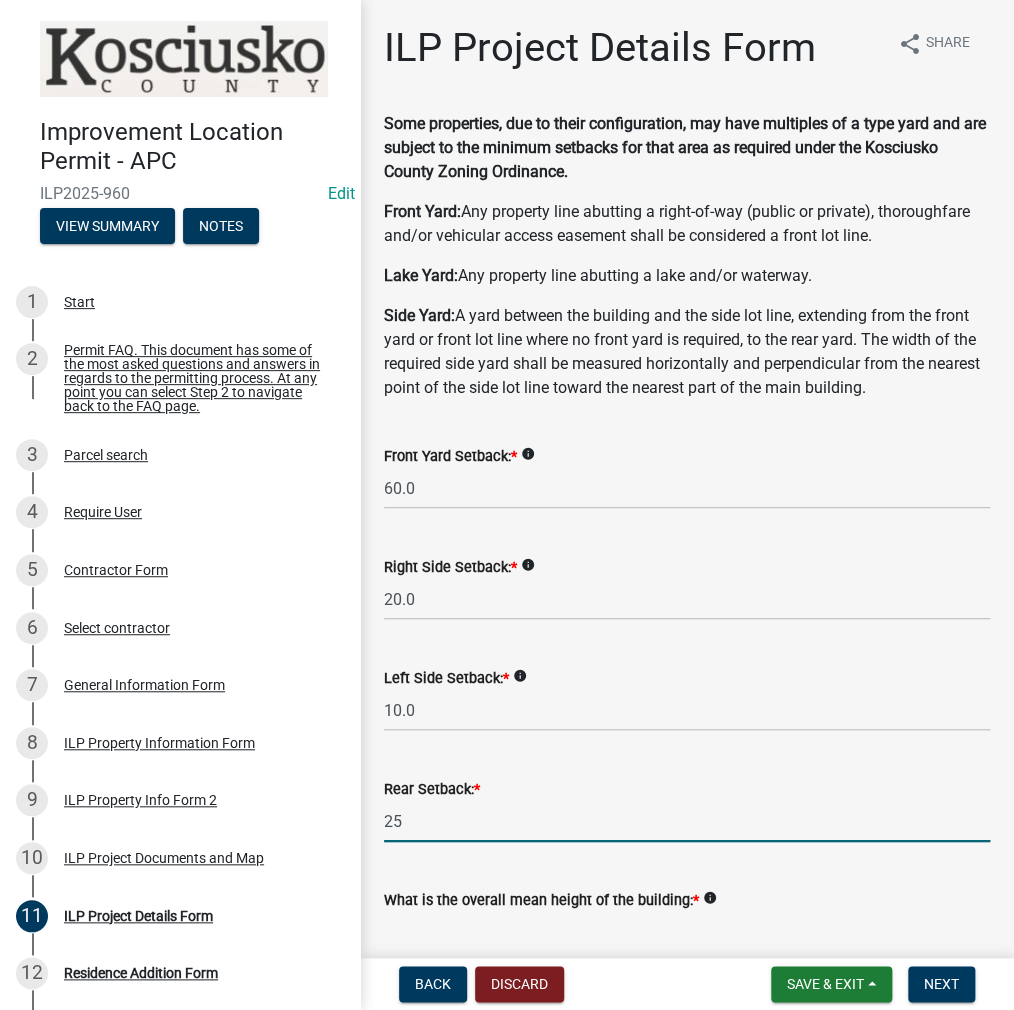 type on "25.0" 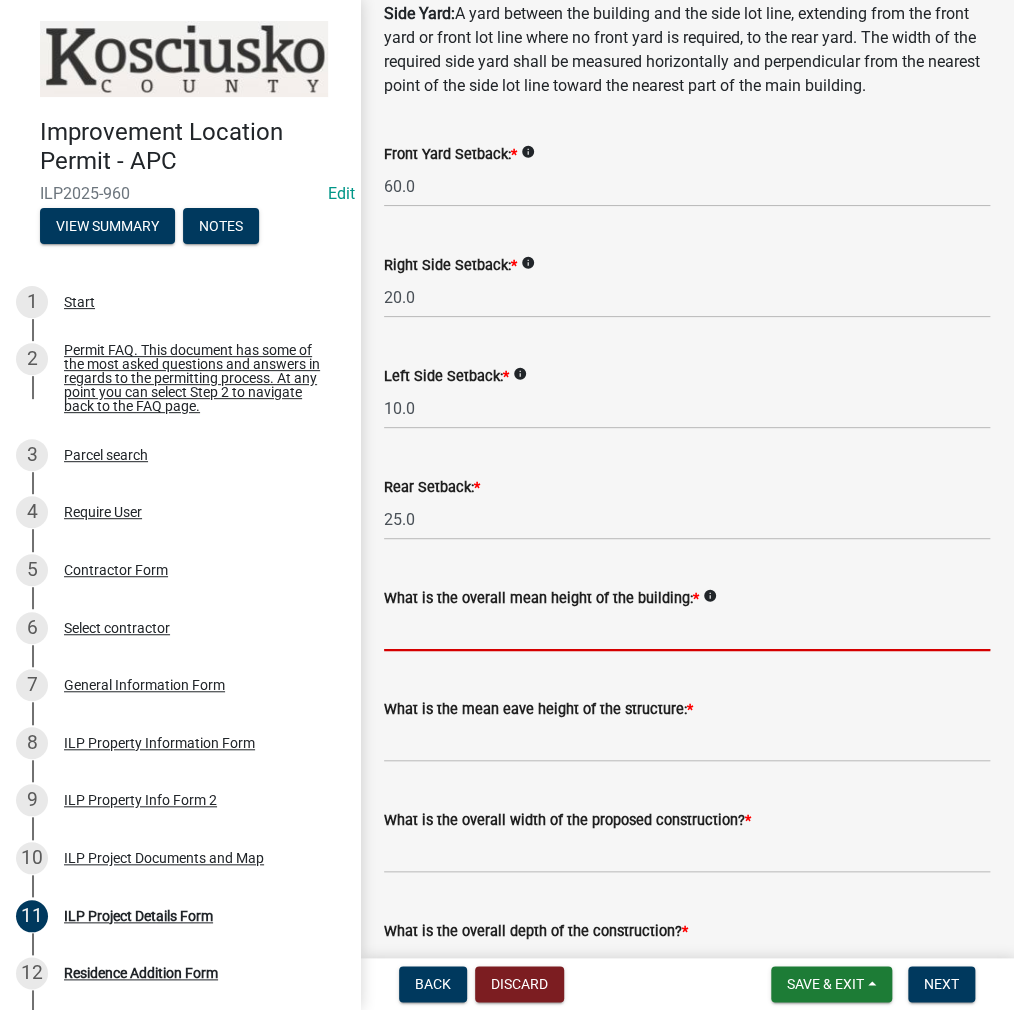 scroll, scrollTop: 402, scrollLeft: 0, axis: vertical 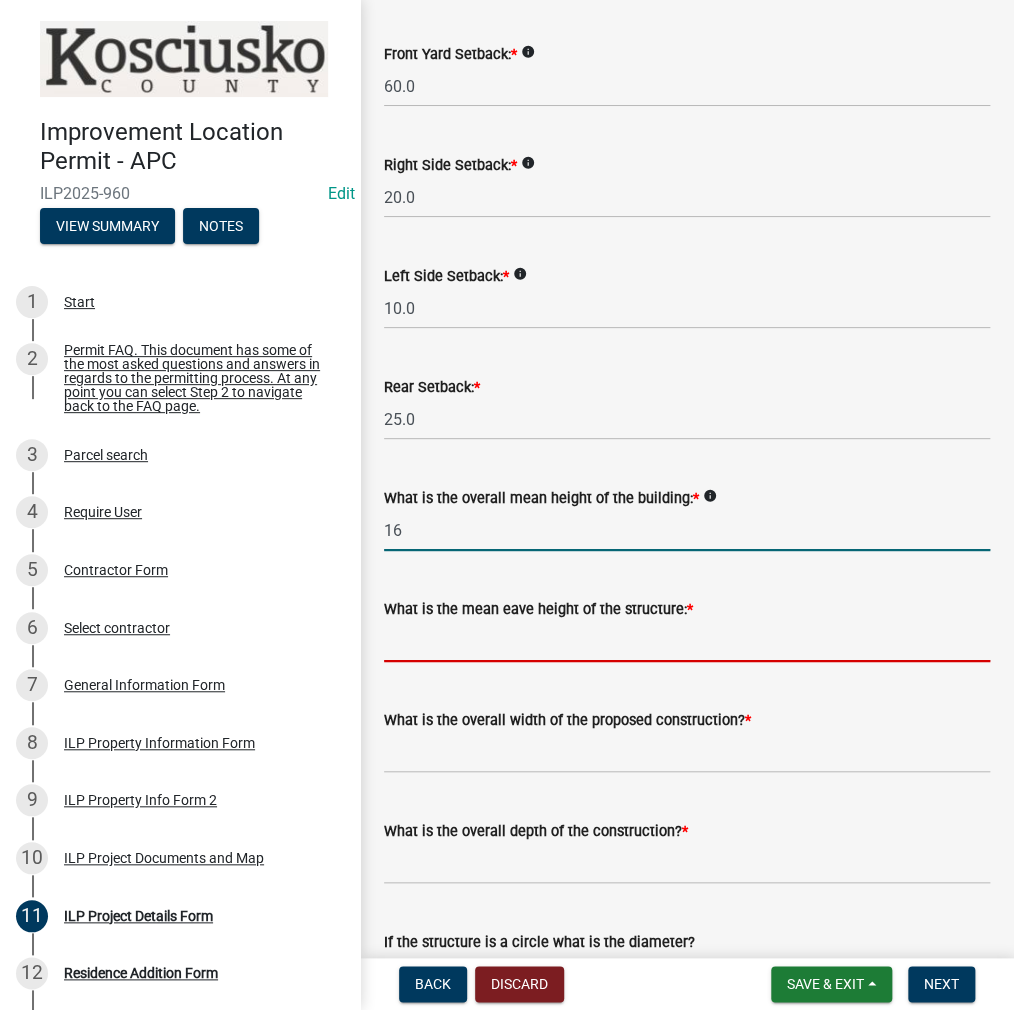 type on "16.0" 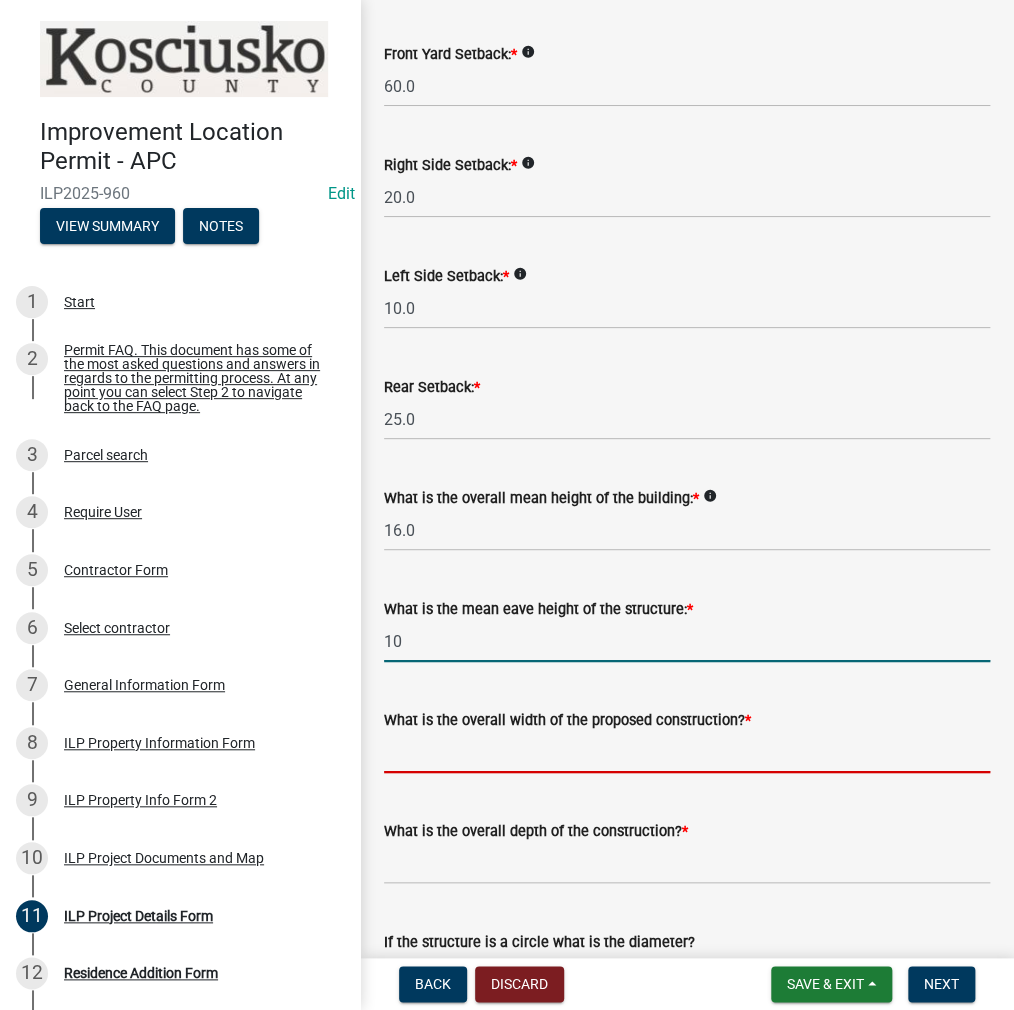 type on "10.0" 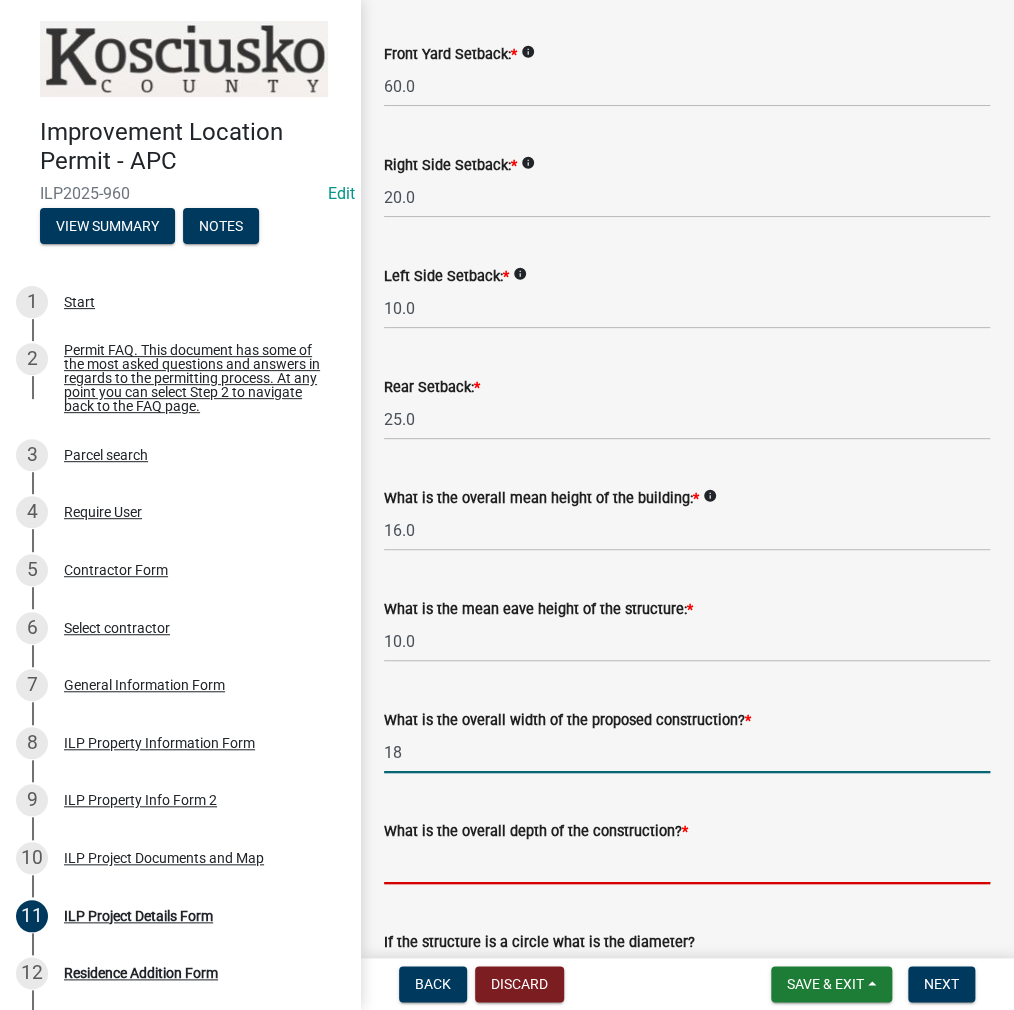 type on "18.00" 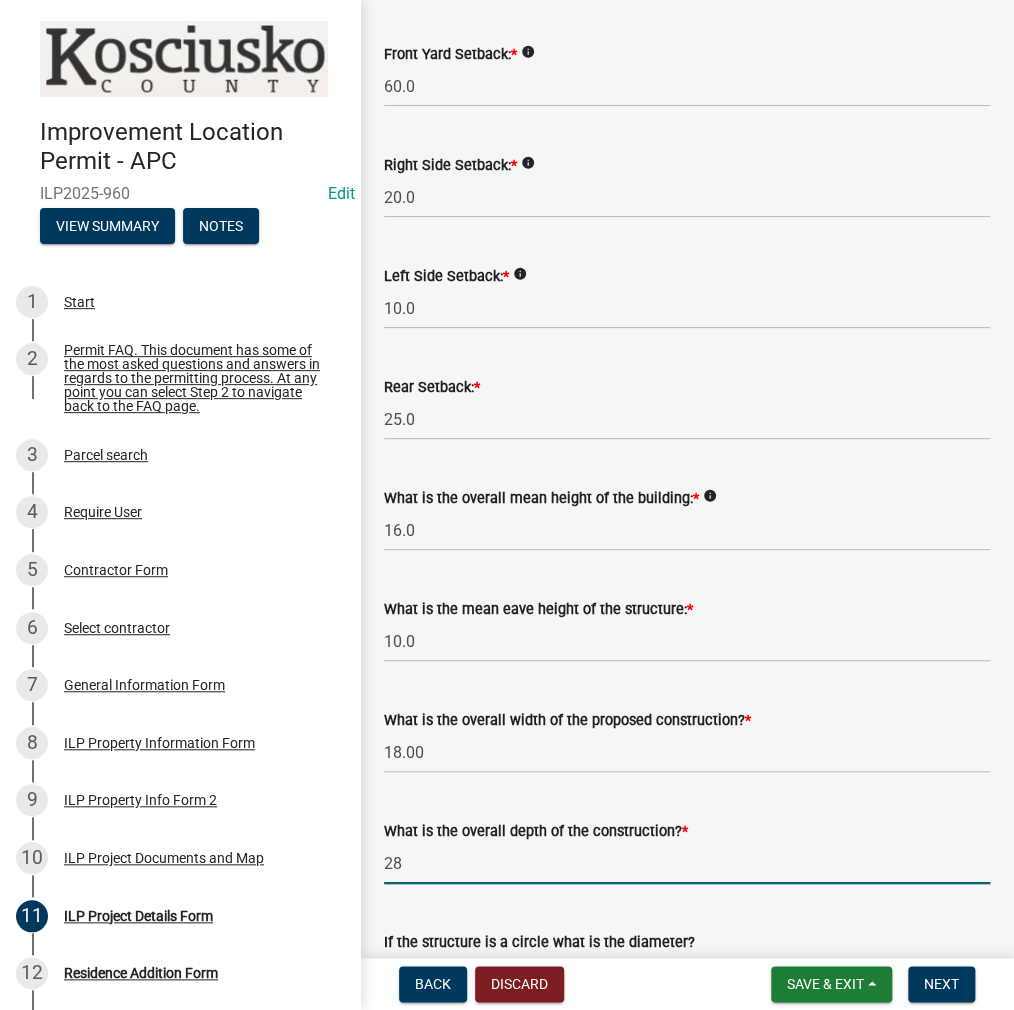 type on "28.00" 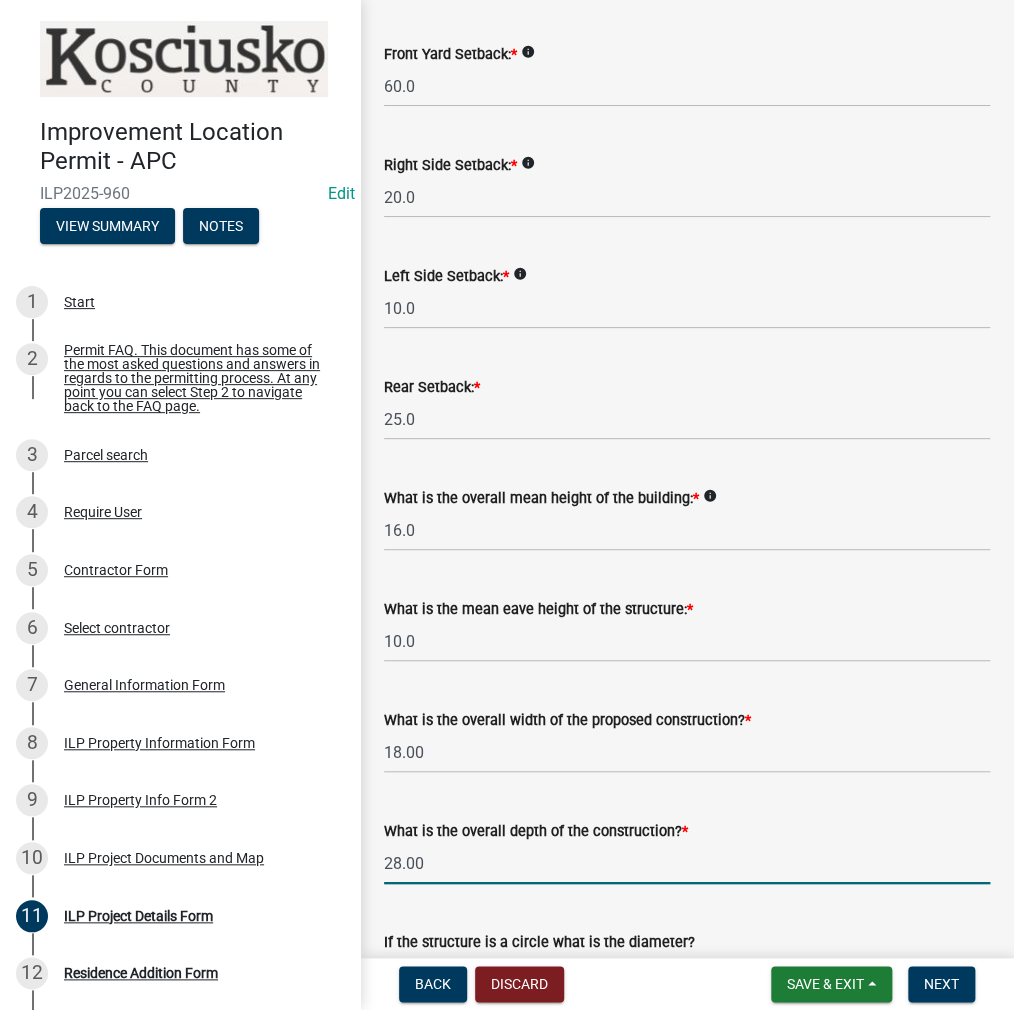 scroll, scrollTop: 901, scrollLeft: 0, axis: vertical 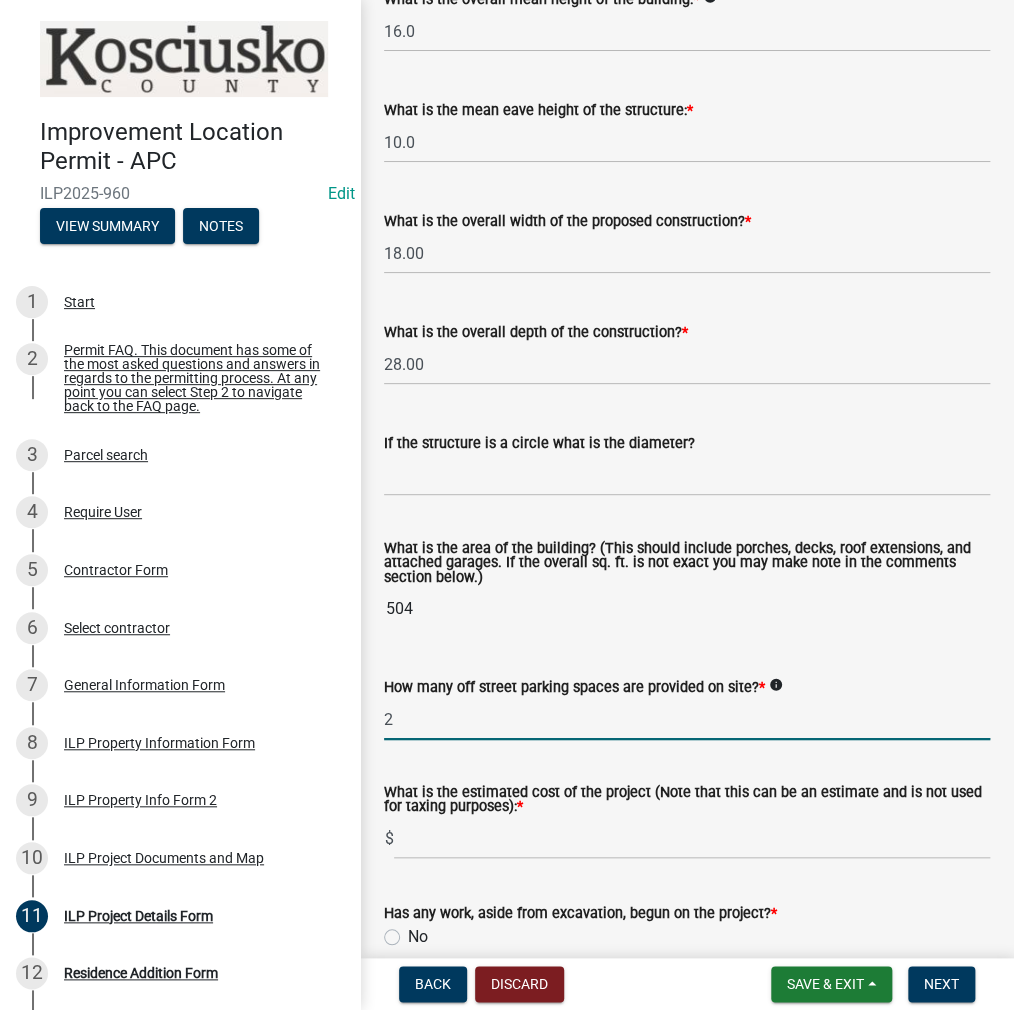 type on "2" 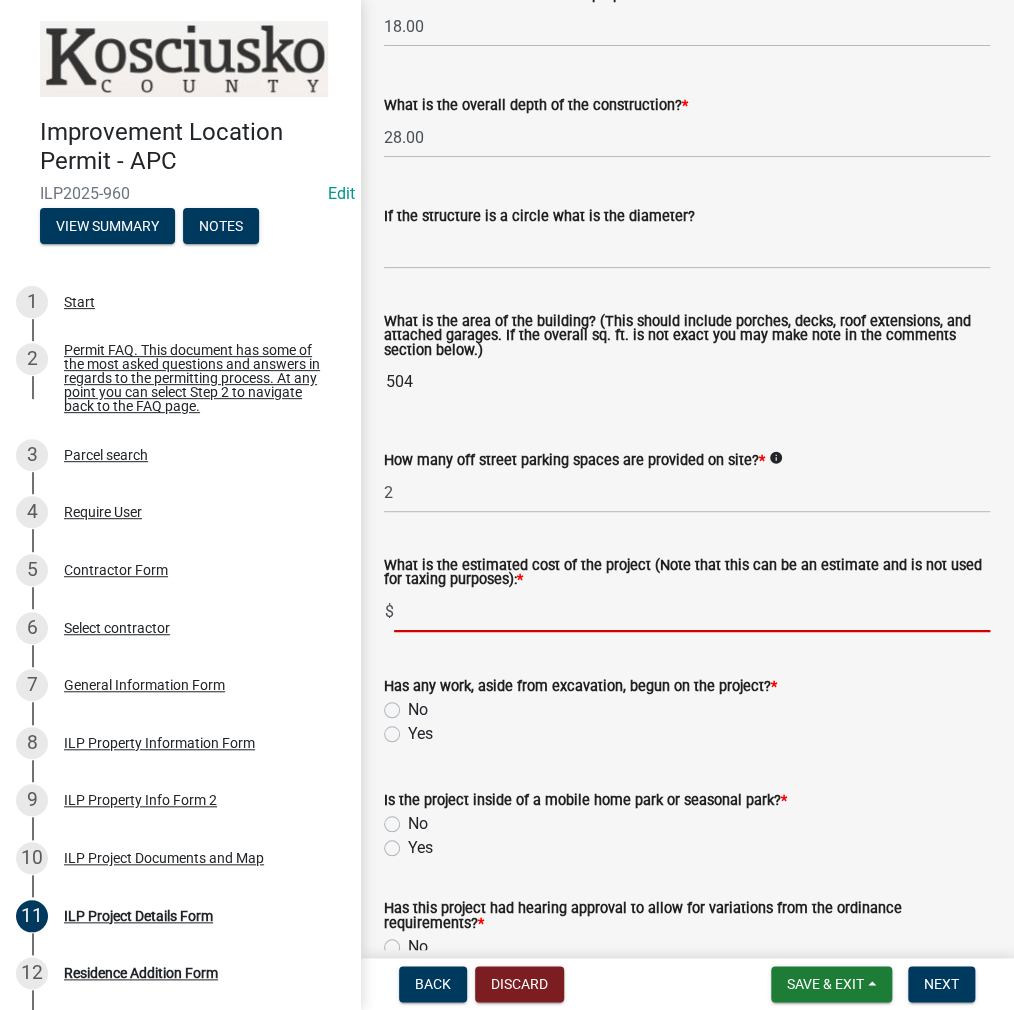 scroll, scrollTop: 1201, scrollLeft: 0, axis: vertical 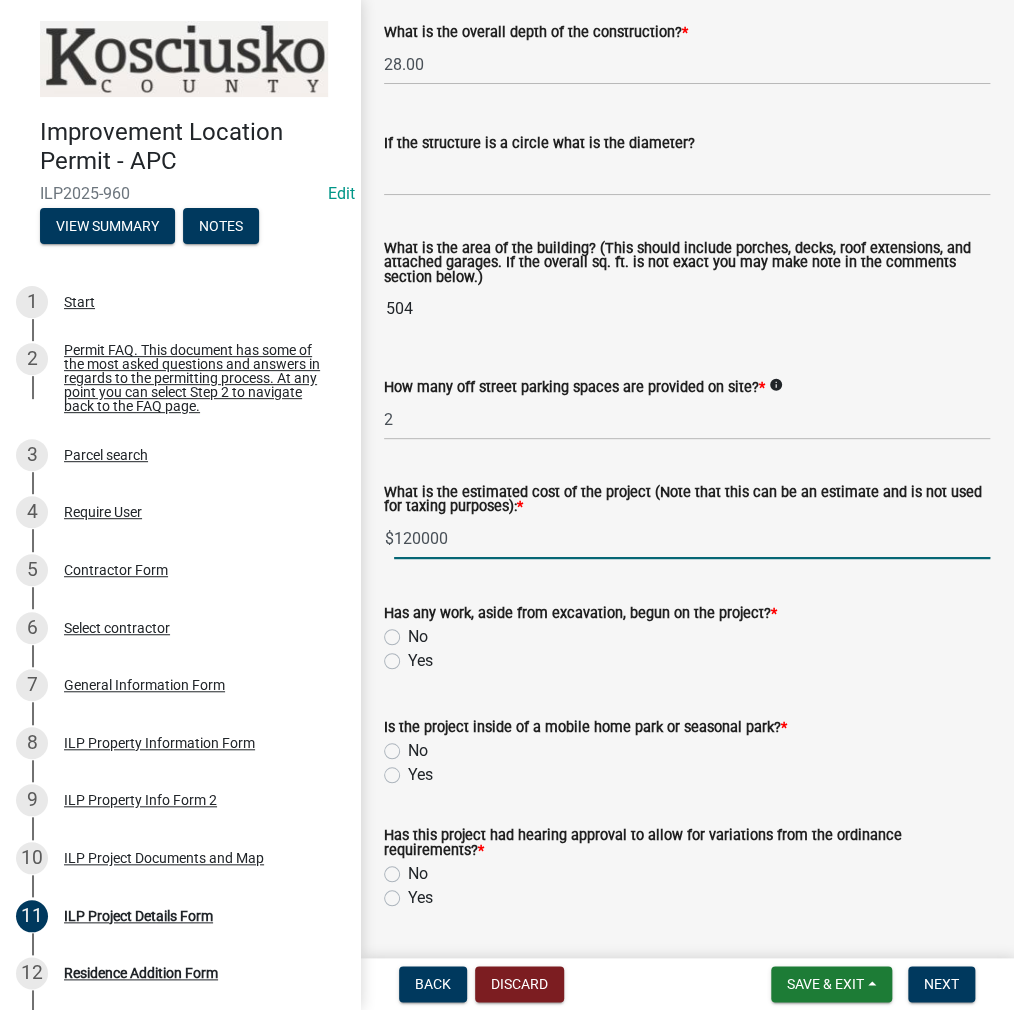 type on "120000" 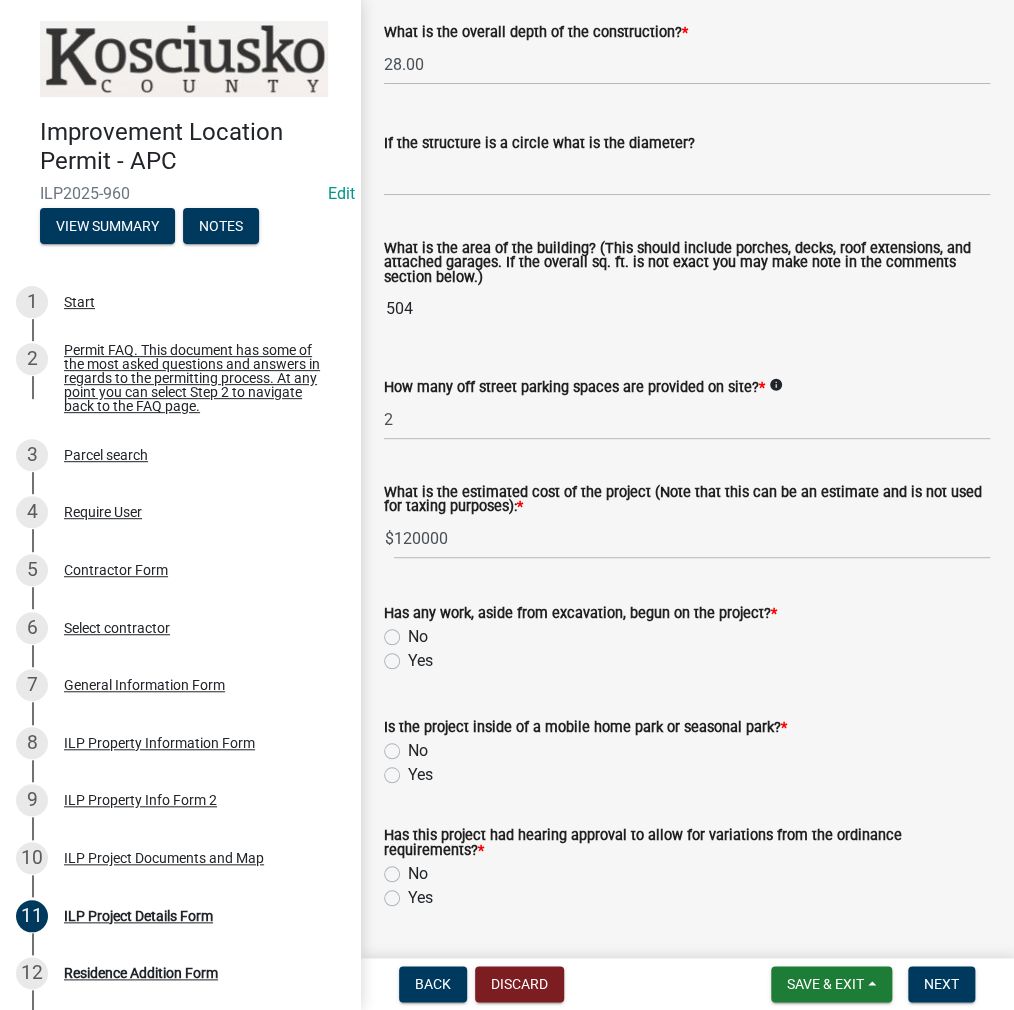 click on "No" 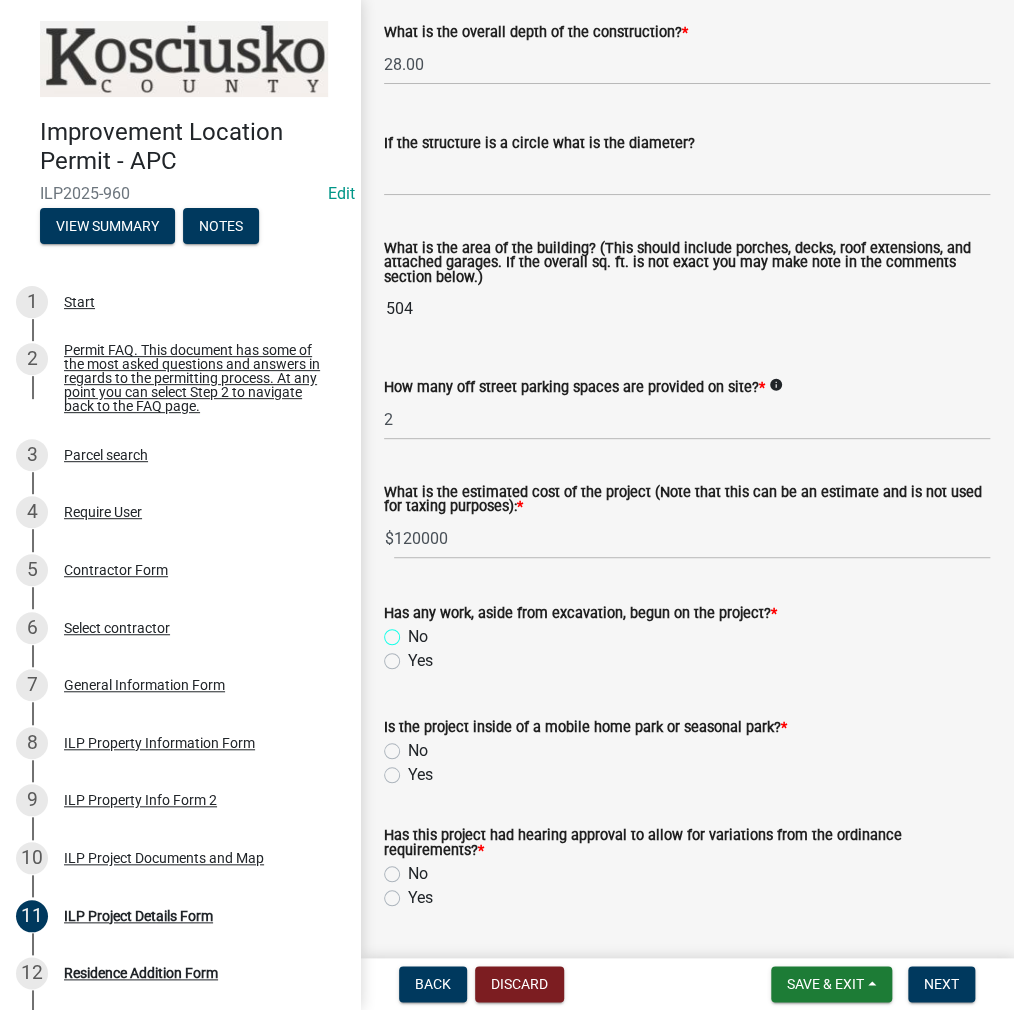 click on "No" at bounding box center [414, 631] 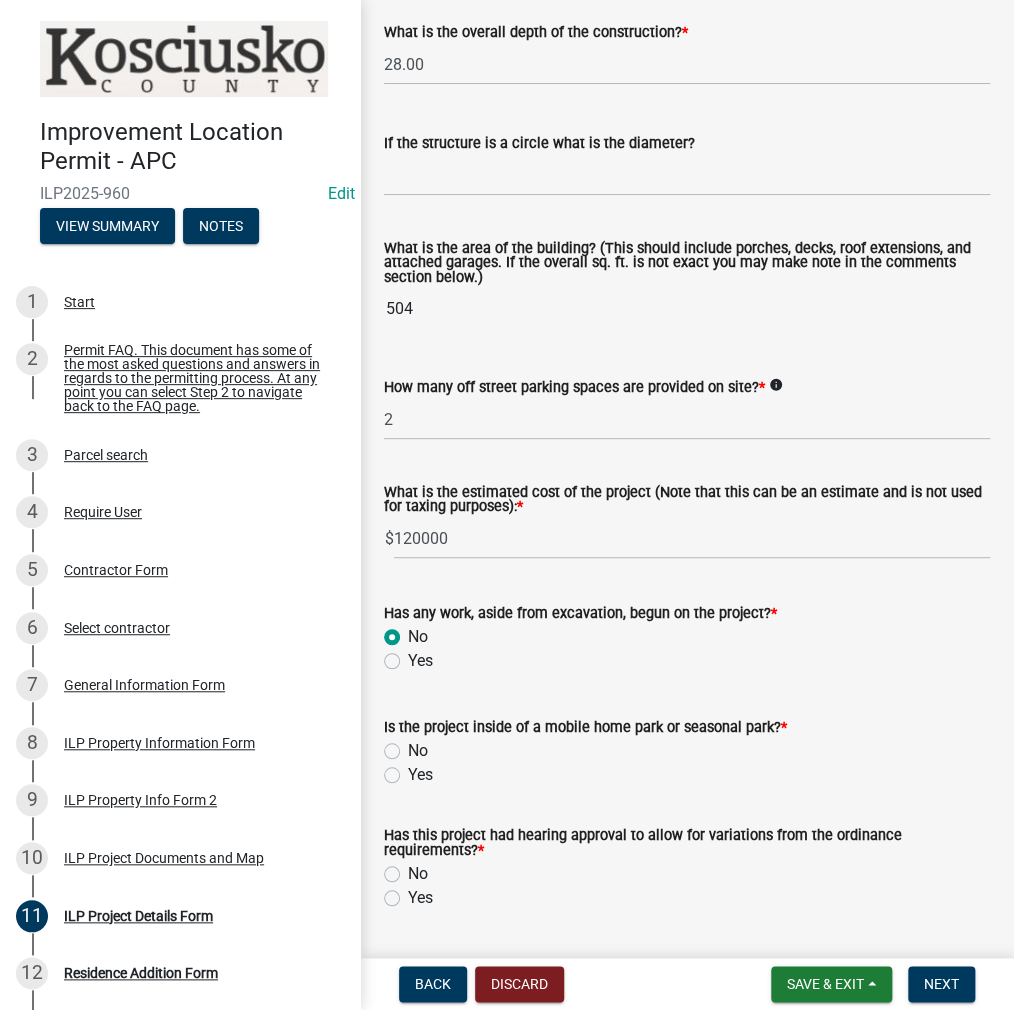 radio on "true" 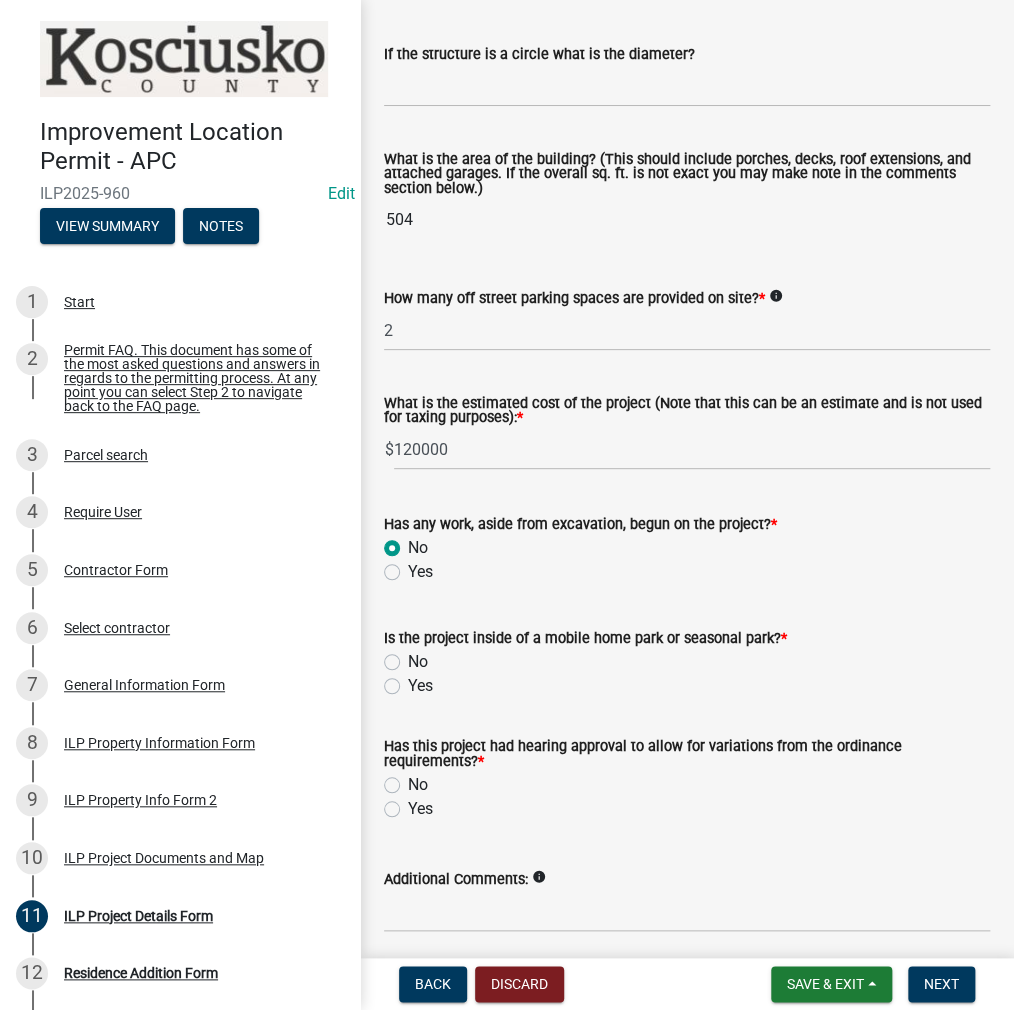 scroll, scrollTop: 1366, scrollLeft: 0, axis: vertical 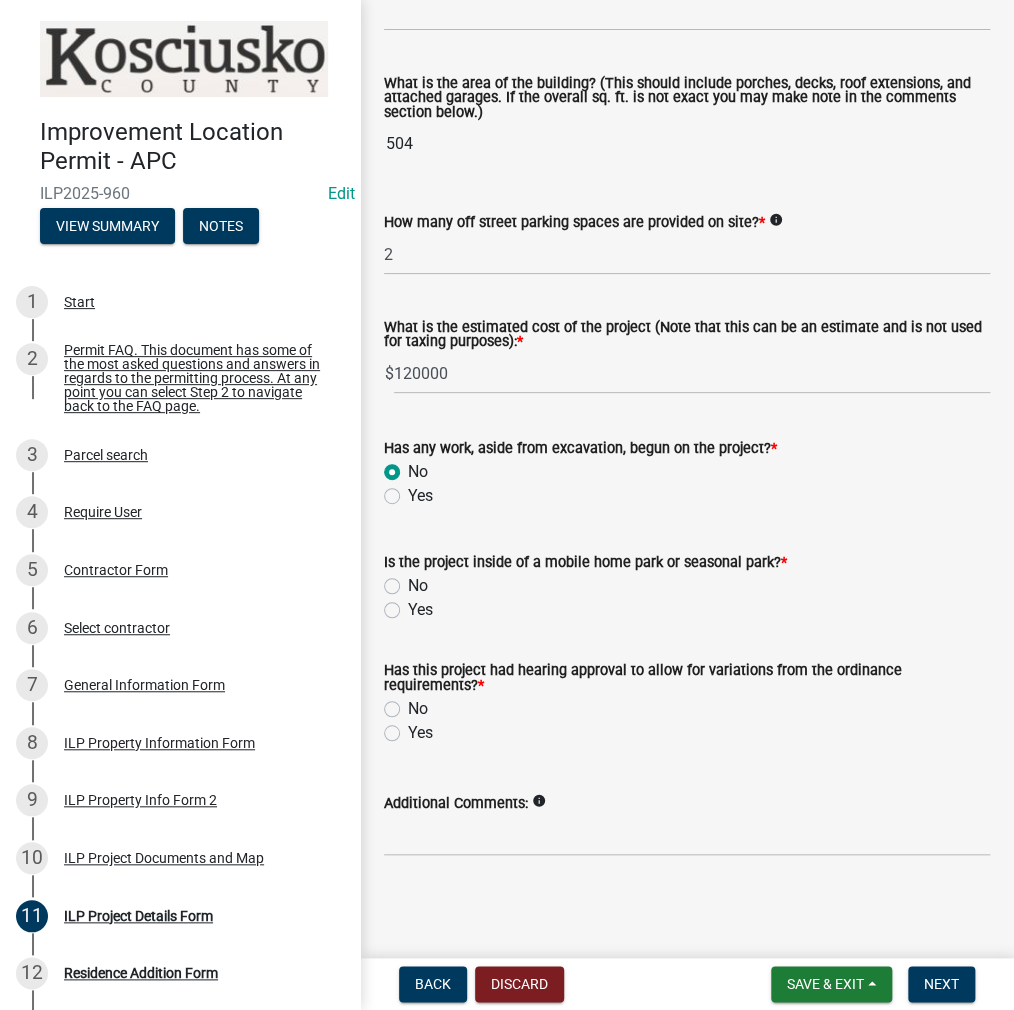 click on "No" 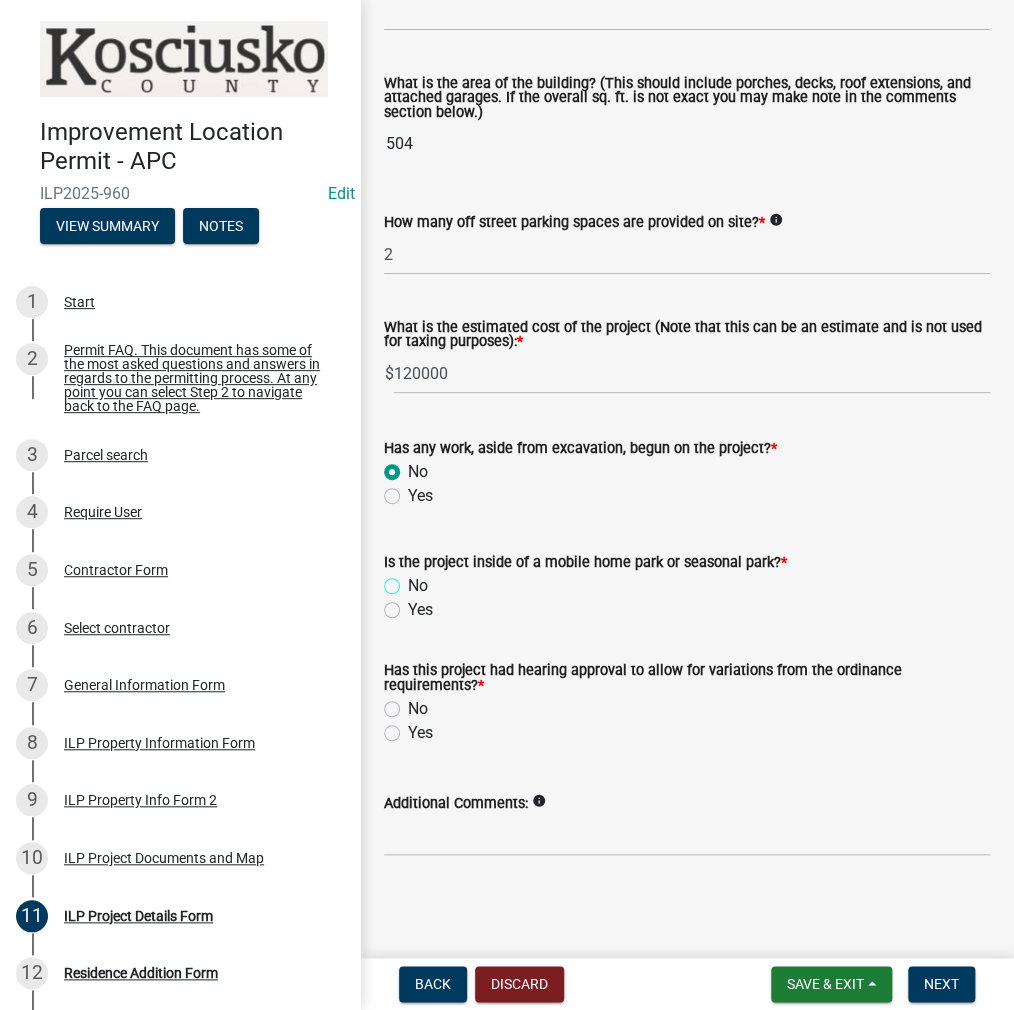 click on "No" at bounding box center [414, 580] 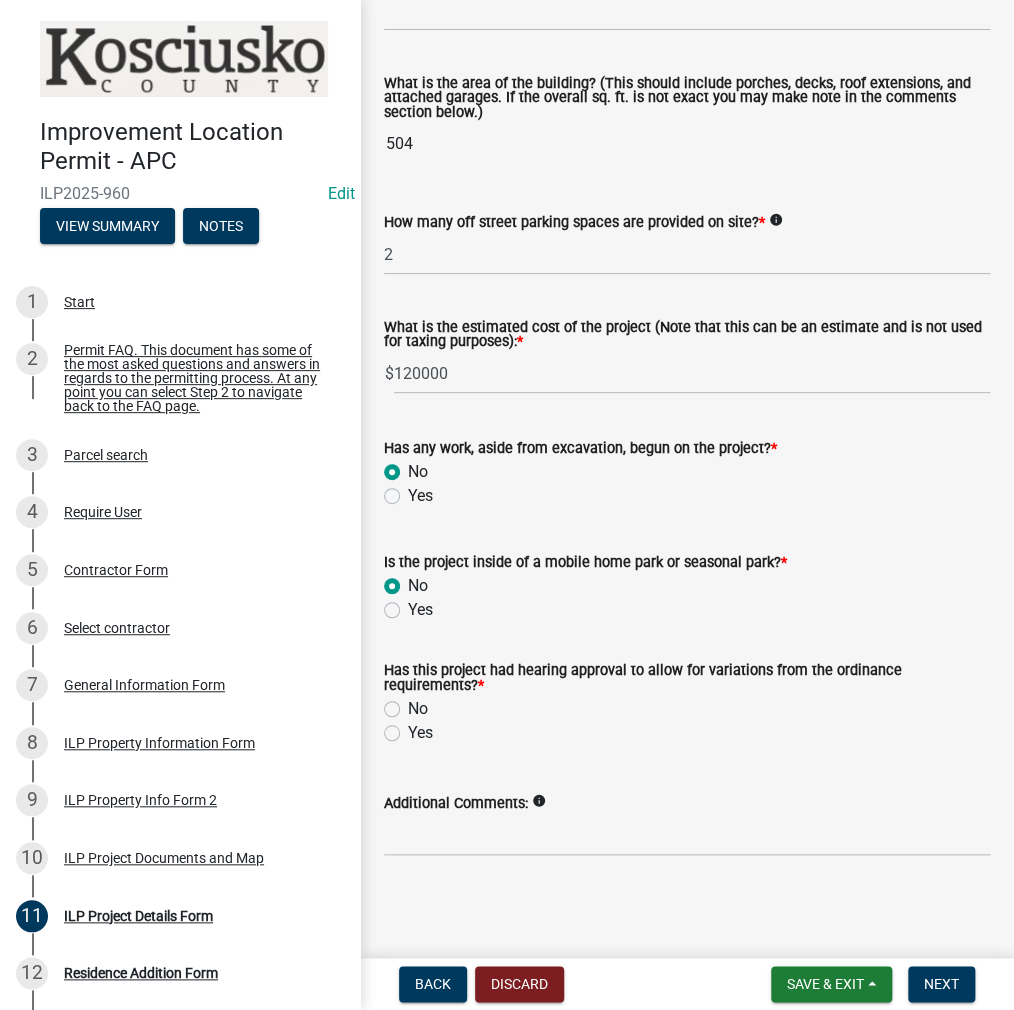 radio on "true" 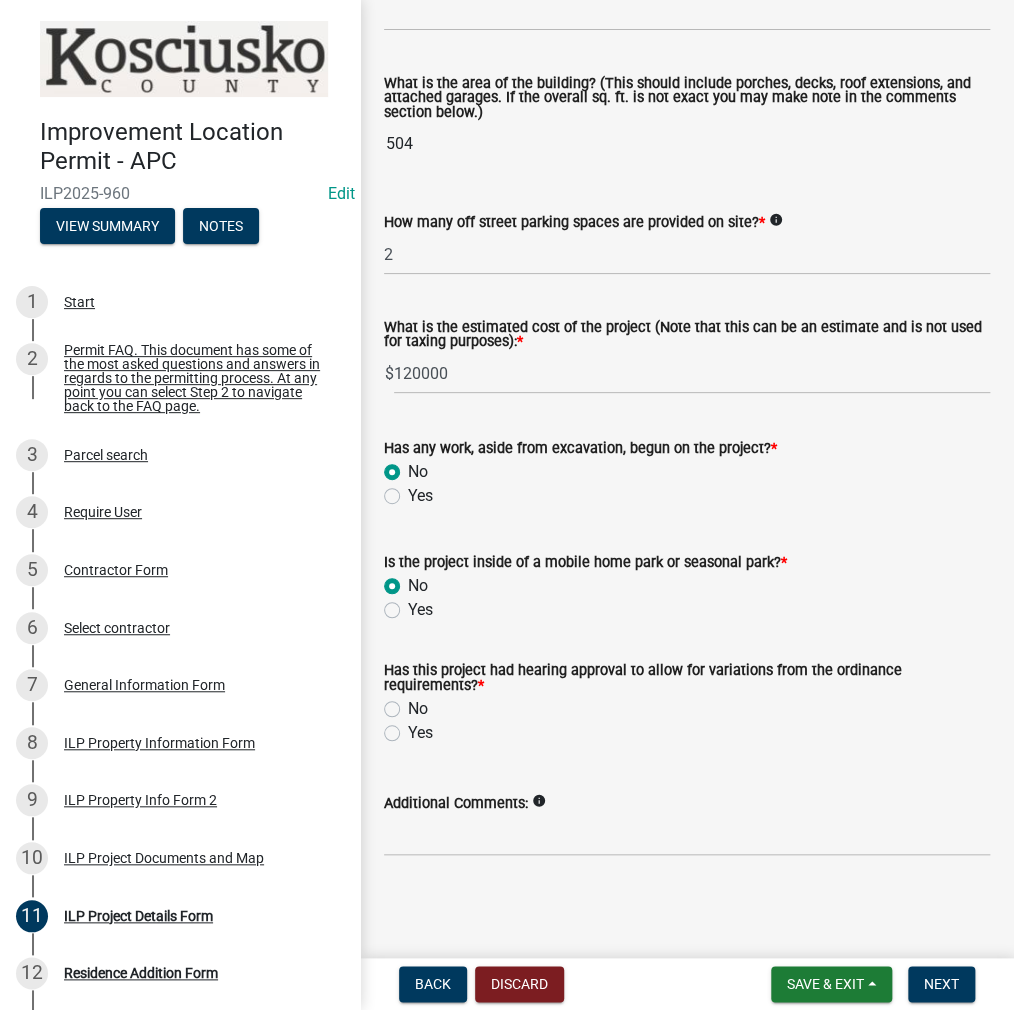 click on "No" 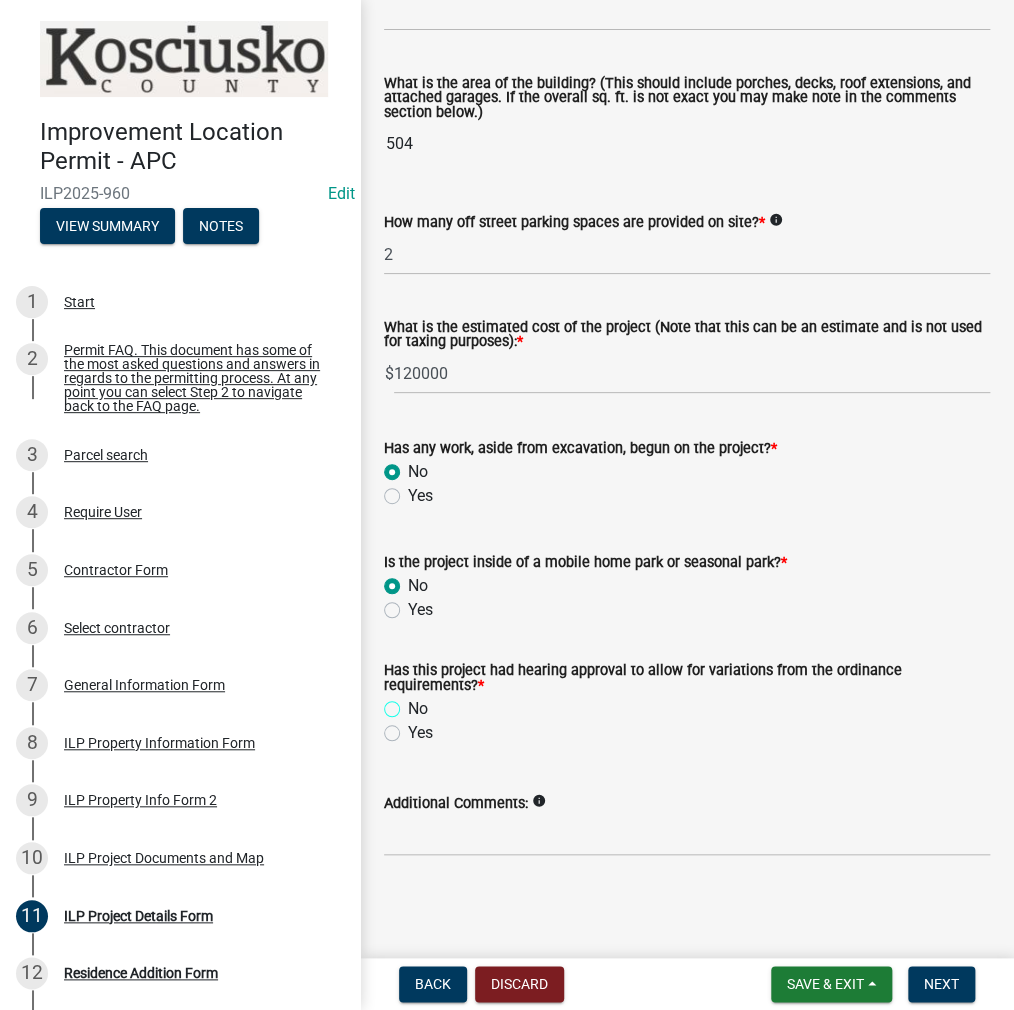 click on "No" at bounding box center (414, 703) 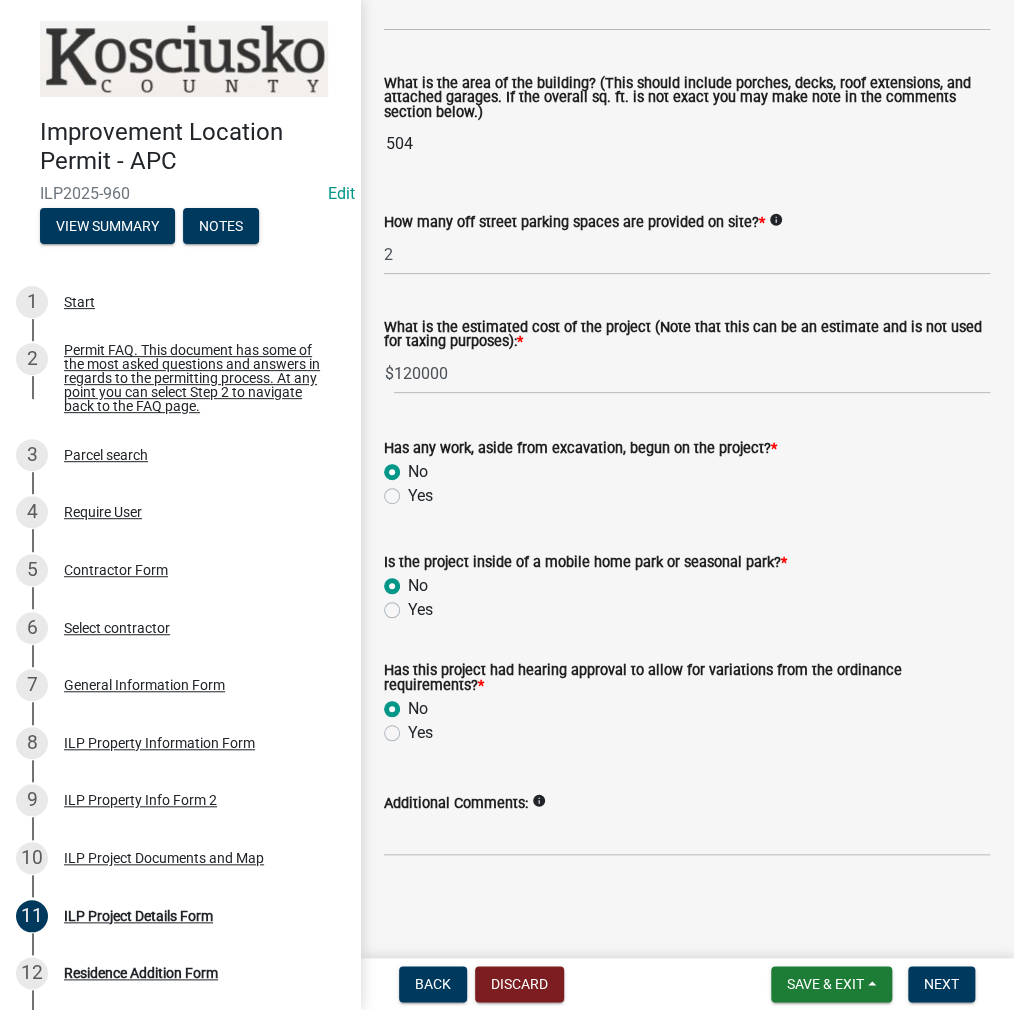 radio on "true" 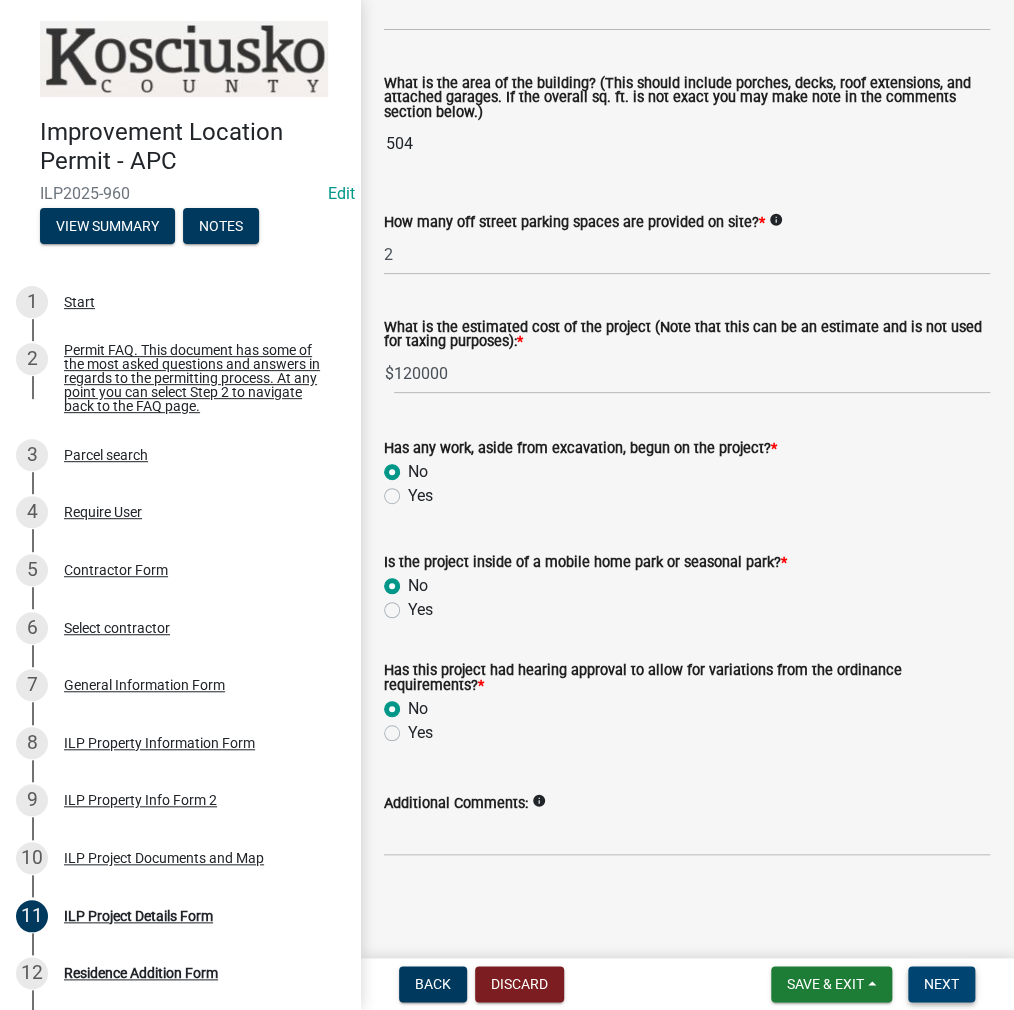 click on "Next" at bounding box center [941, 984] 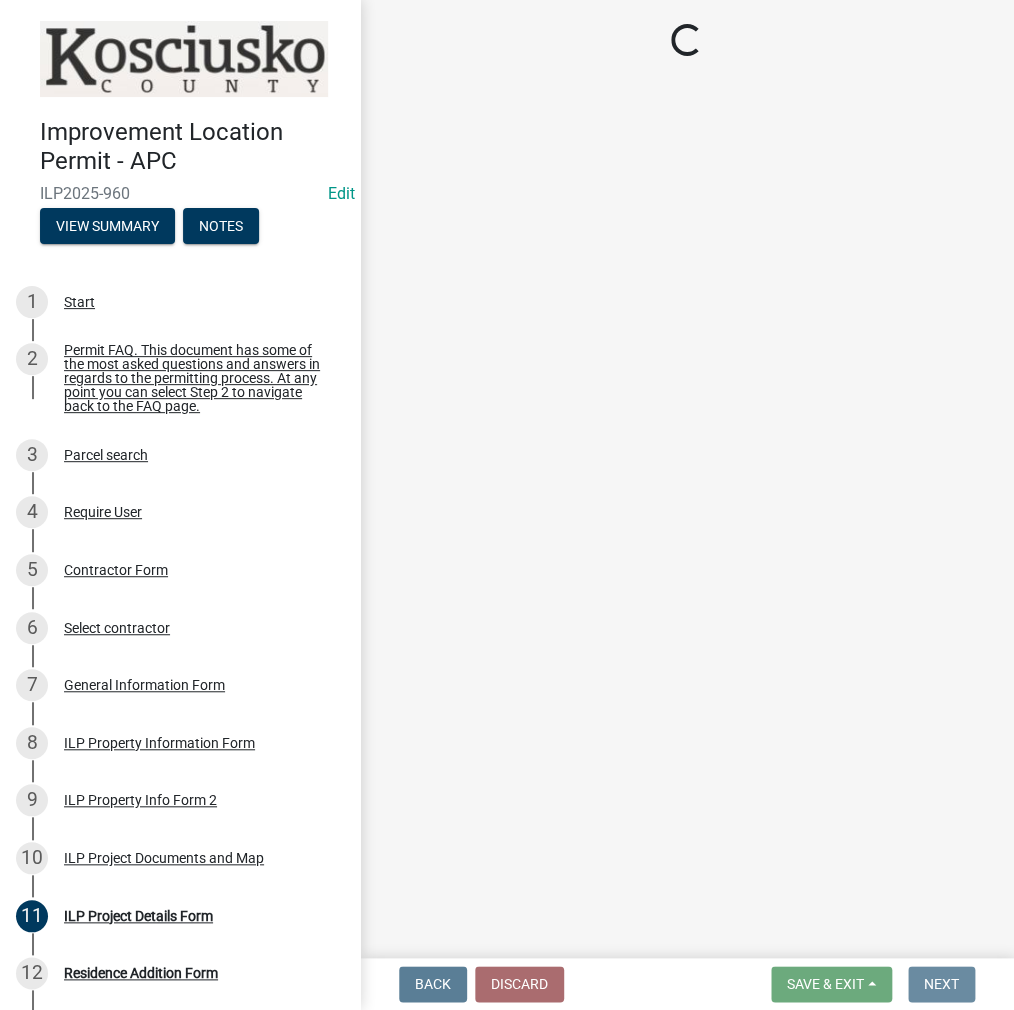 scroll, scrollTop: 0, scrollLeft: 0, axis: both 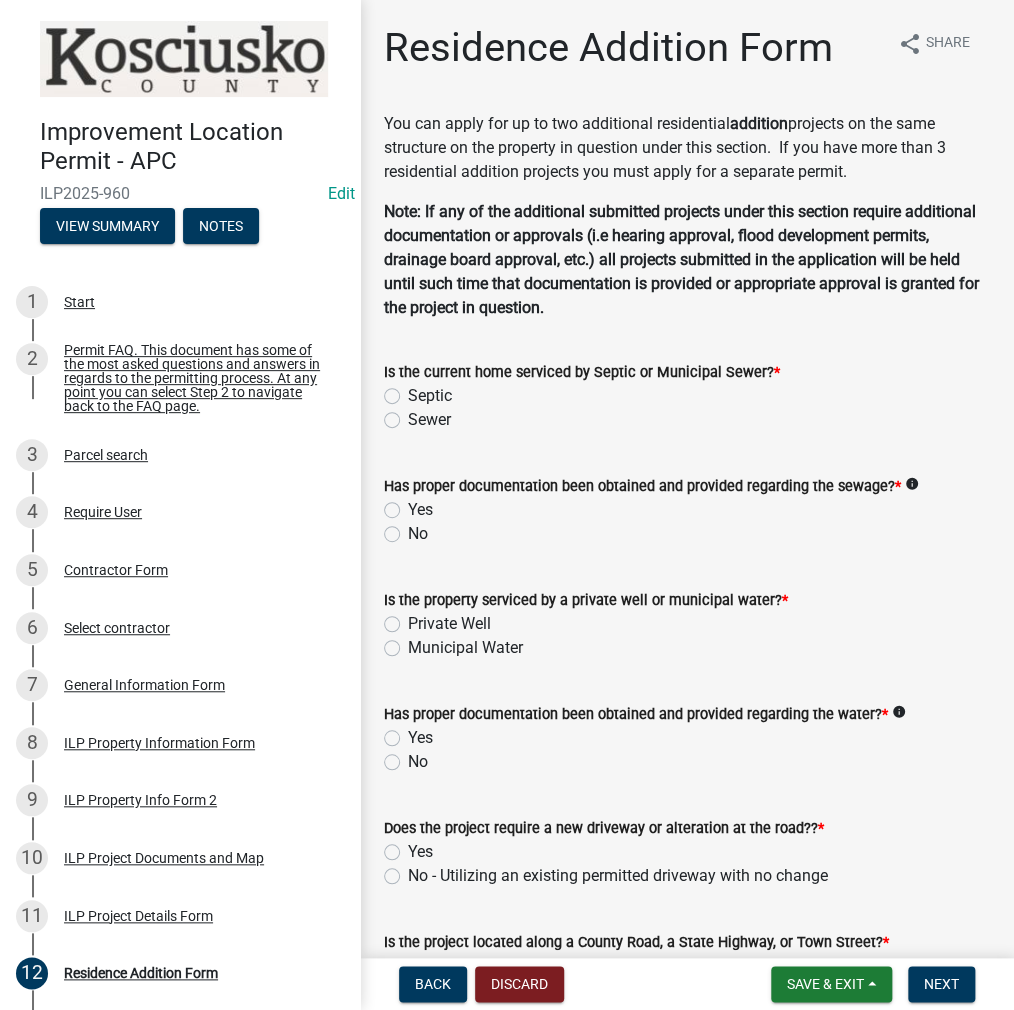click on "Septic" 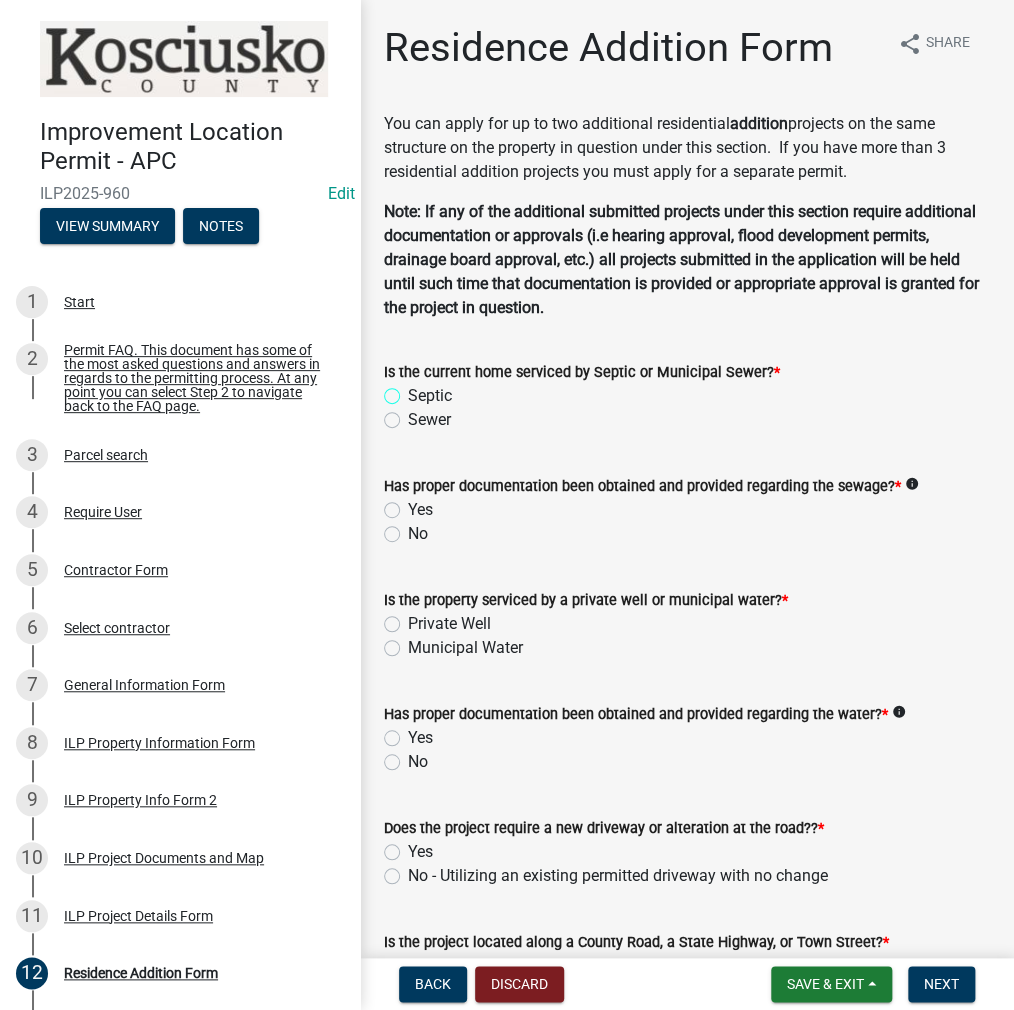 click on "Septic" at bounding box center [414, 390] 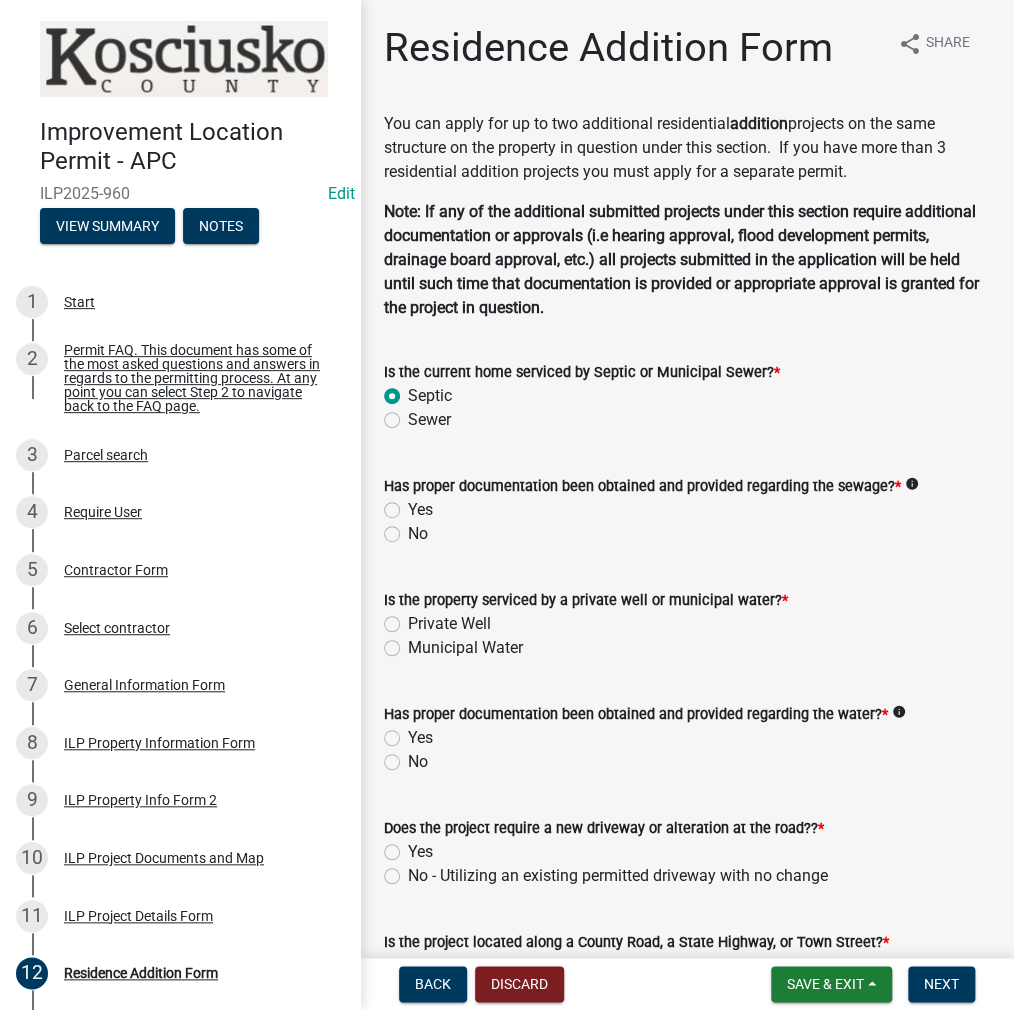 radio on "true" 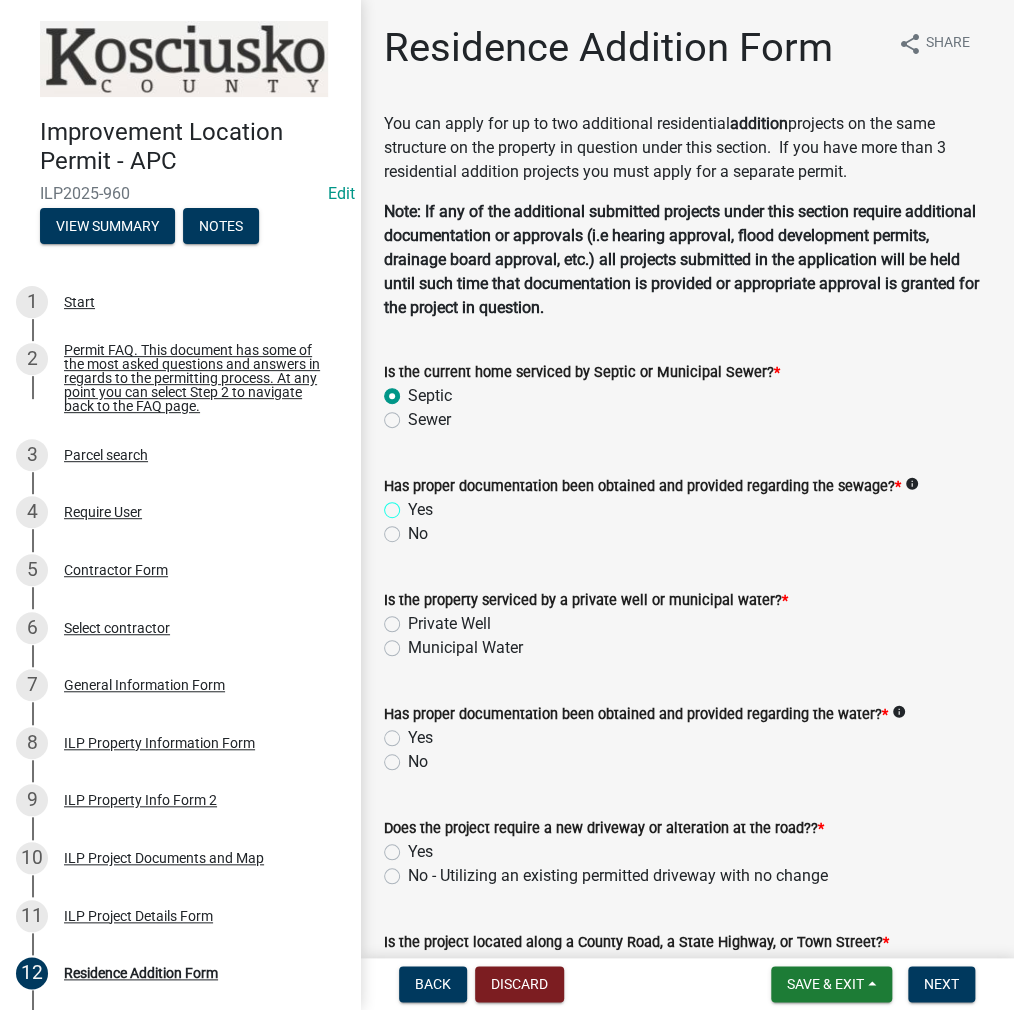 click on "Yes" at bounding box center [414, 504] 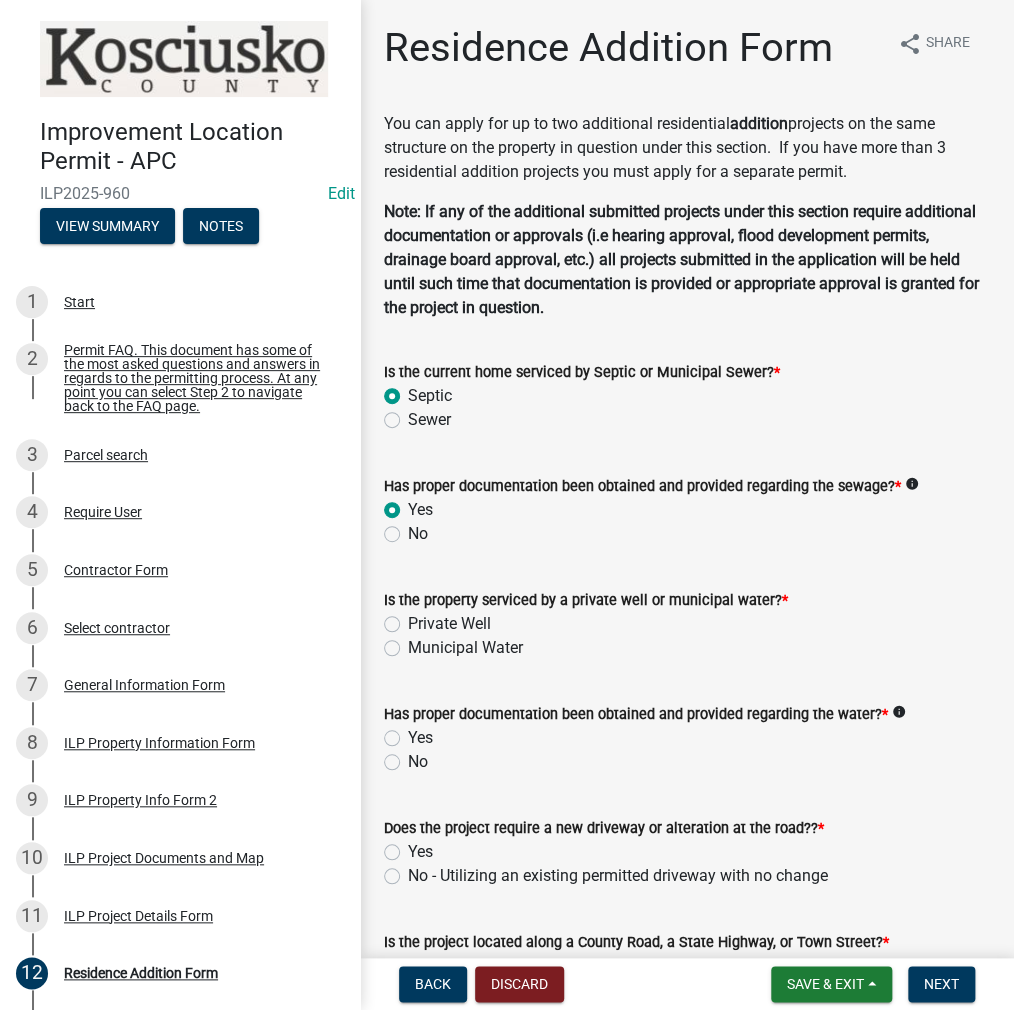 radio on "true" 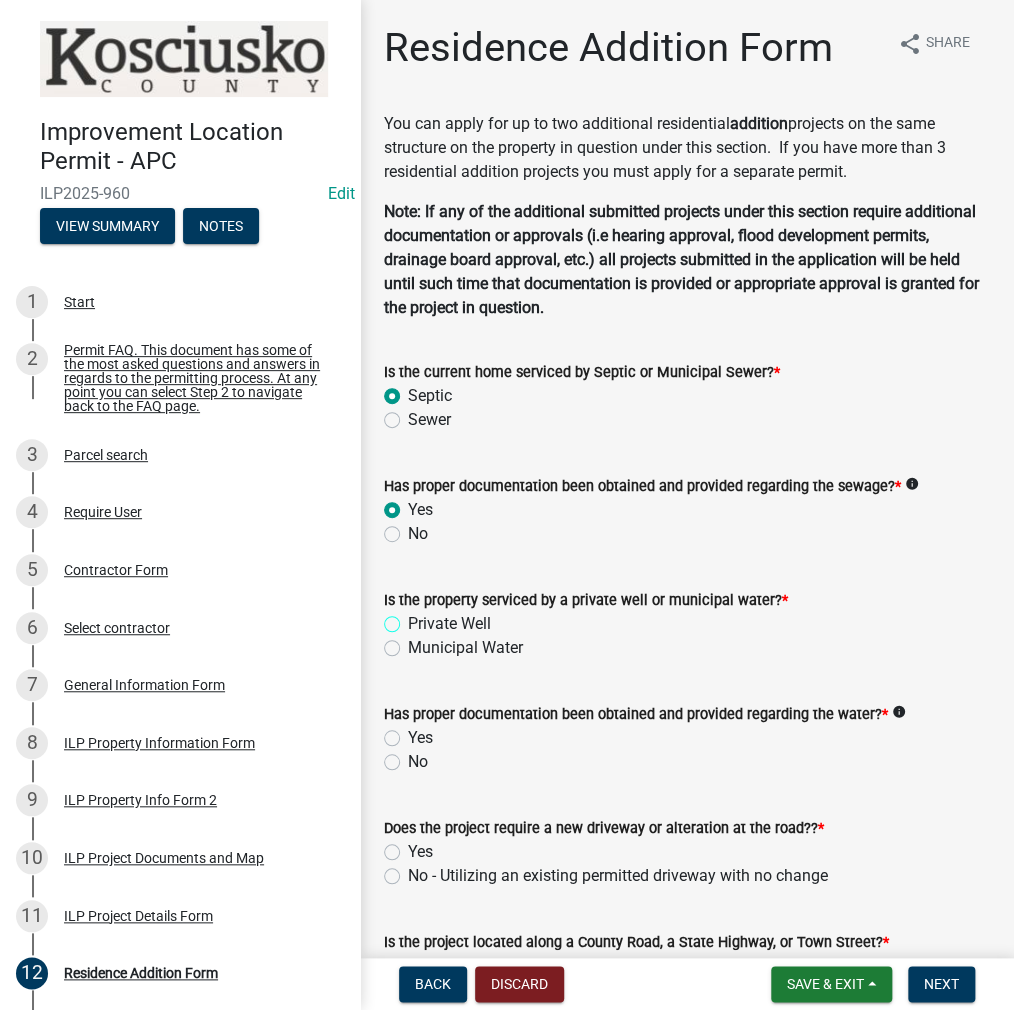 click on "Private Well" at bounding box center (414, 618) 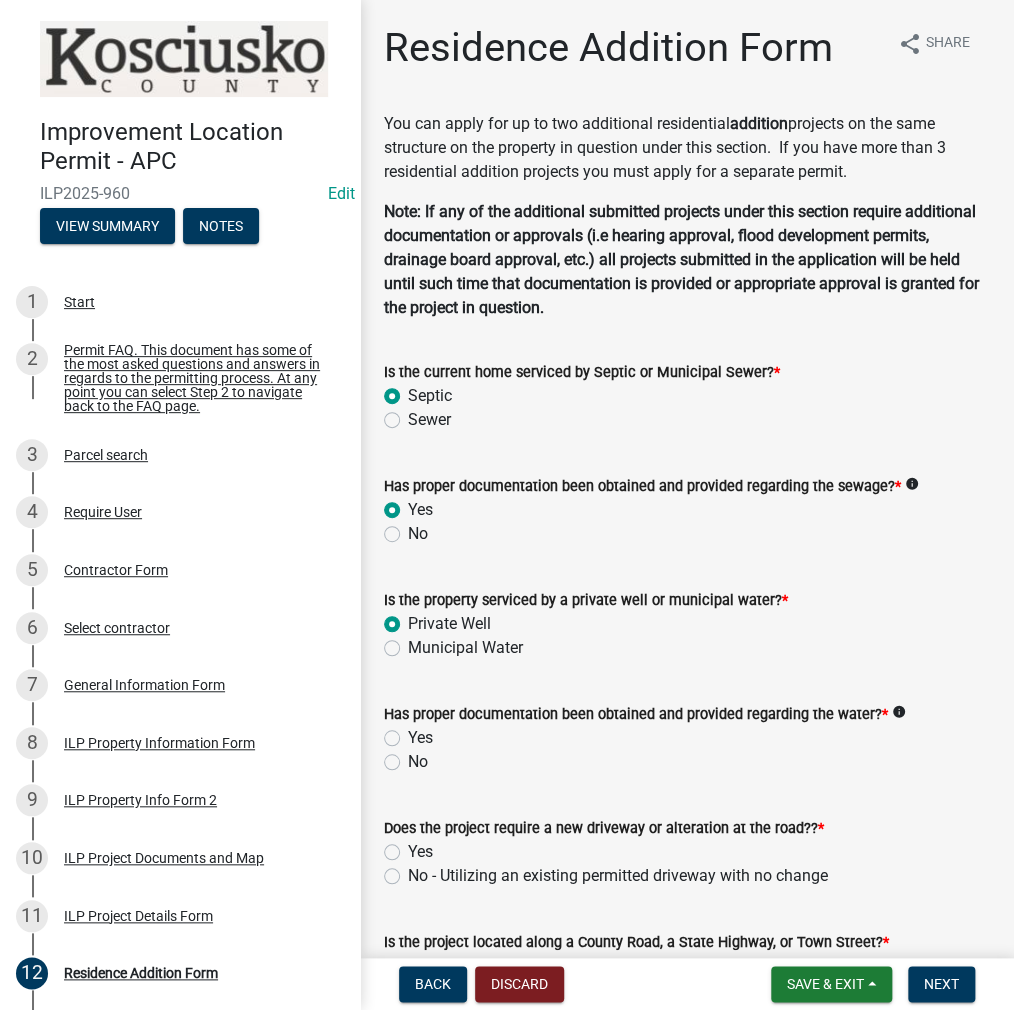 radio on "true" 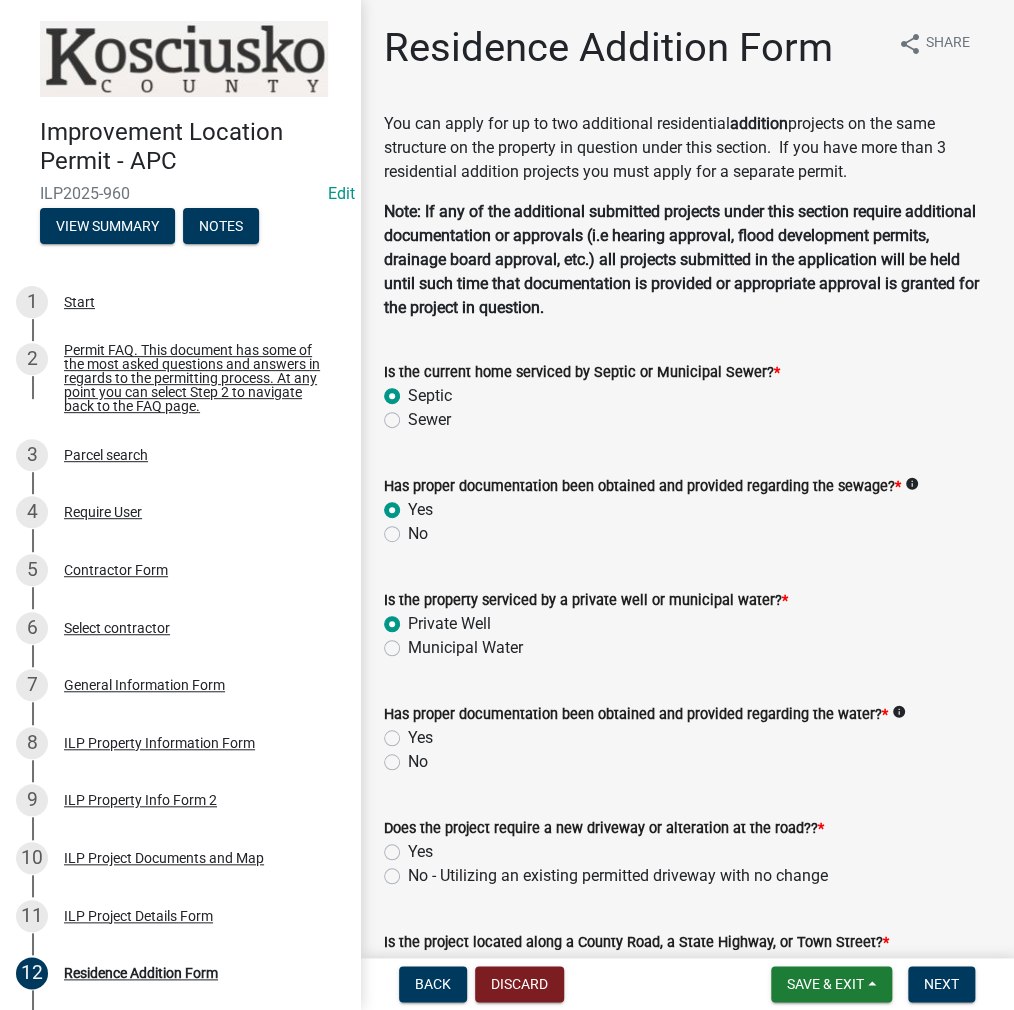 click on "Yes" 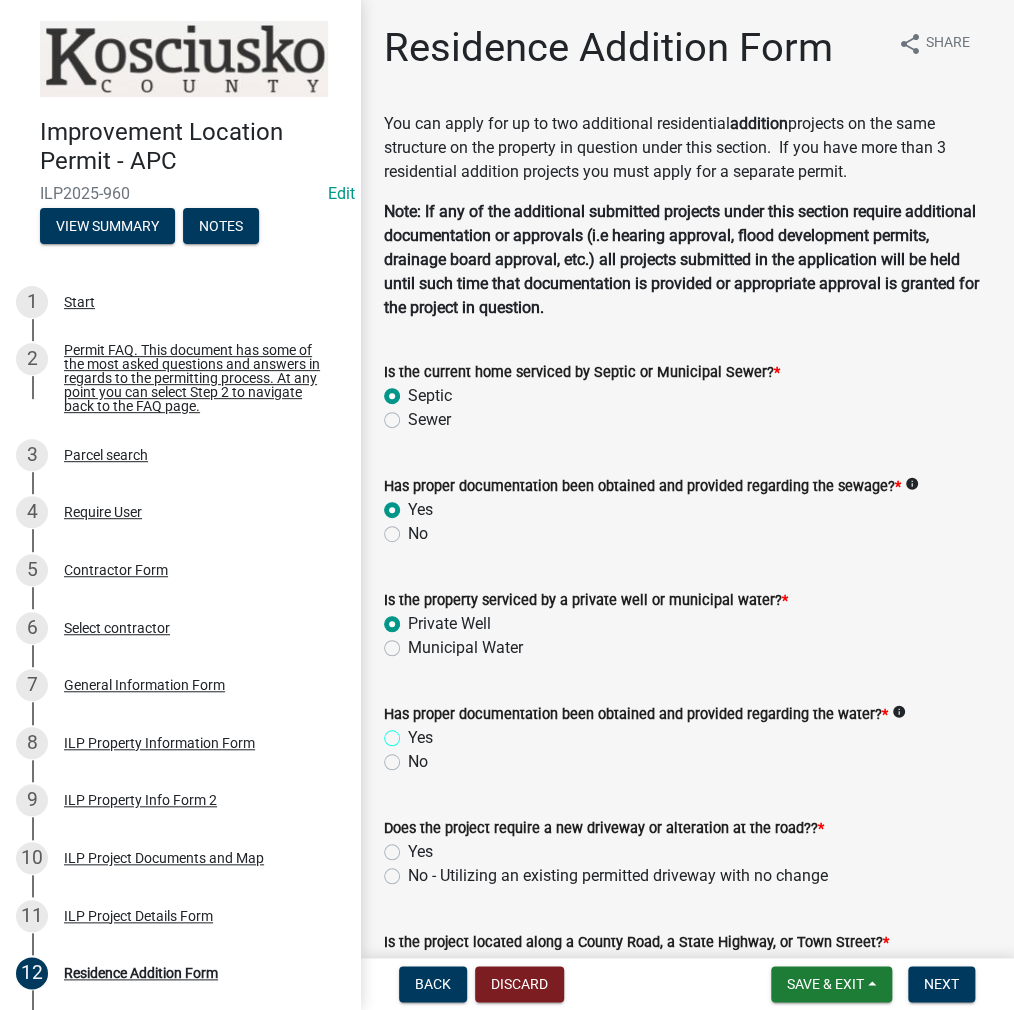 click on "Yes" at bounding box center (414, 732) 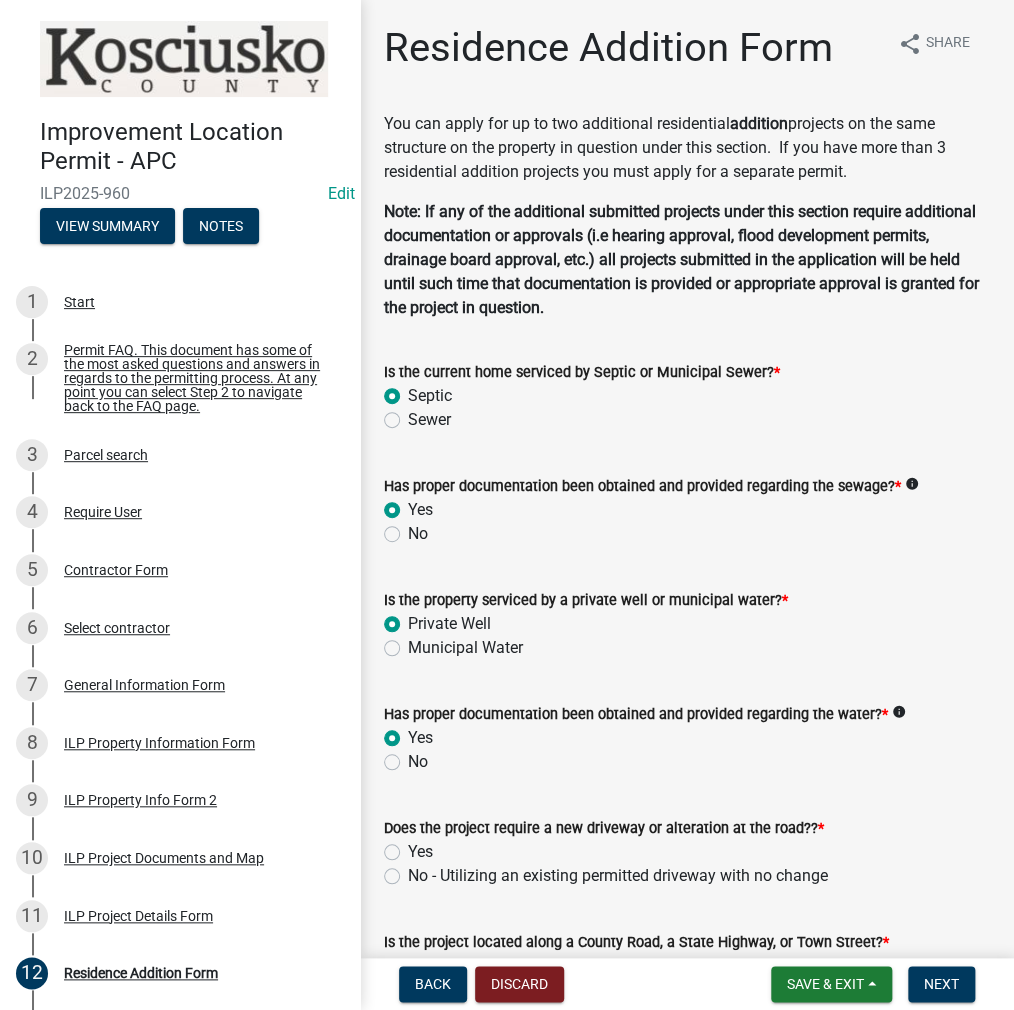 radio on "true" 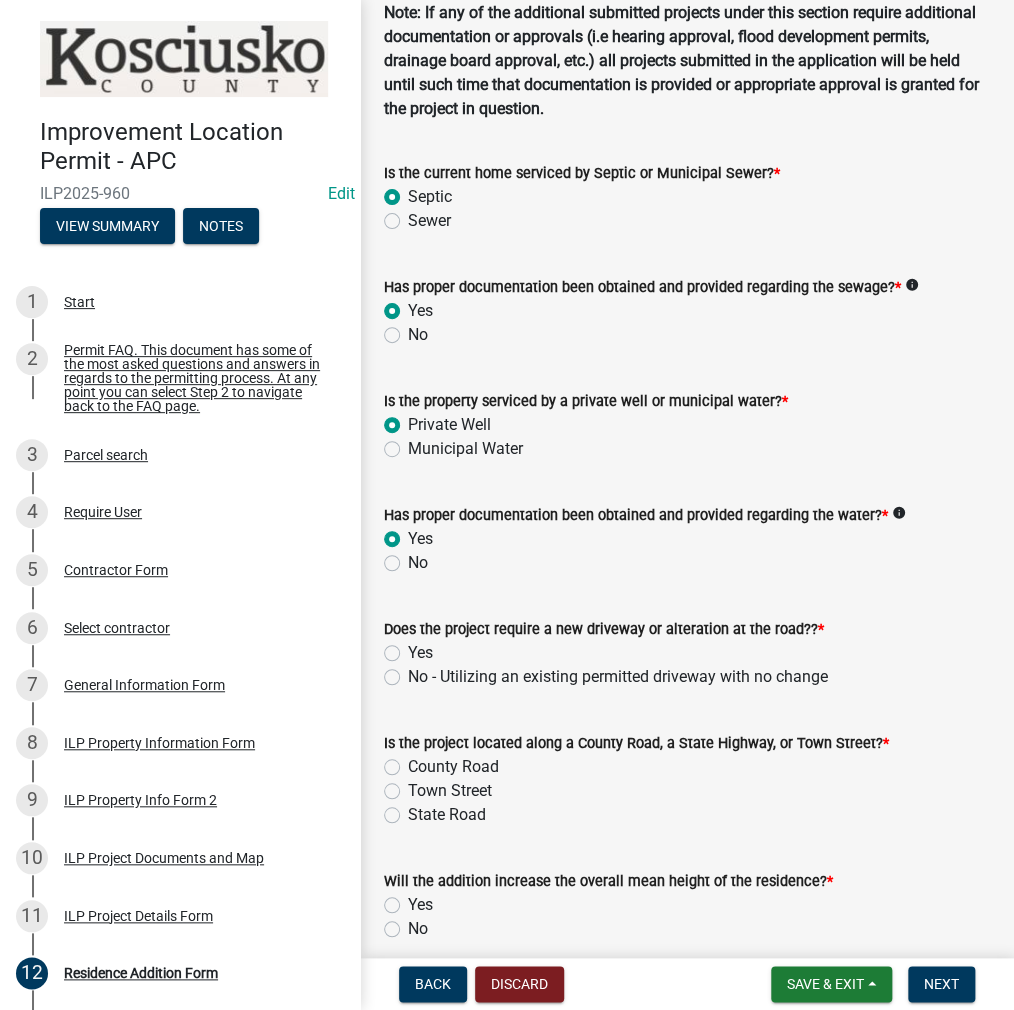 scroll, scrollTop: 200, scrollLeft: 0, axis: vertical 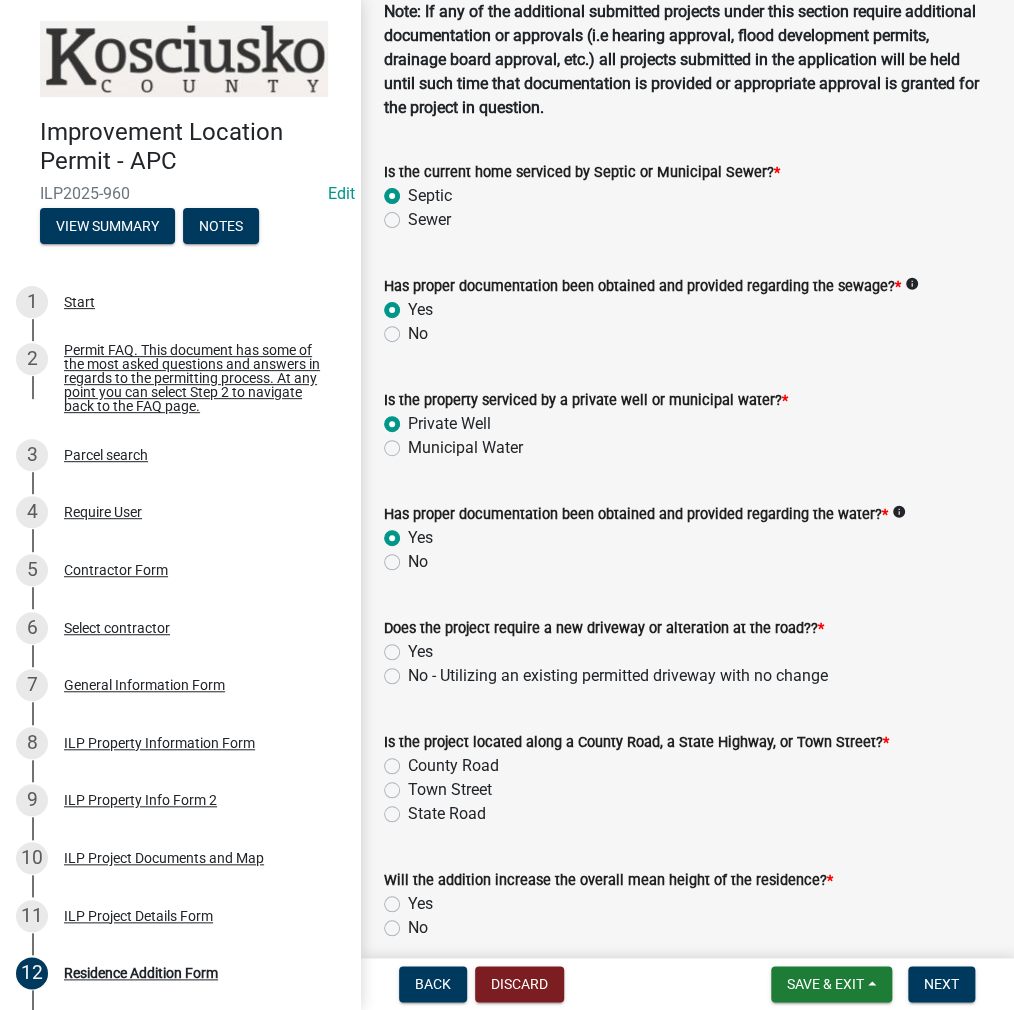 click on "No - Utilizing an existing permitted driveway with no change" 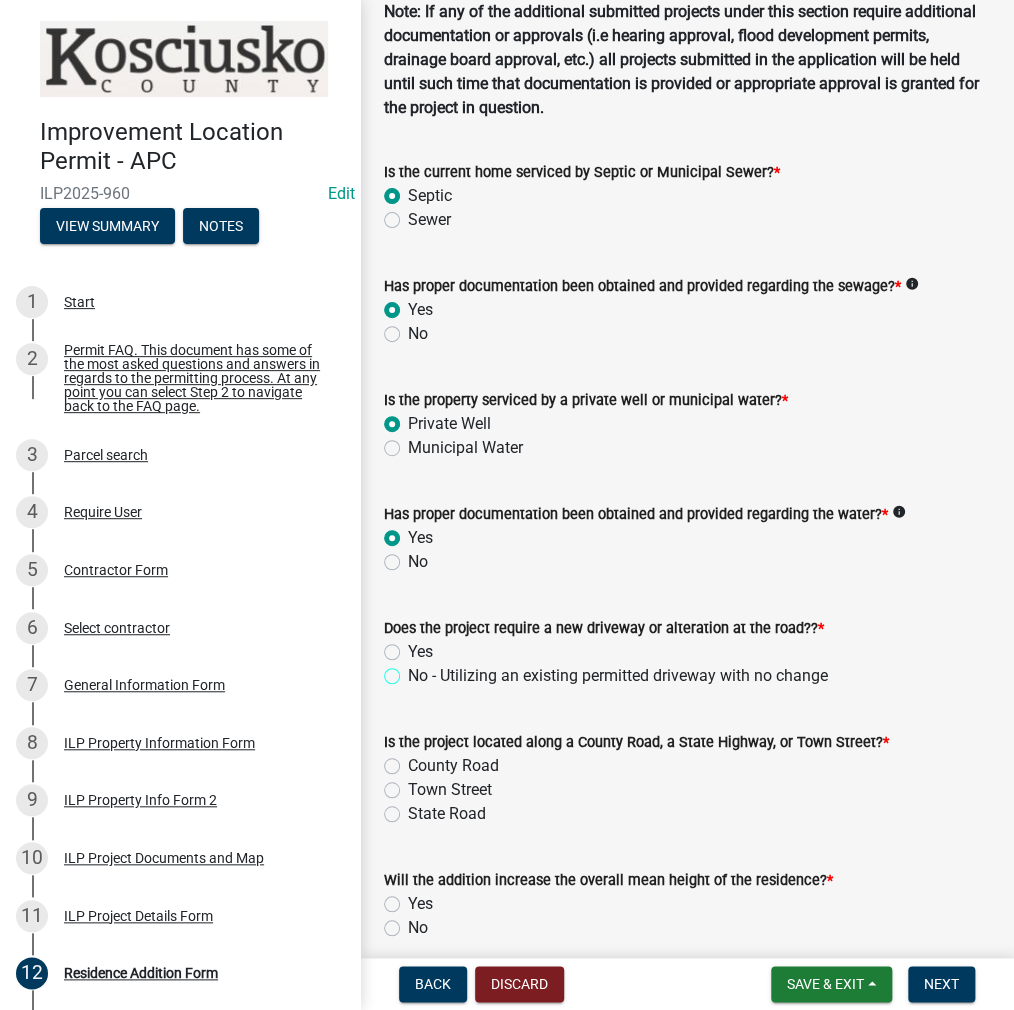 click on "No - Utilizing an existing permitted driveway with no change" at bounding box center [414, 670] 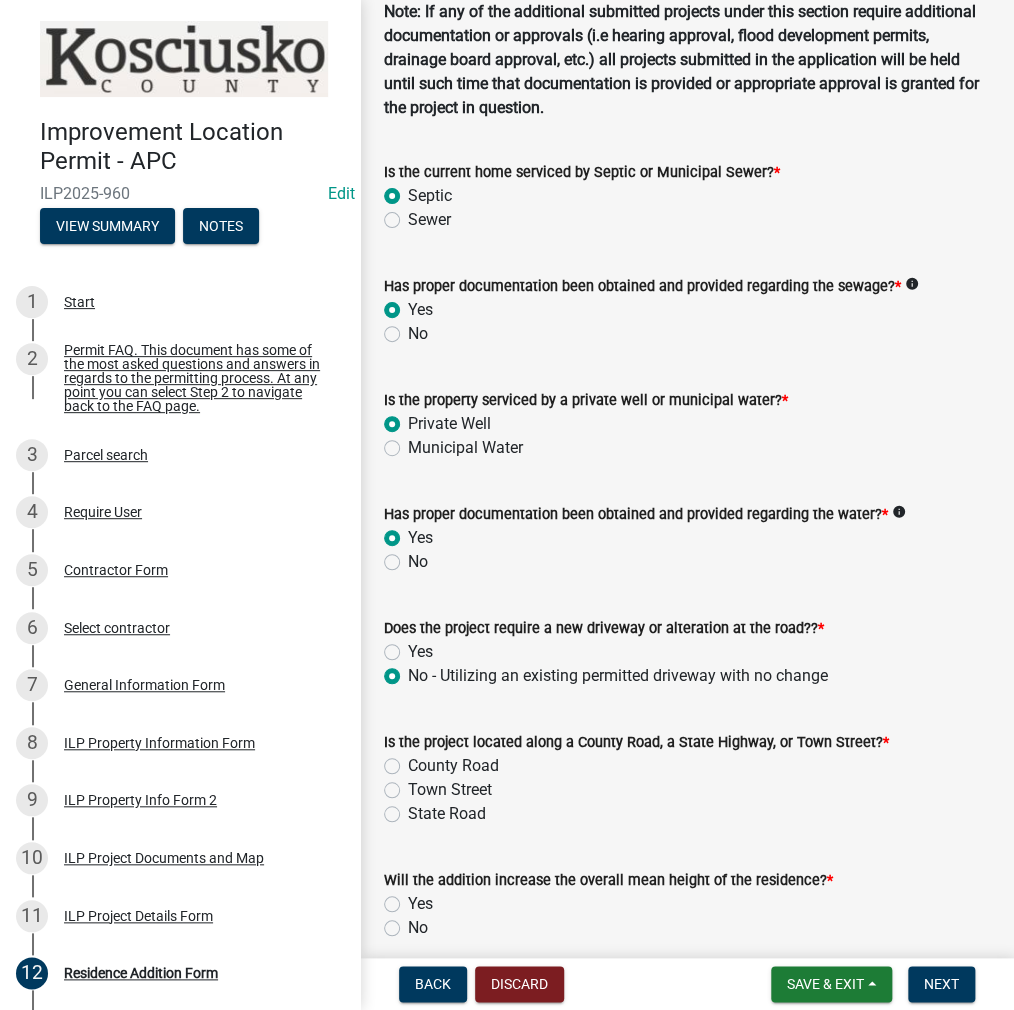 radio on "true" 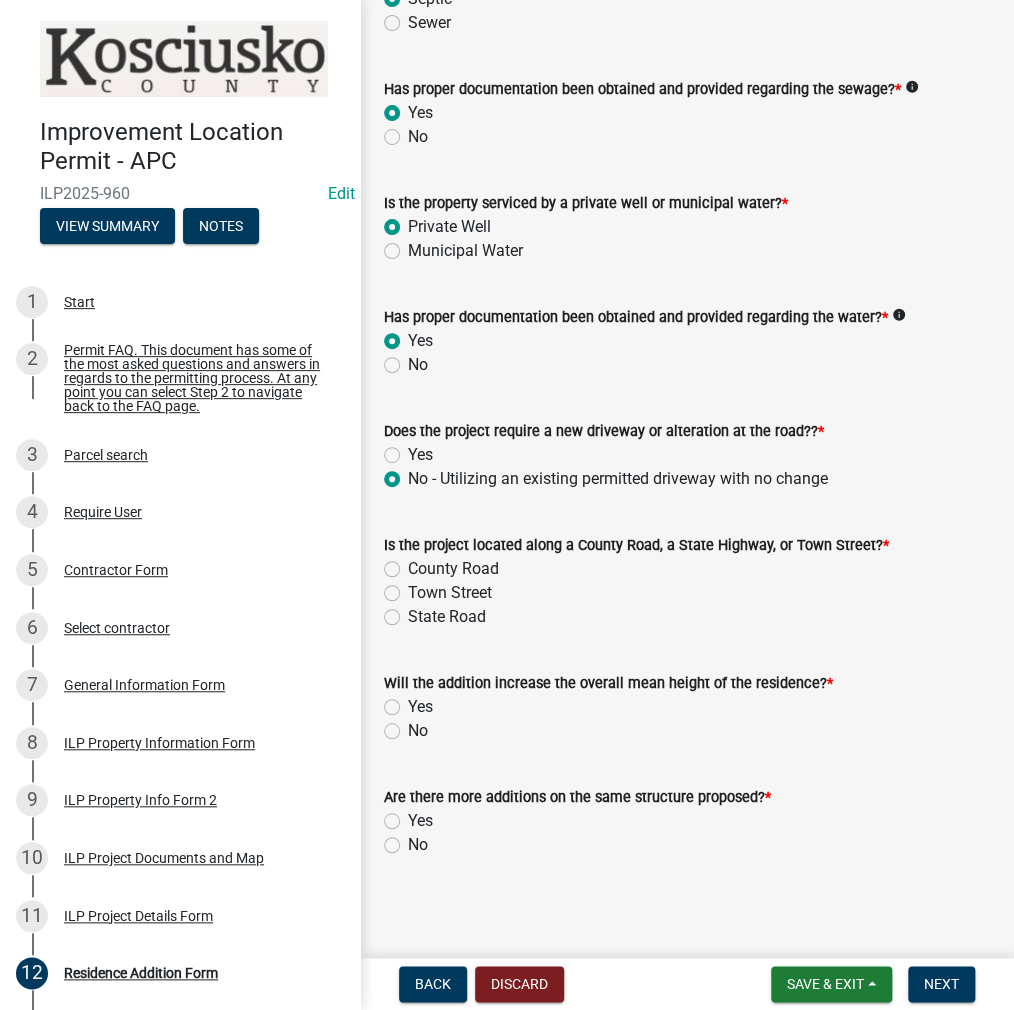 scroll, scrollTop: 400, scrollLeft: 0, axis: vertical 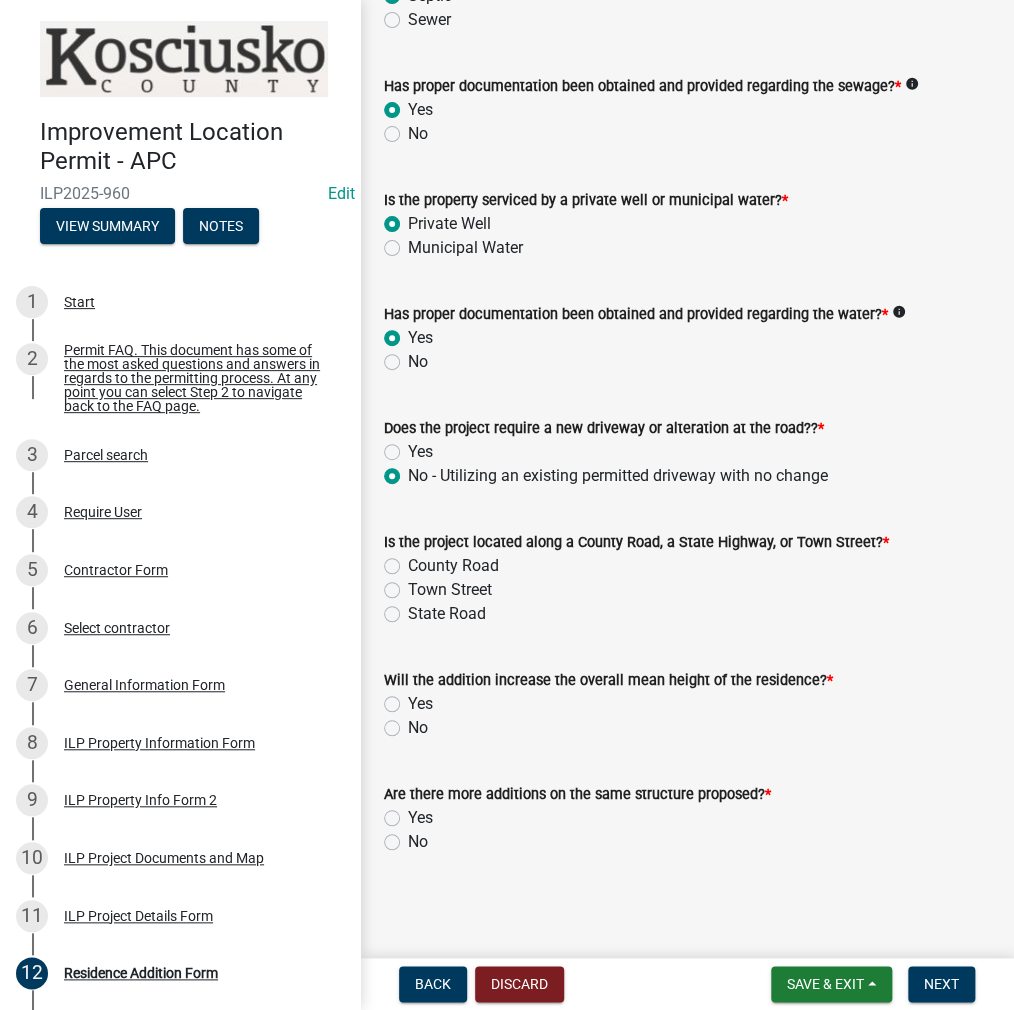 click on "County Road" 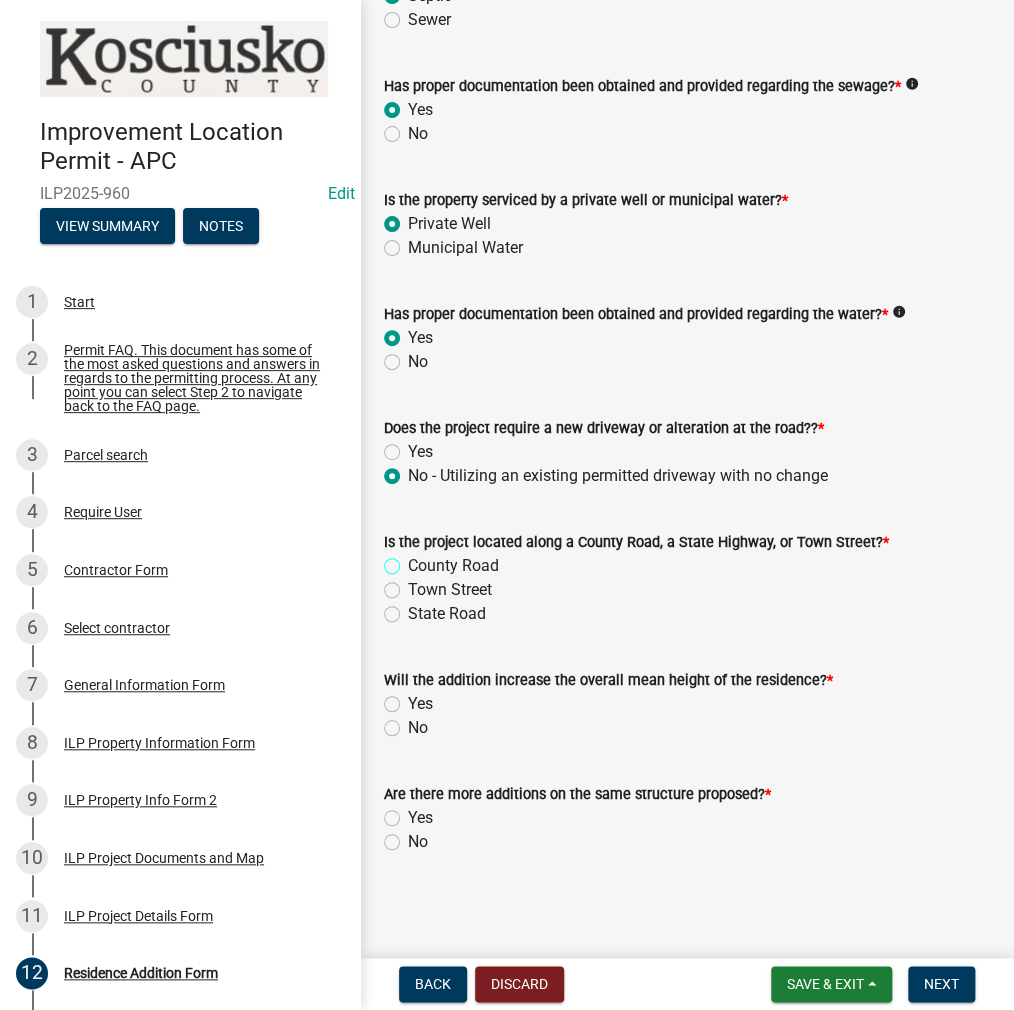 click on "County Road" at bounding box center [414, 560] 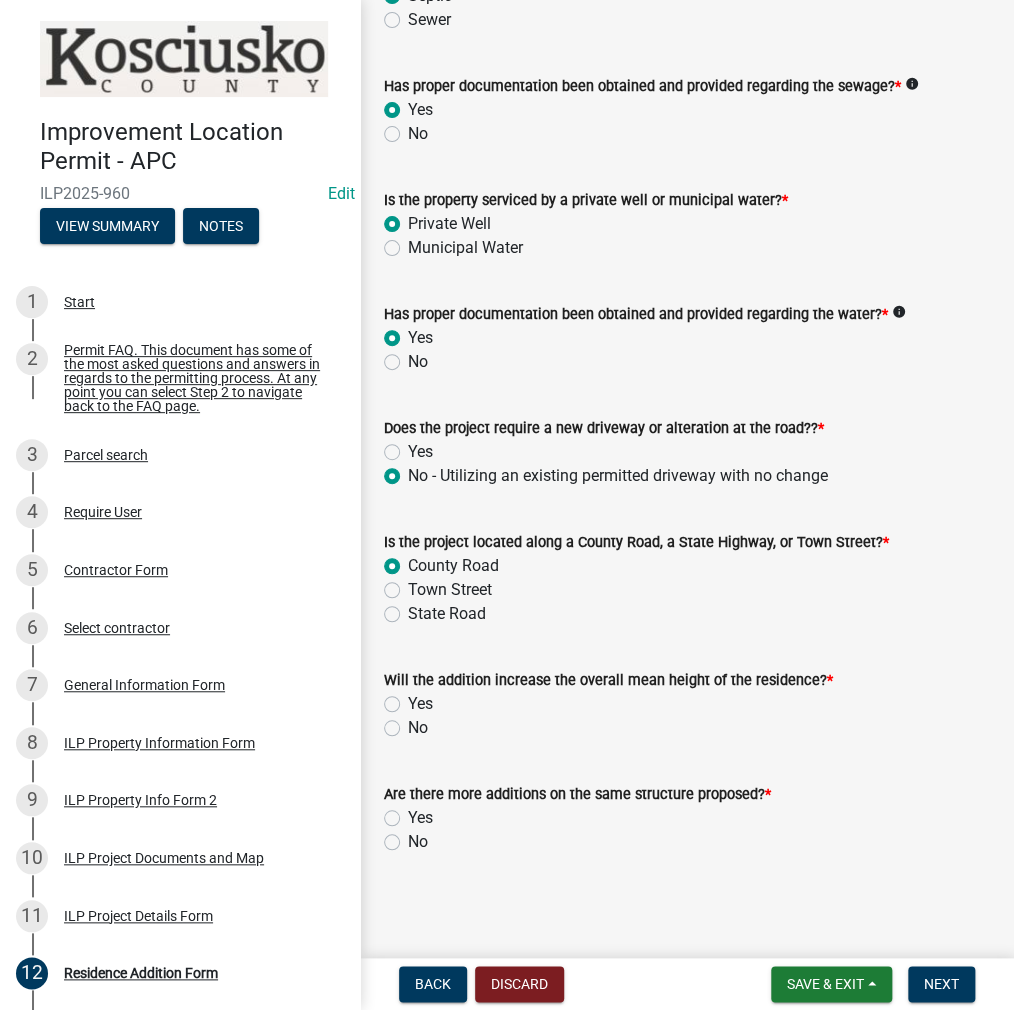 radio on "true" 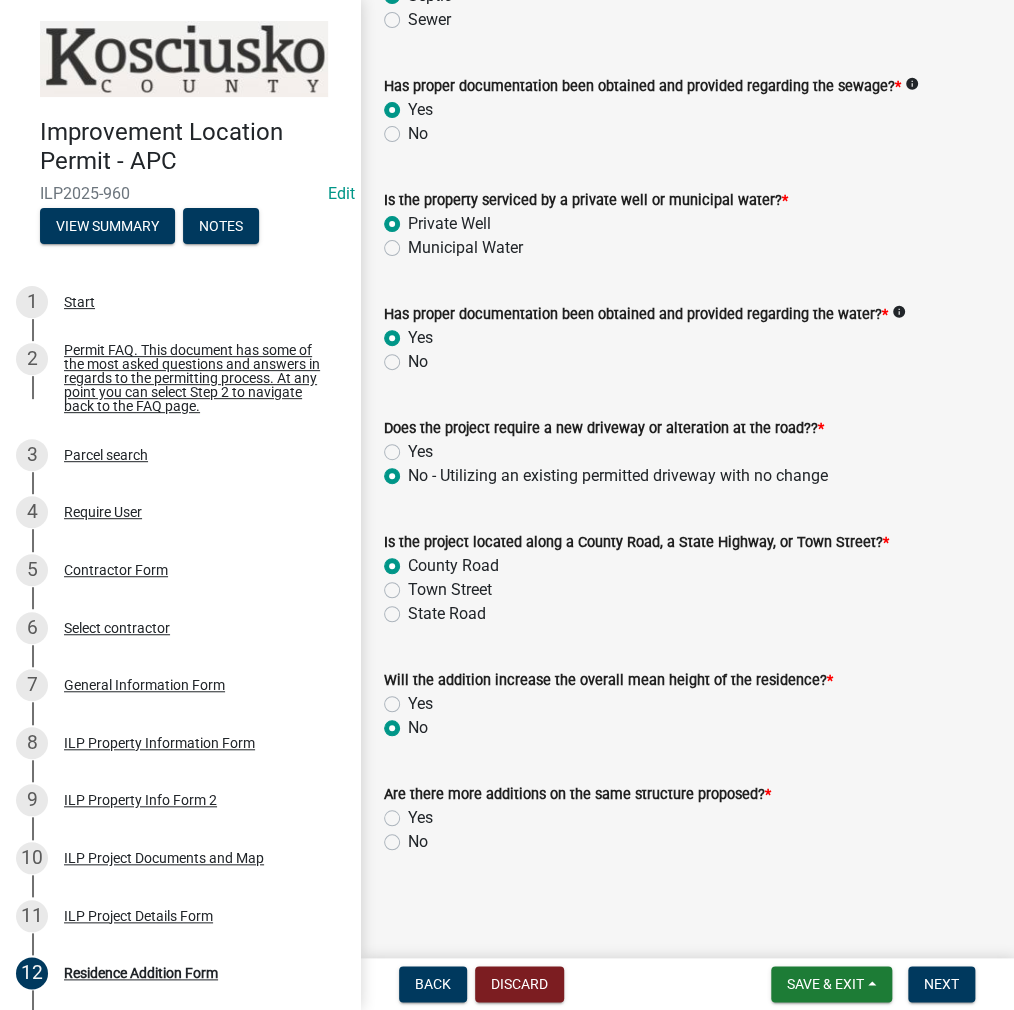 radio on "true" 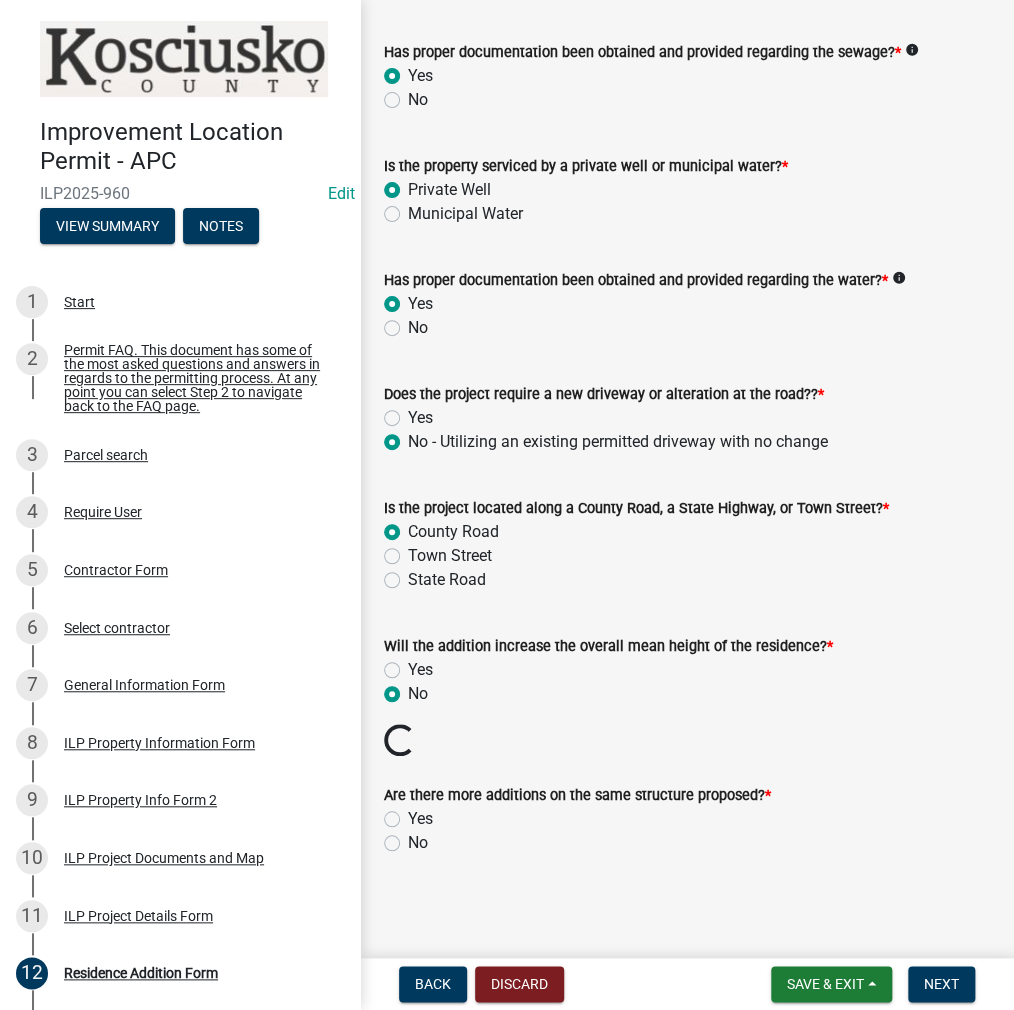 click on "No" 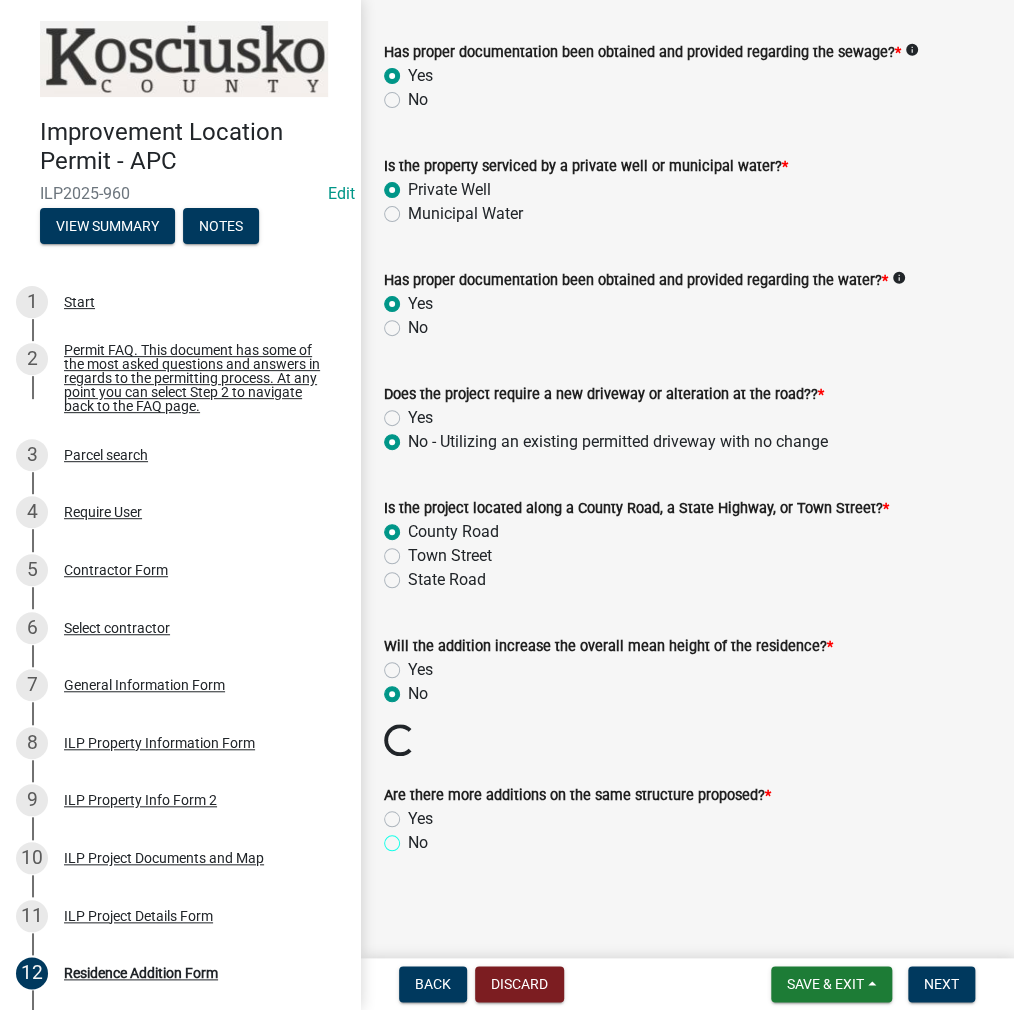click on "No" at bounding box center (414, 837) 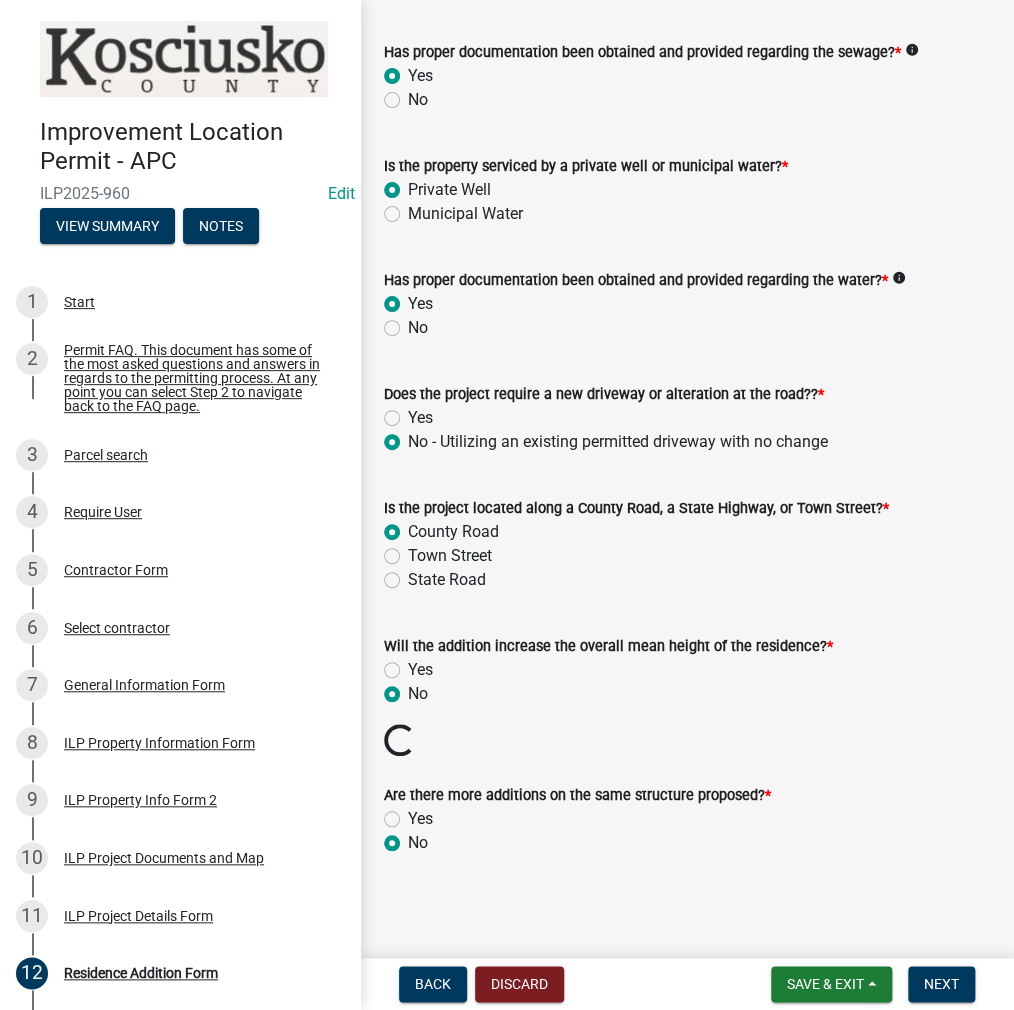 radio on "true" 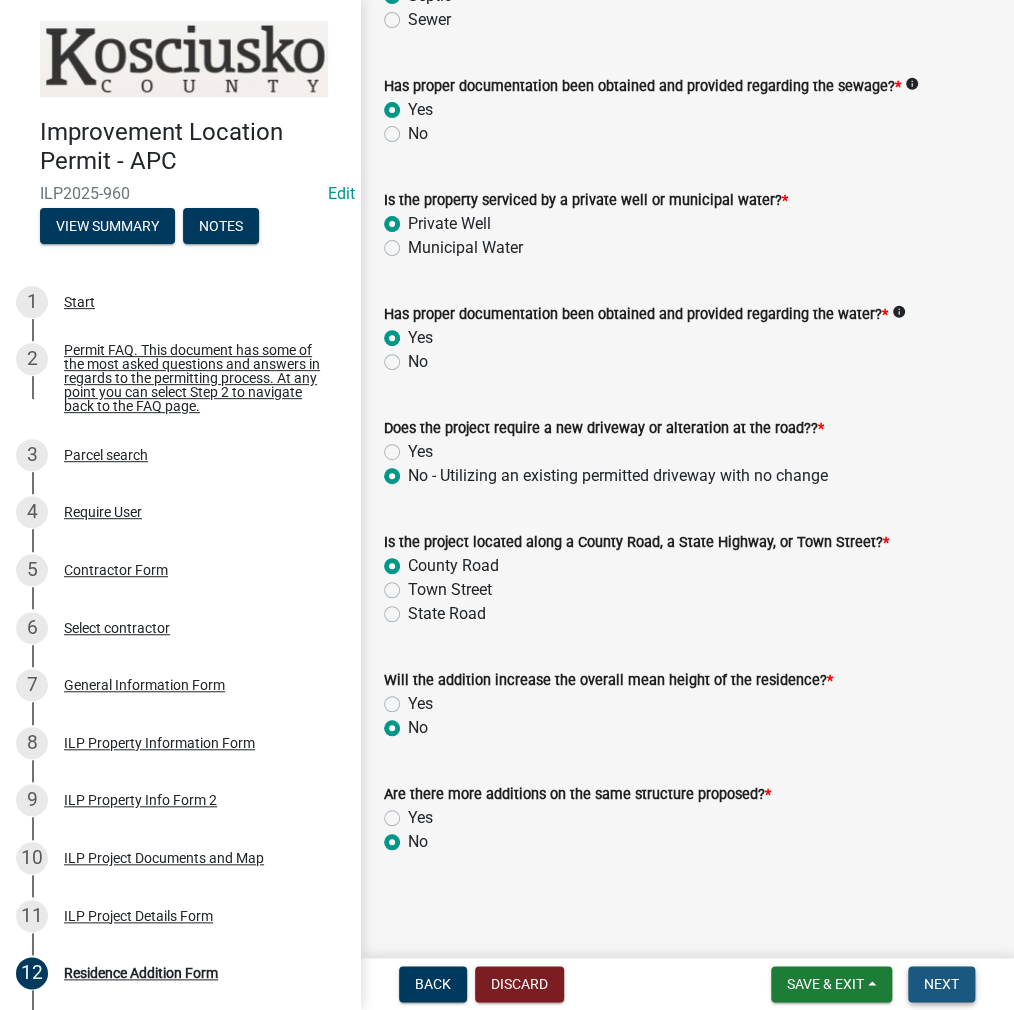 click on "Next" at bounding box center [941, 984] 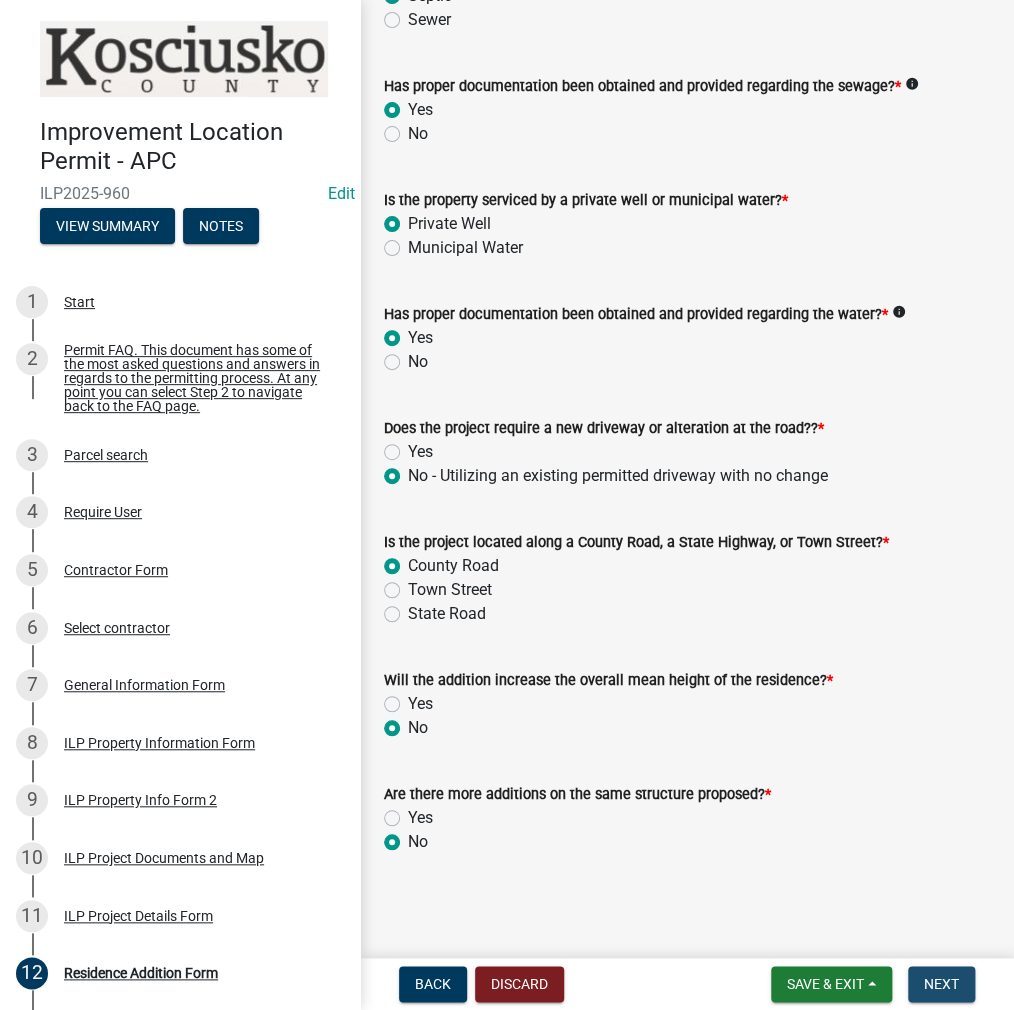 scroll, scrollTop: 0, scrollLeft: 0, axis: both 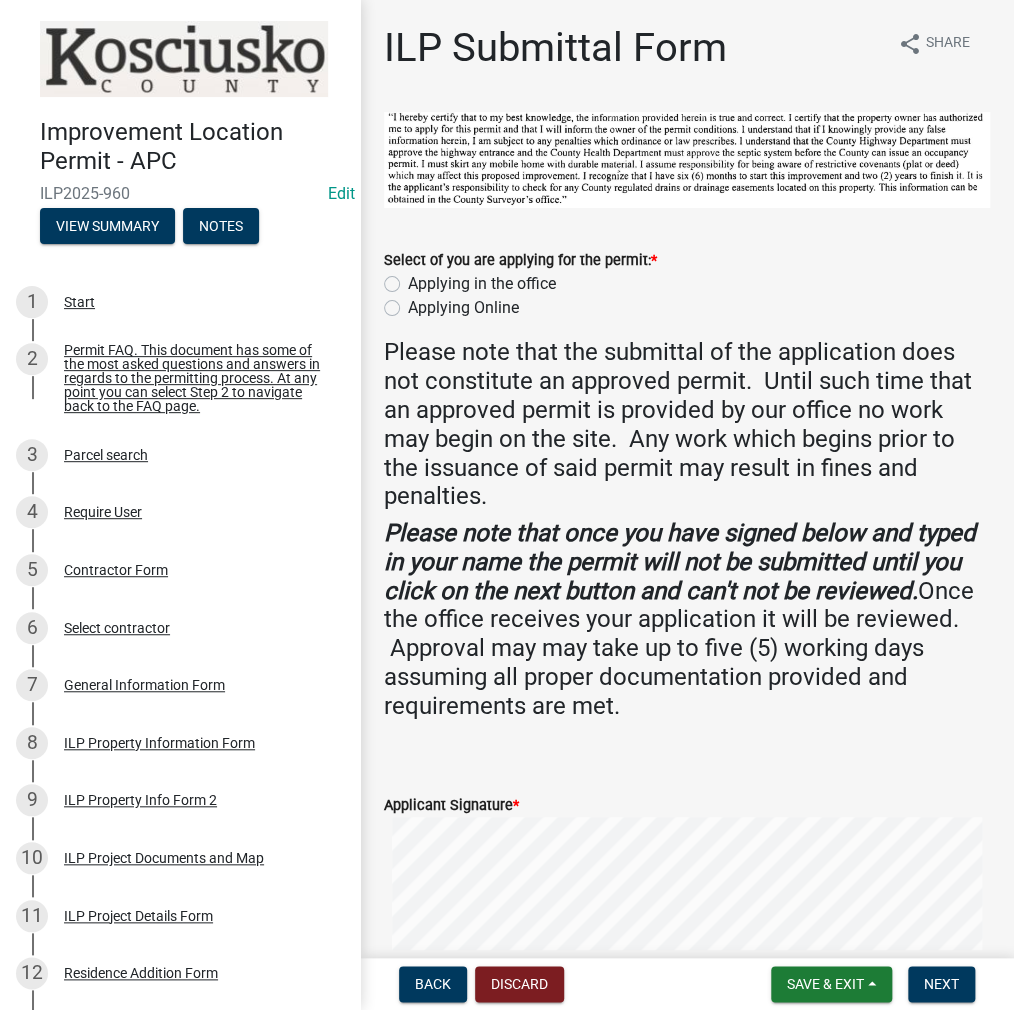 click on "Applying in the office" 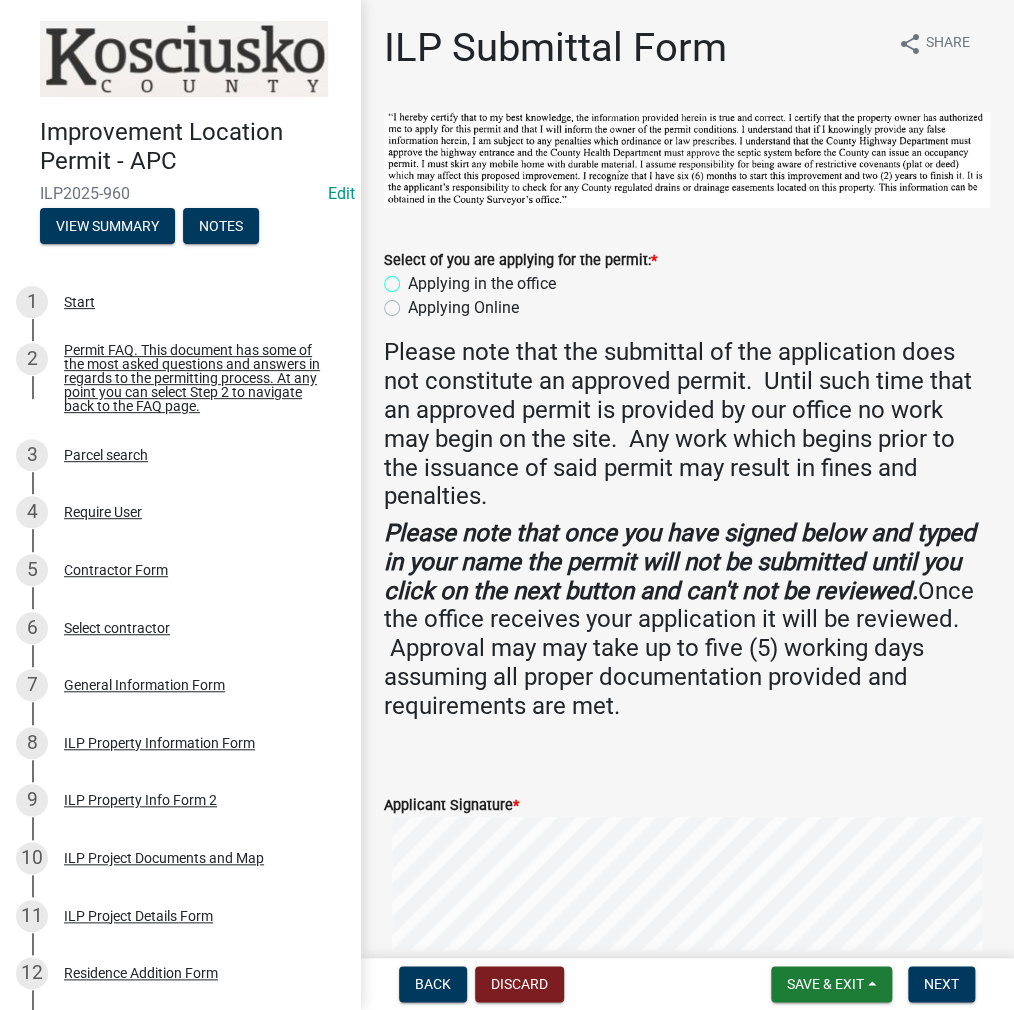 click on "Applying in the office" at bounding box center (414, 278) 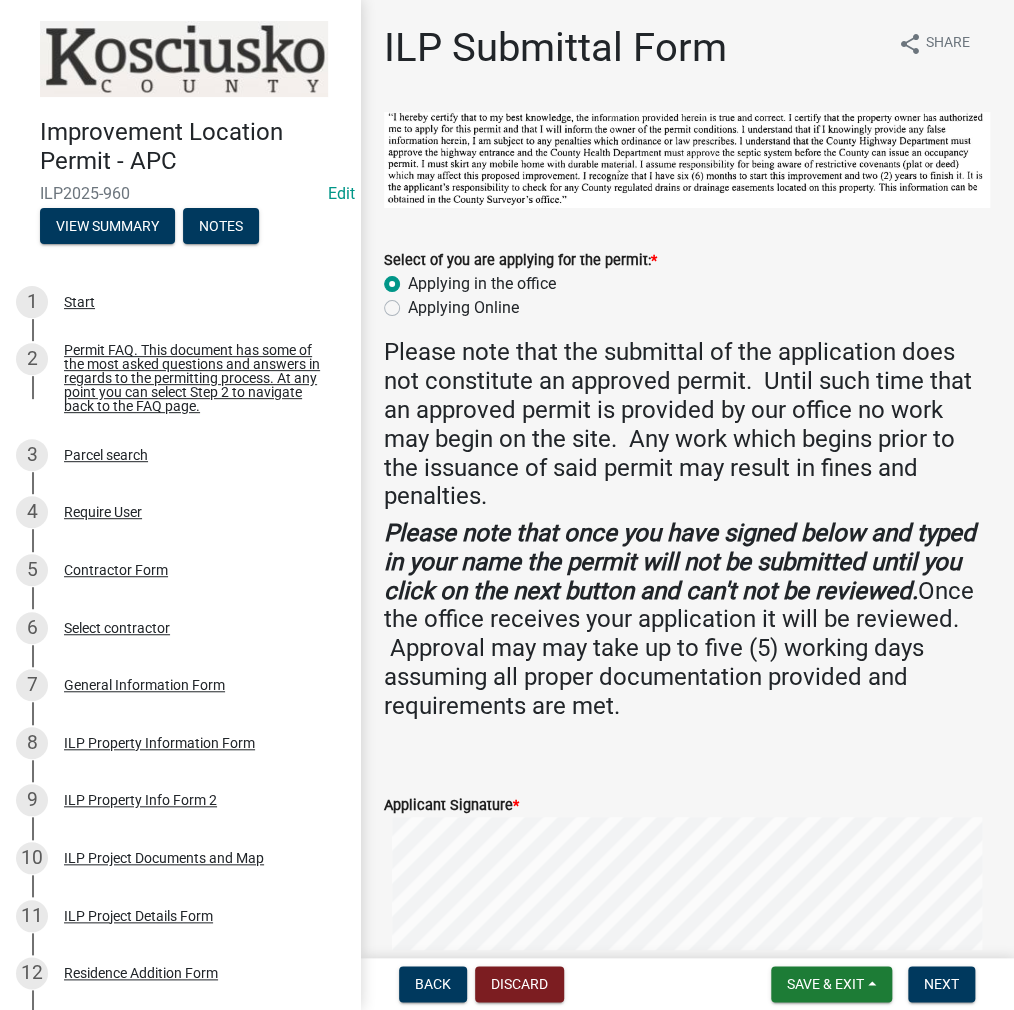 radio on "true" 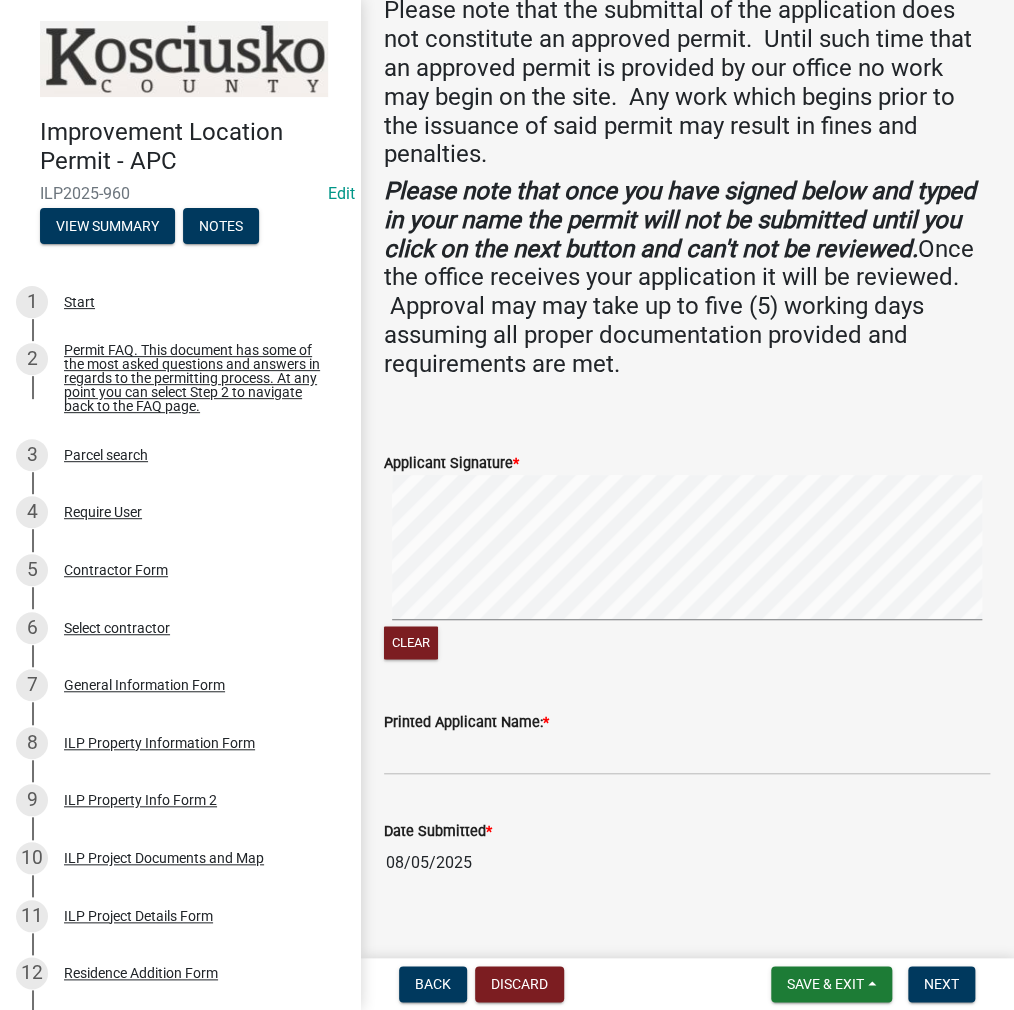 scroll, scrollTop: 365, scrollLeft: 0, axis: vertical 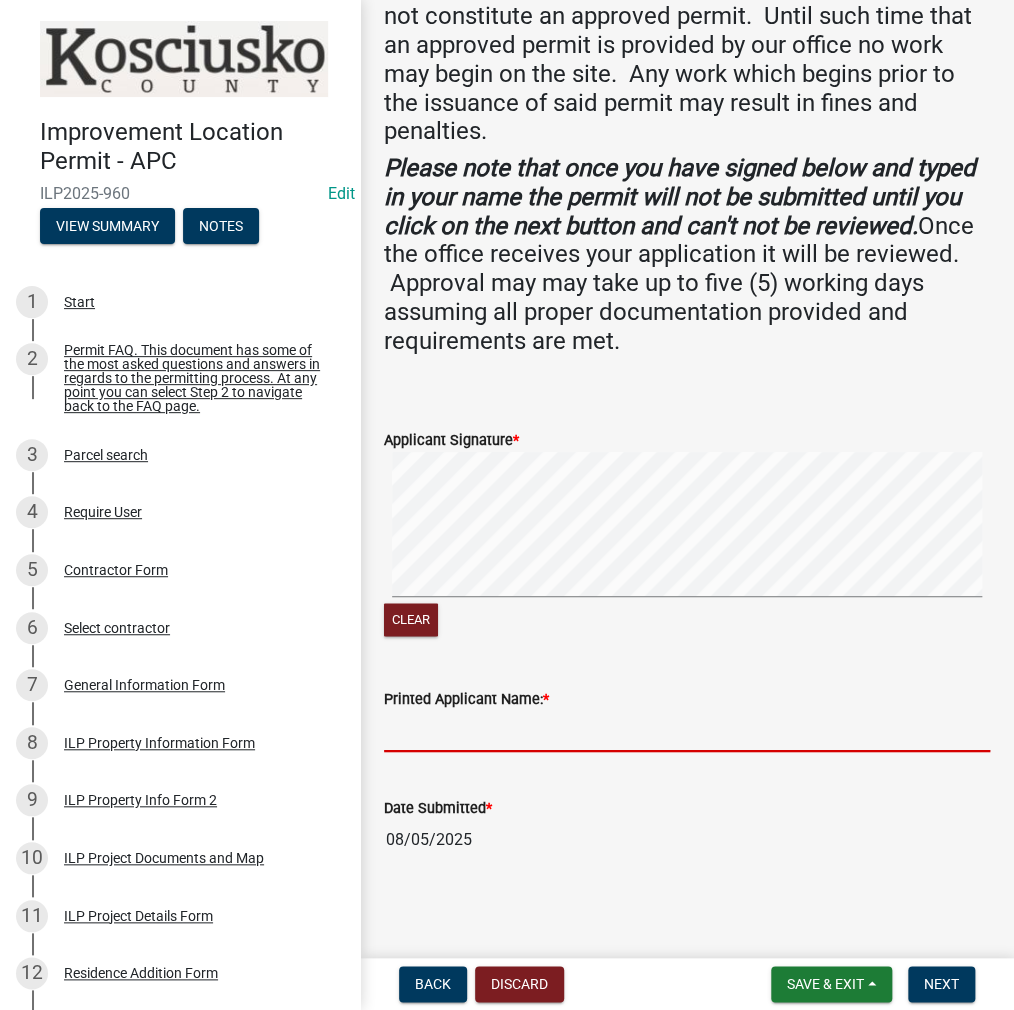 click on "Printed Applicant Name:  *" at bounding box center [687, 731] 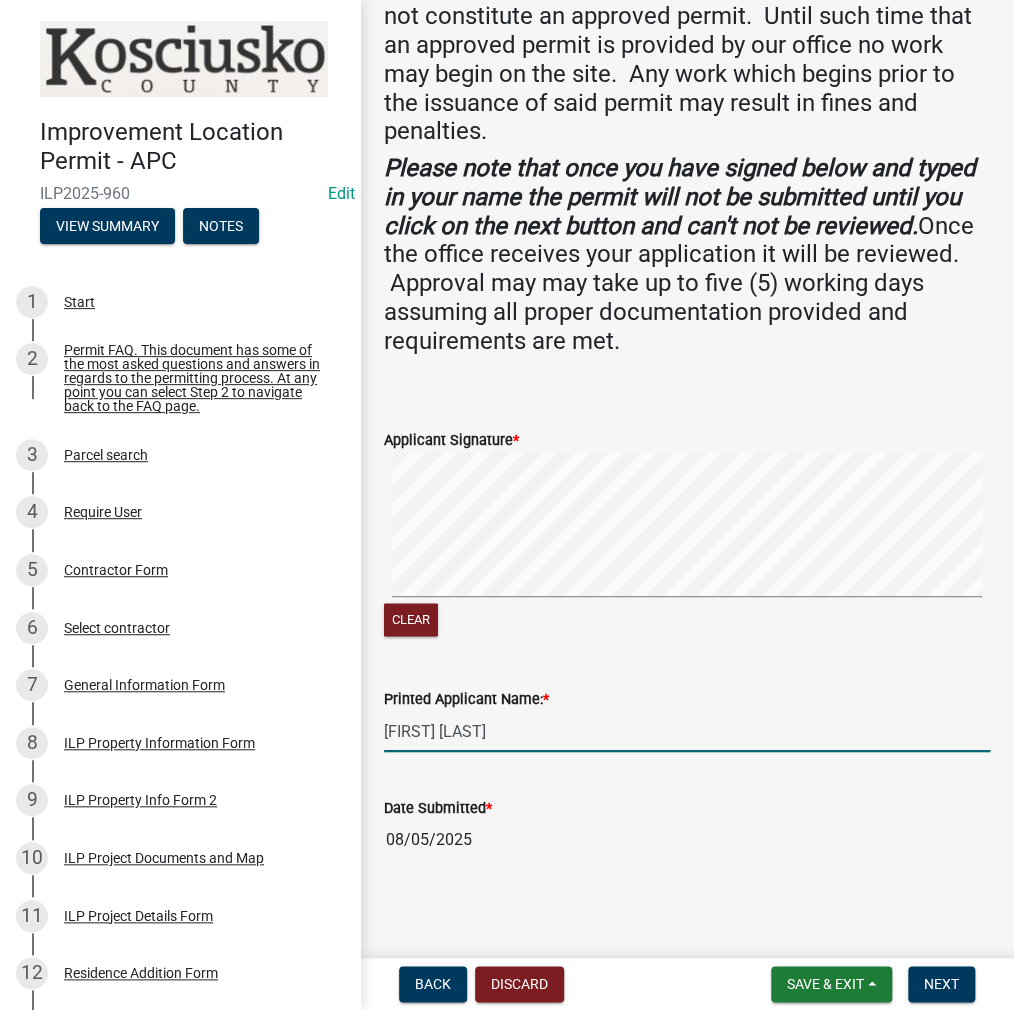 type on "[FIRST] [LAST]" 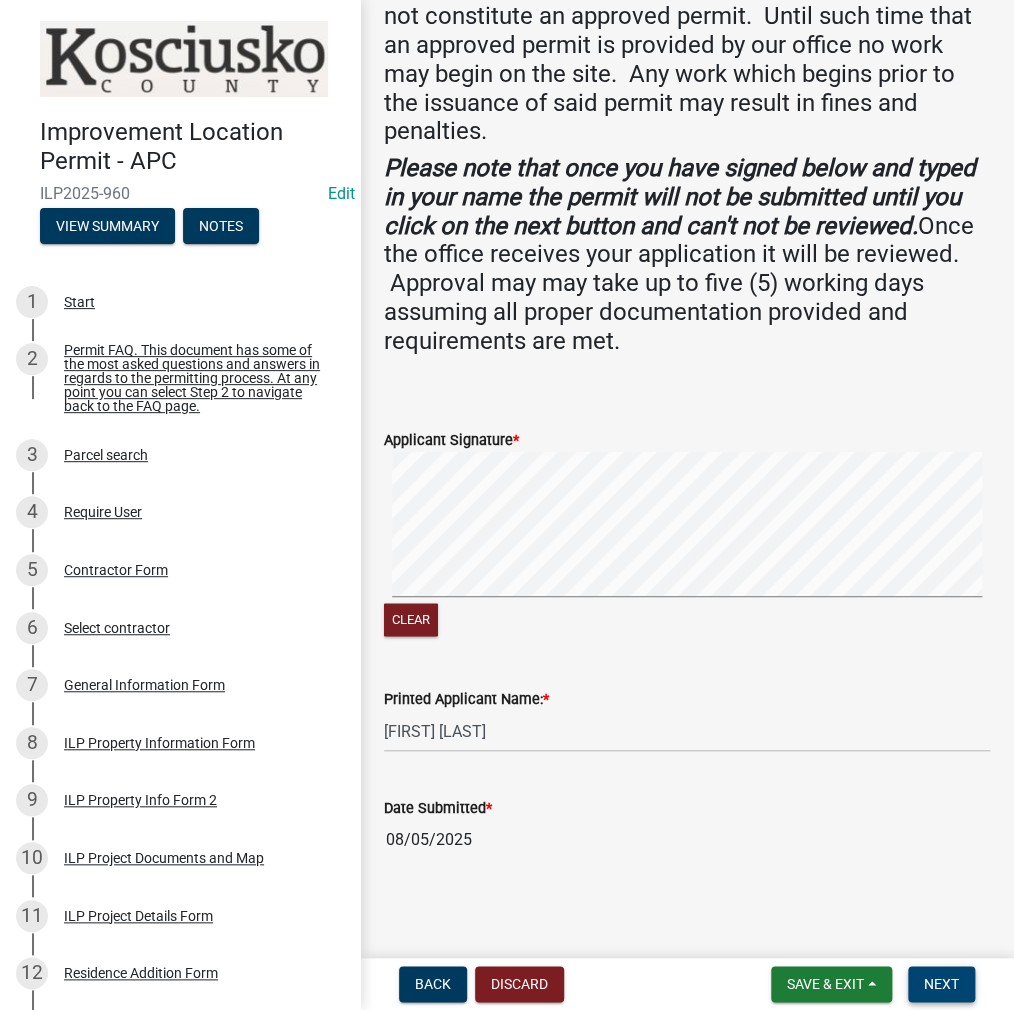 click on "Next" at bounding box center [941, 984] 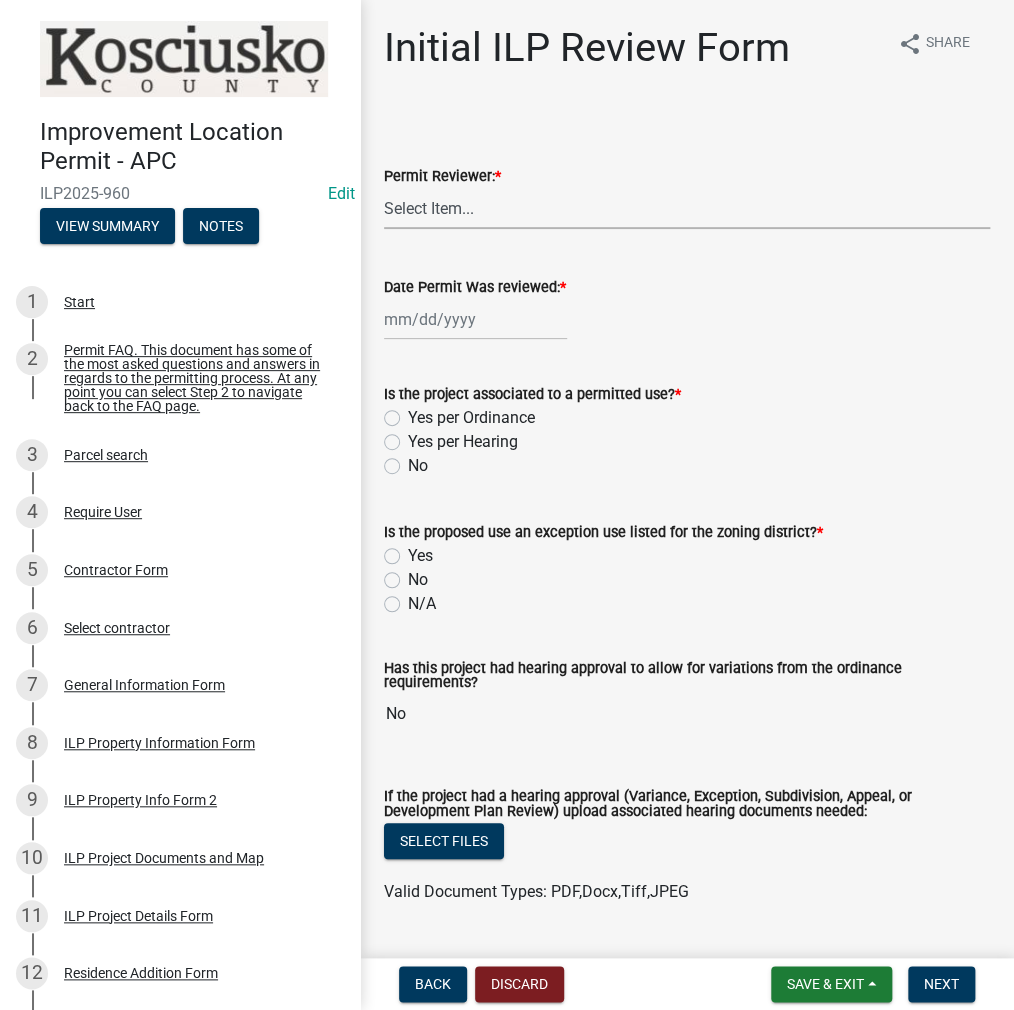 click on "Select Item...   MMS   LT   AT   CS   AH   Vacant" at bounding box center [687, 208] 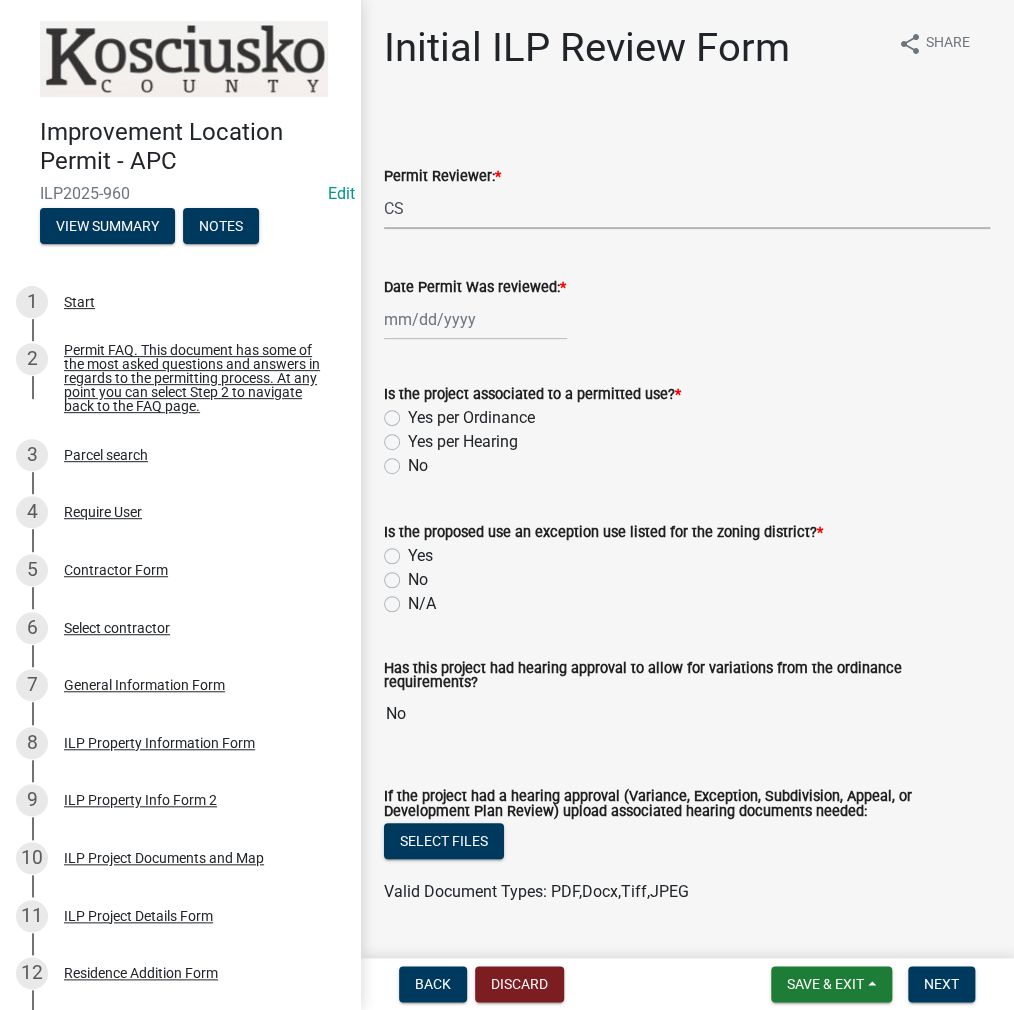 click on "Select Item...   MMS   LT   AT   CS   AH   Vacant" at bounding box center [687, 208] 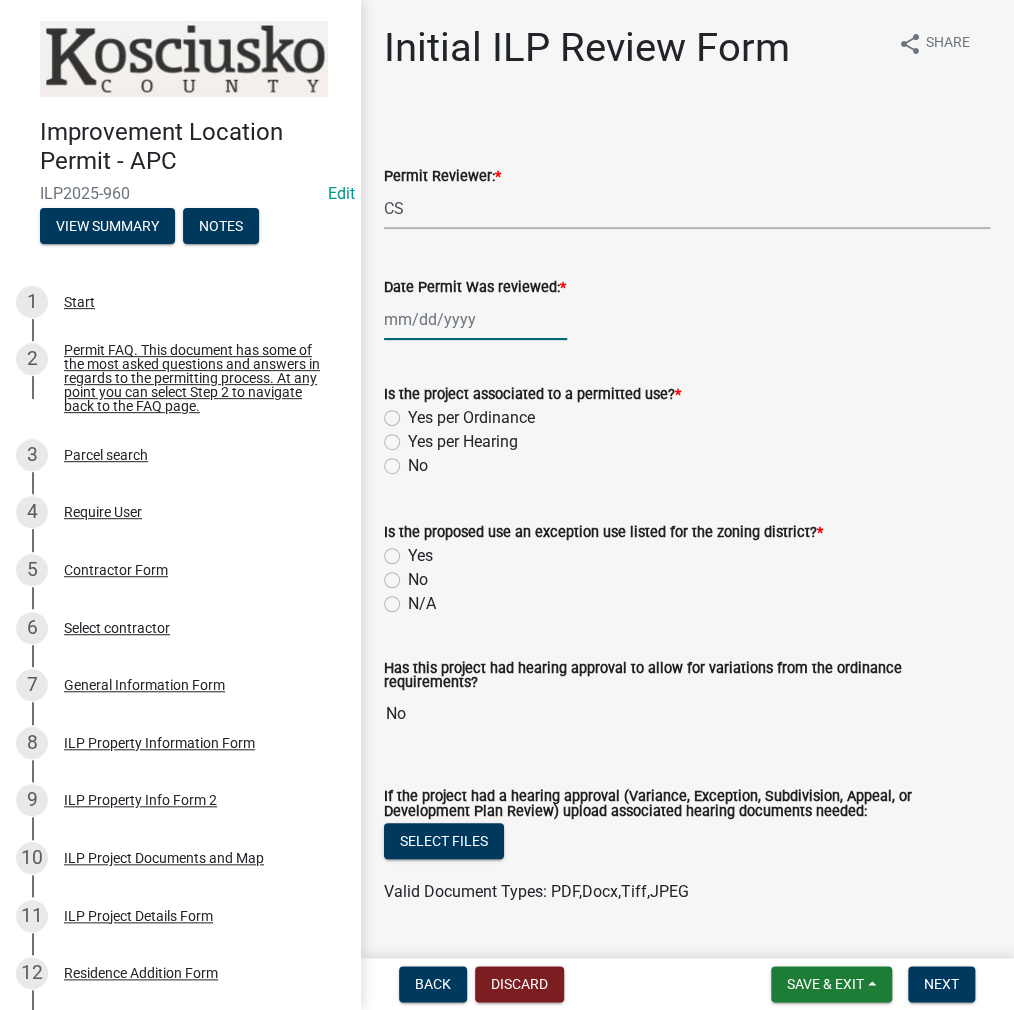click 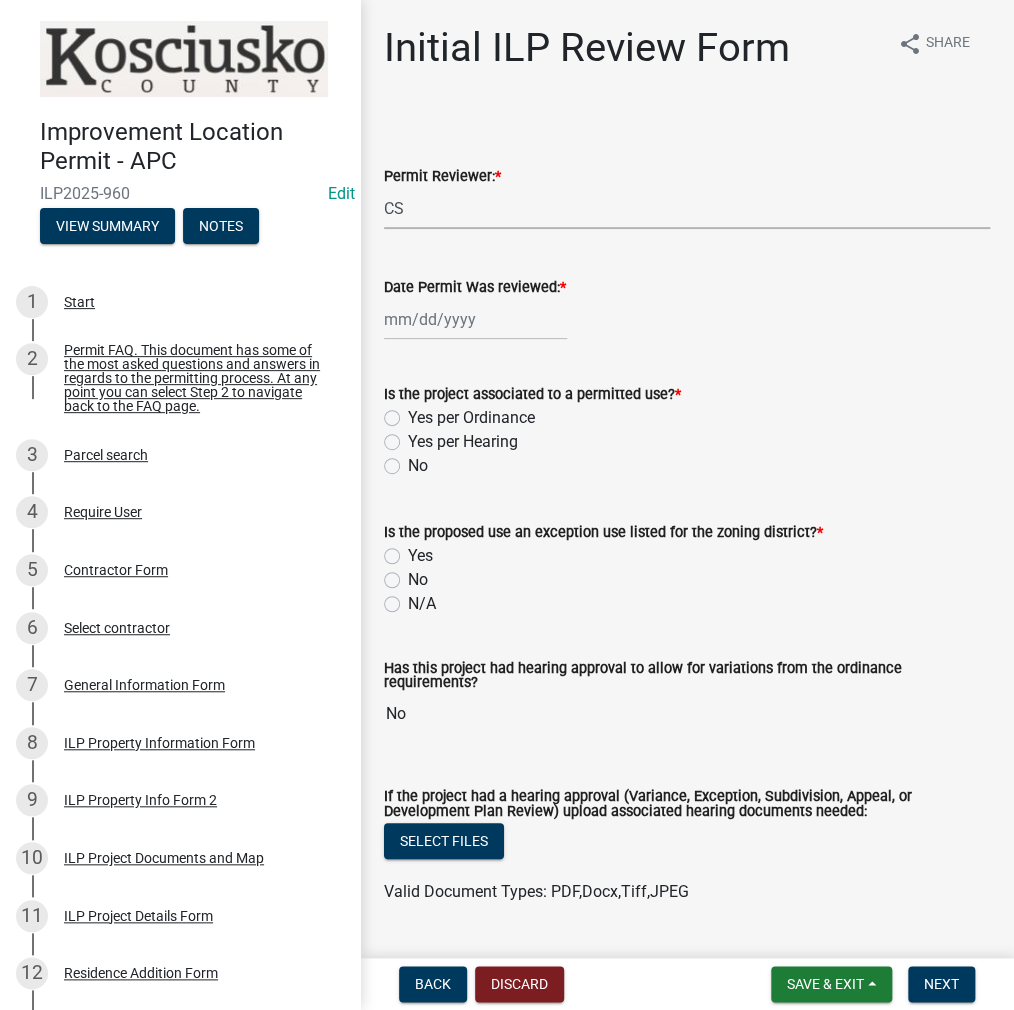 select on "8" 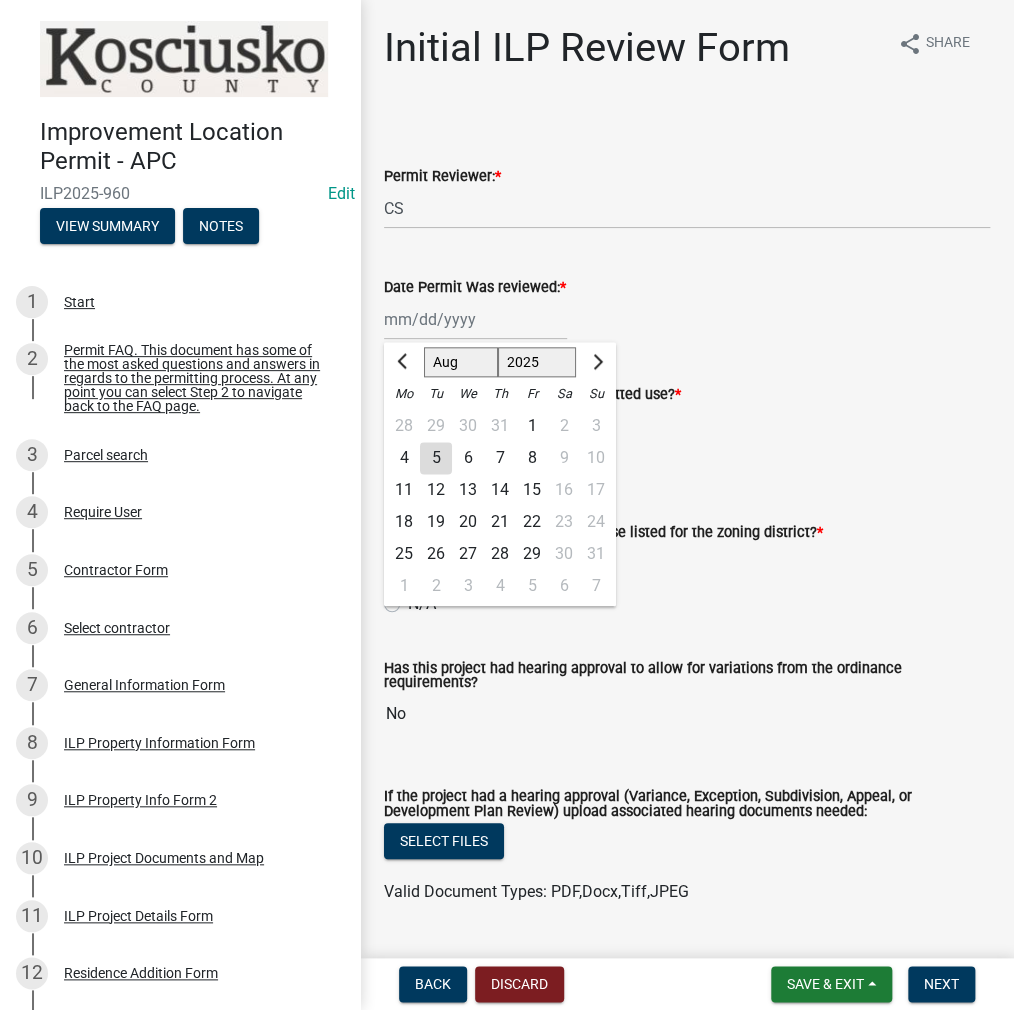 click on "5" 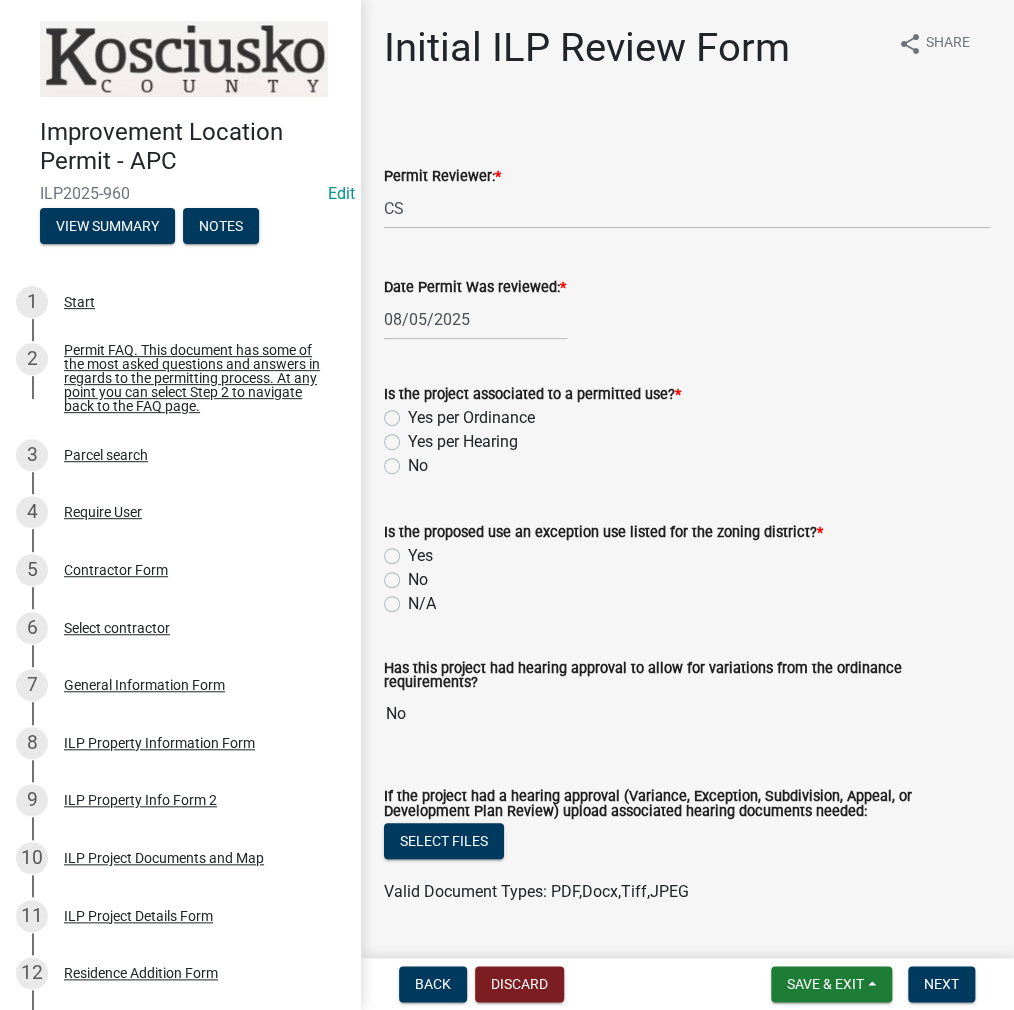 click on "Yes per Ordinance" 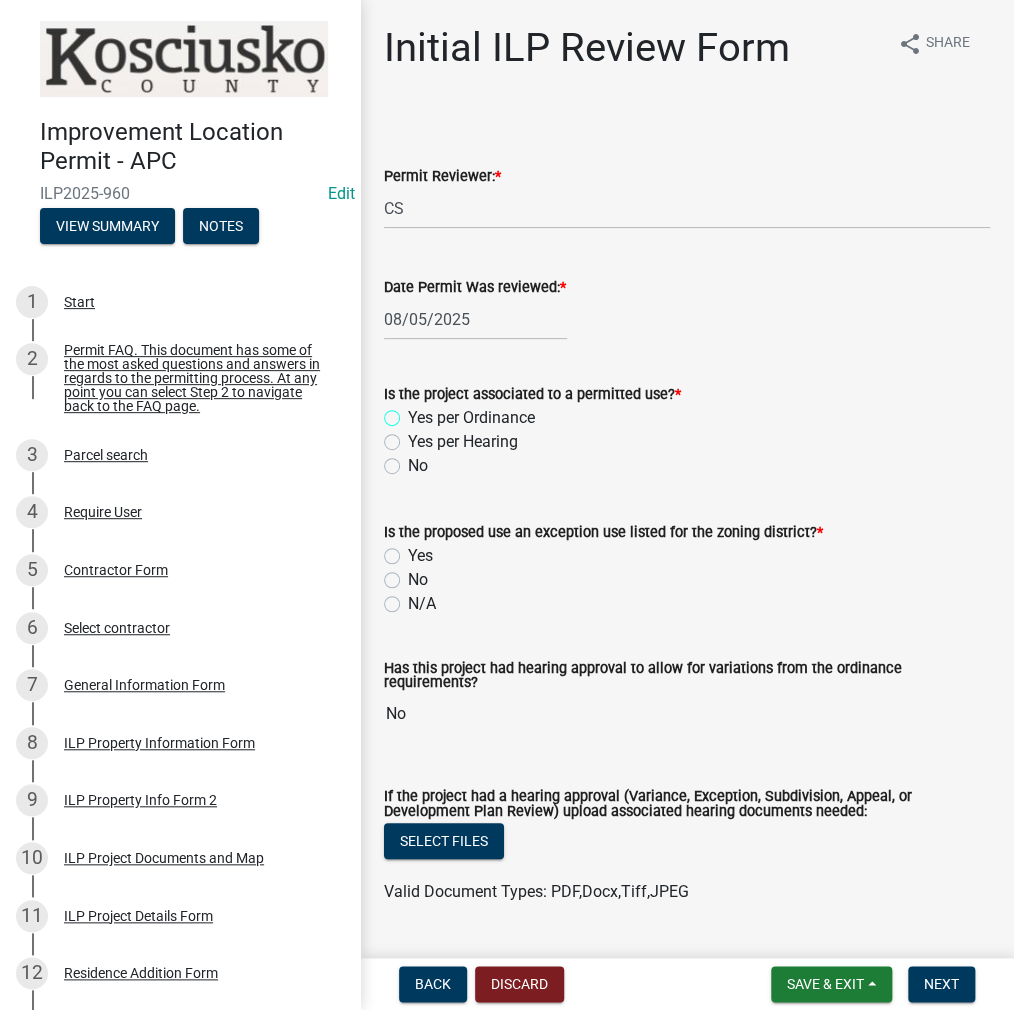 click on "Yes per Ordinance" at bounding box center (414, 412) 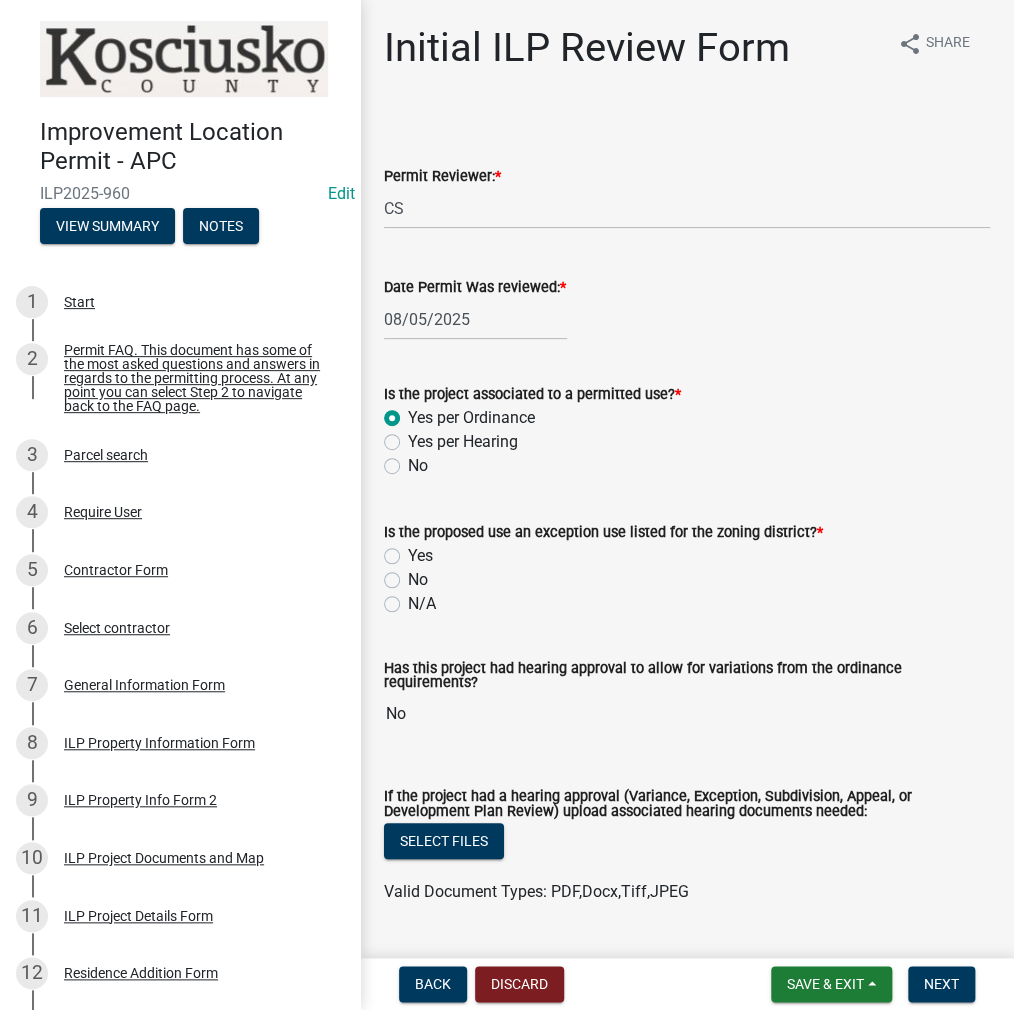 radio on "true" 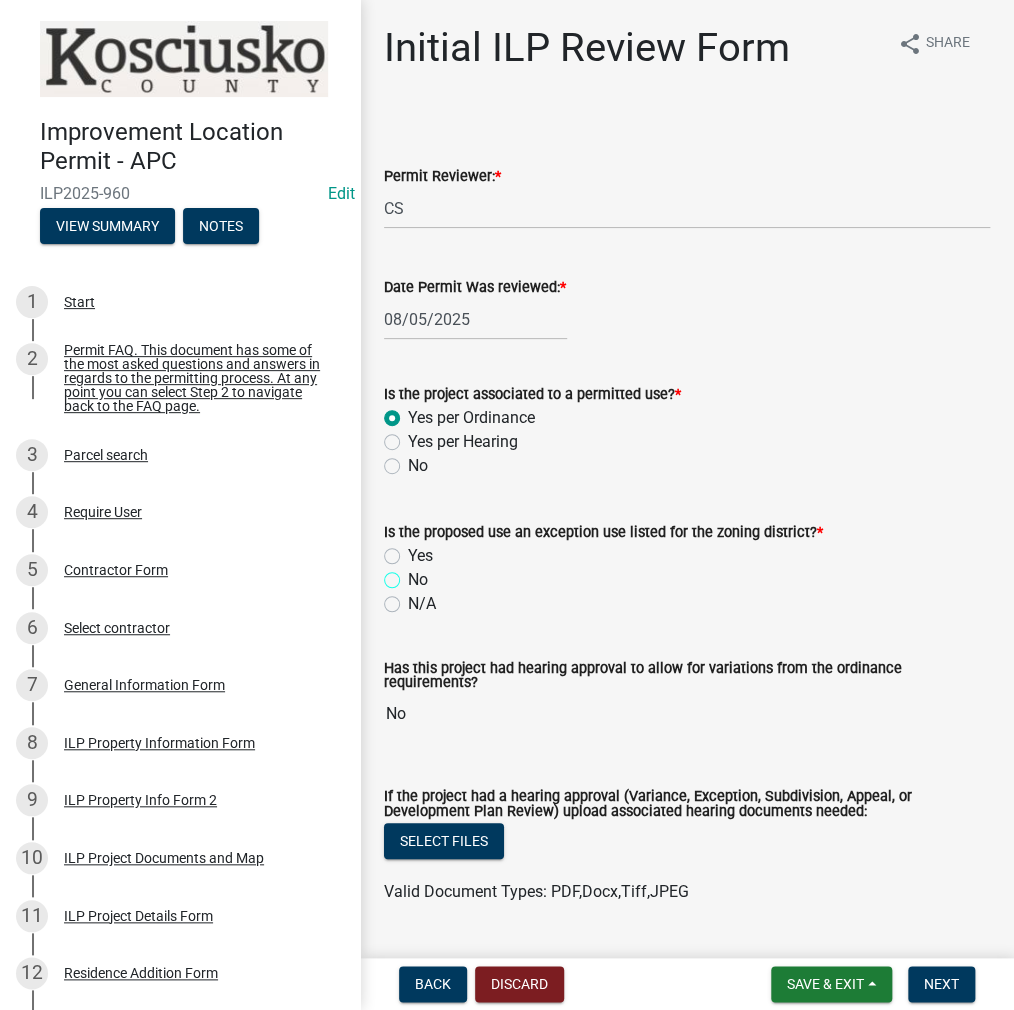 click on "No" at bounding box center (414, 574) 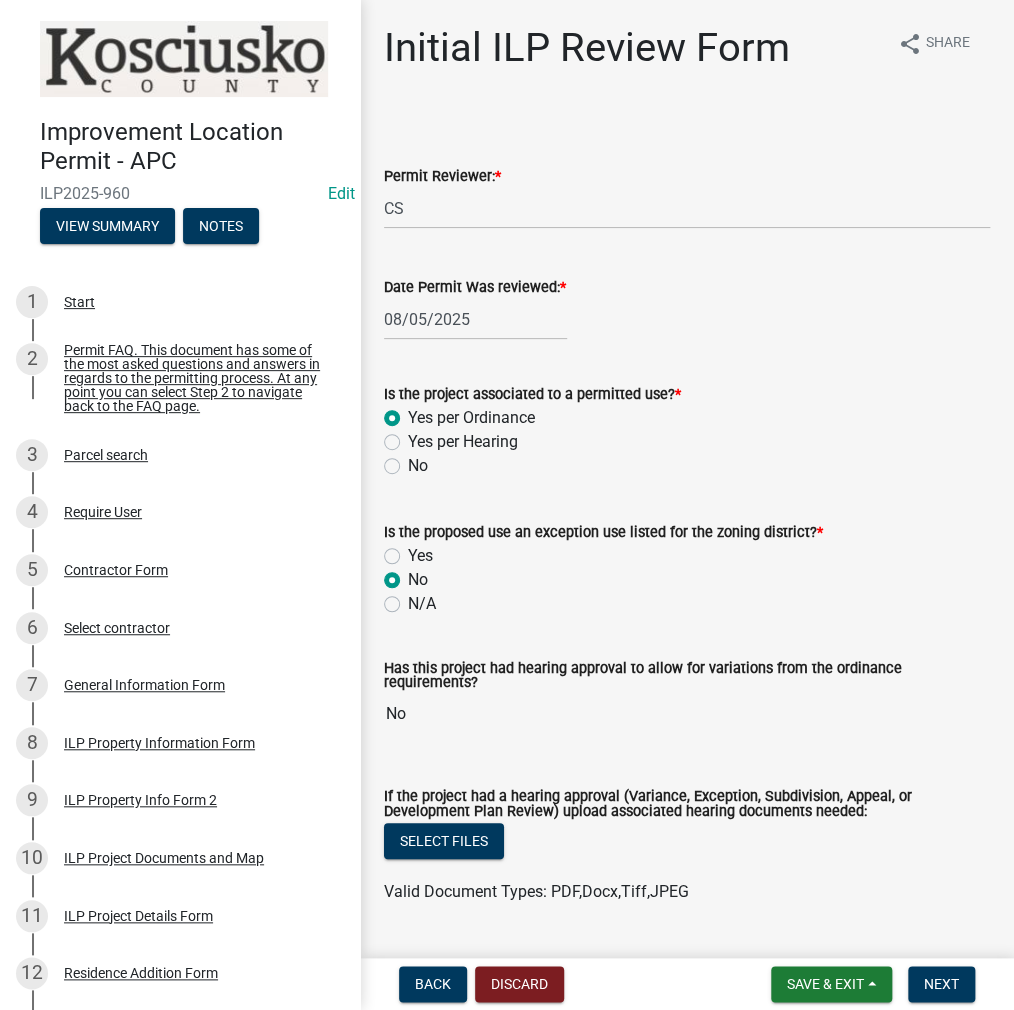 radio on "true" 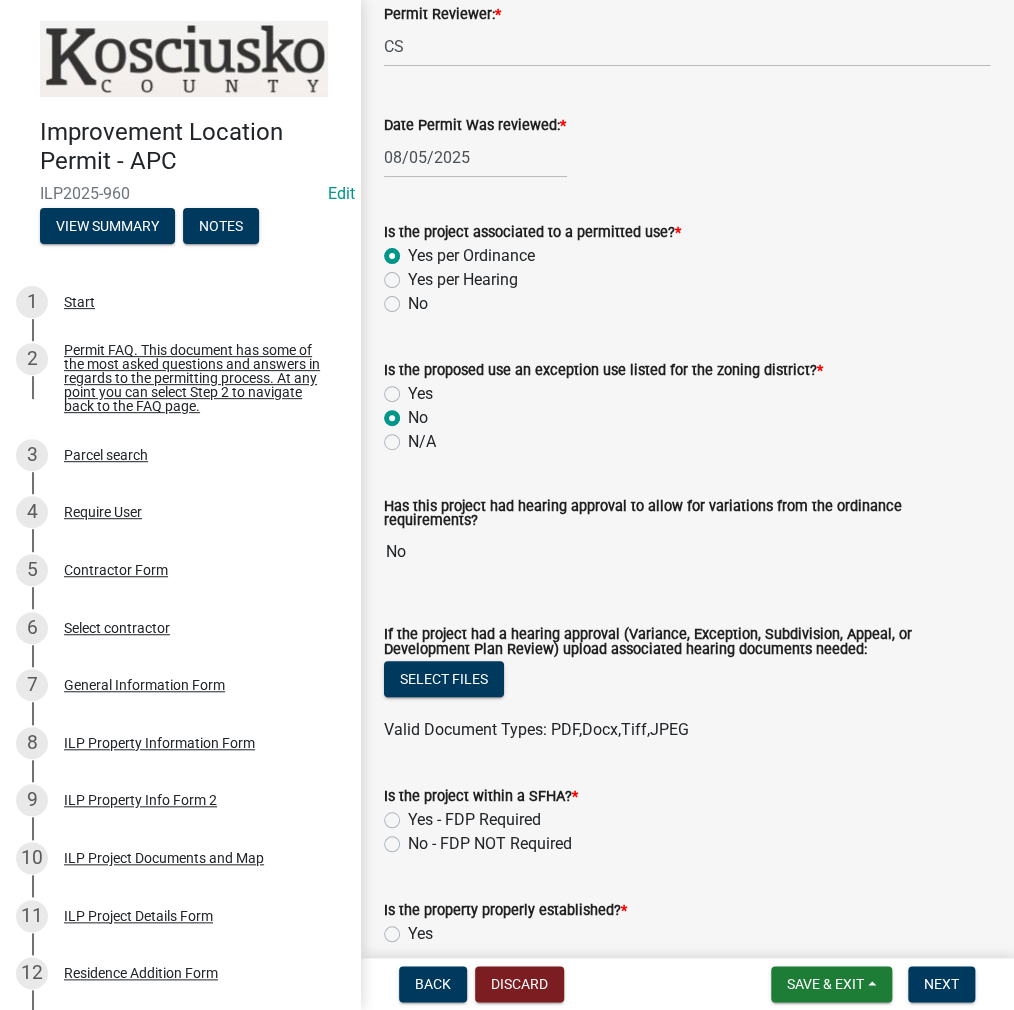 scroll, scrollTop: 300, scrollLeft: 0, axis: vertical 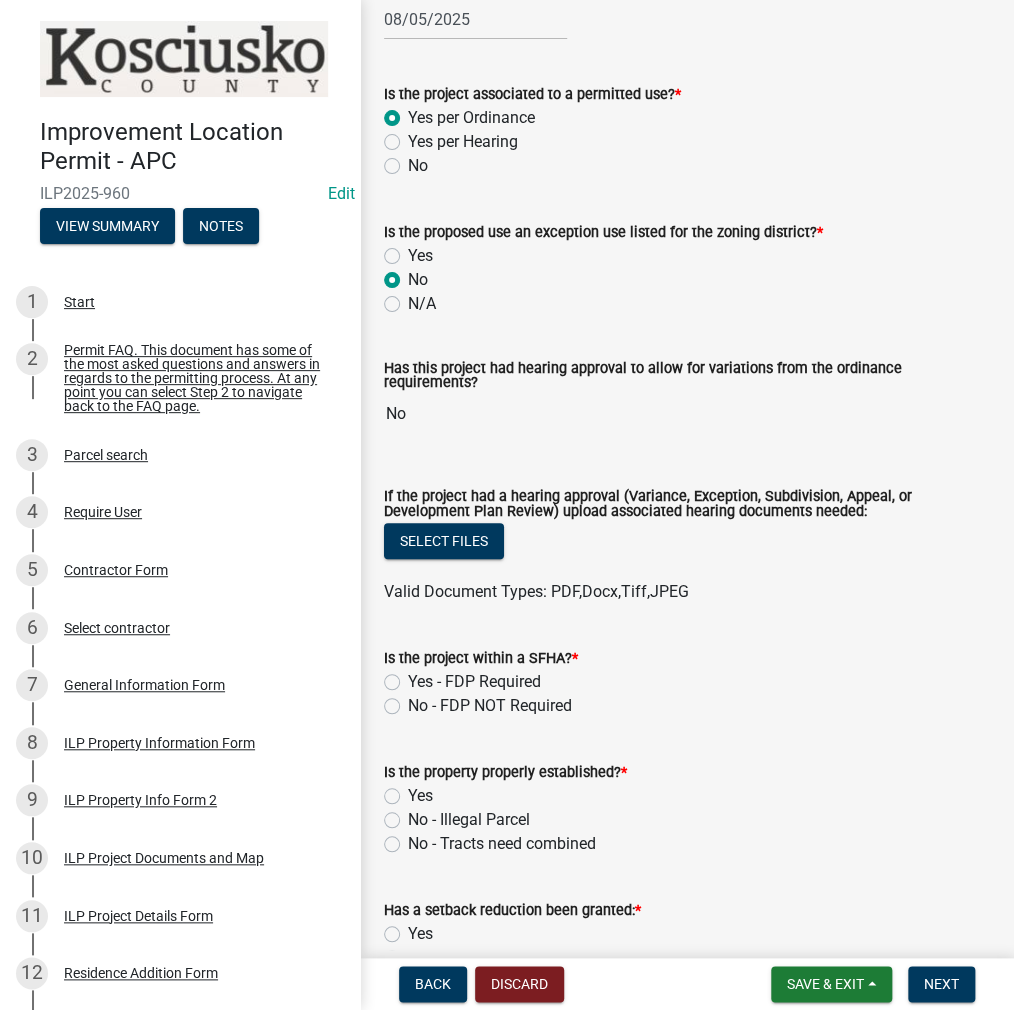 click on "No - FDP NOT Required" 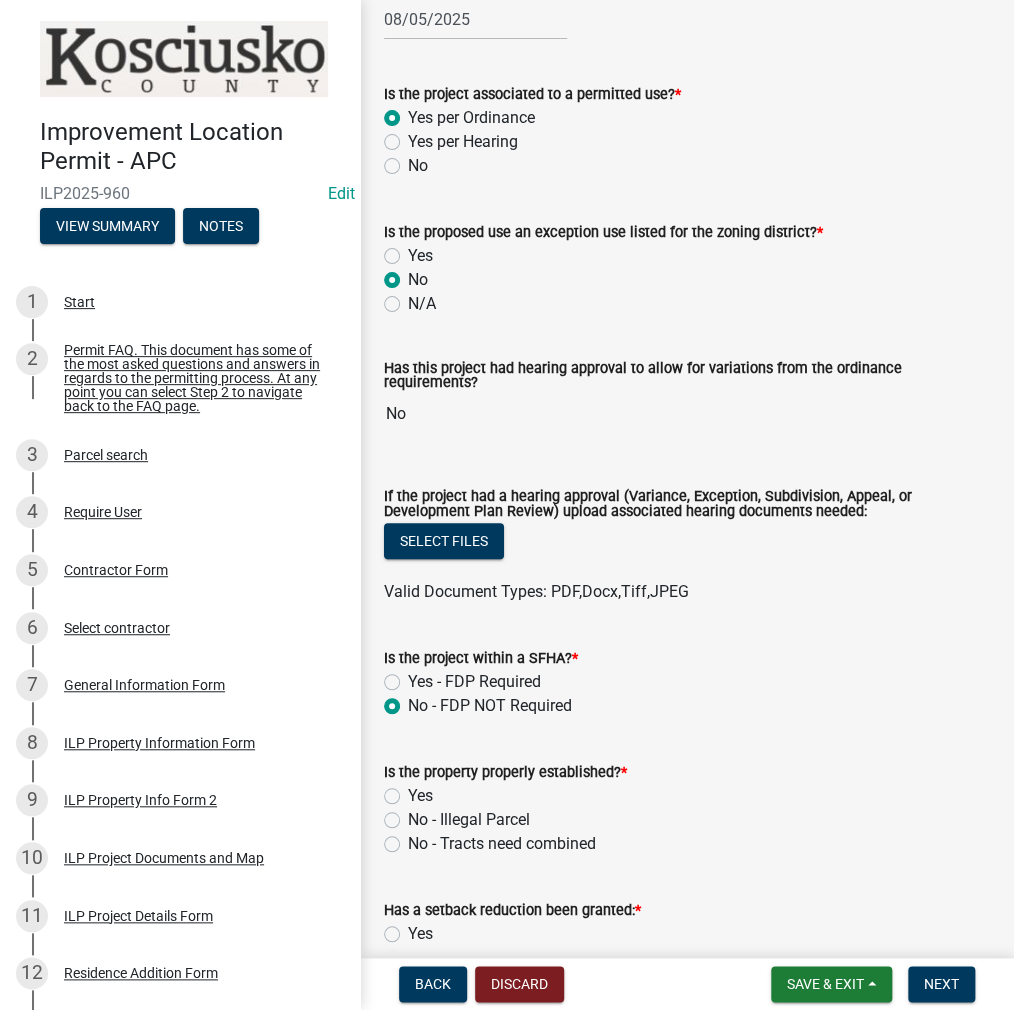 radio on "true" 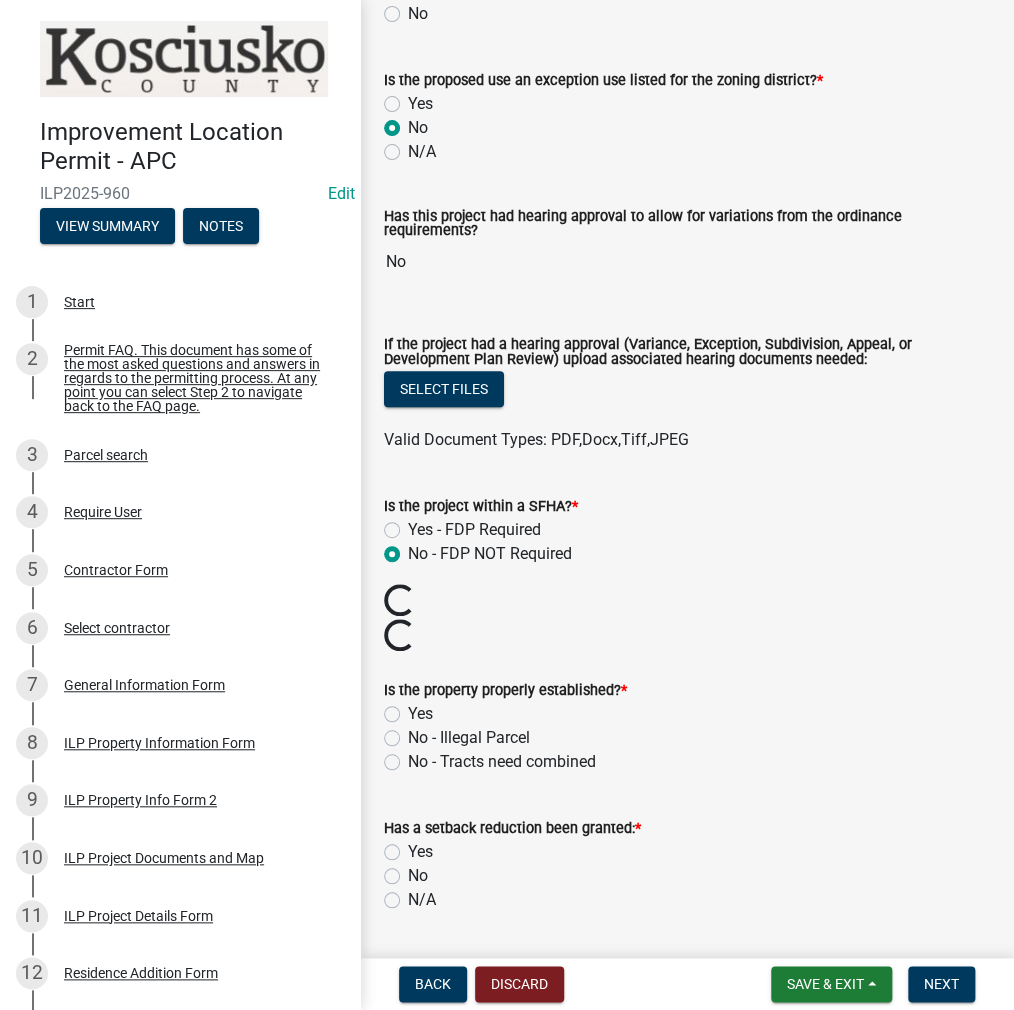 scroll, scrollTop: 600, scrollLeft: 0, axis: vertical 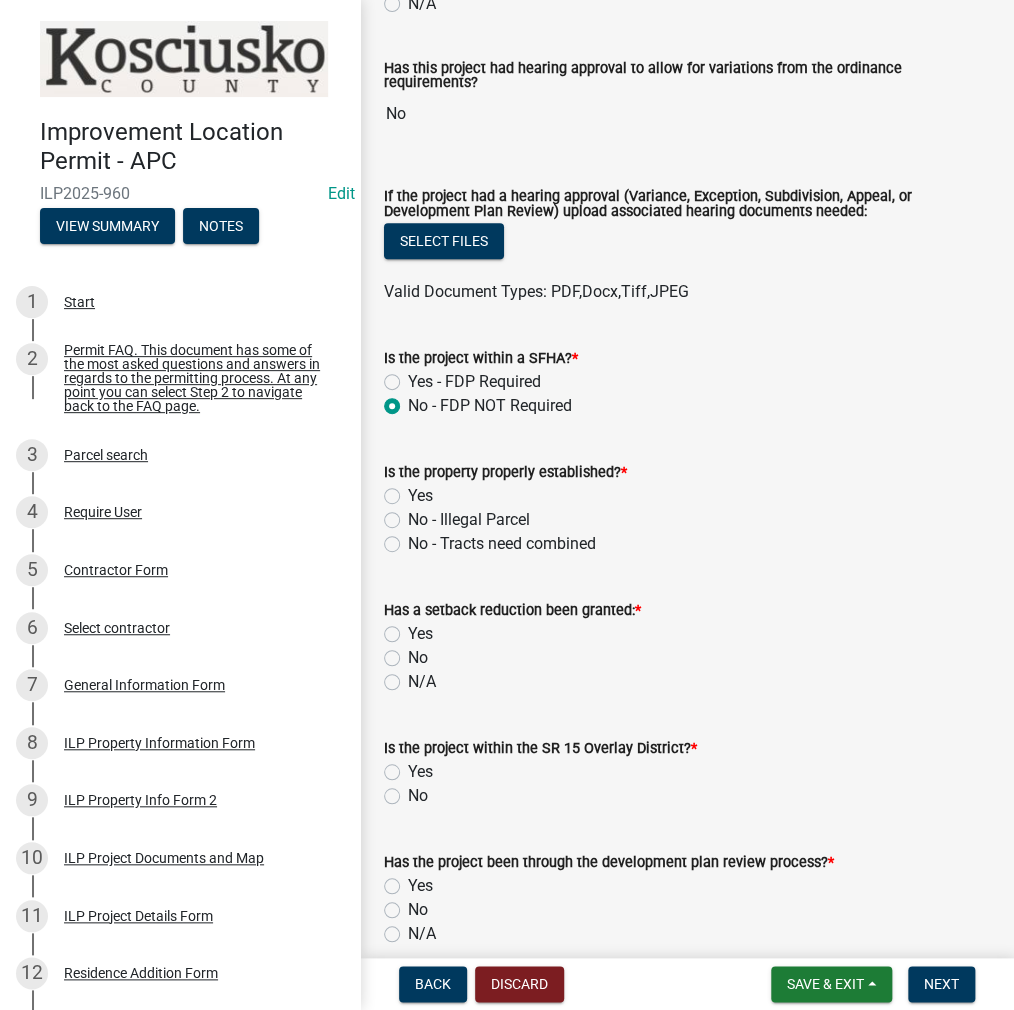 click on "Is the property properly established?  *  Yes   No - Illegal Parcel   No - Tracts need combined" 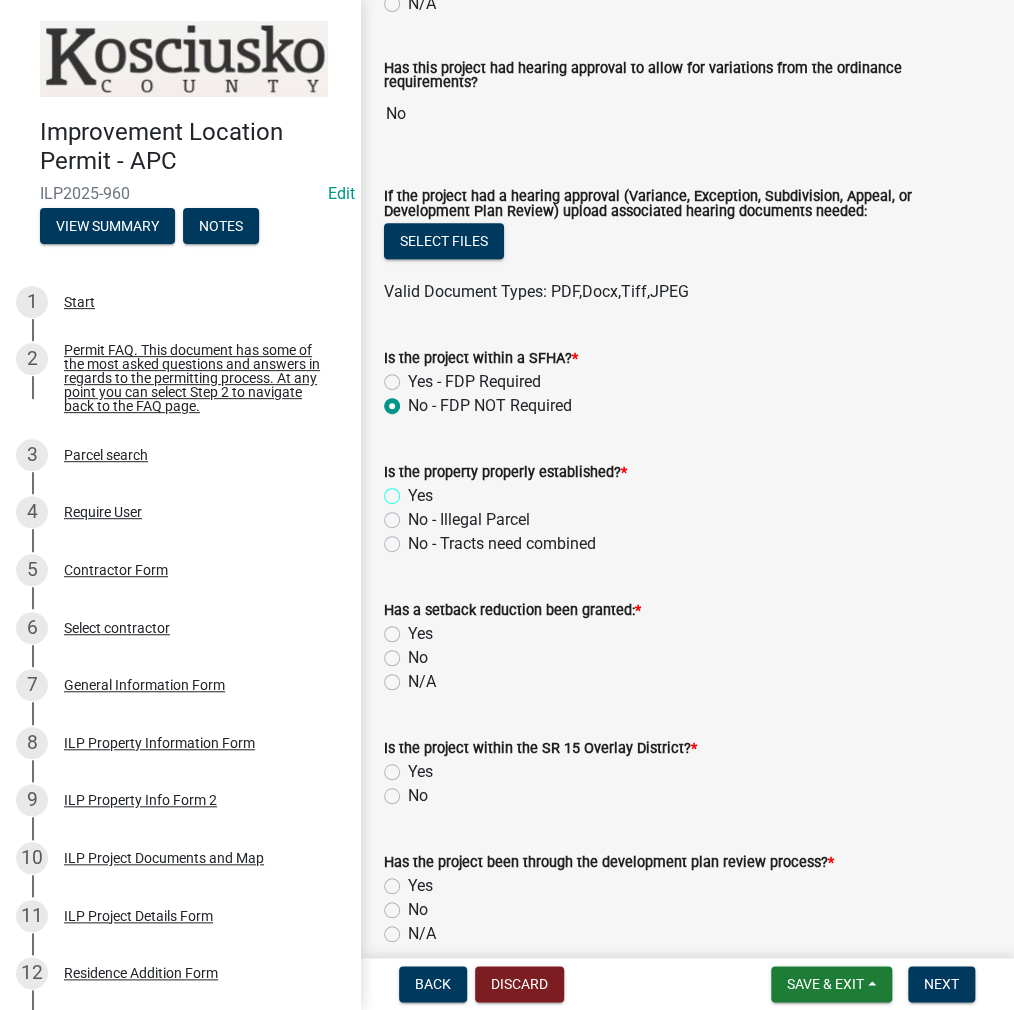 click on "Yes" at bounding box center [414, 490] 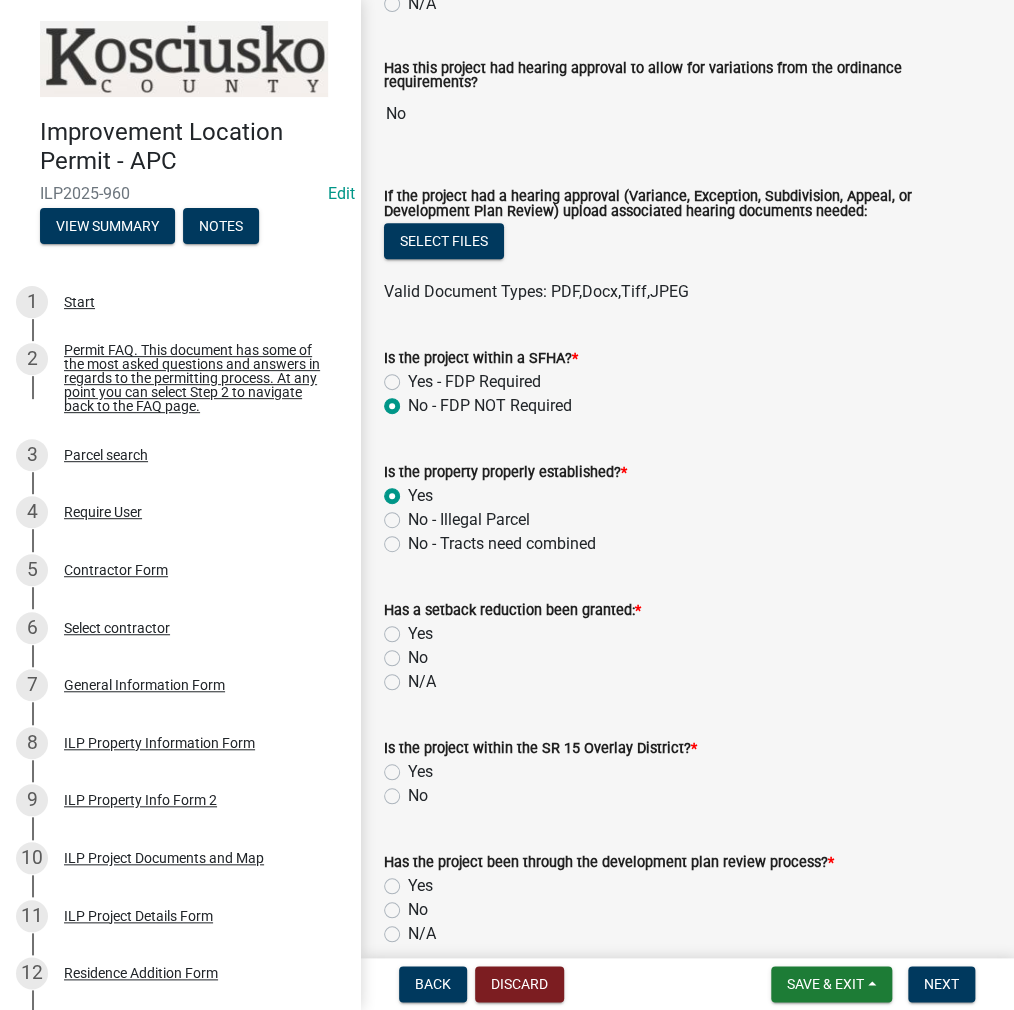 radio on "true" 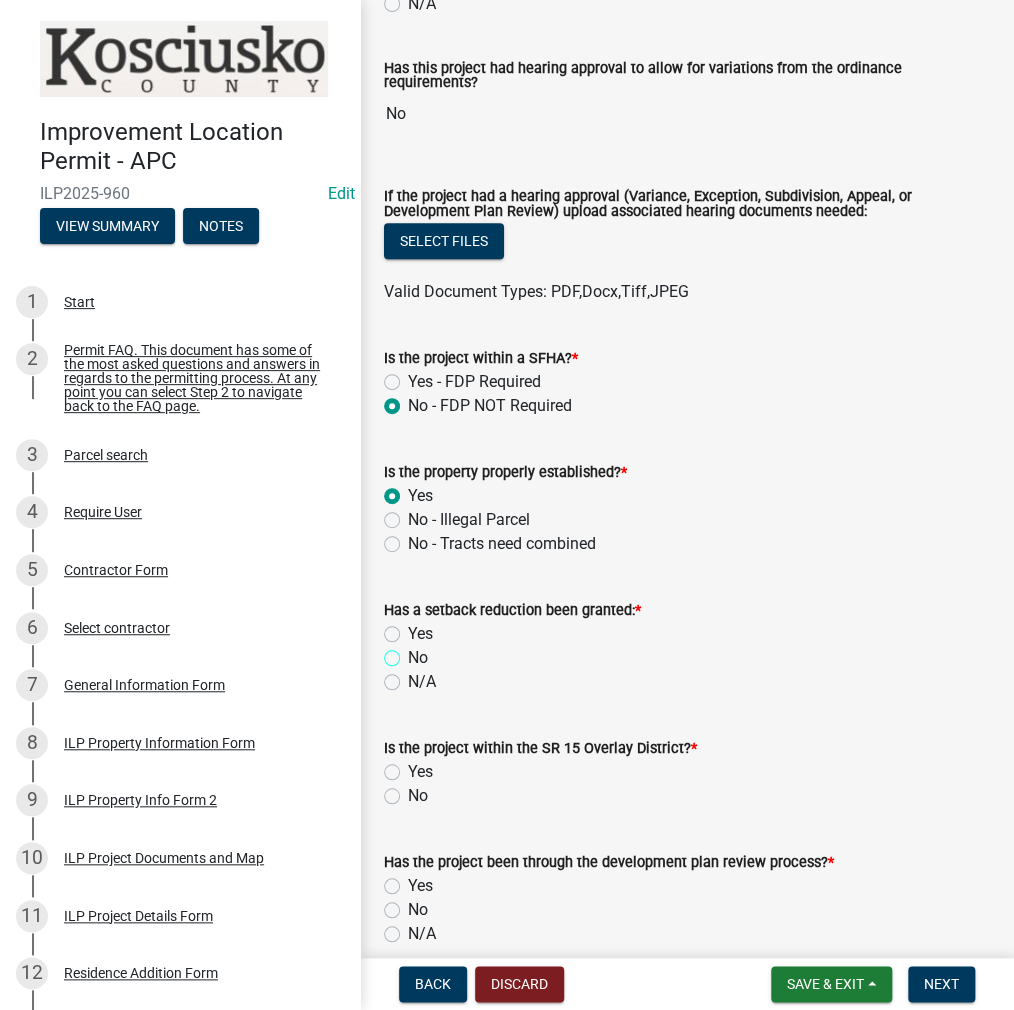 click on "No" at bounding box center [414, 652] 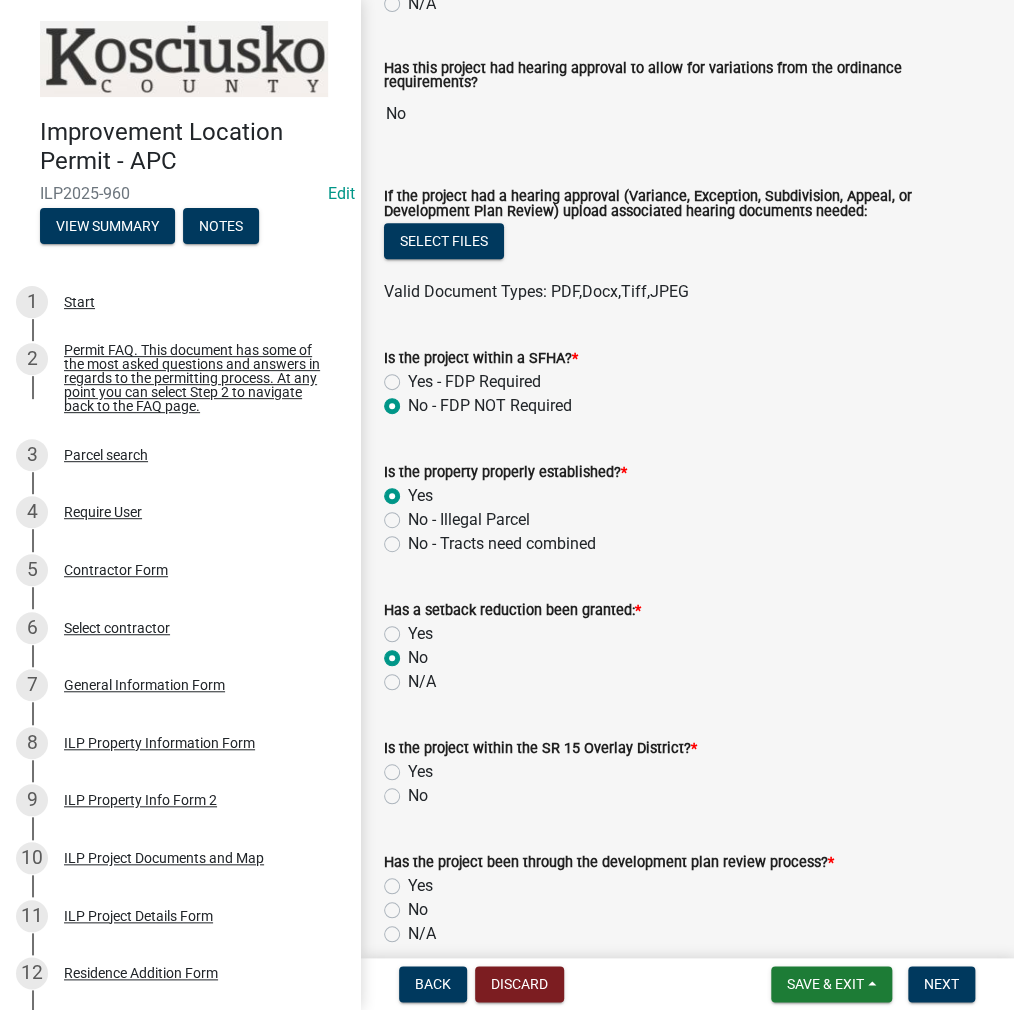 radio on "true" 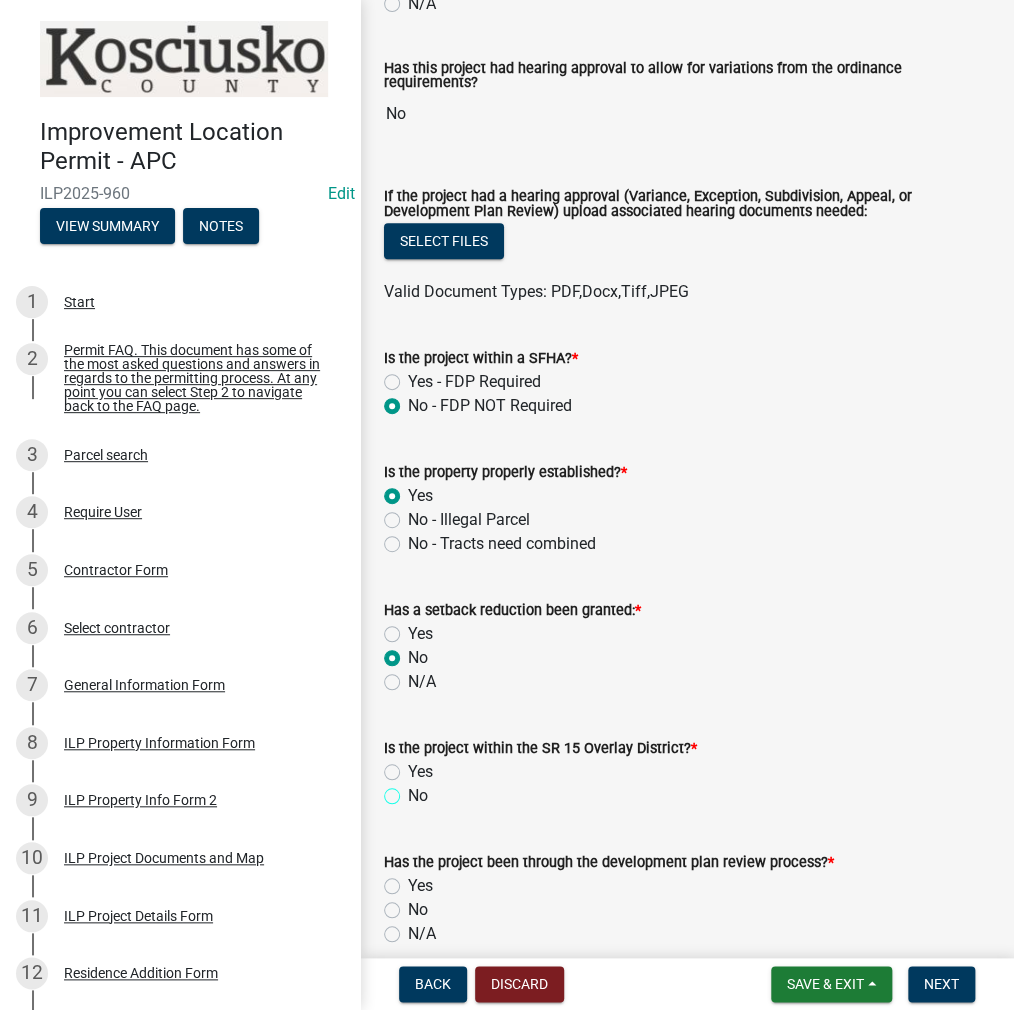 click on "No" at bounding box center [414, 790] 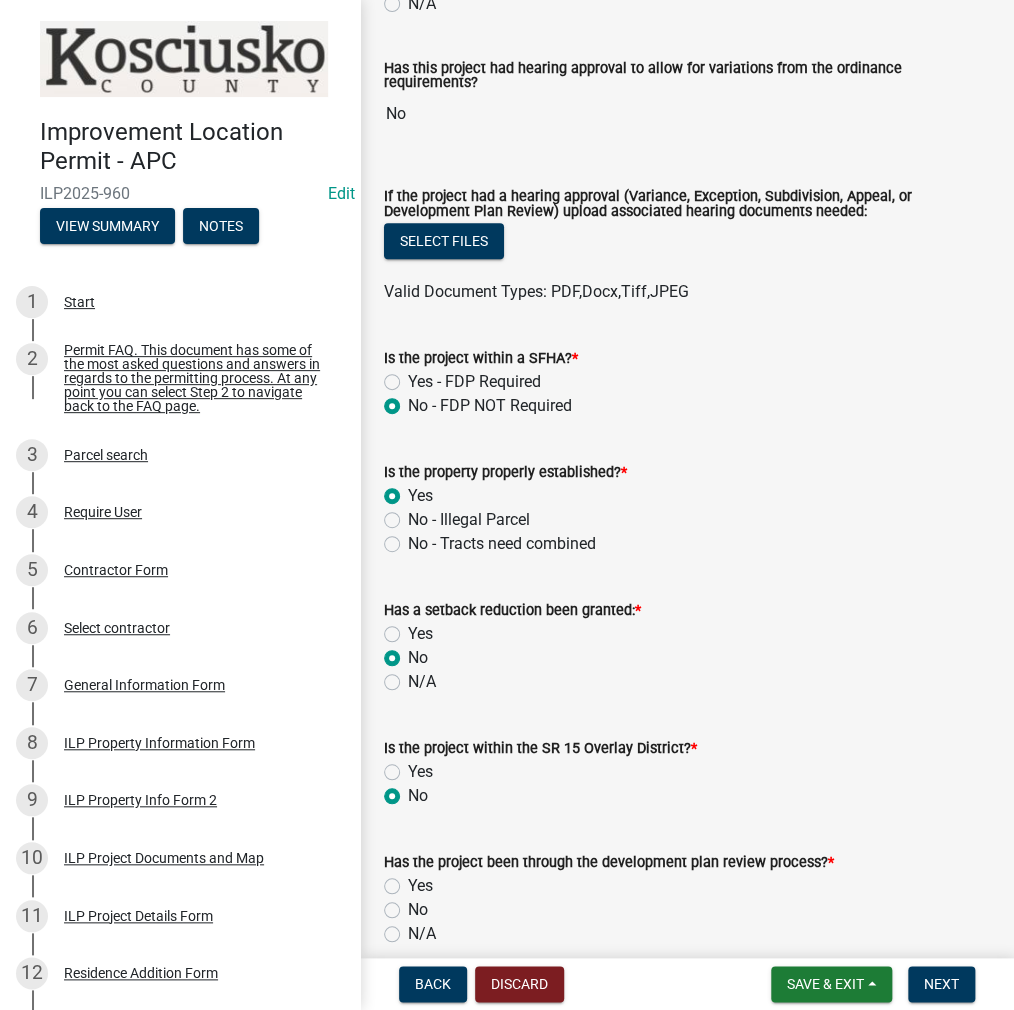 radio on "true" 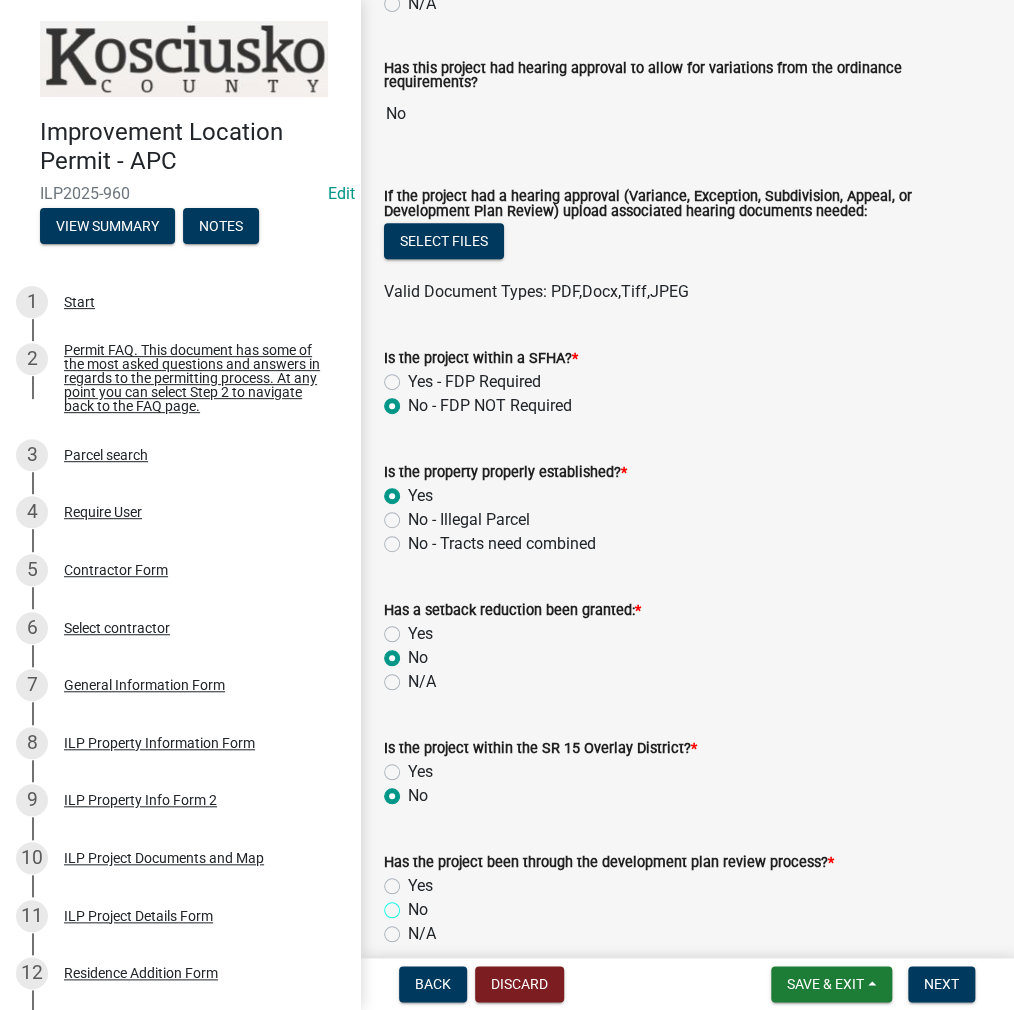 click on "No" at bounding box center [414, 904] 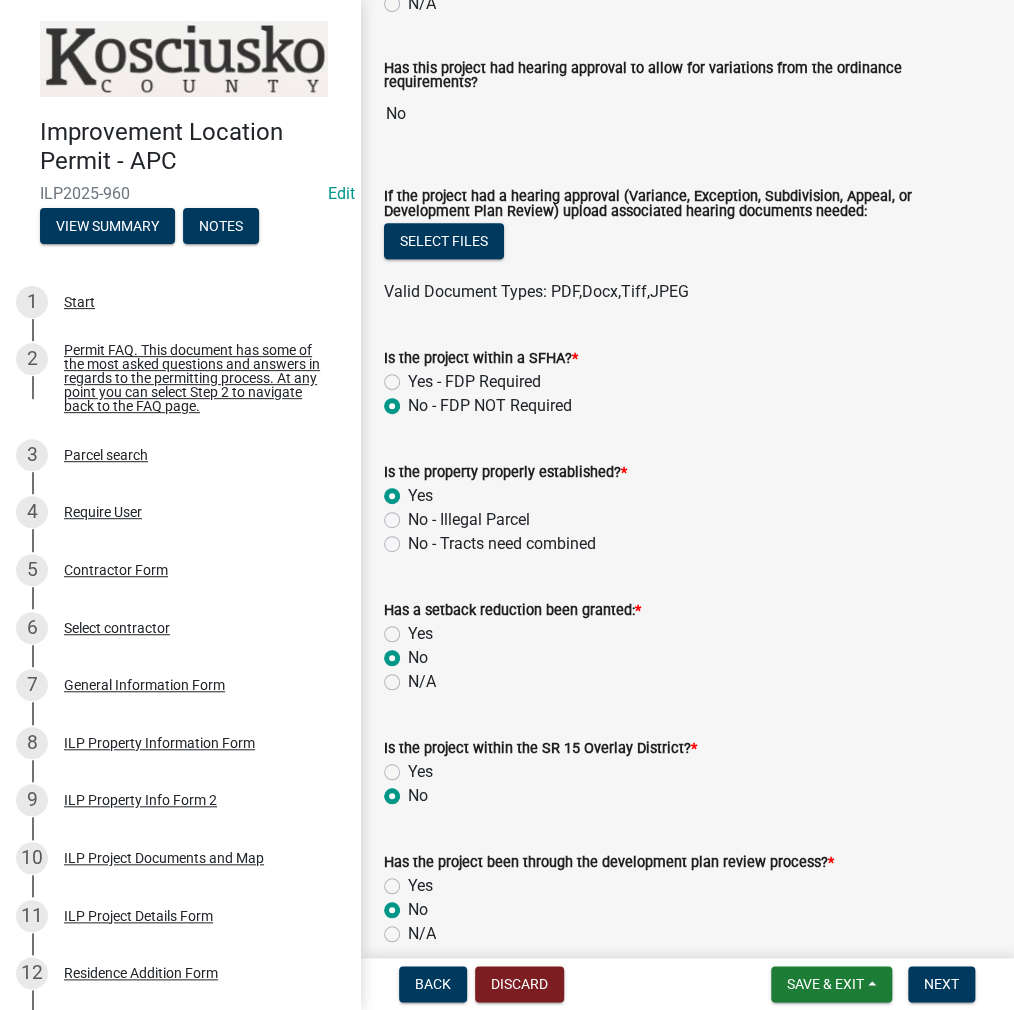 radio on "true" 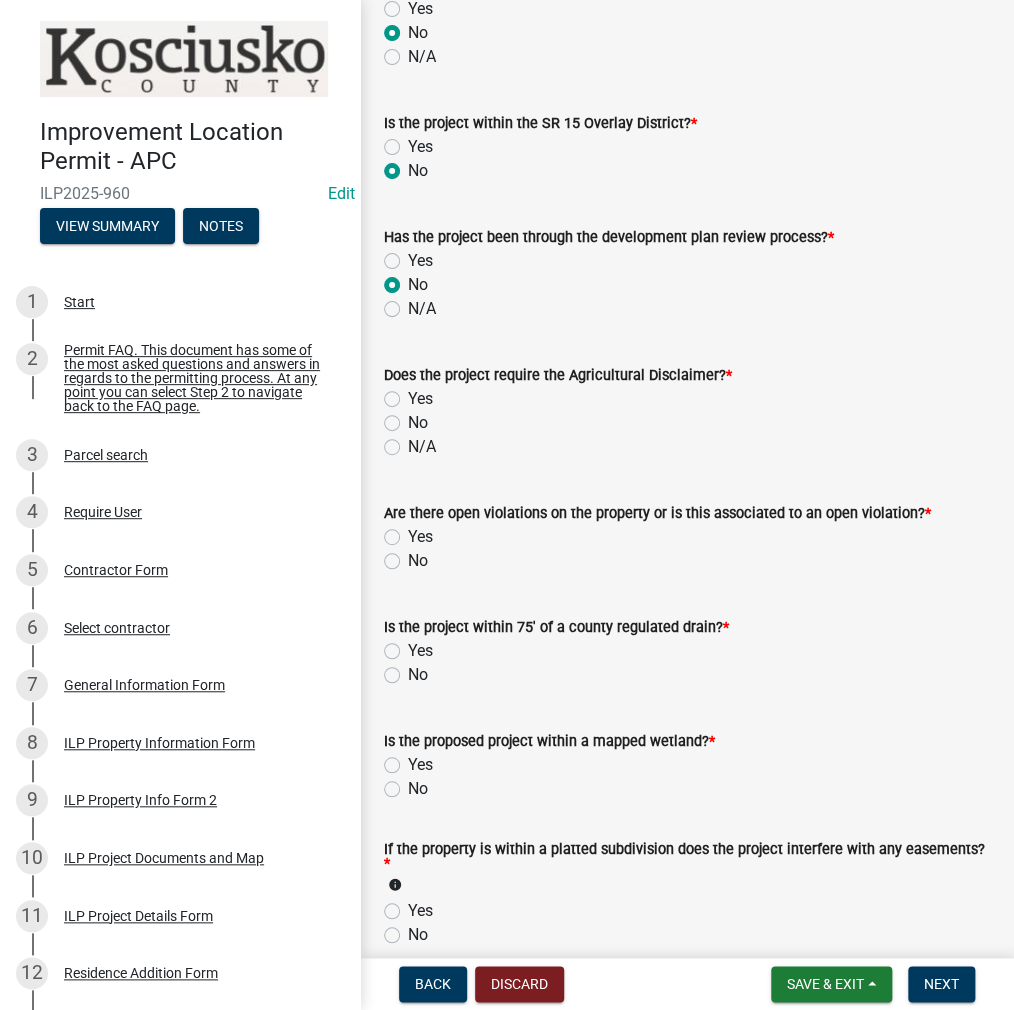 scroll, scrollTop: 1300, scrollLeft: 0, axis: vertical 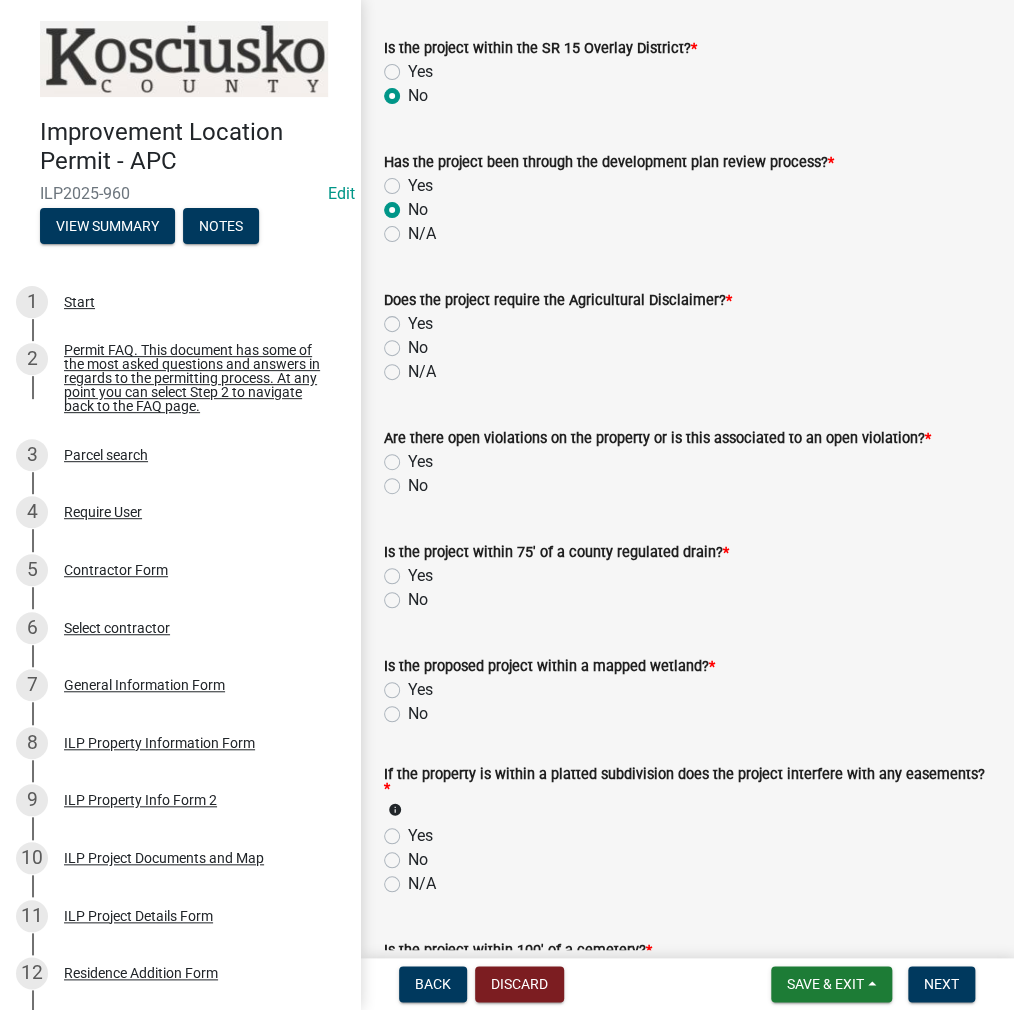 click on "No" 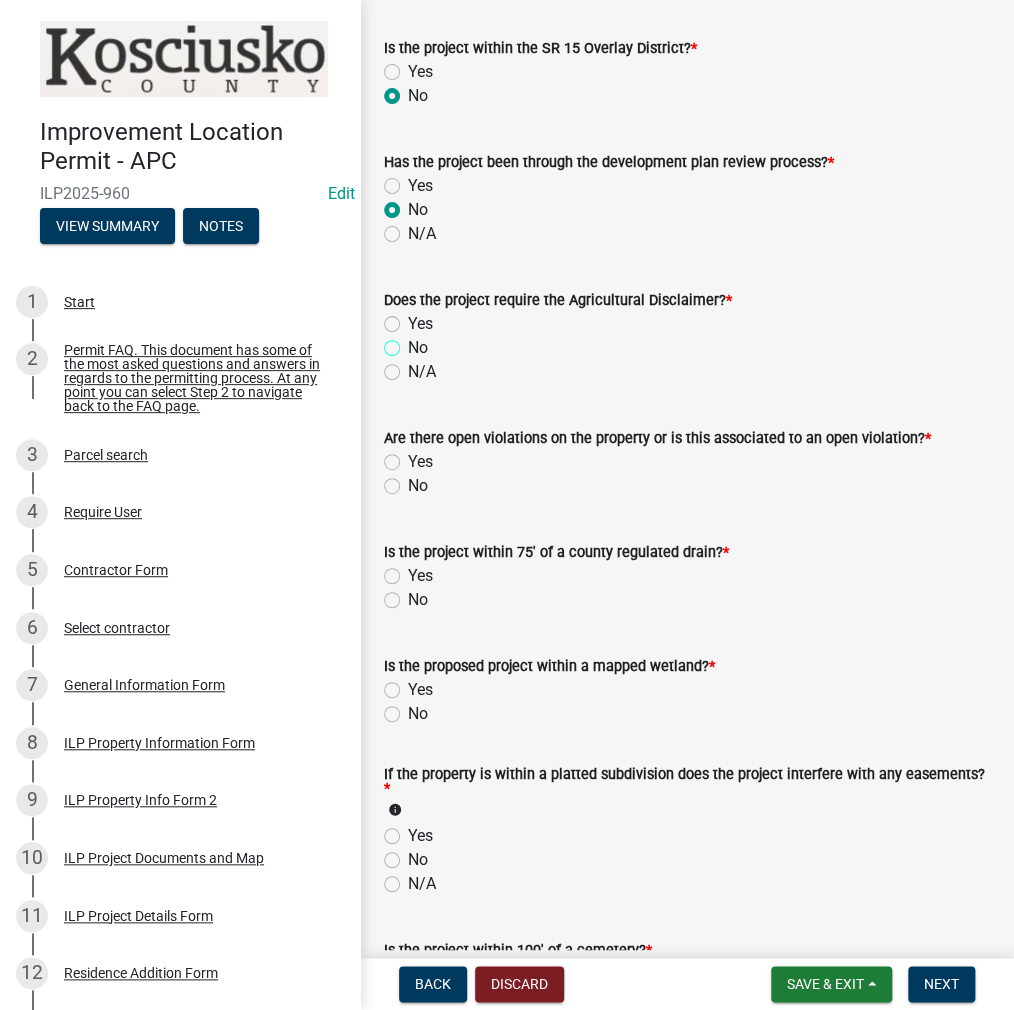click on "No" at bounding box center (414, 342) 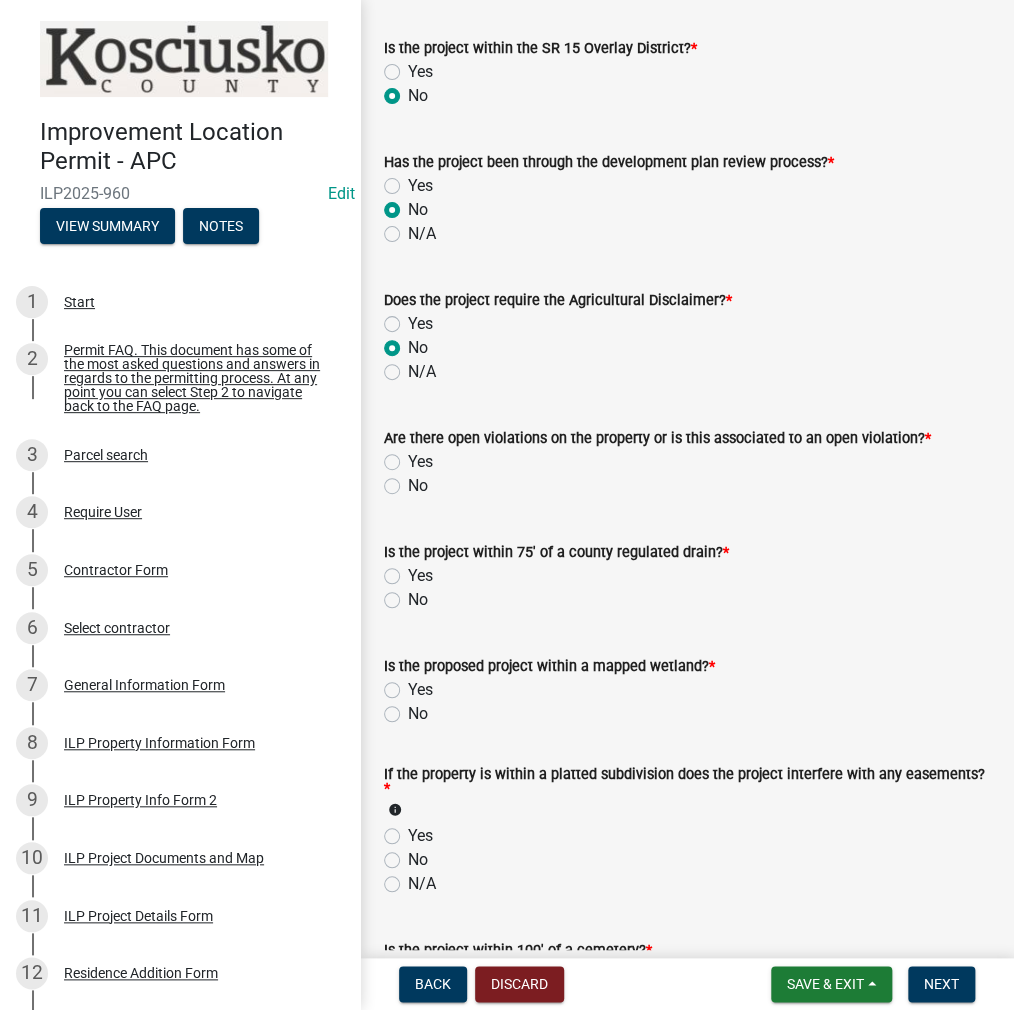 radio on "true" 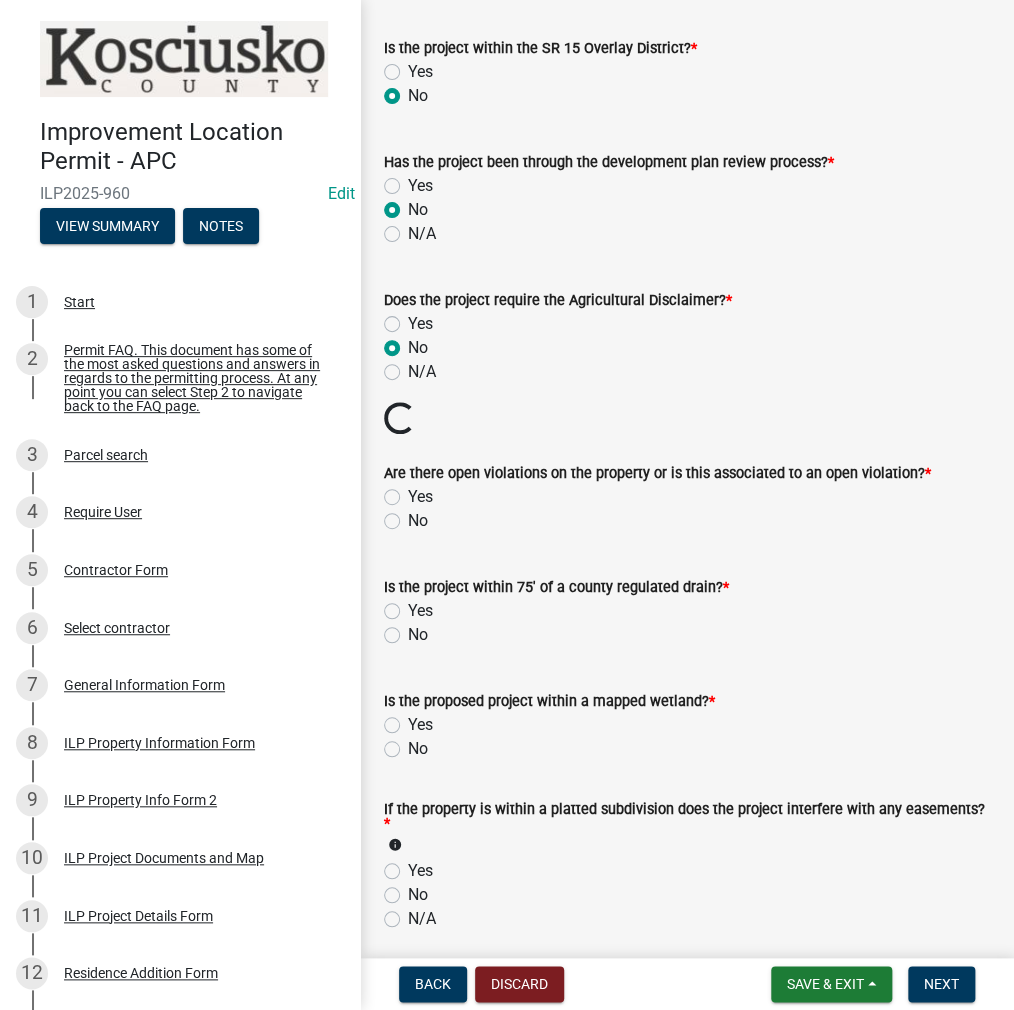 click on "No" 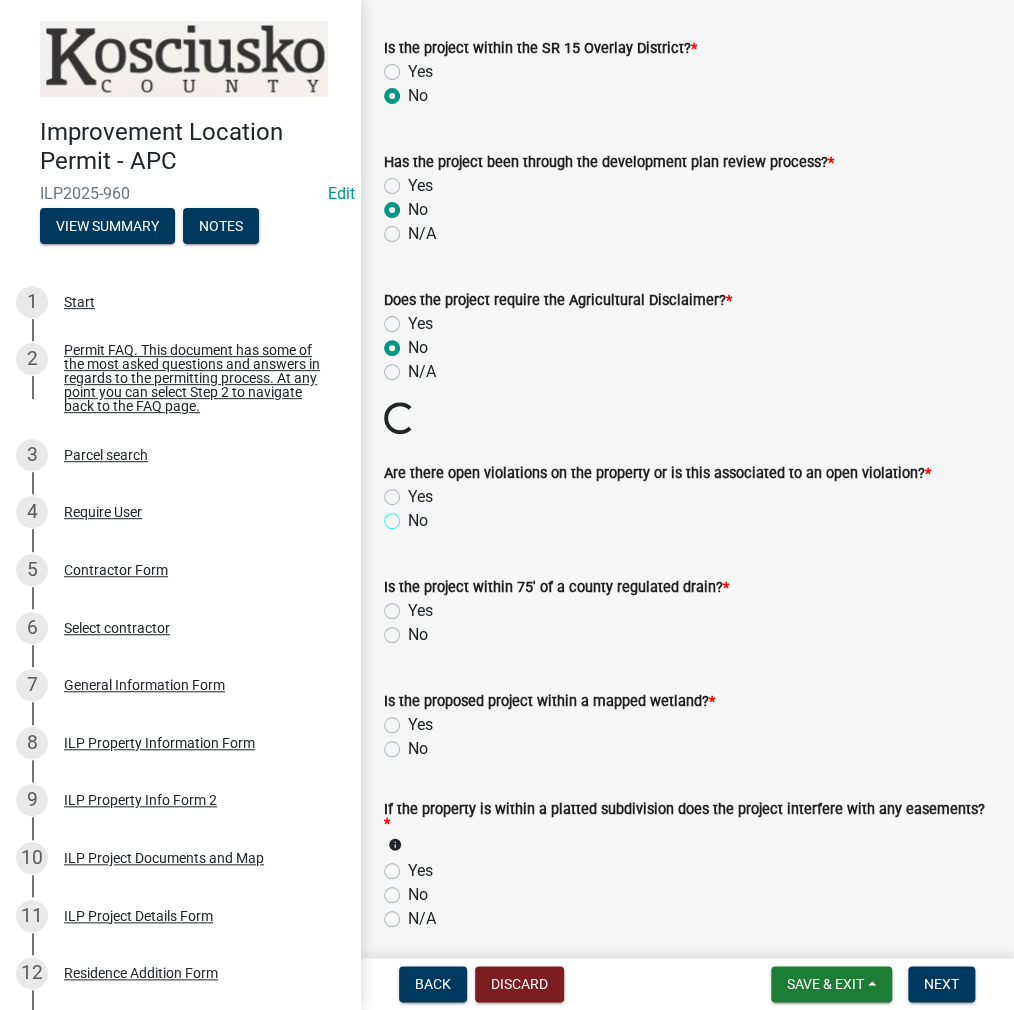 click on "No" at bounding box center (414, 515) 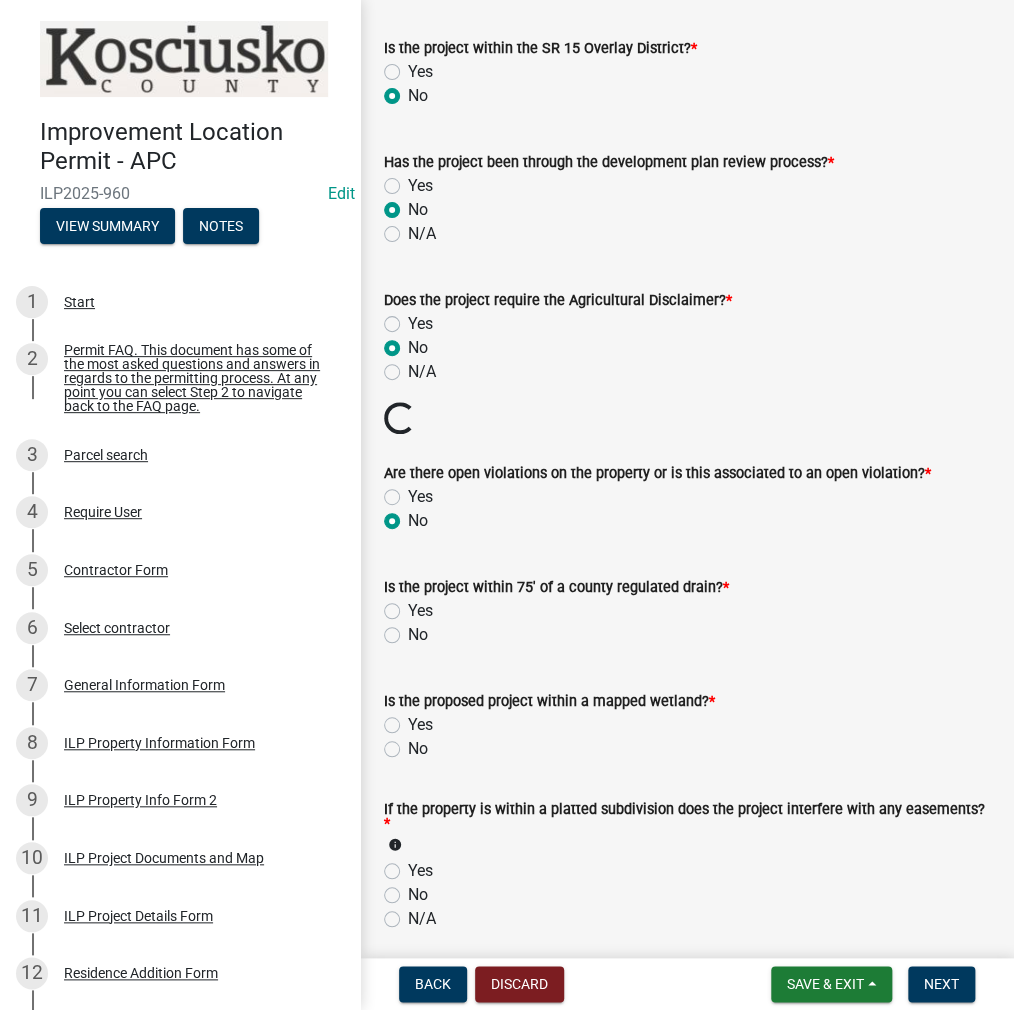 radio on "true" 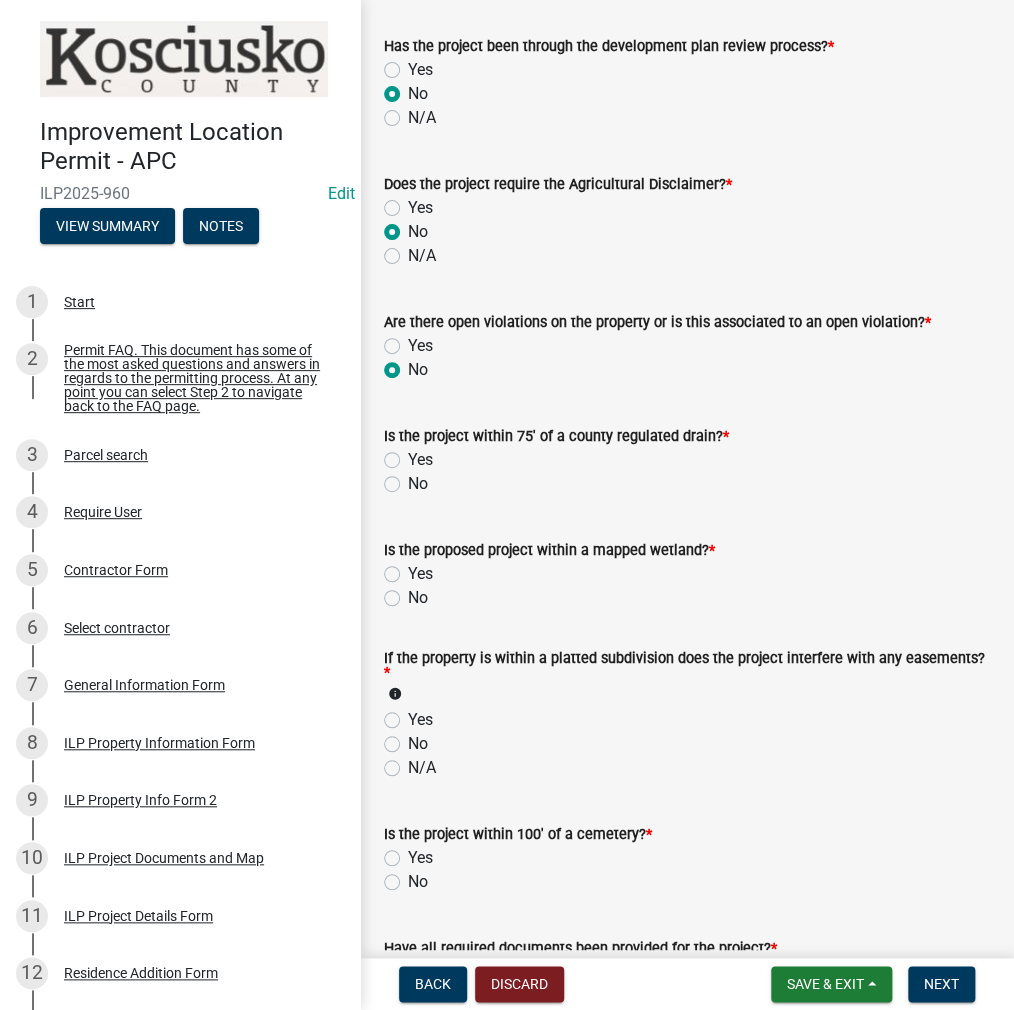 scroll, scrollTop: 1500, scrollLeft: 0, axis: vertical 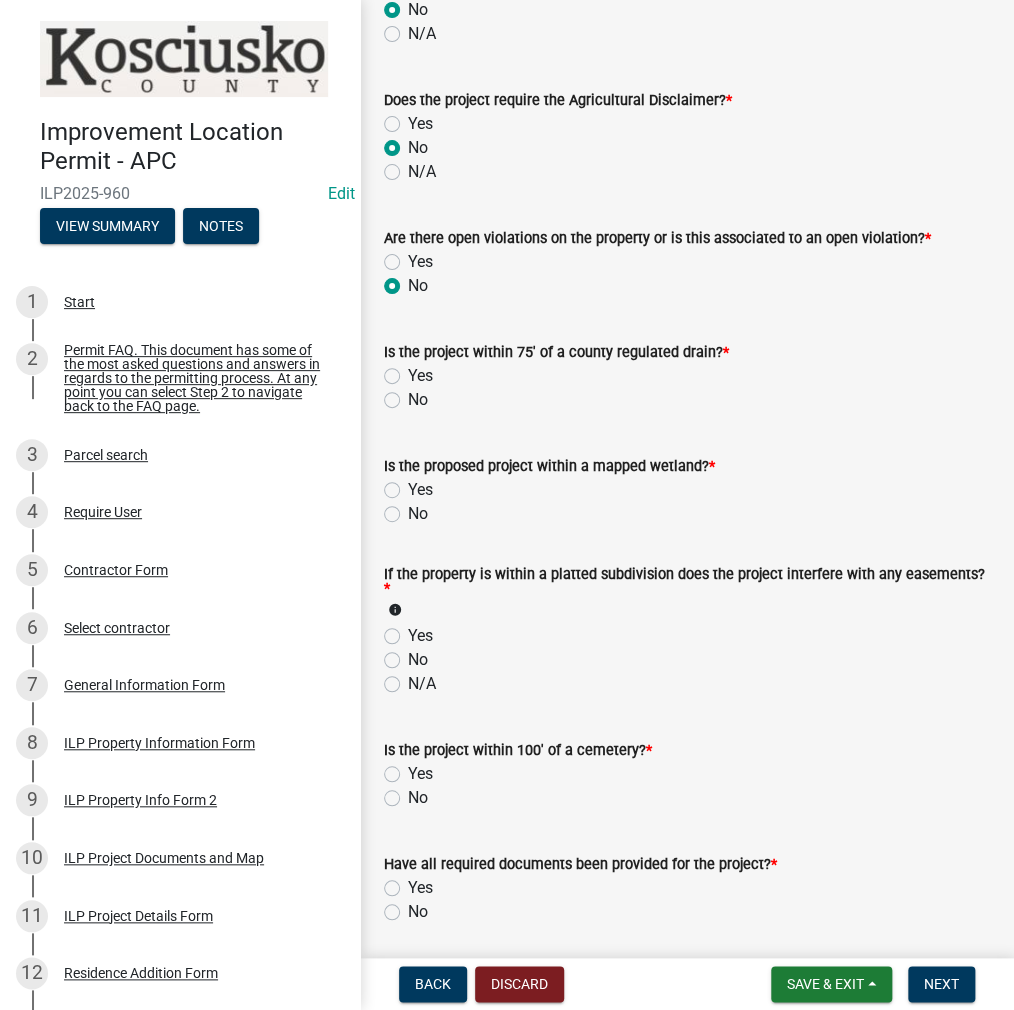 drag, startPoint x: 389, startPoint y: 400, endPoint x: 394, endPoint y: 435, distance: 35.35534 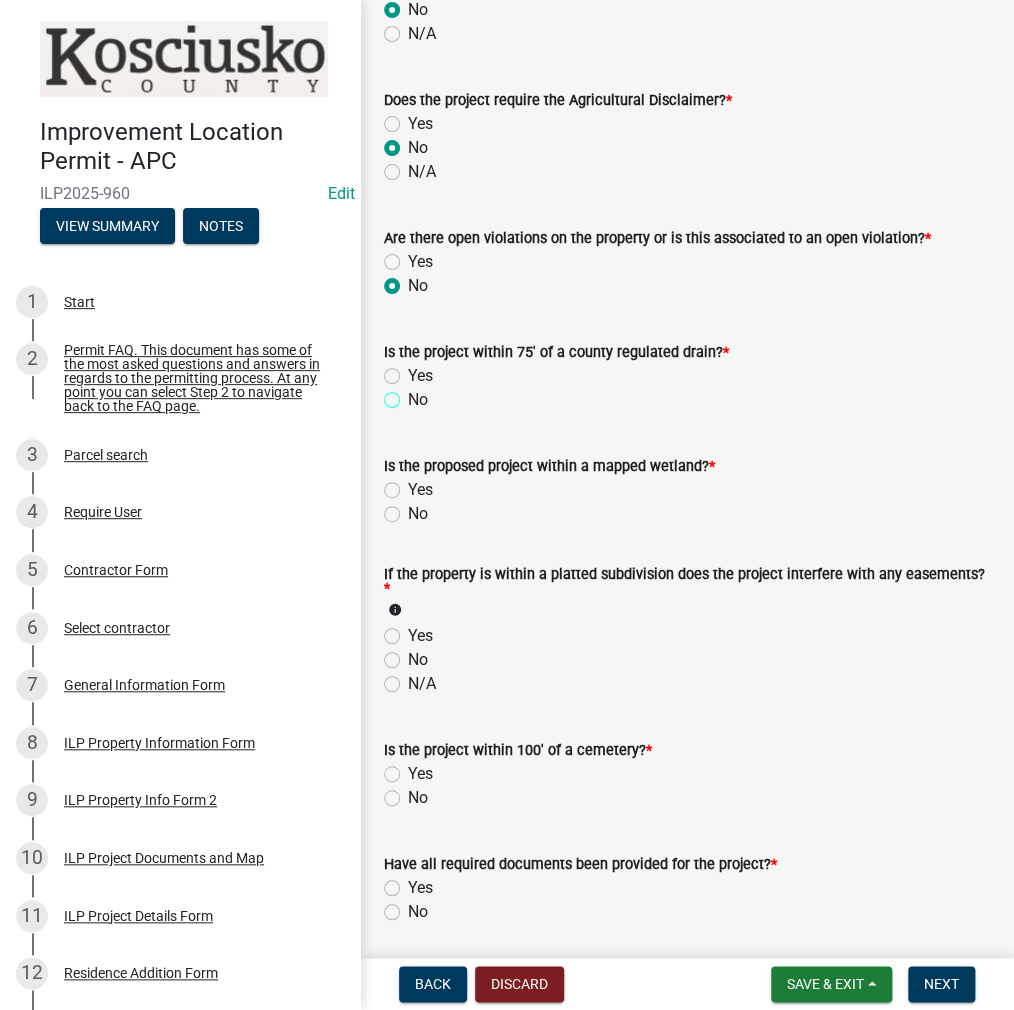 click on "No" at bounding box center (414, 394) 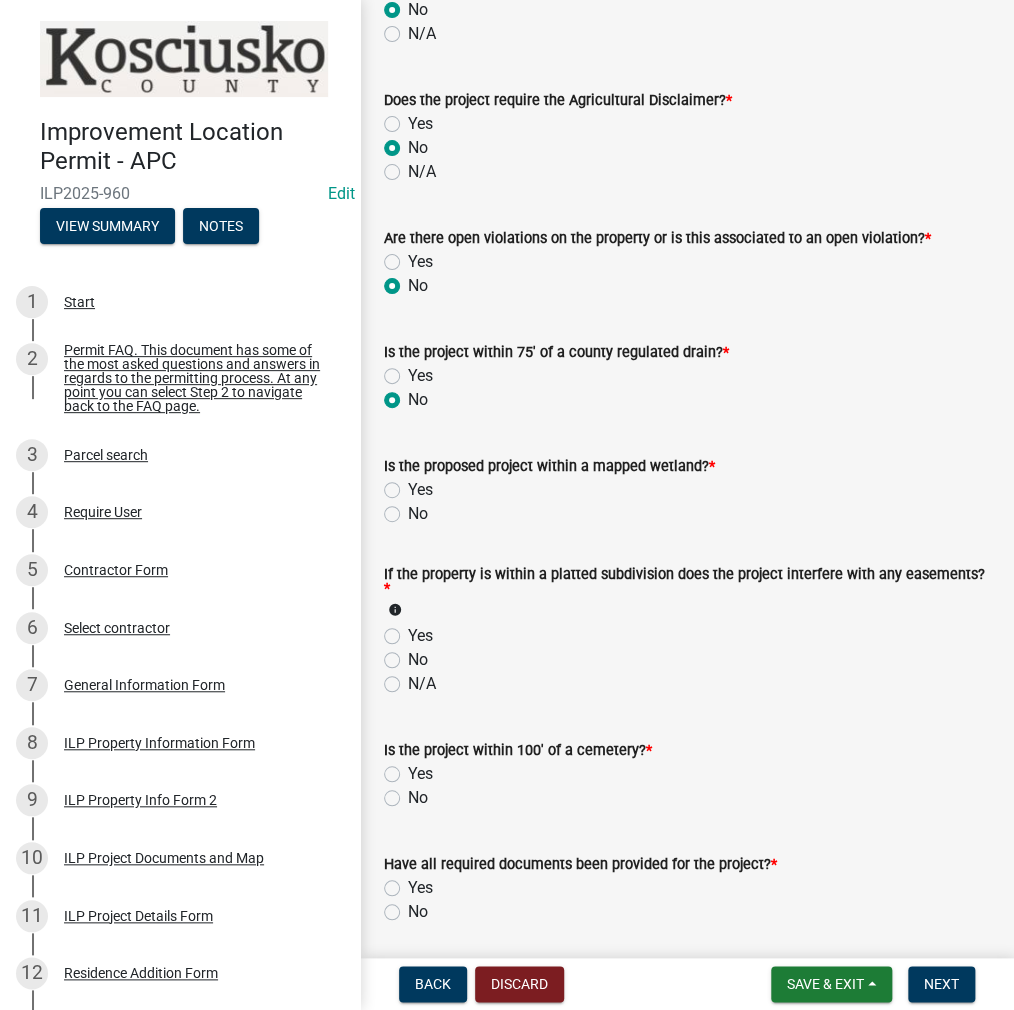 radio on "true" 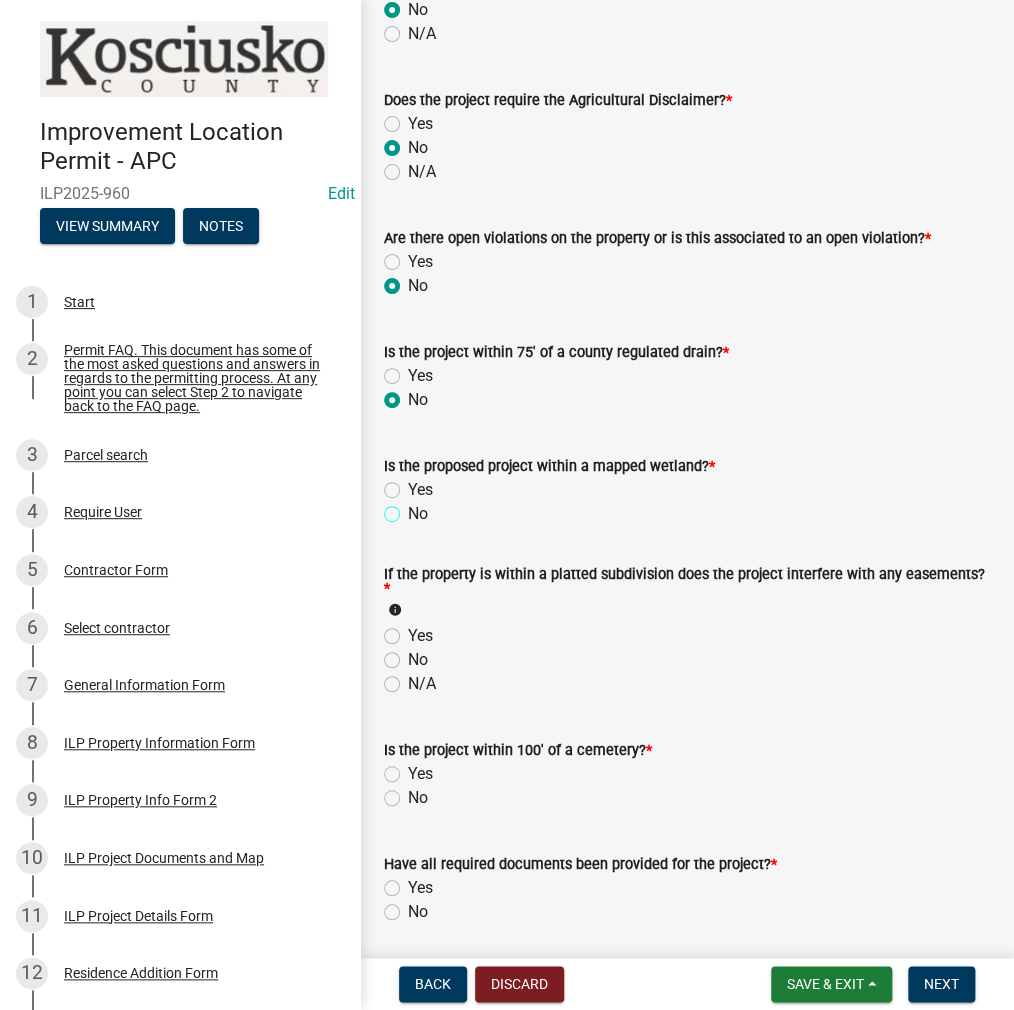 click on "No" at bounding box center [414, 508] 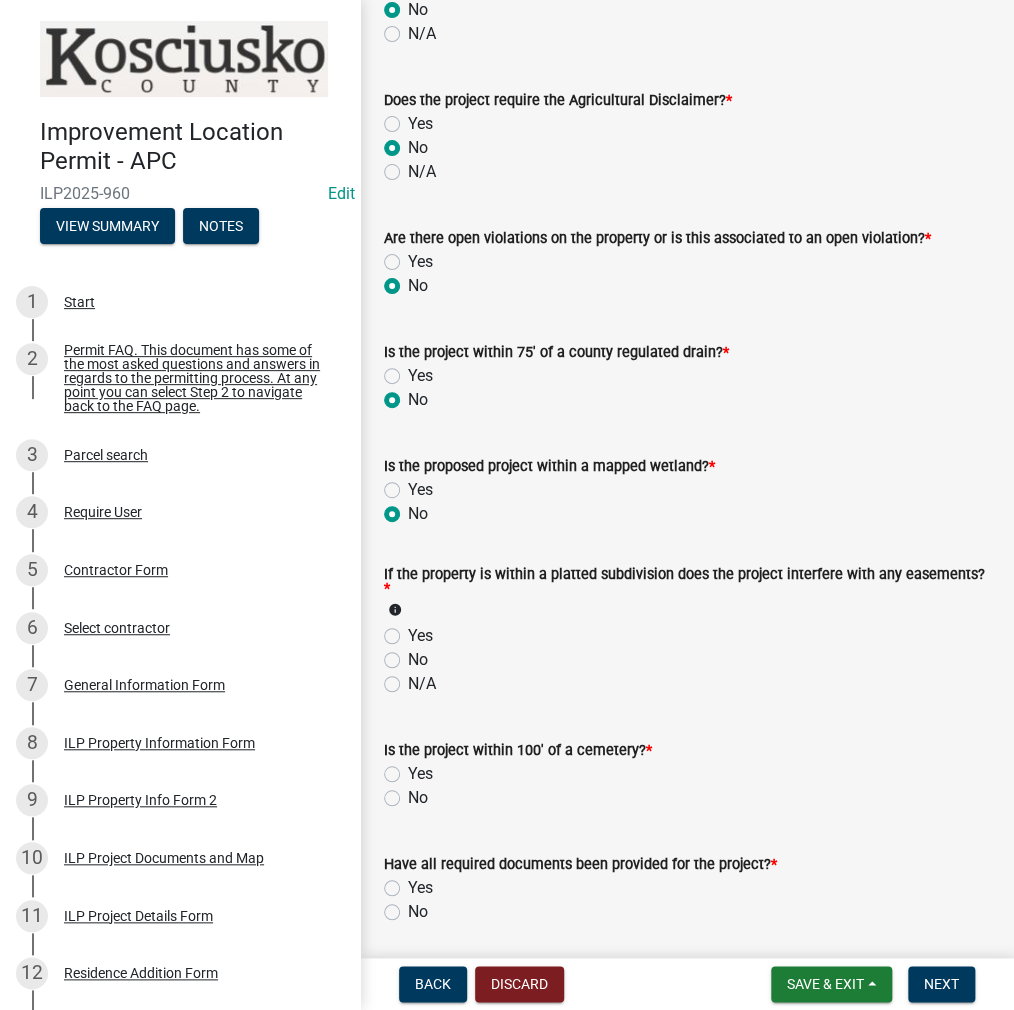 radio on "true" 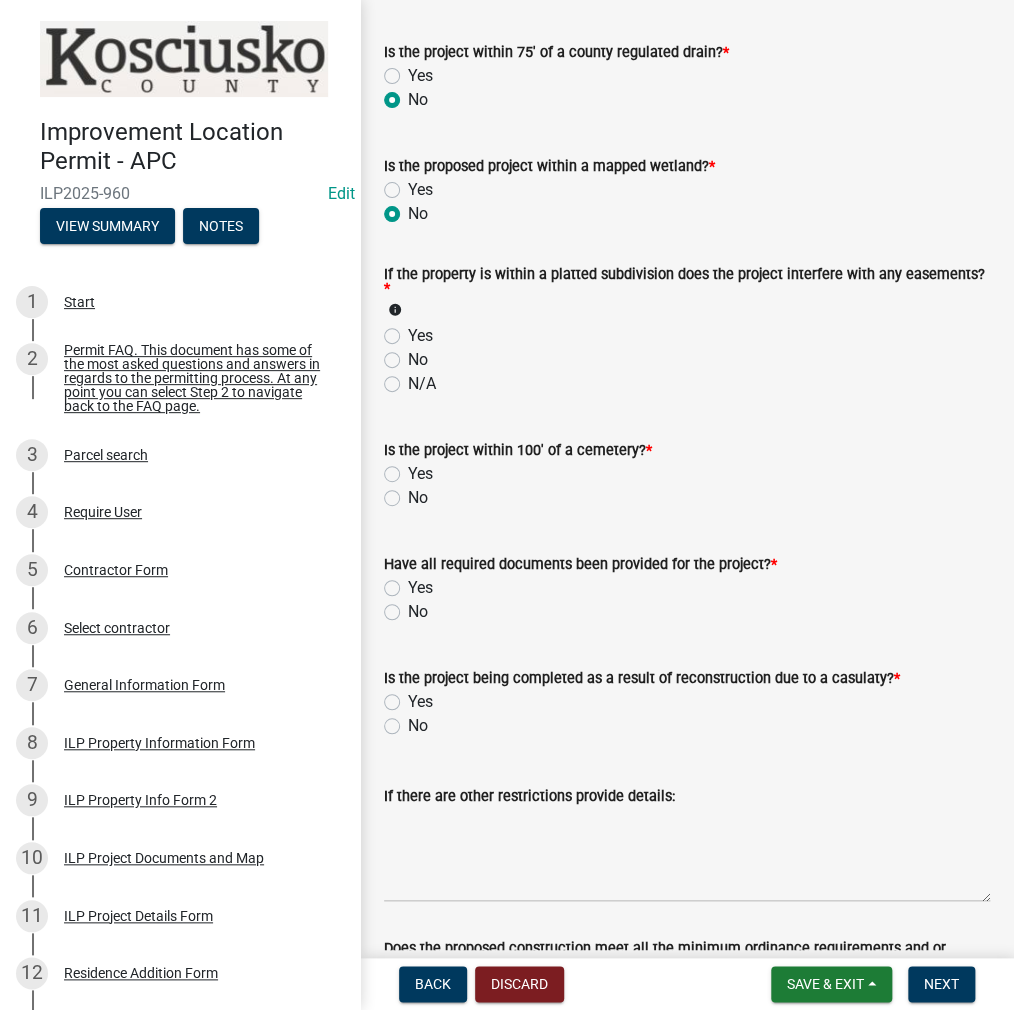 click on "No" 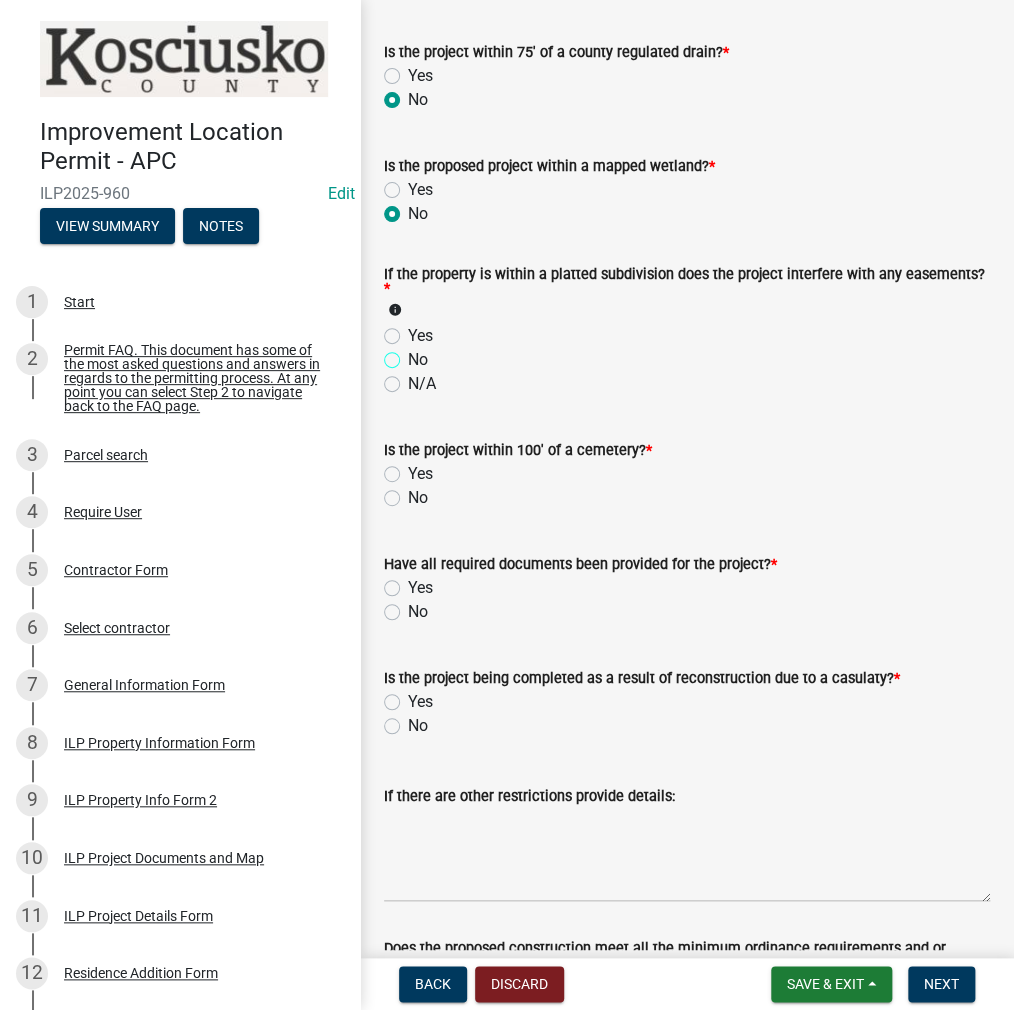 click on "No" at bounding box center (414, 354) 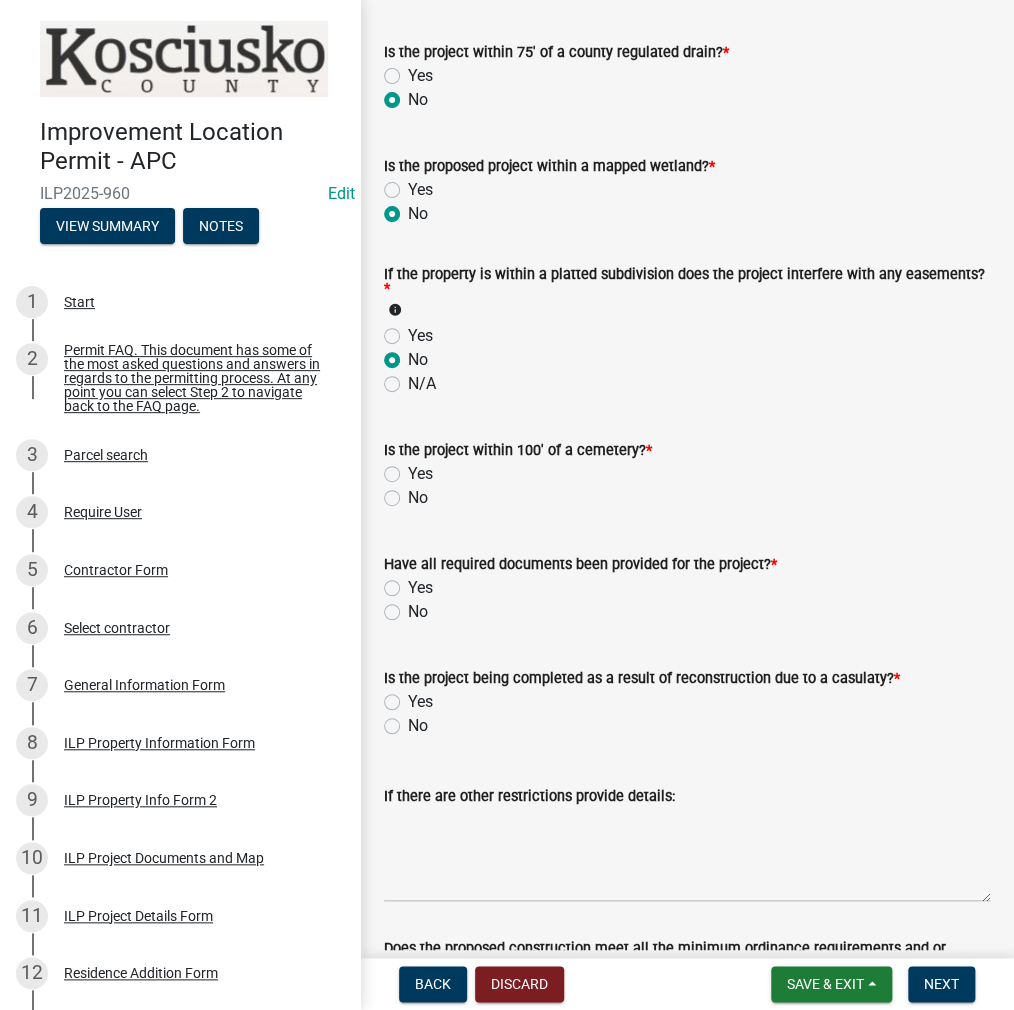 radio on "true" 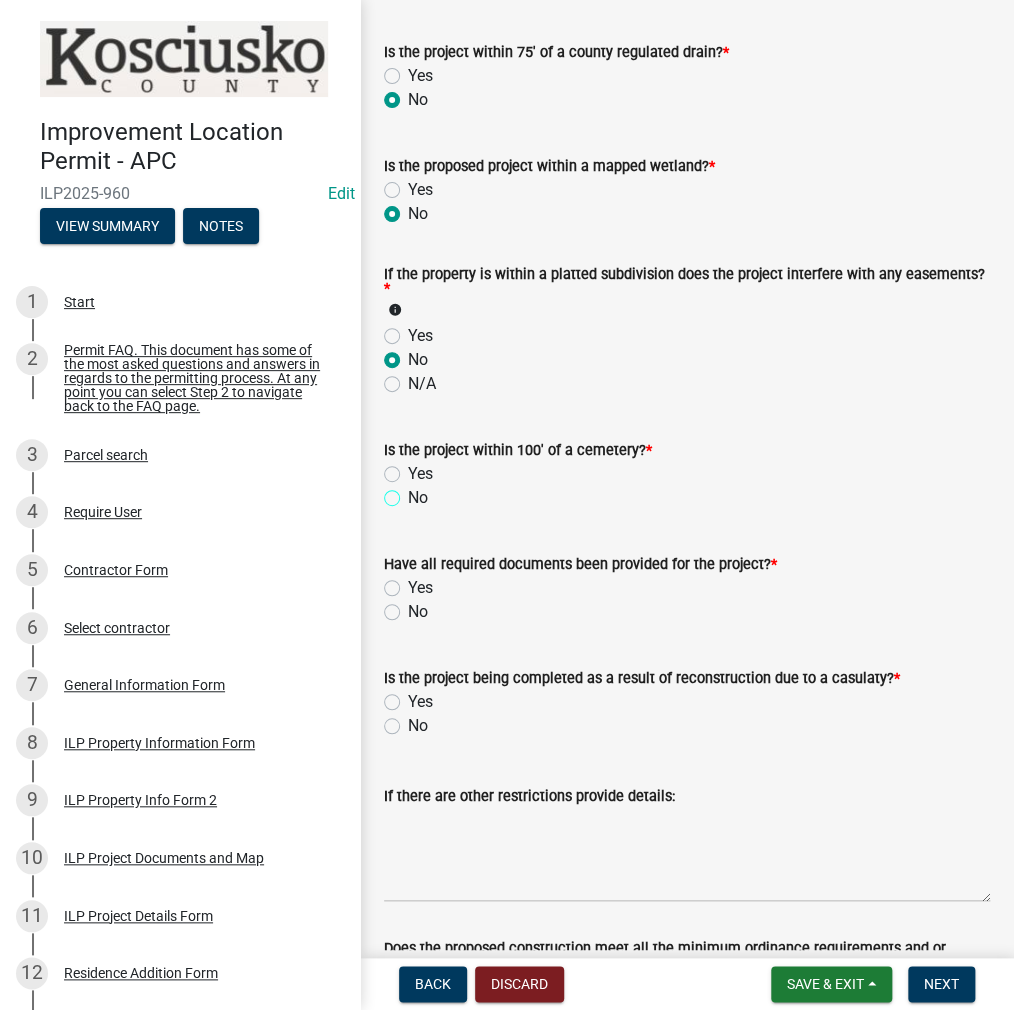 click on "No" at bounding box center [414, 492] 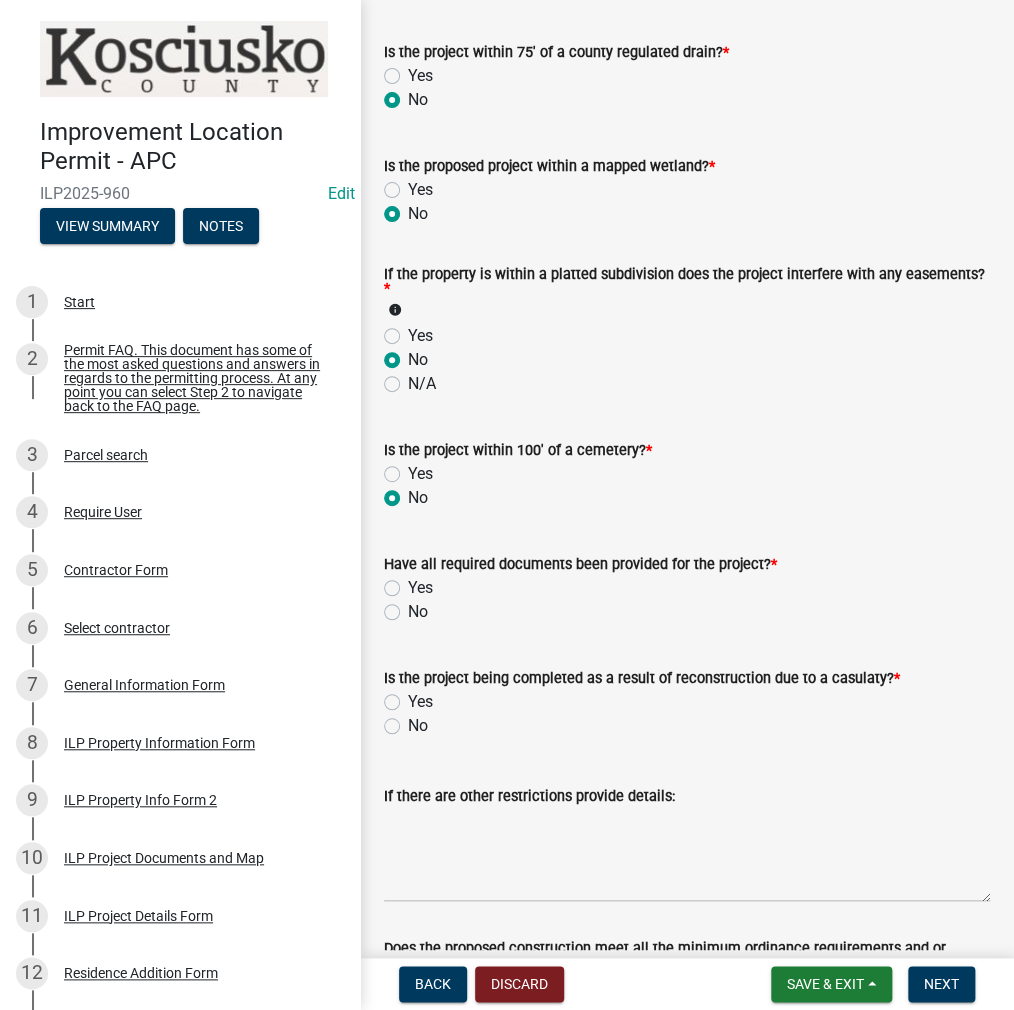 radio on "true" 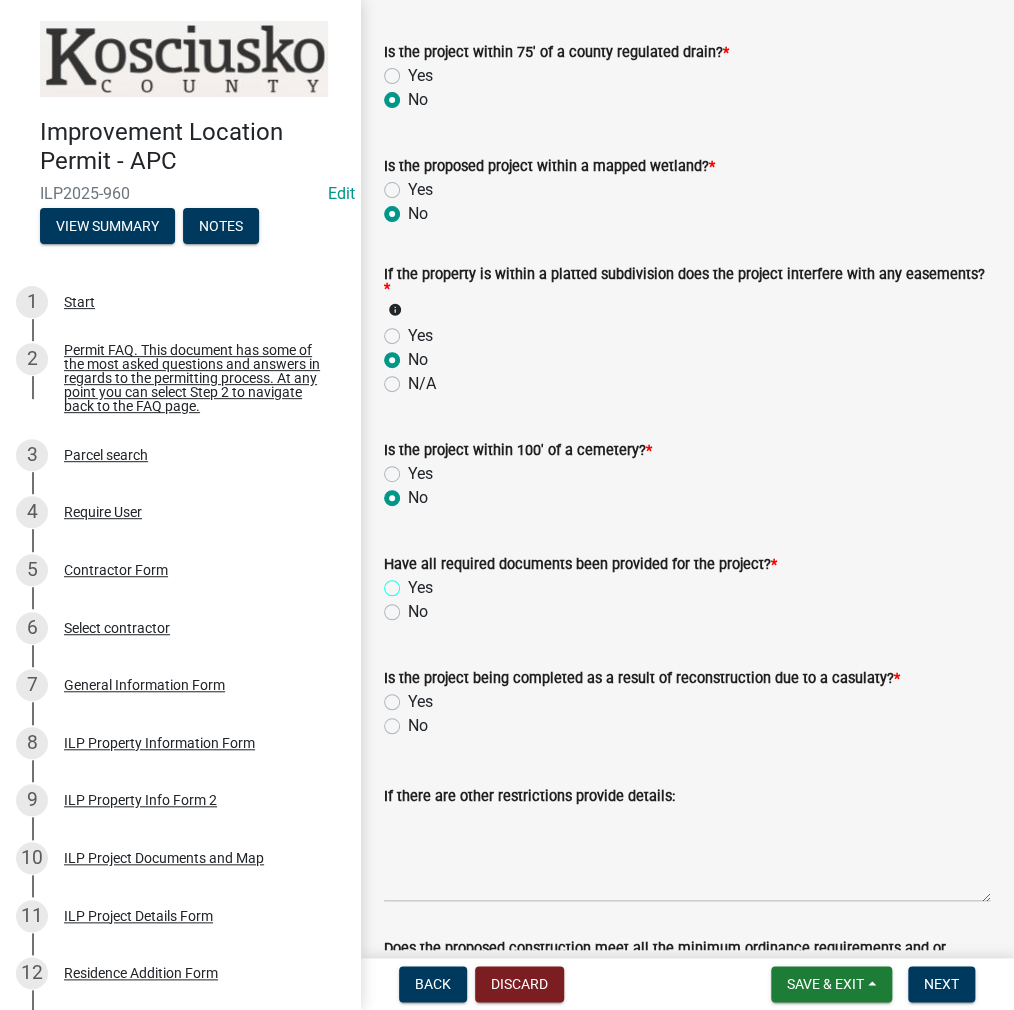 click on "Yes" at bounding box center (414, 582) 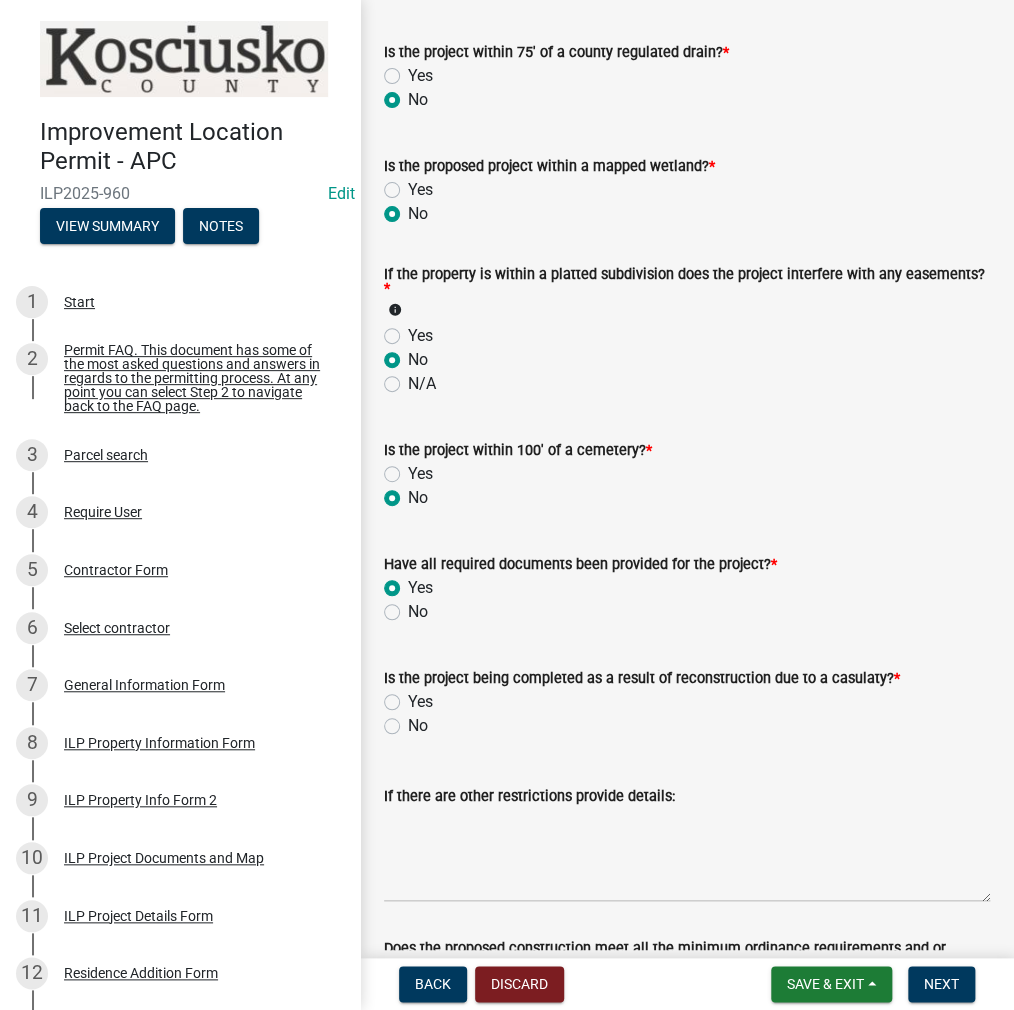 radio on "true" 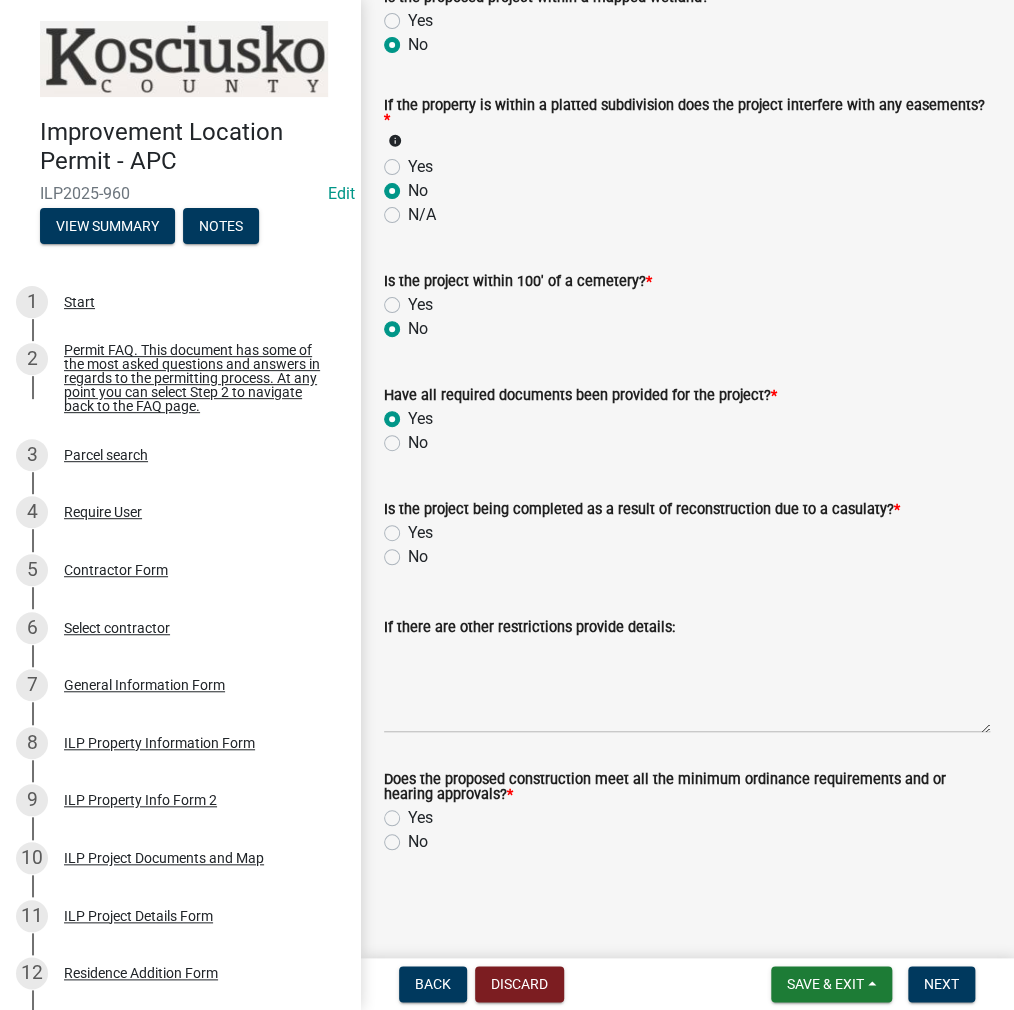 scroll, scrollTop: 1969, scrollLeft: 0, axis: vertical 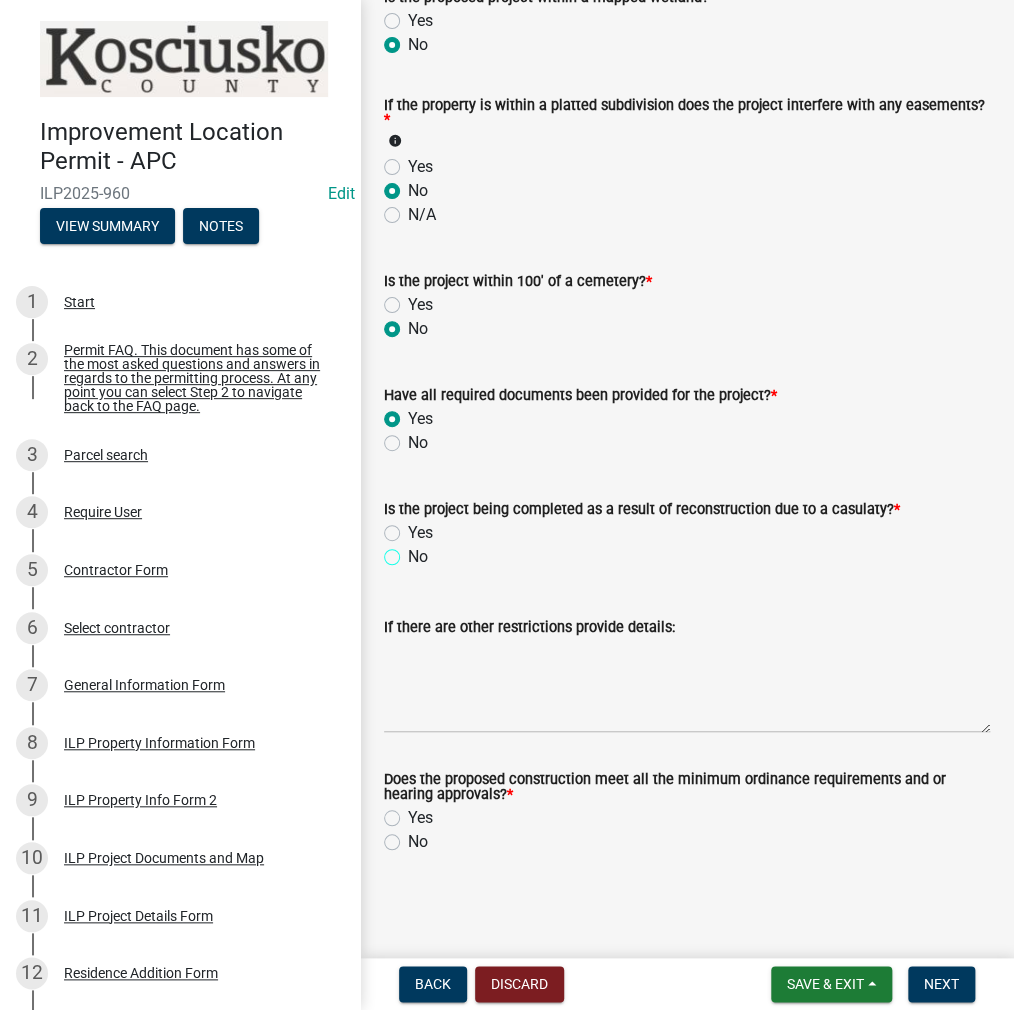 click on "No" at bounding box center (414, 551) 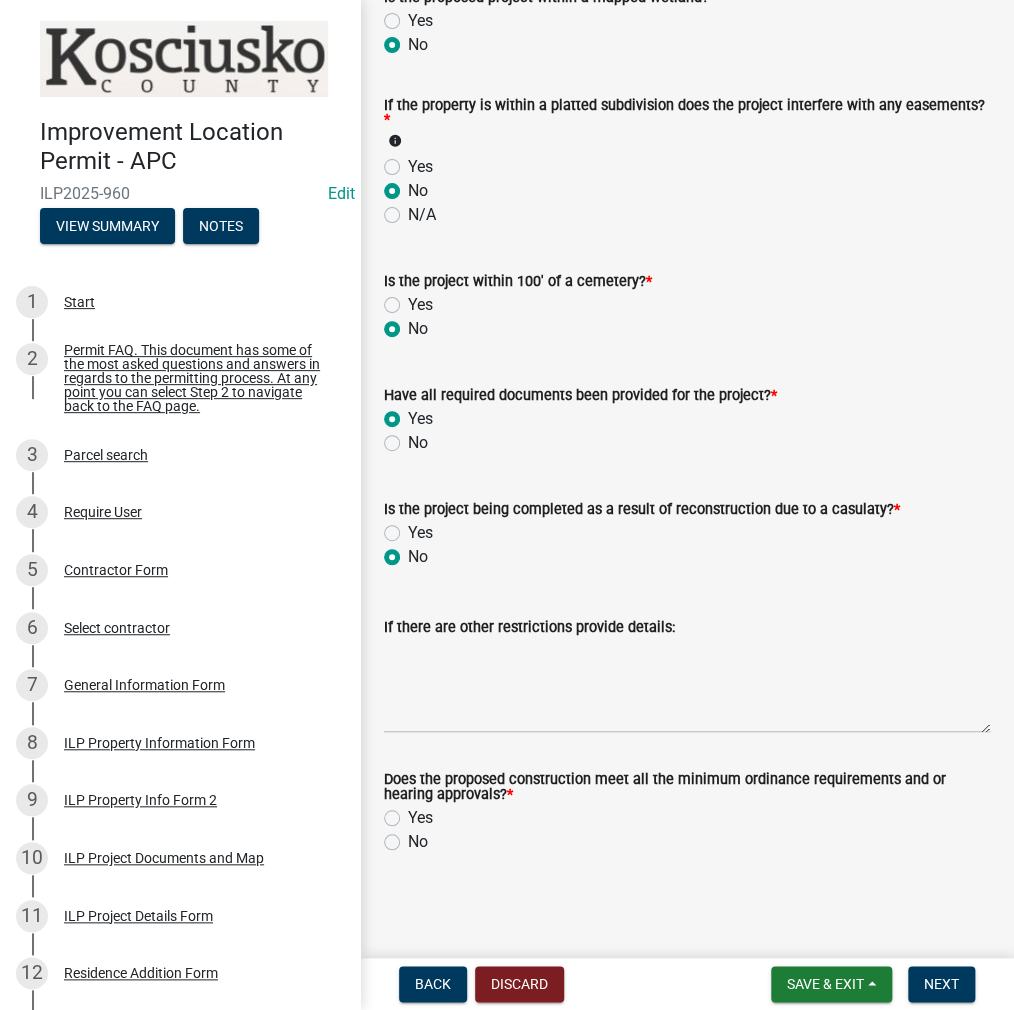 radio on "true" 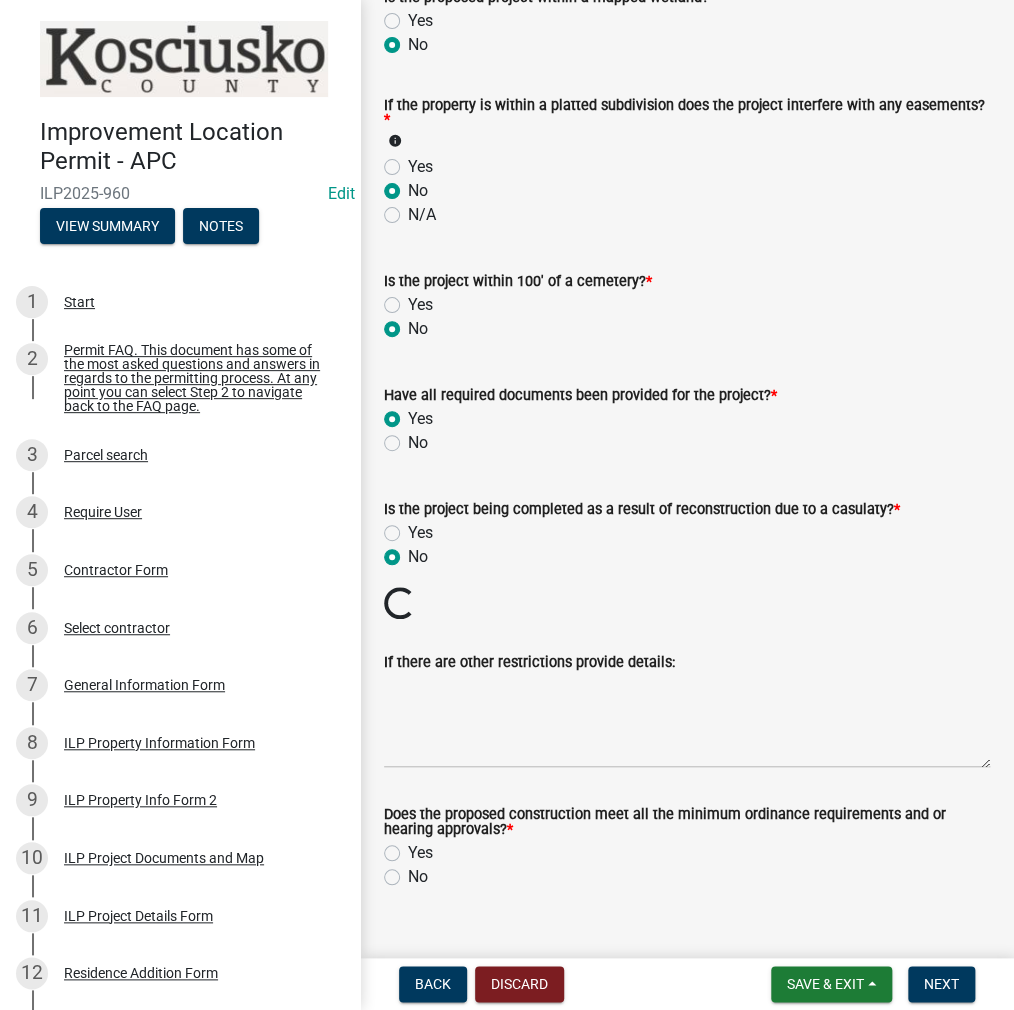 click on "No" 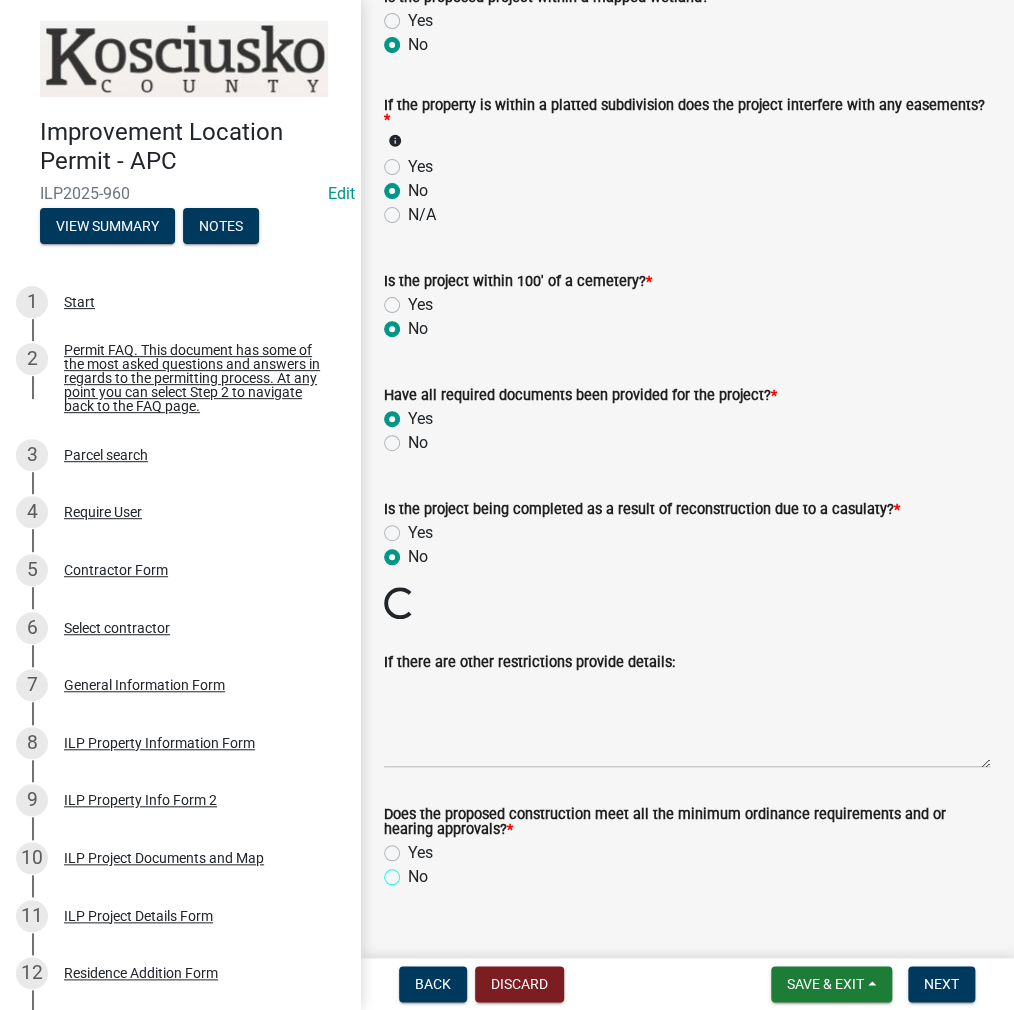 click on "No" at bounding box center (414, 871) 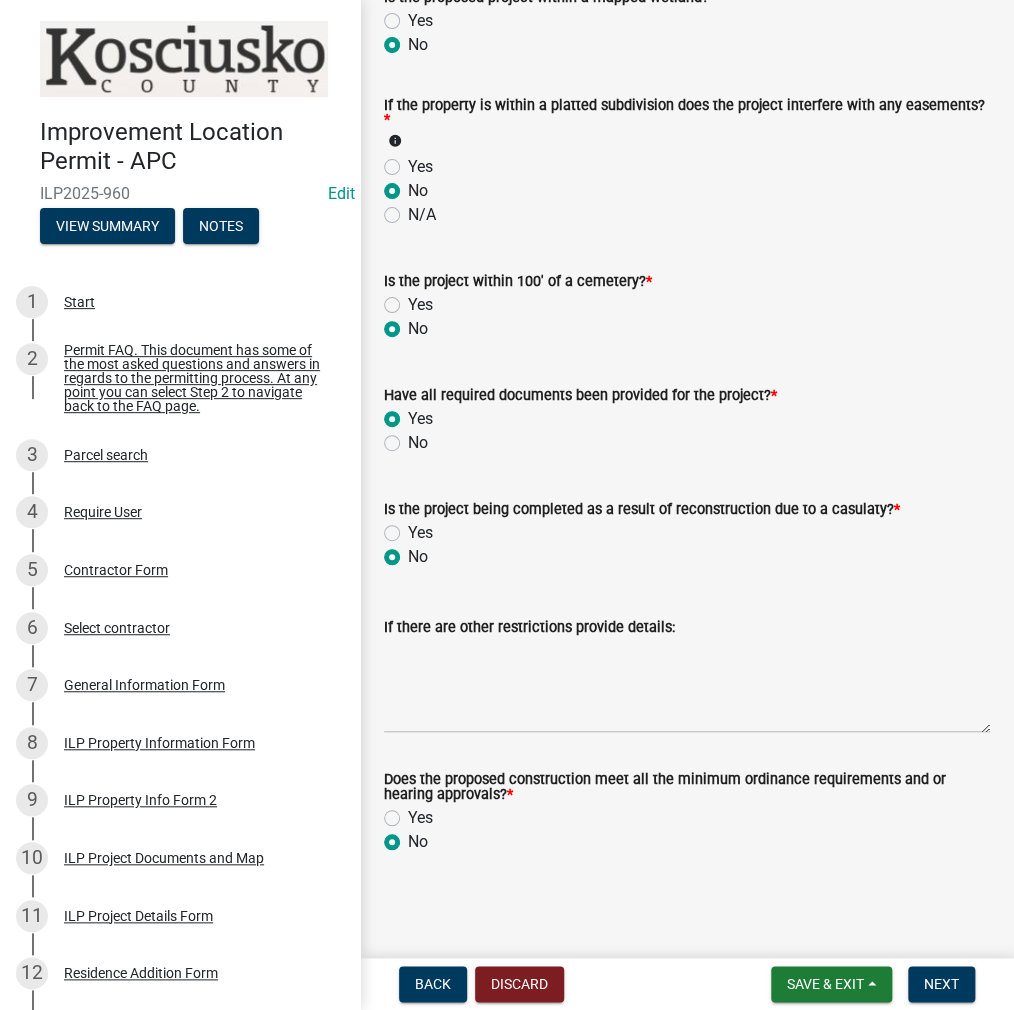 radio on "true" 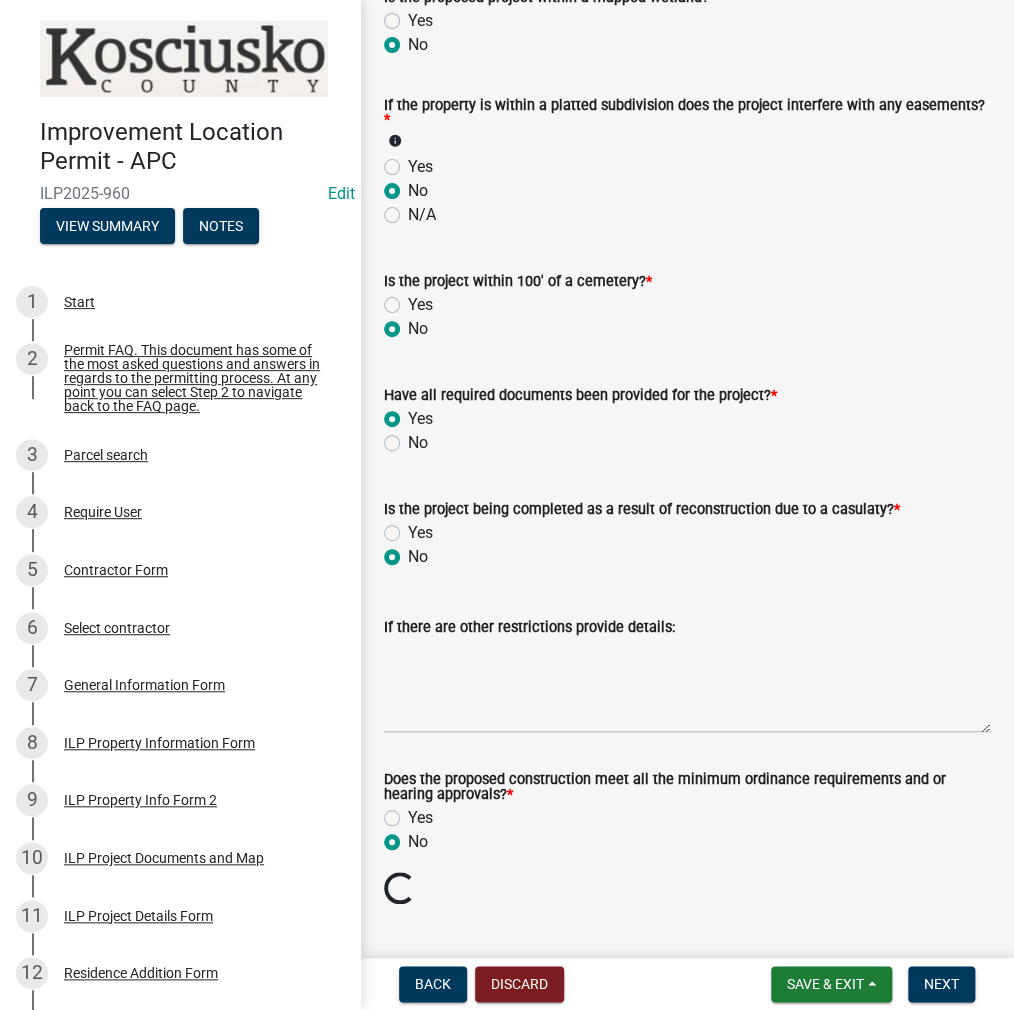 click on "Yes" 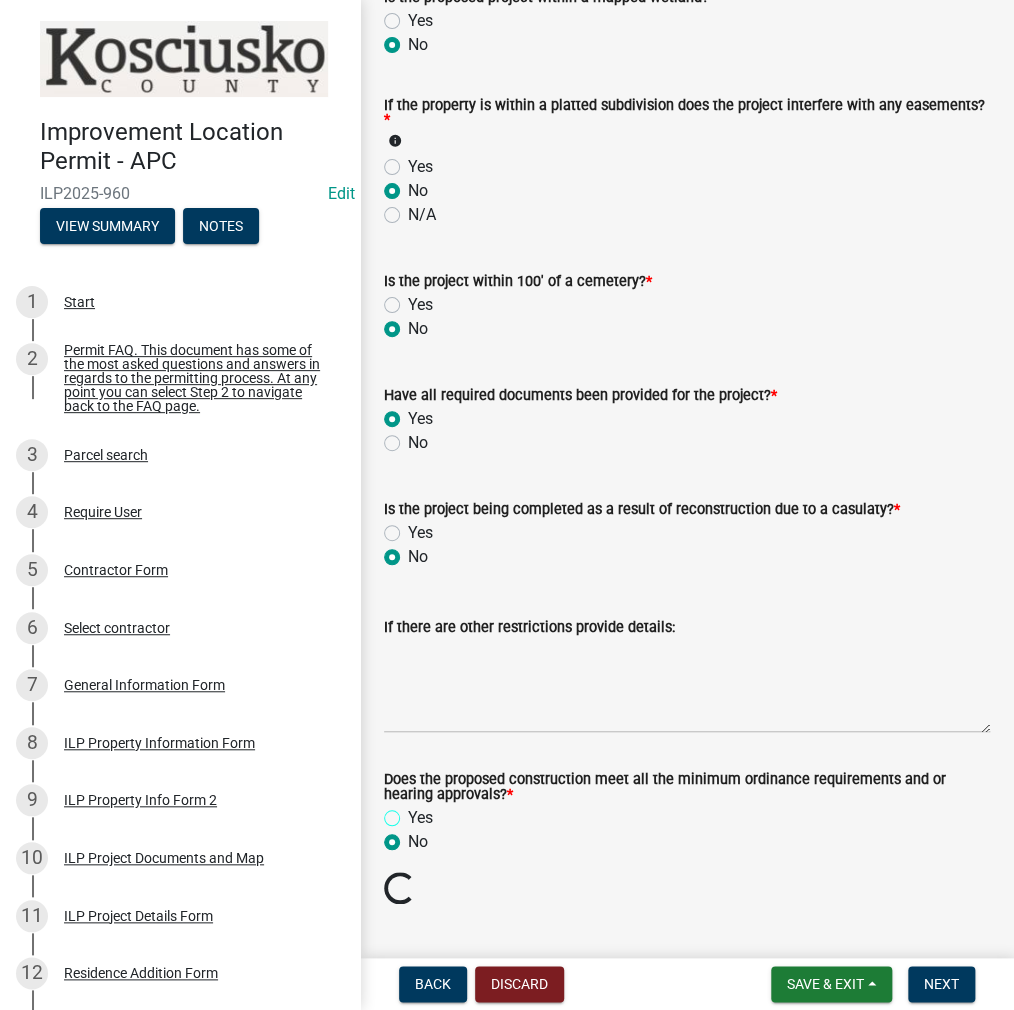 click on "Yes" at bounding box center [414, 812] 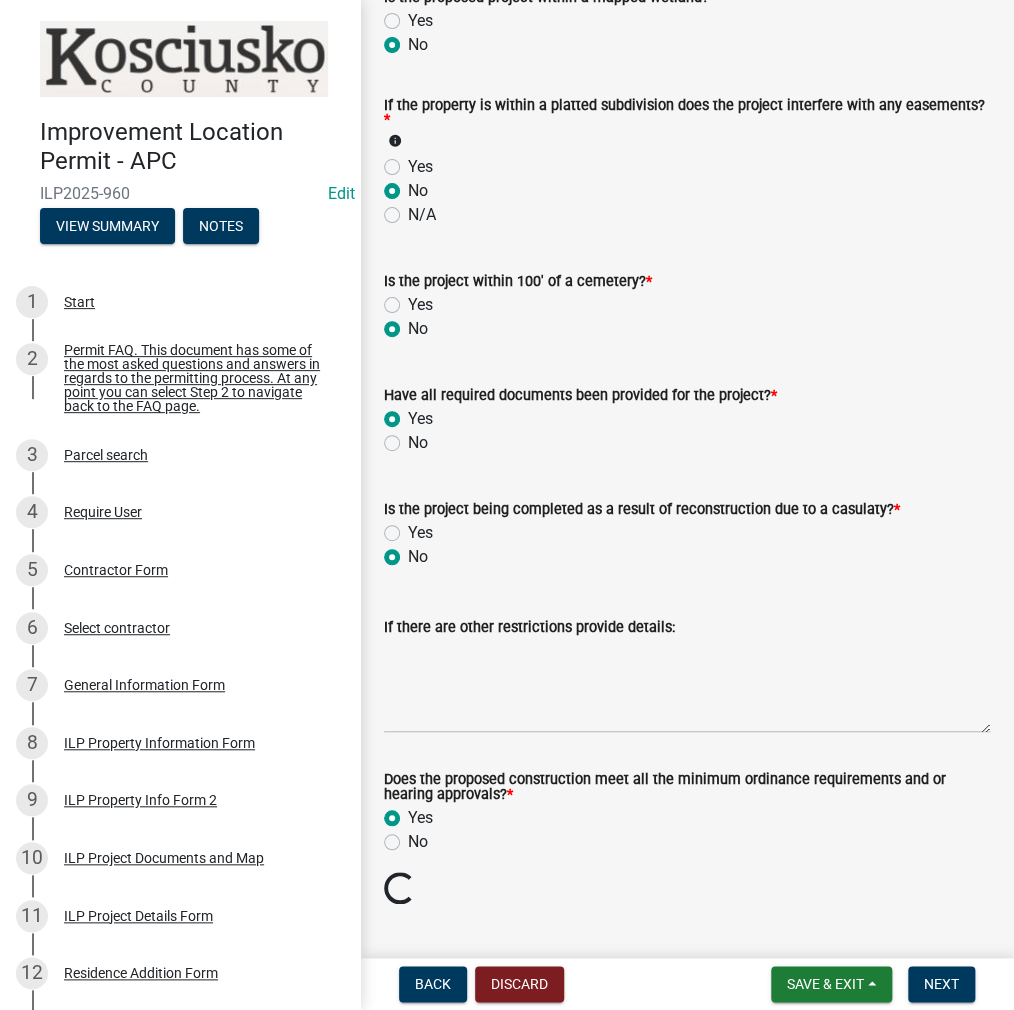 radio on "true" 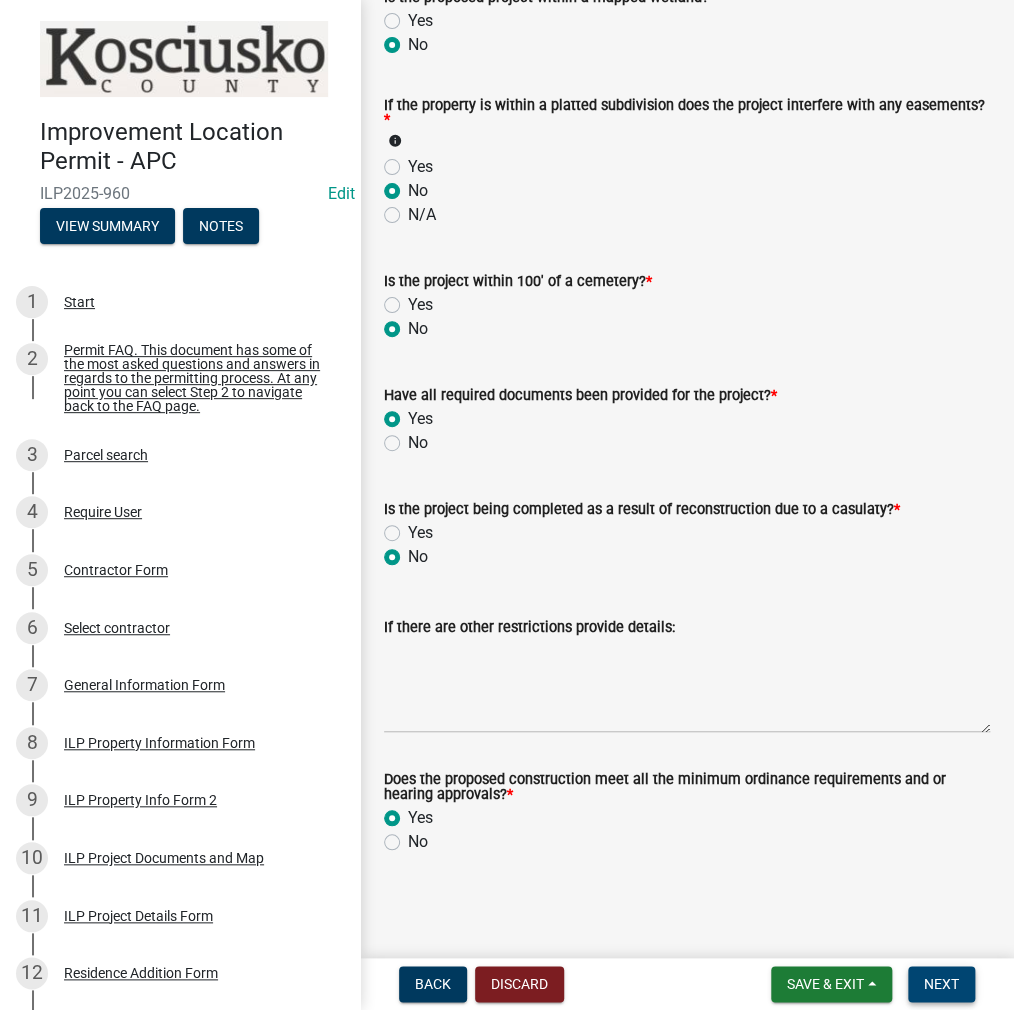 click on "Next" at bounding box center [941, 984] 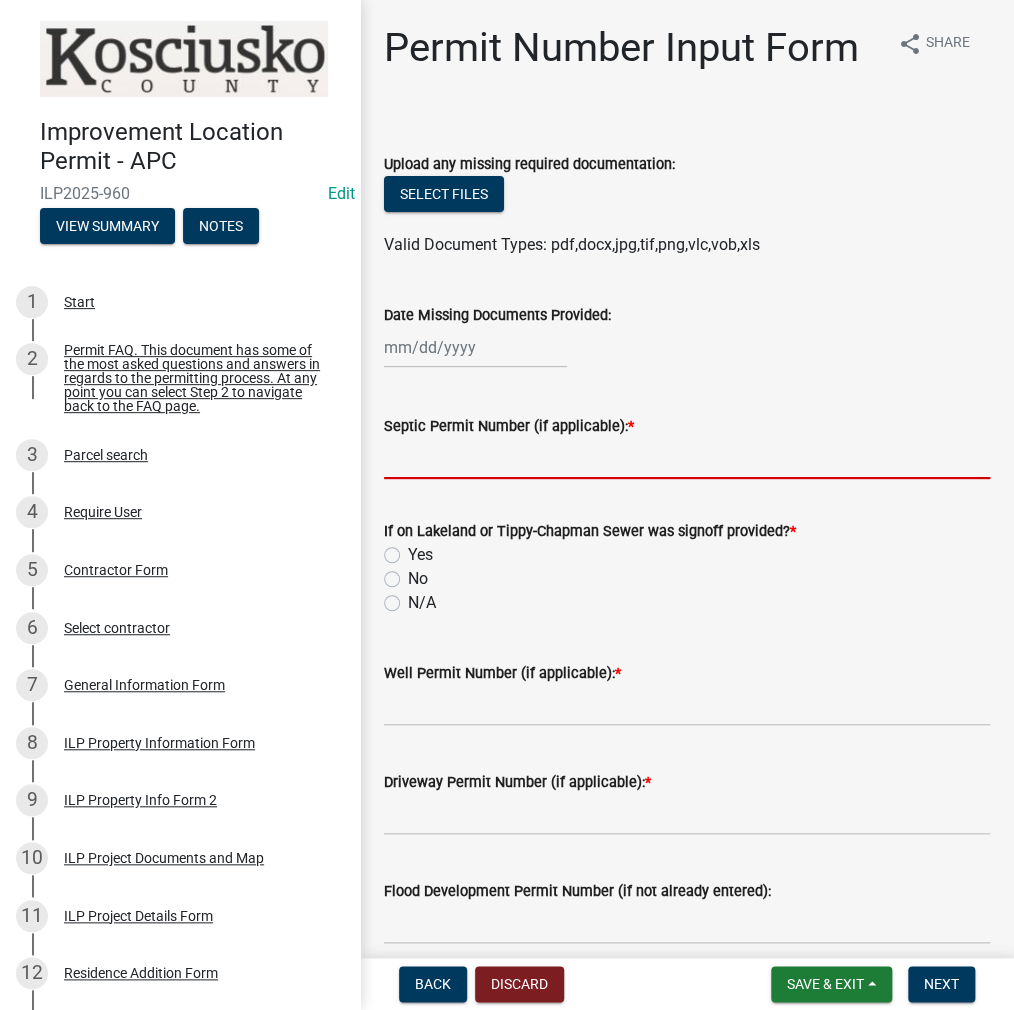 click on "Septic Permit Number (if applicable):  *" at bounding box center (687, 458) 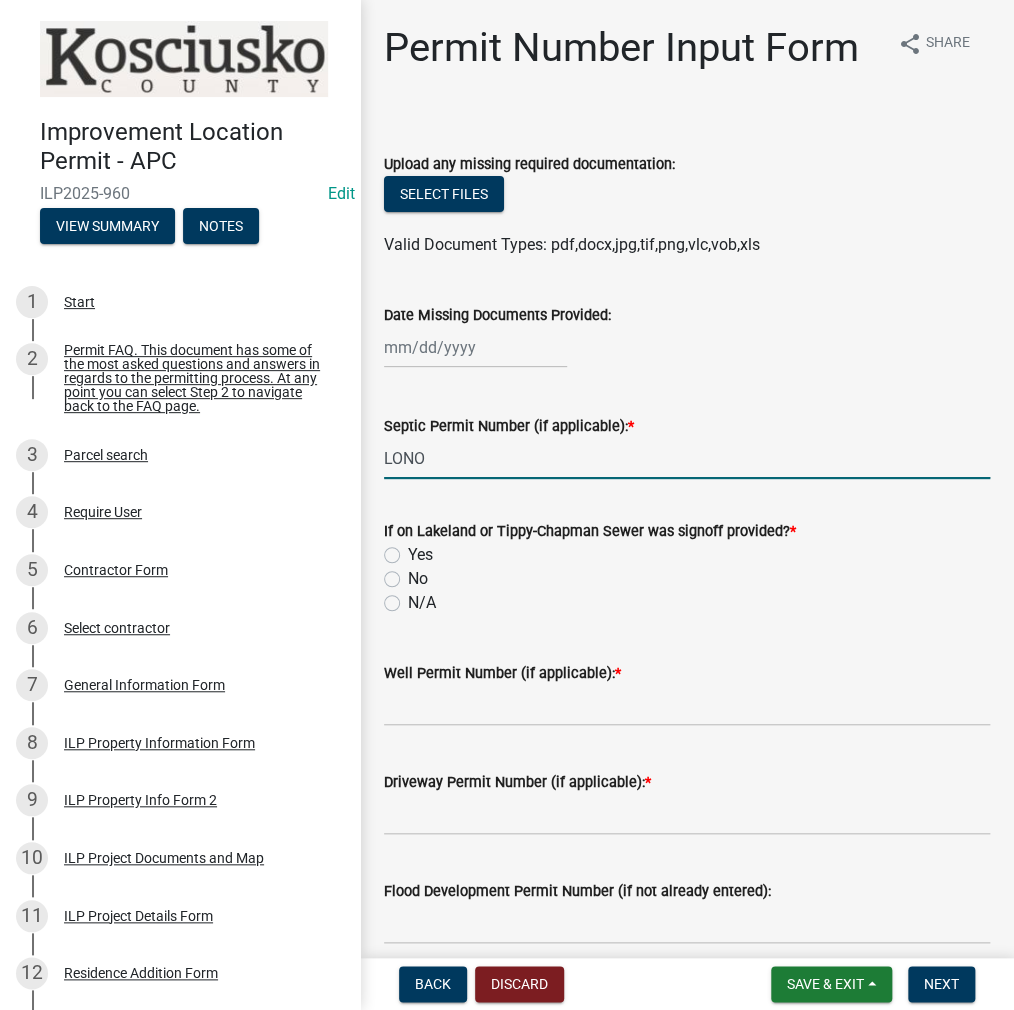 type on "LONO" 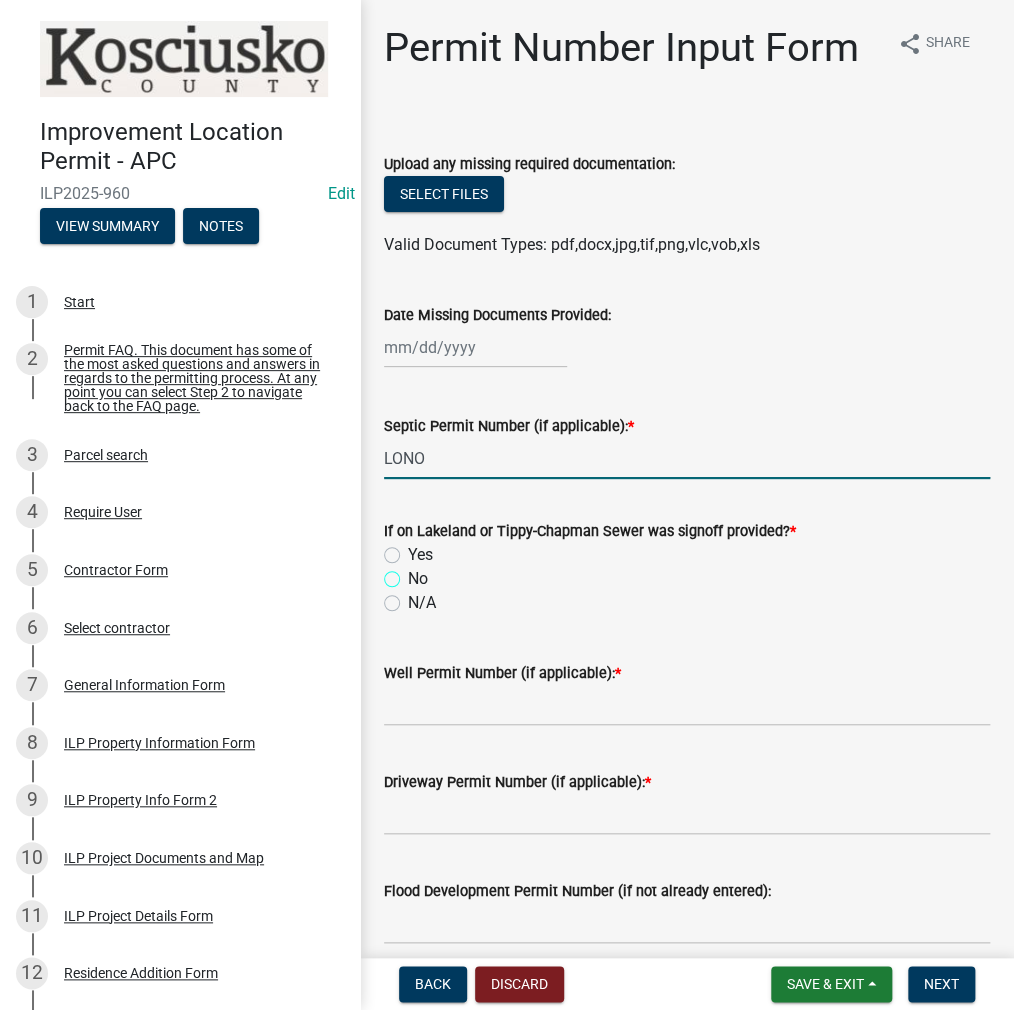 click on "No" at bounding box center [414, 573] 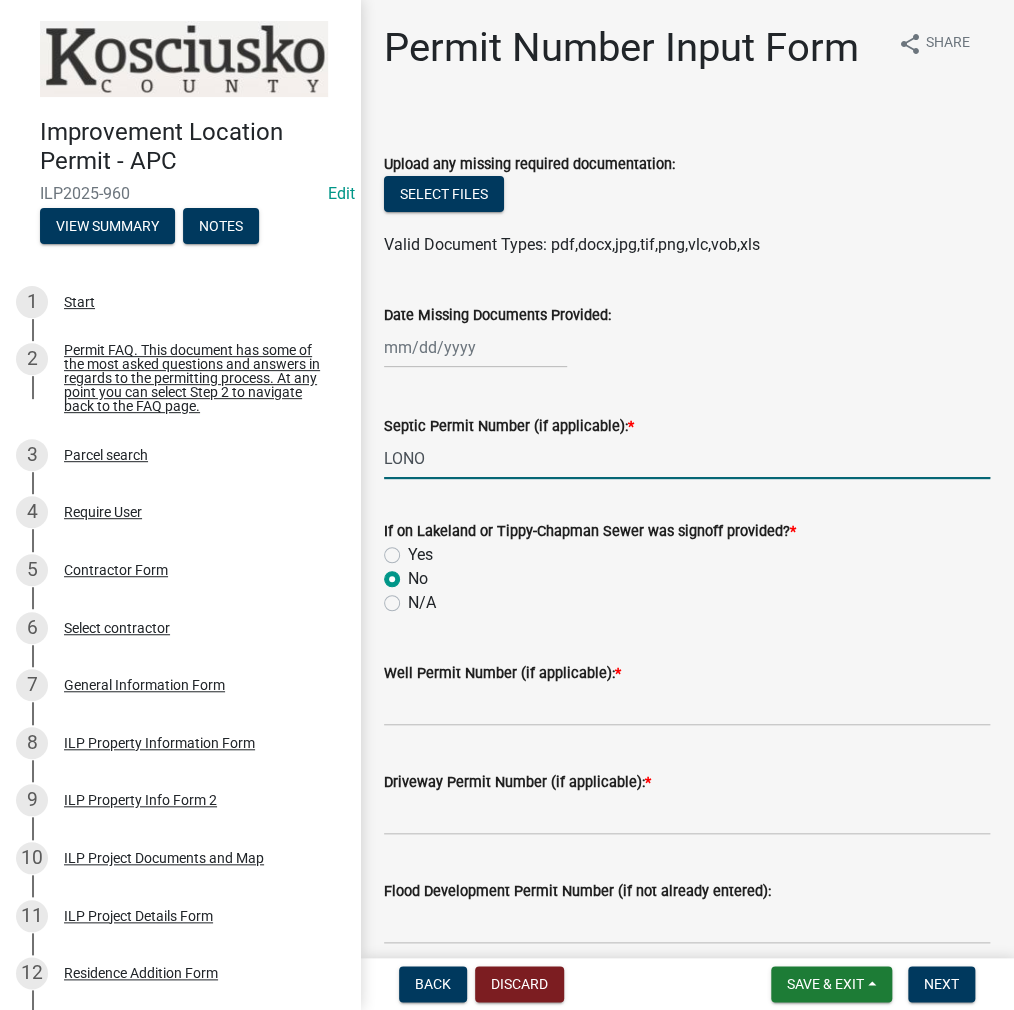 radio on "true" 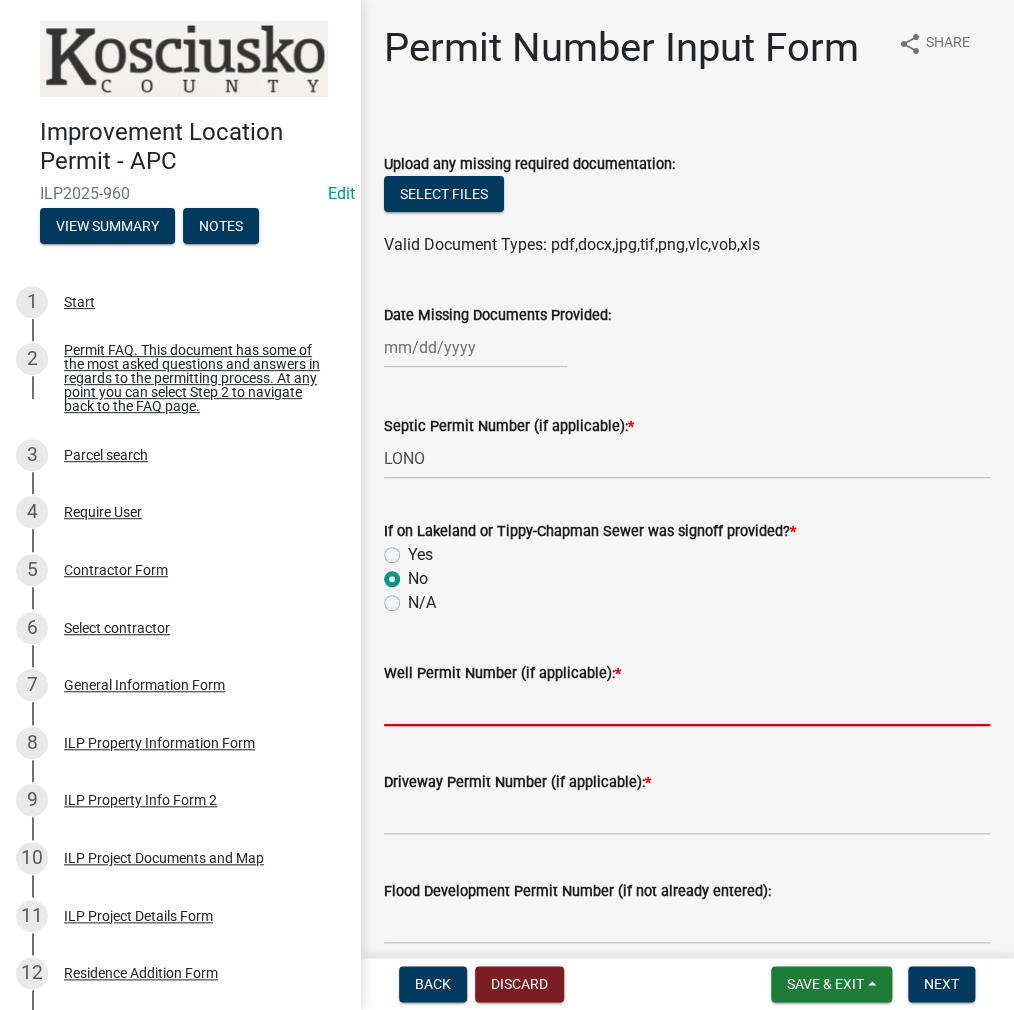 click on "Well Permit Number (if applicable):  *" at bounding box center [687, 705] 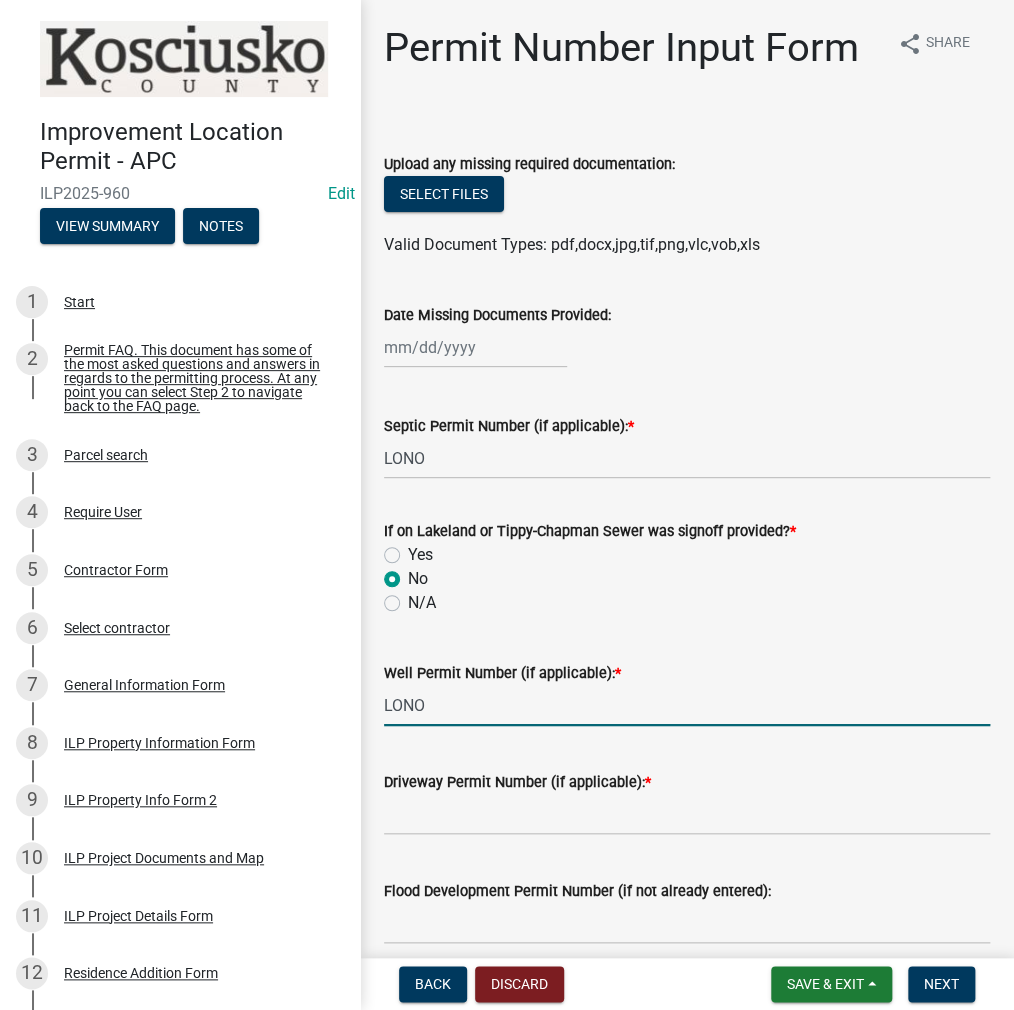 click on "LONO" at bounding box center [687, 705] 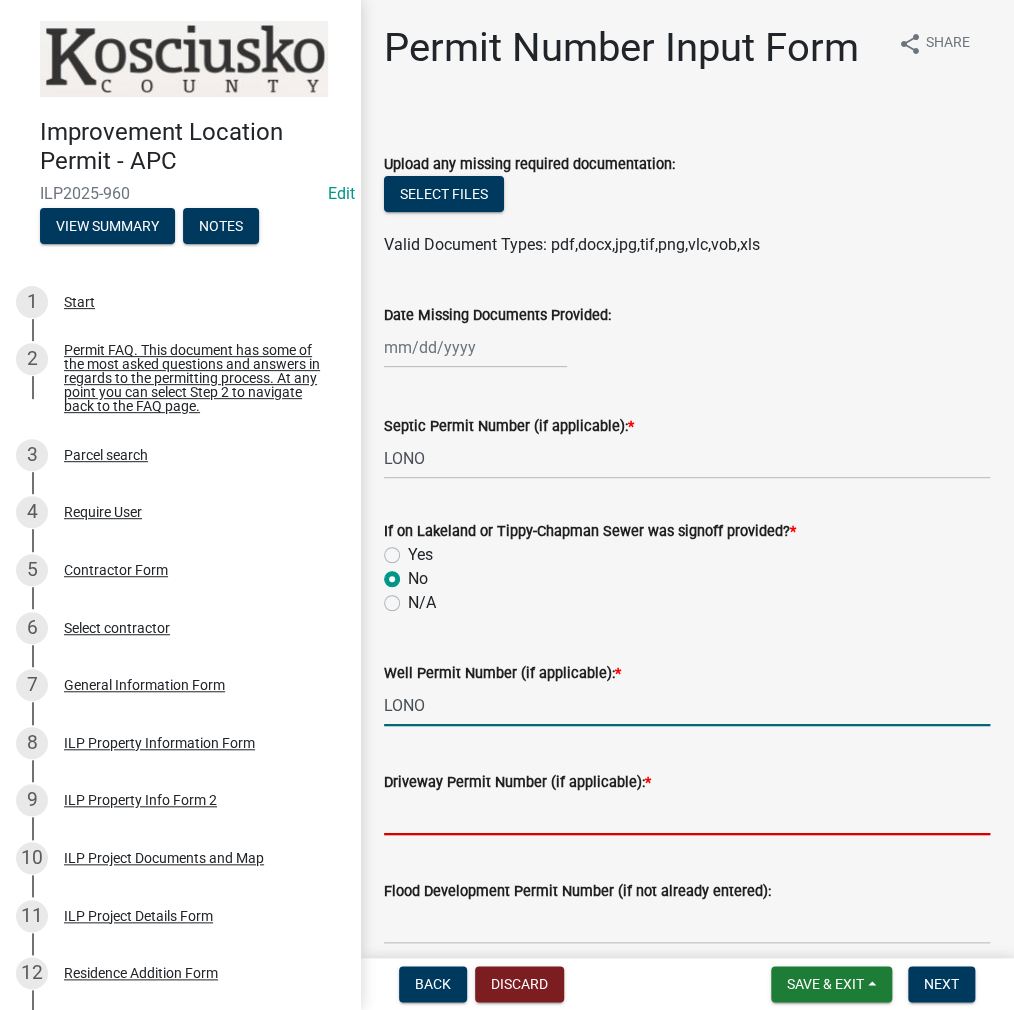 click on "Driveway Permit Number (if applicable):  *" at bounding box center (687, 814) 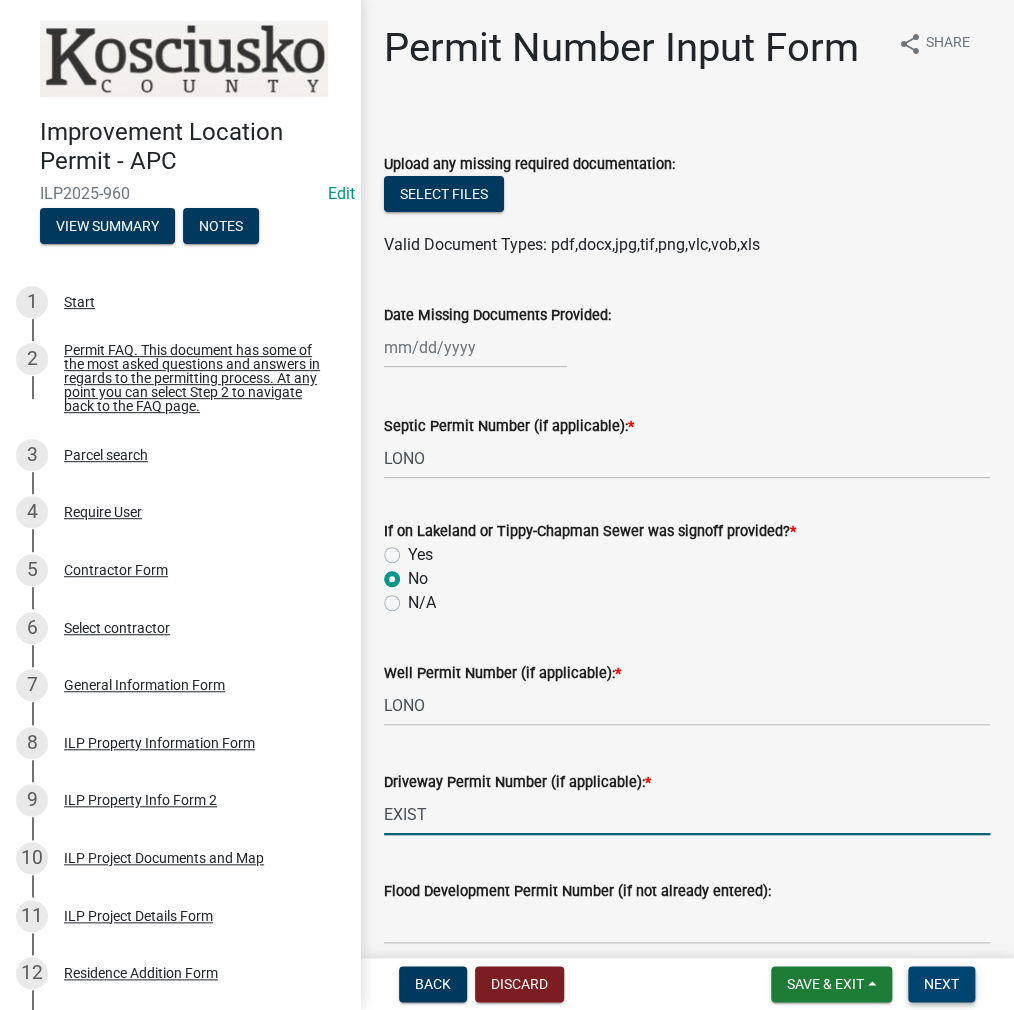 type on "EXIST" 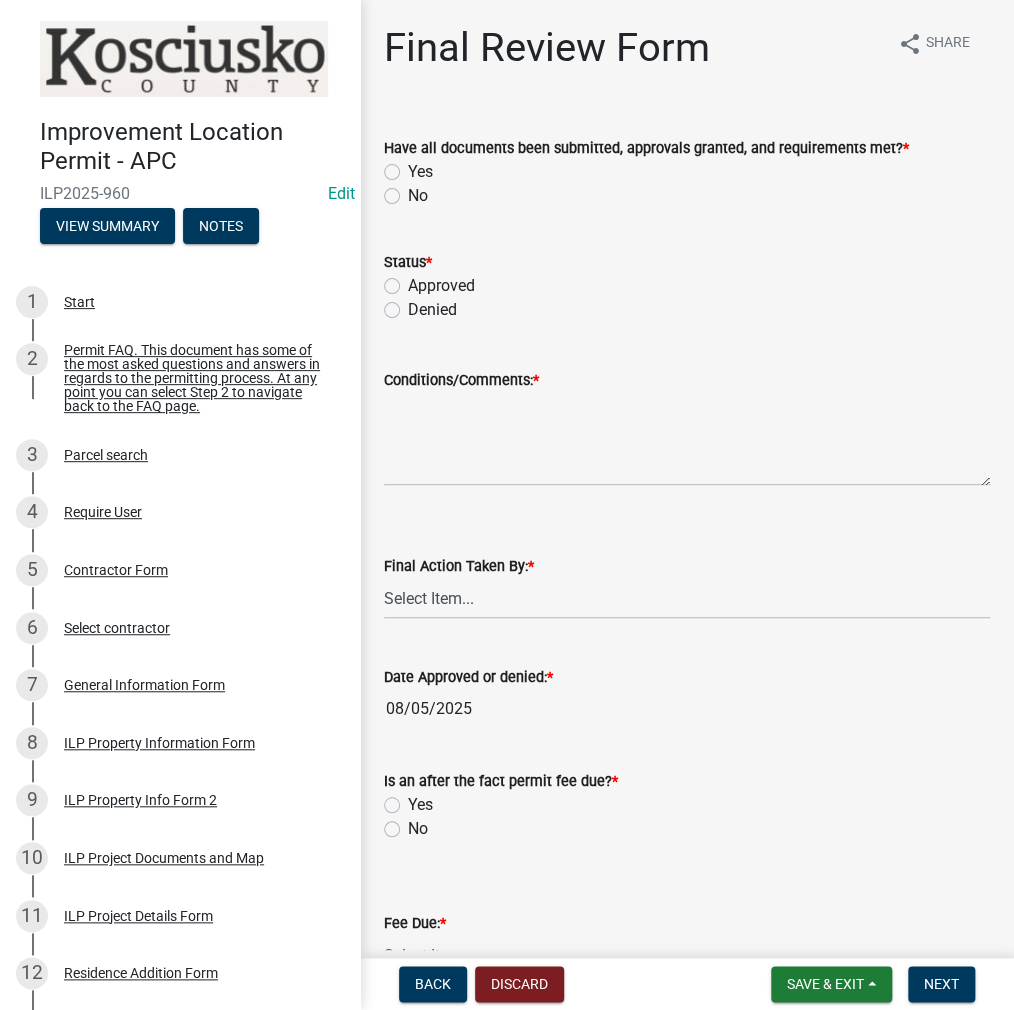 click on "Yes" 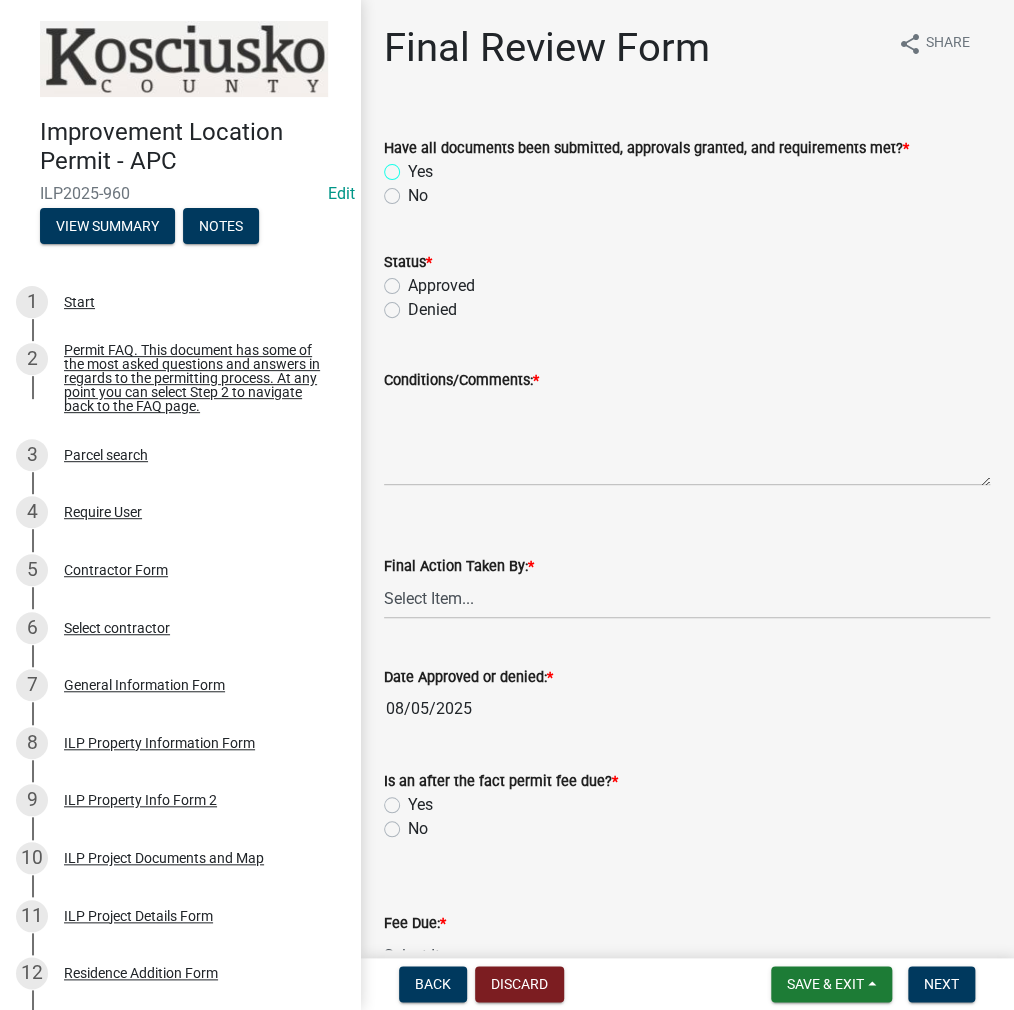 click on "Yes" at bounding box center [414, 166] 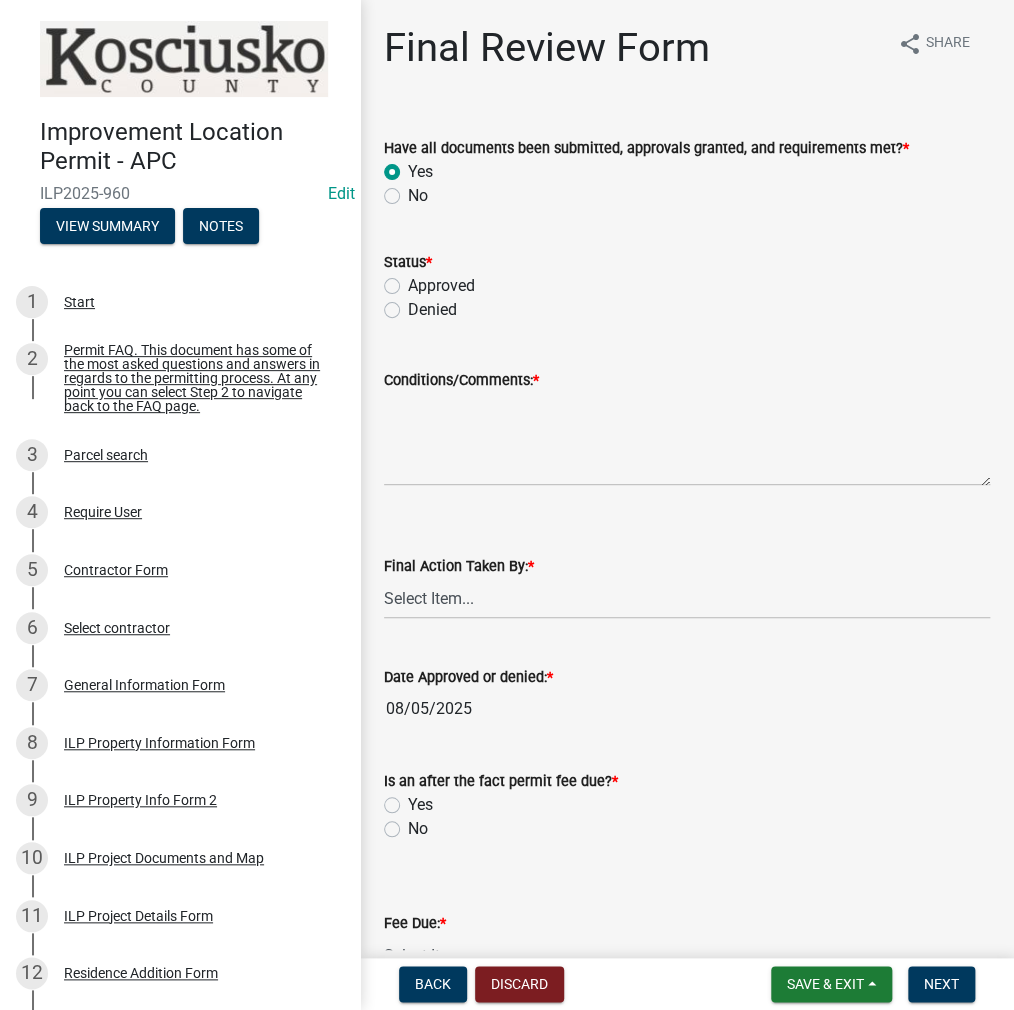 radio on "true" 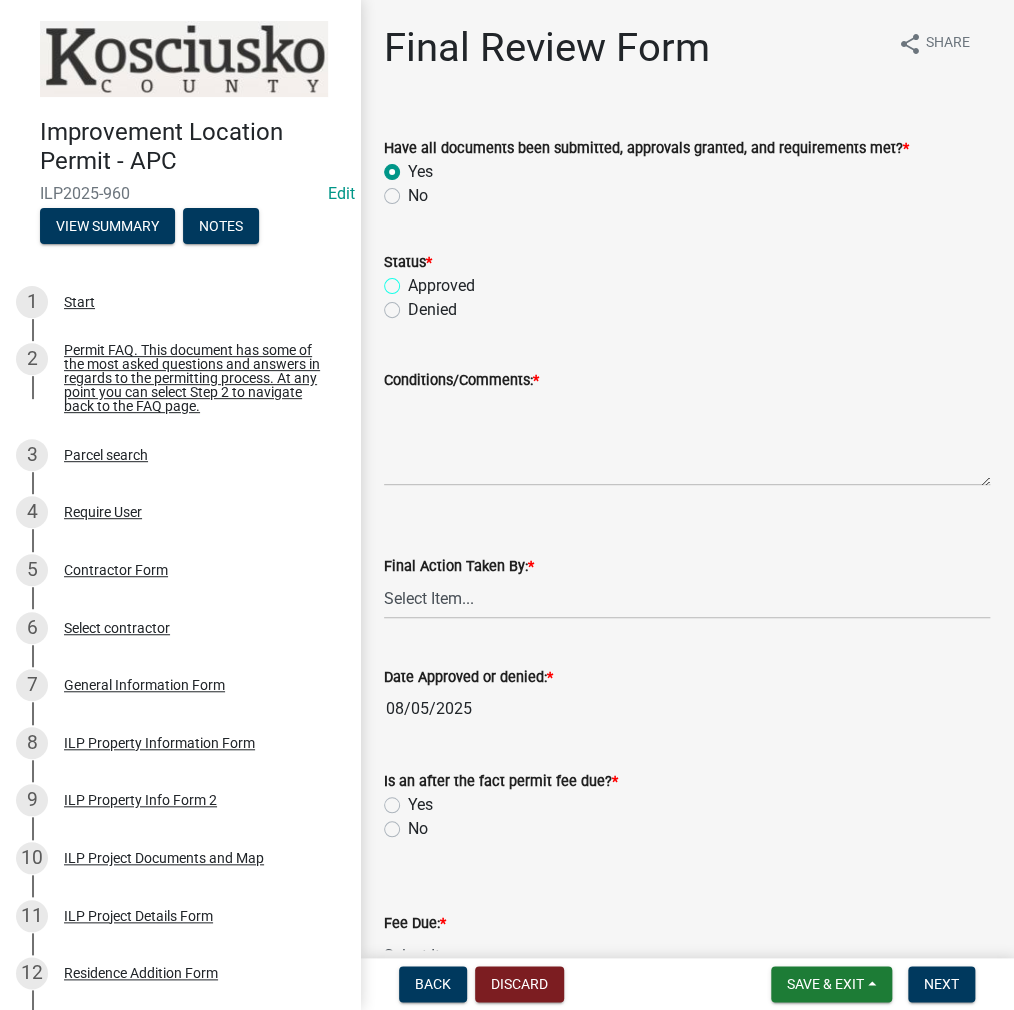 click on "Approved" at bounding box center [414, 280] 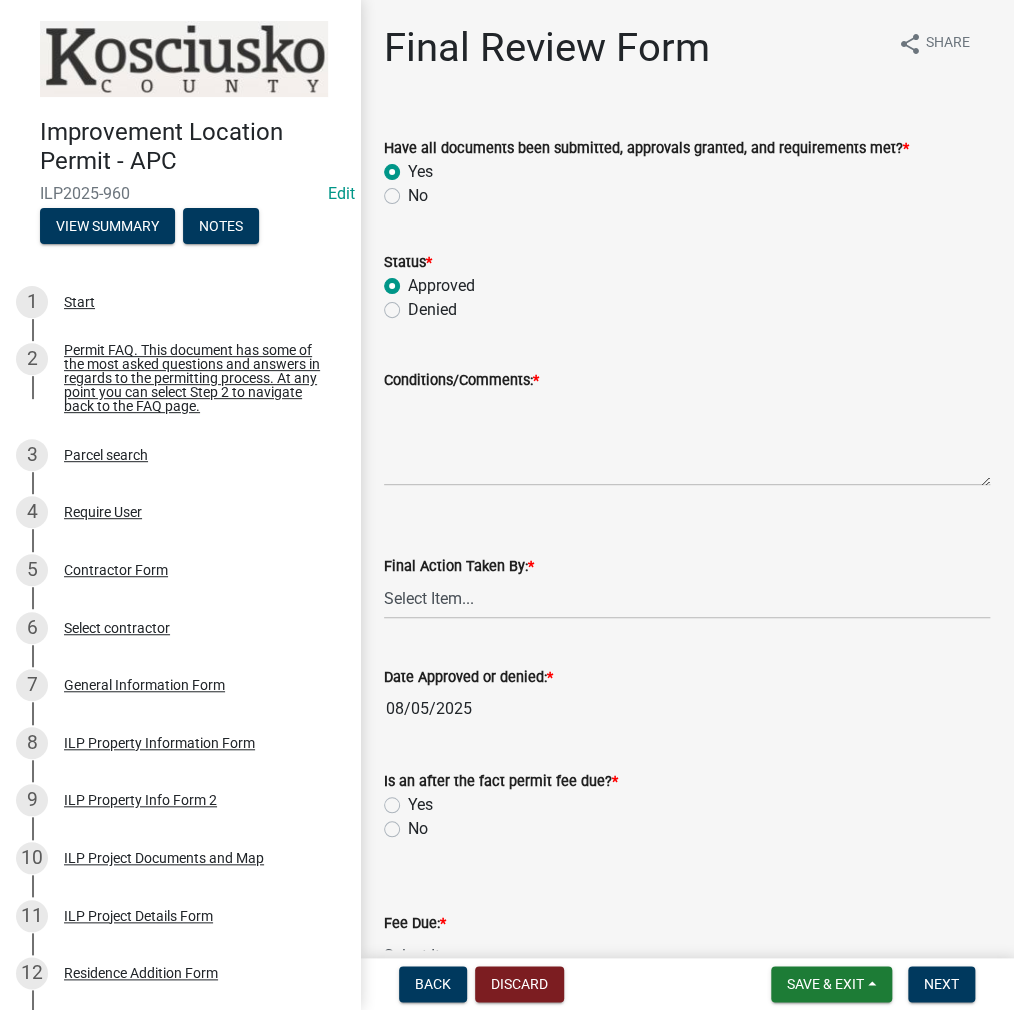 radio on "true" 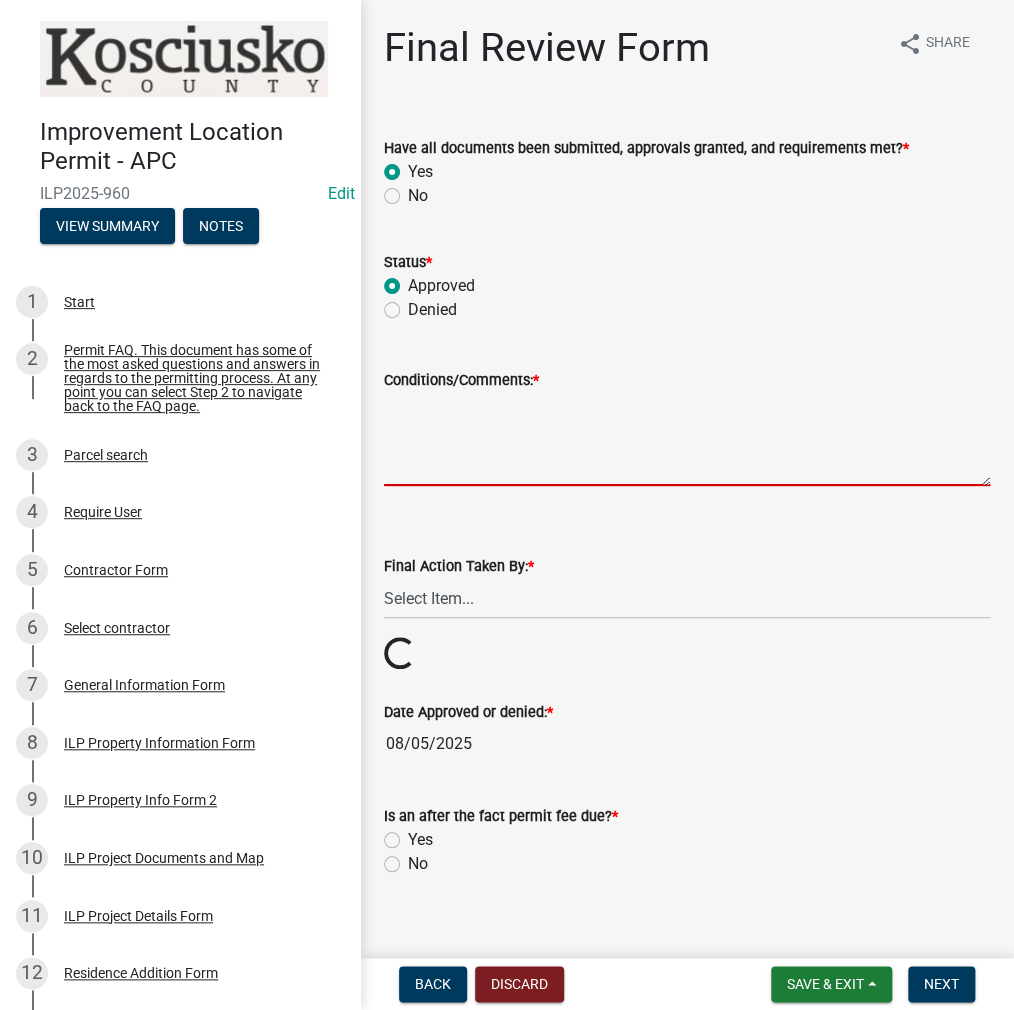 click on "Conditions/Comments:  *" at bounding box center [687, 439] 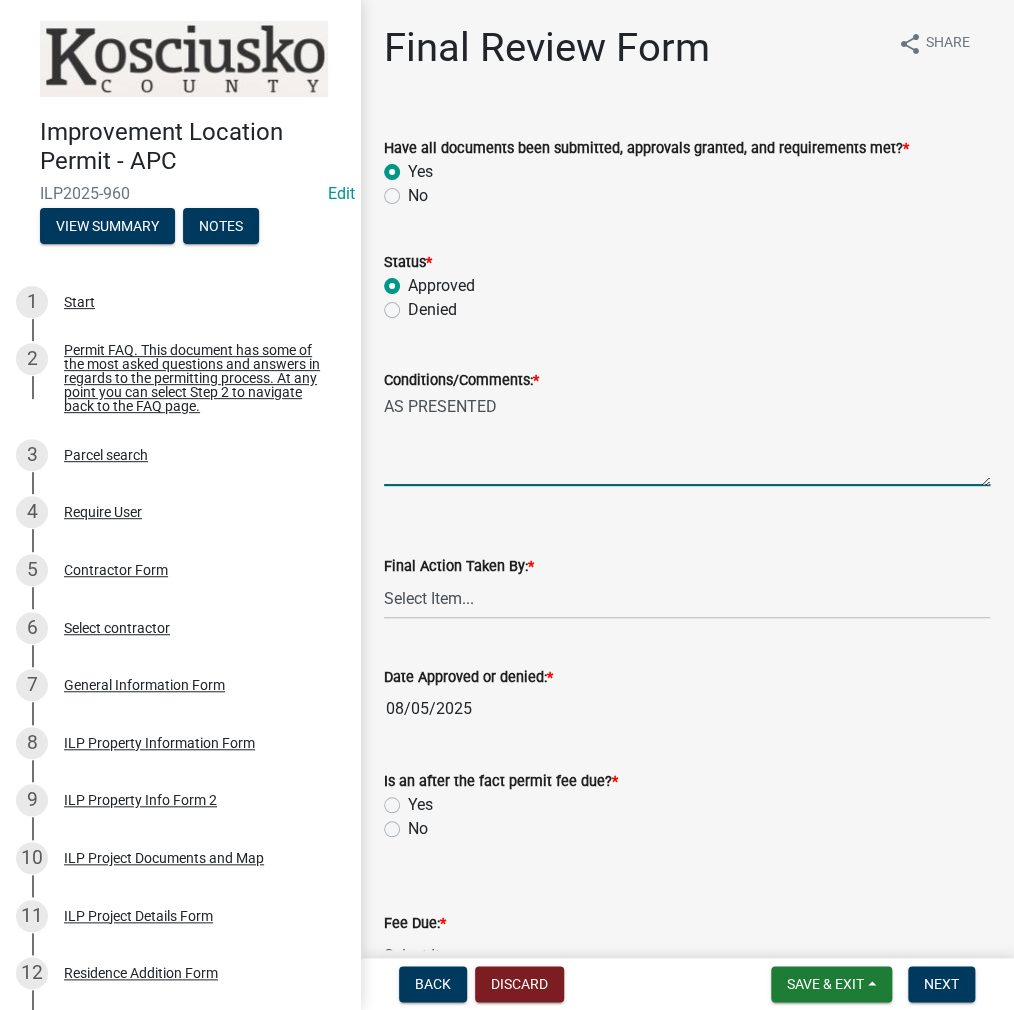 type on "AS PRESENTED" 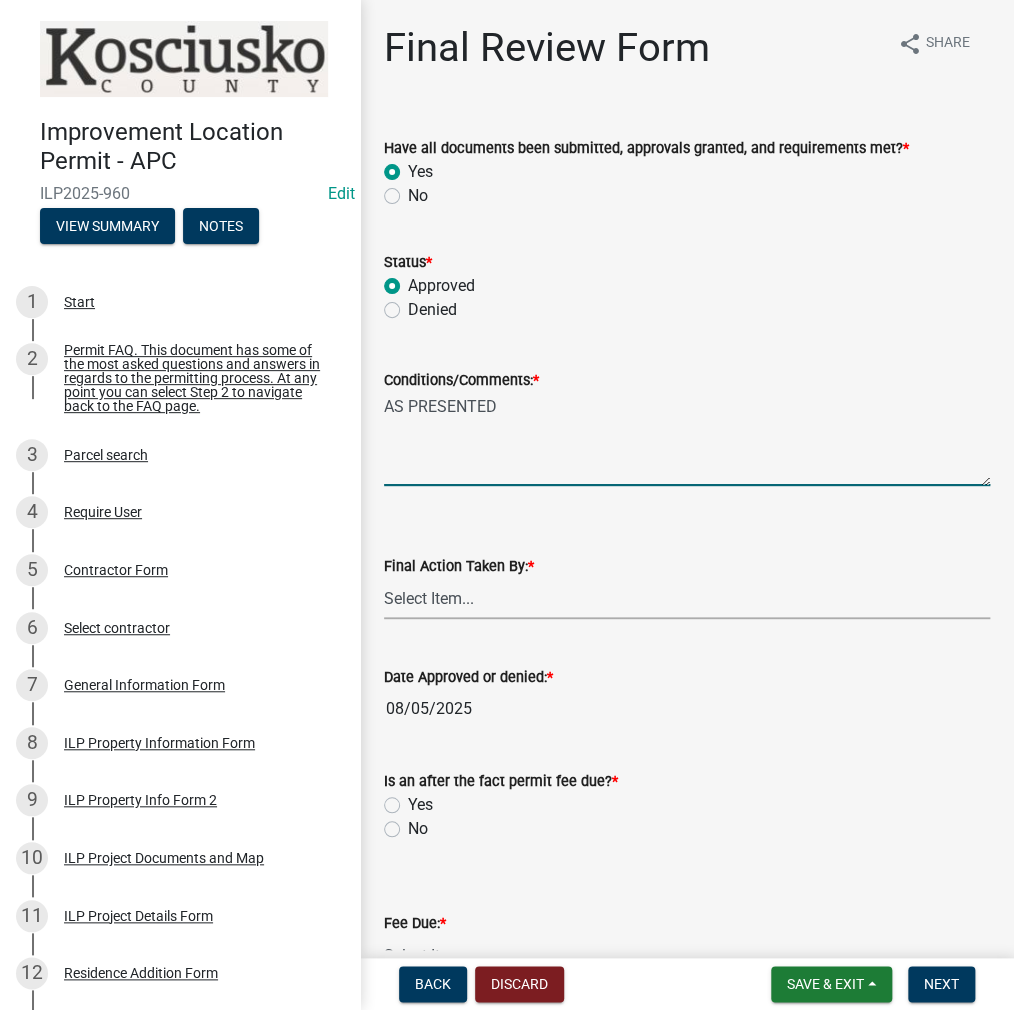 drag, startPoint x: 449, startPoint y: 600, endPoint x: 448, endPoint y: 615, distance: 15.033297 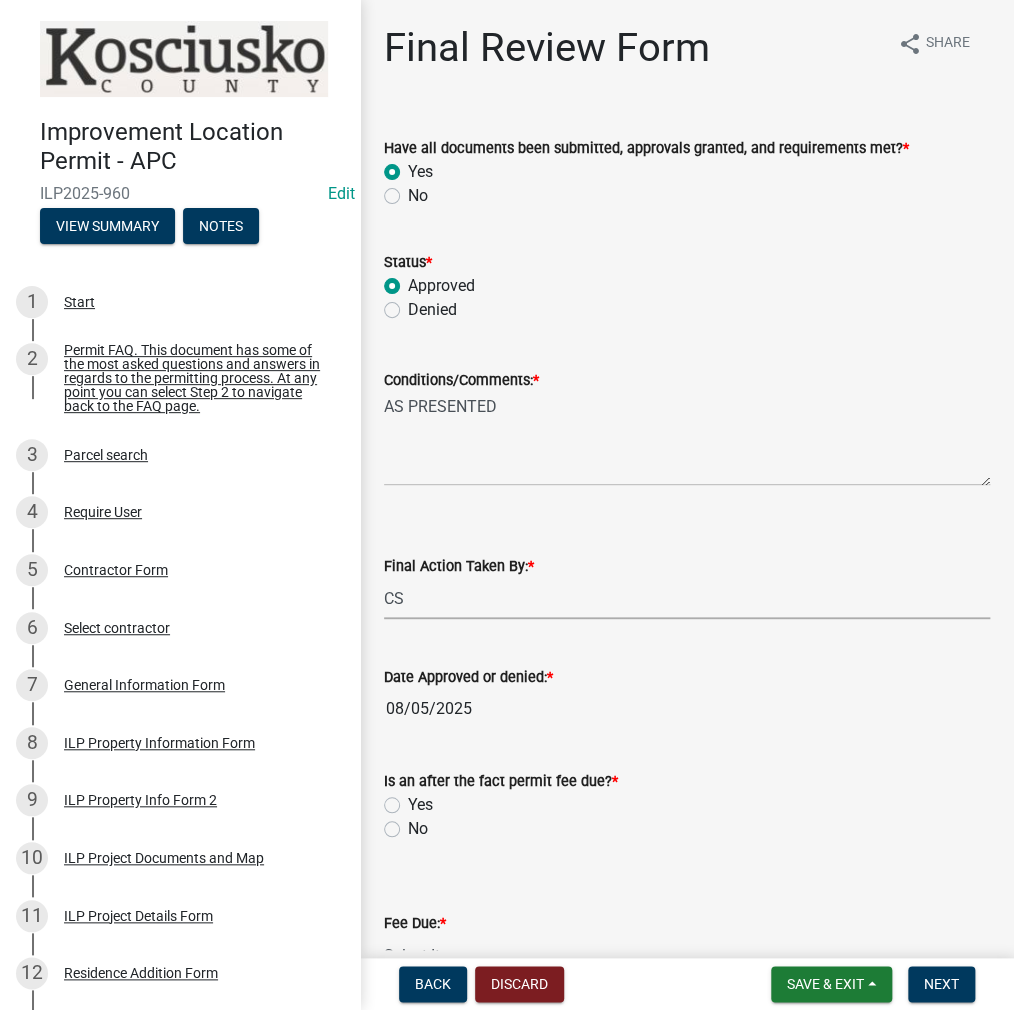 click on "Select Item...   MMS   LT   AT   CS   AH   Vacant" at bounding box center [687, 598] 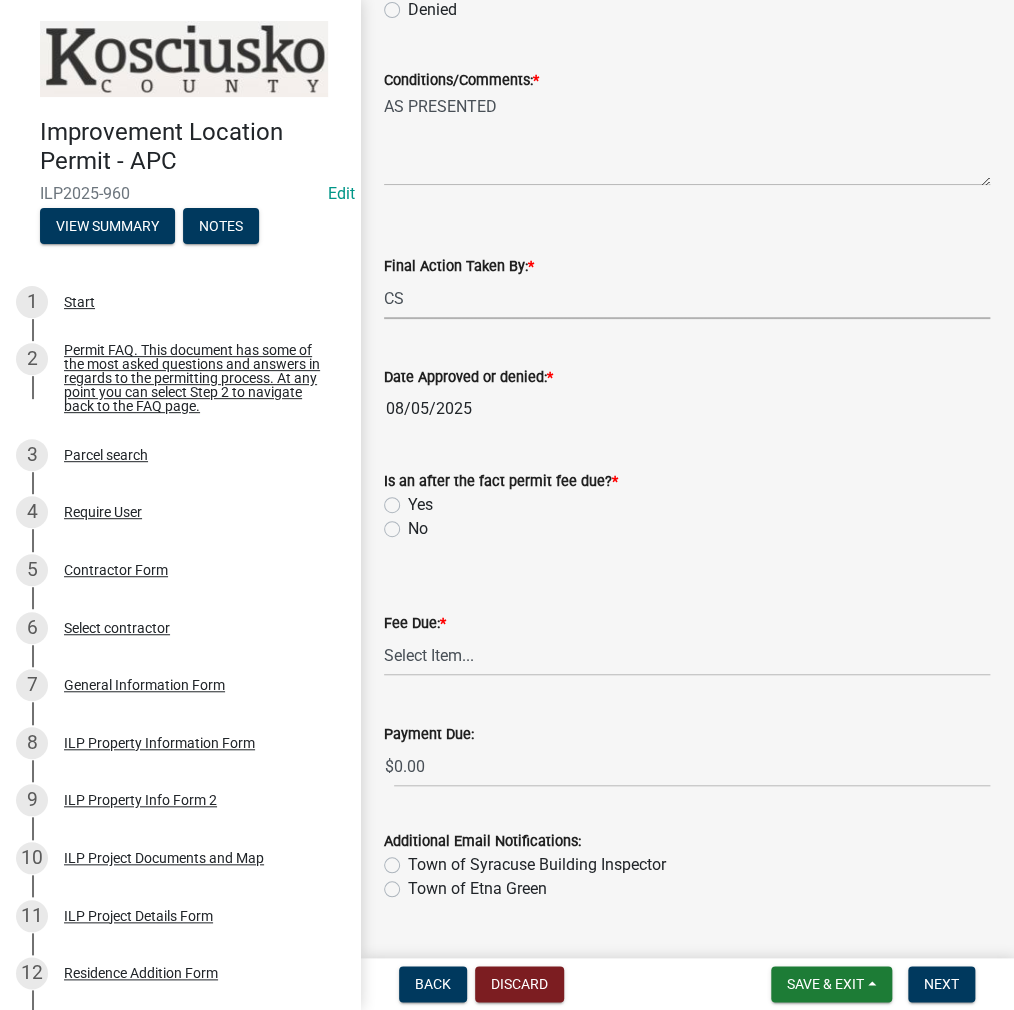 click on "No" 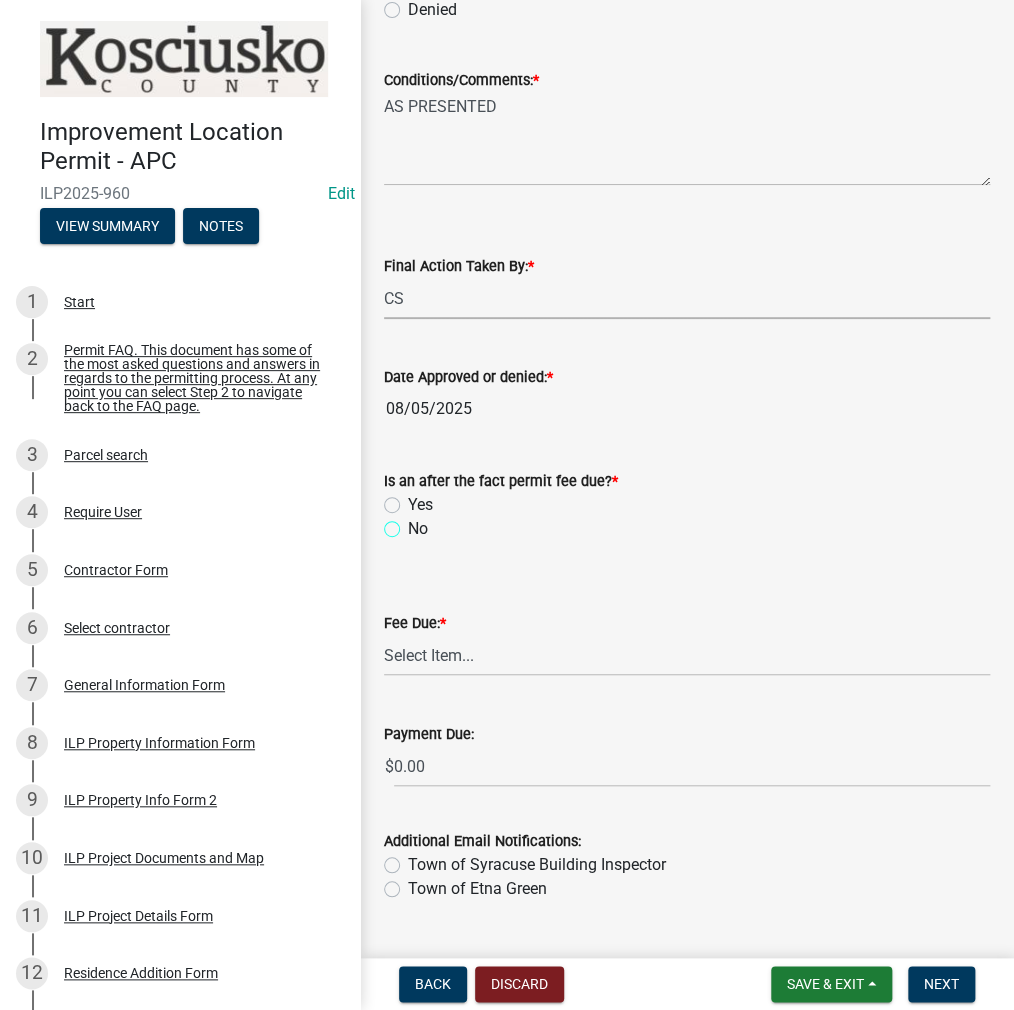 click on "No" at bounding box center (414, 523) 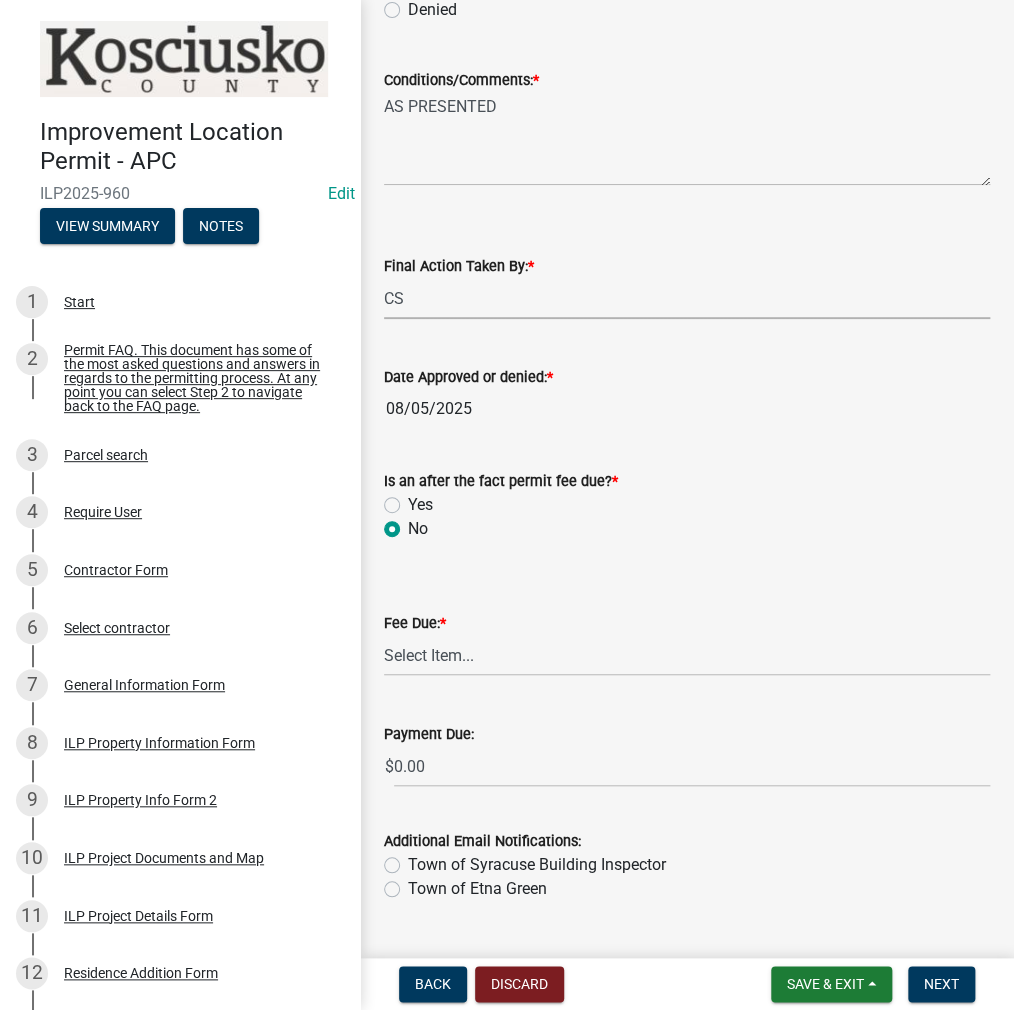 radio on "true" 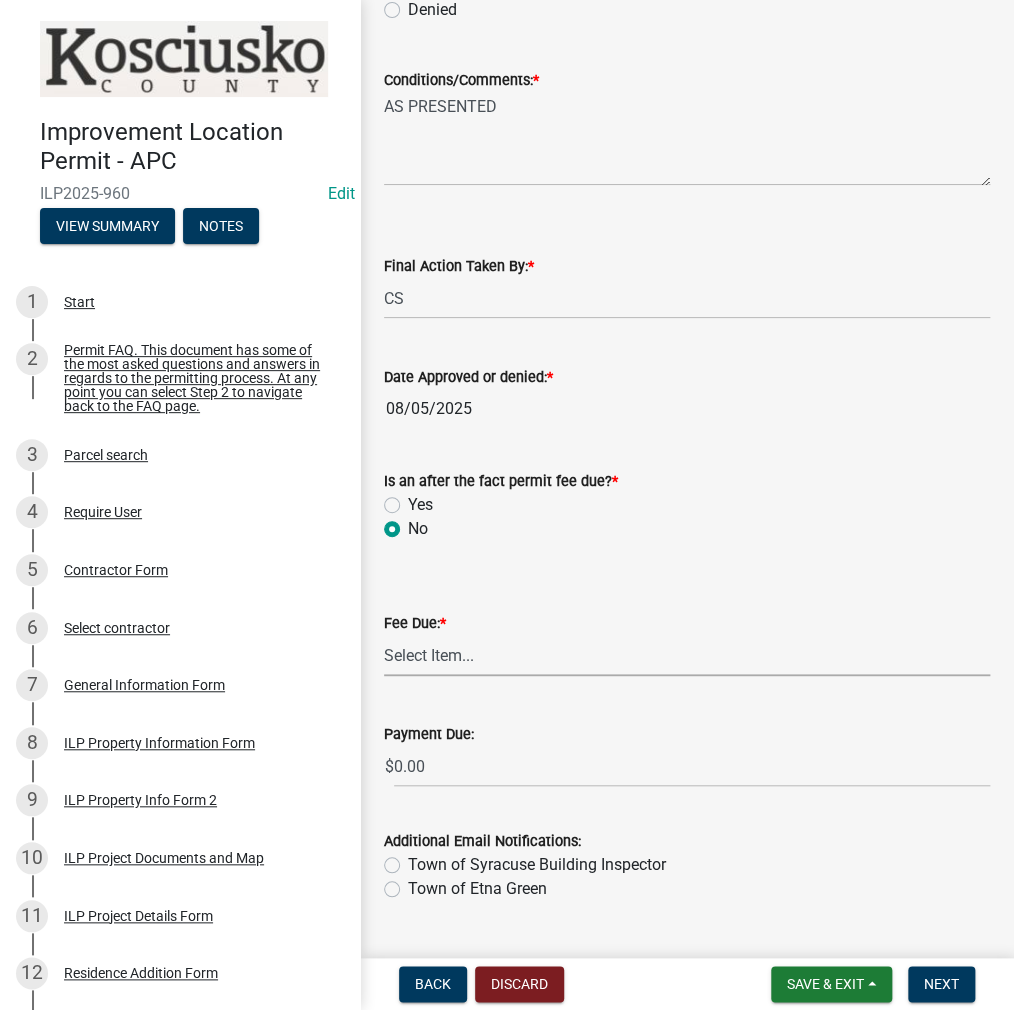 click on "Select Item...   N/A   $10.00   $25.00   $125.00   $250   $500   $500 + $10.00 for every 10 sq. ft. over 5000   $1000" at bounding box center [687, 655] 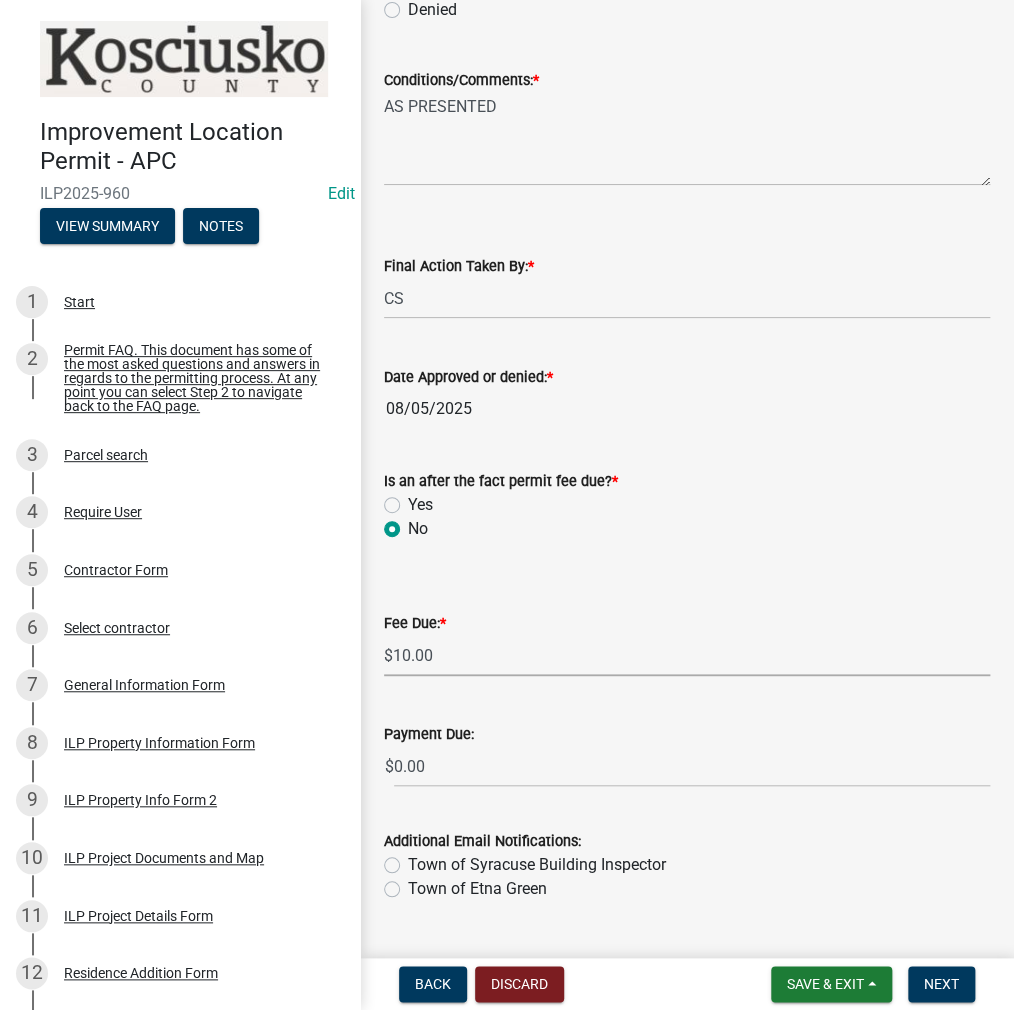 click on "Select Item...   N/A   $10.00   $25.00   $125.00   $250   $500   $500 + $10.00 for every 10 sq. ft. over 5000   $1000" at bounding box center [687, 655] 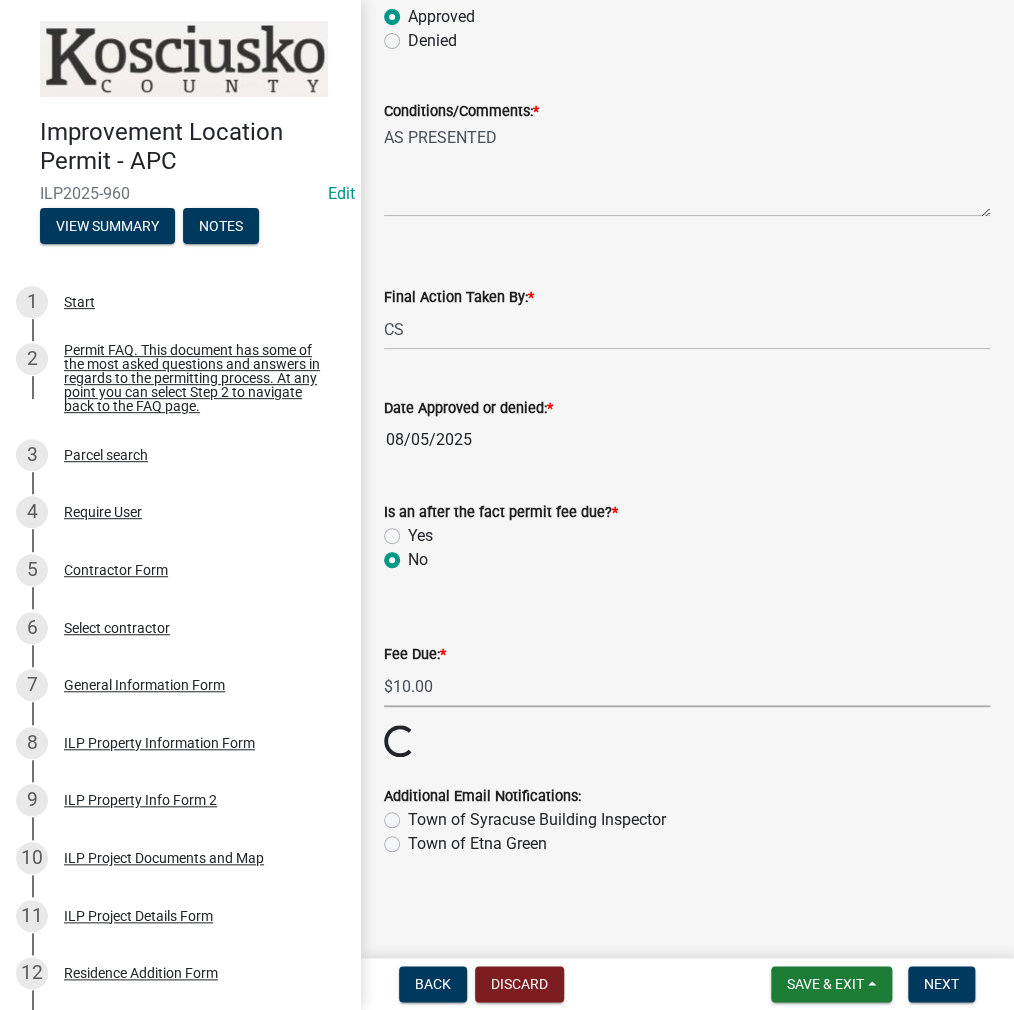 scroll, scrollTop: 300, scrollLeft: 0, axis: vertical 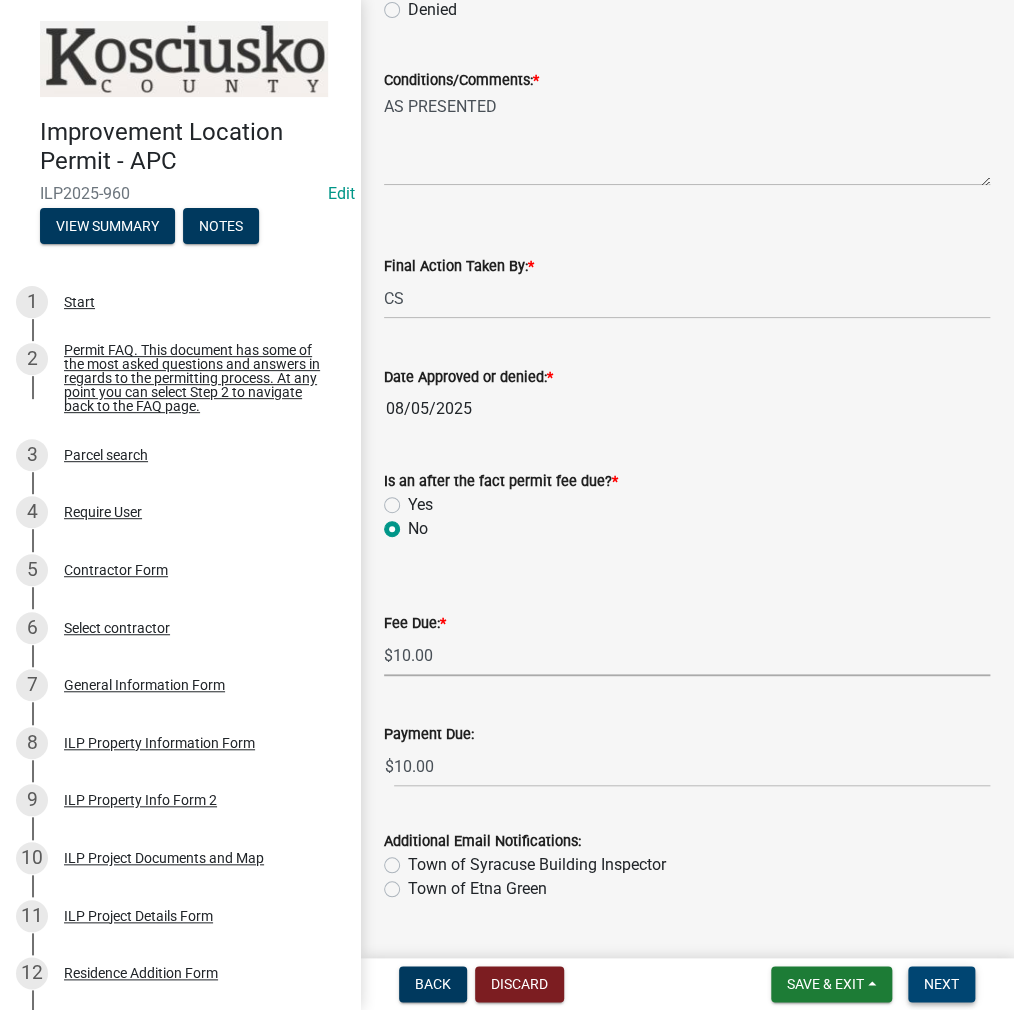 click on "Next" at bounding box center (941, 984) 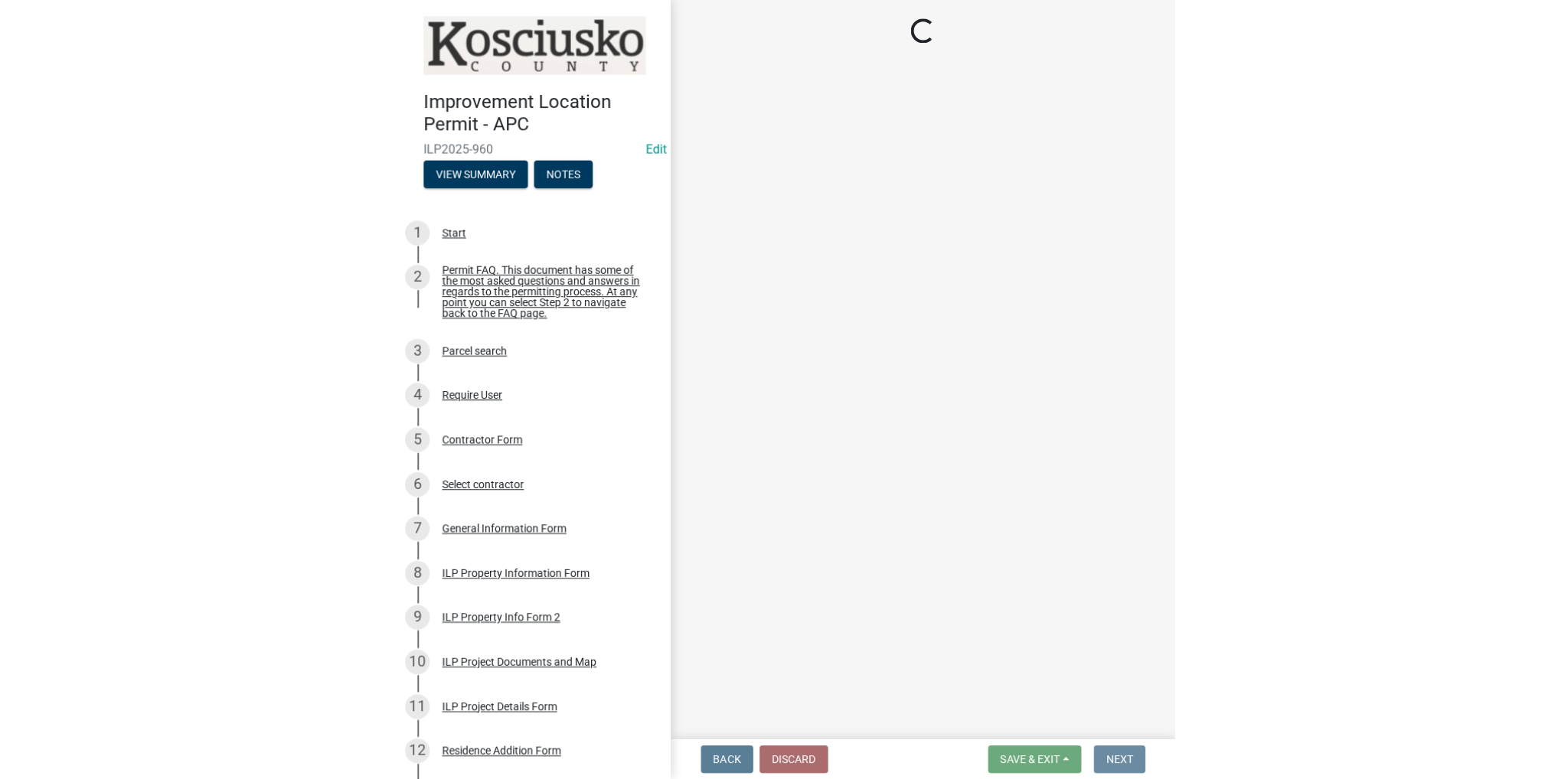 scroll, scrollTop: 0, scrollLeft: 0, axis: both 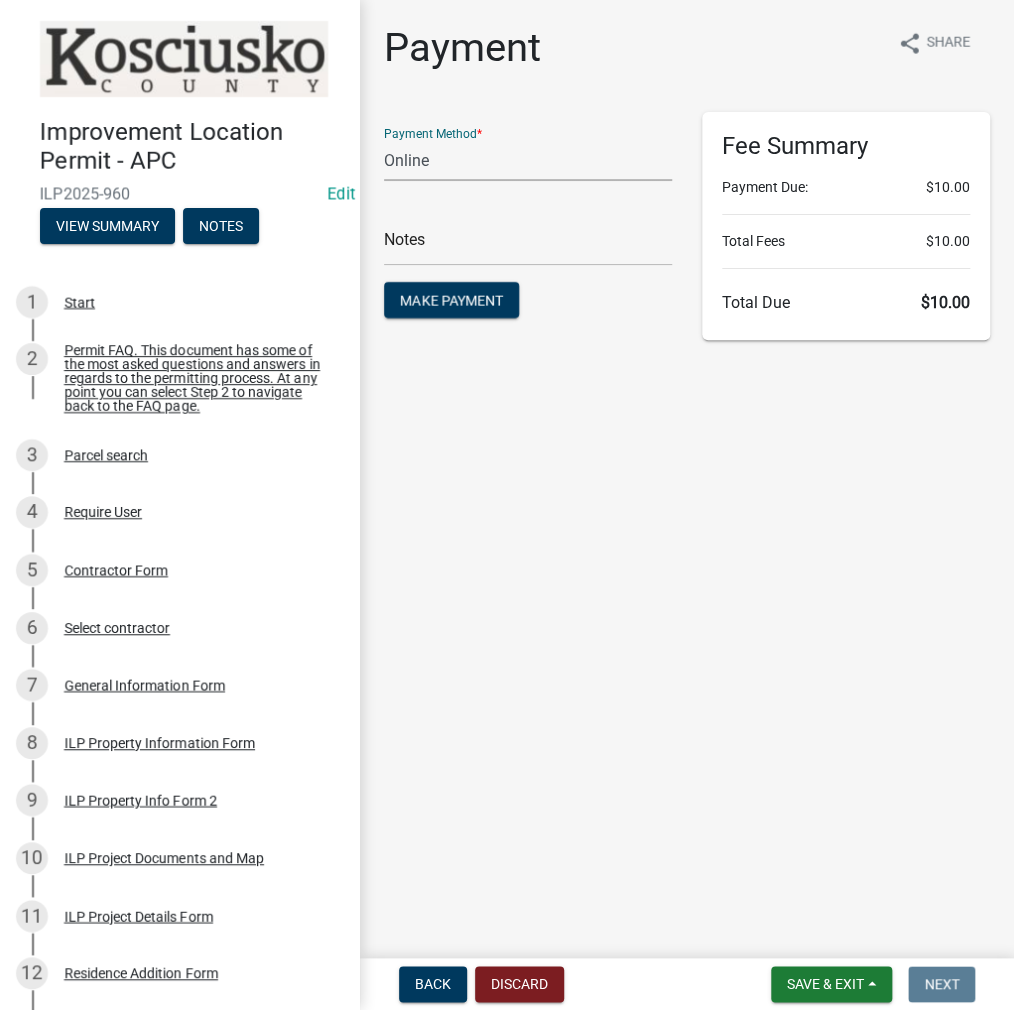 click on "Credit Card POS Check Cash Online" 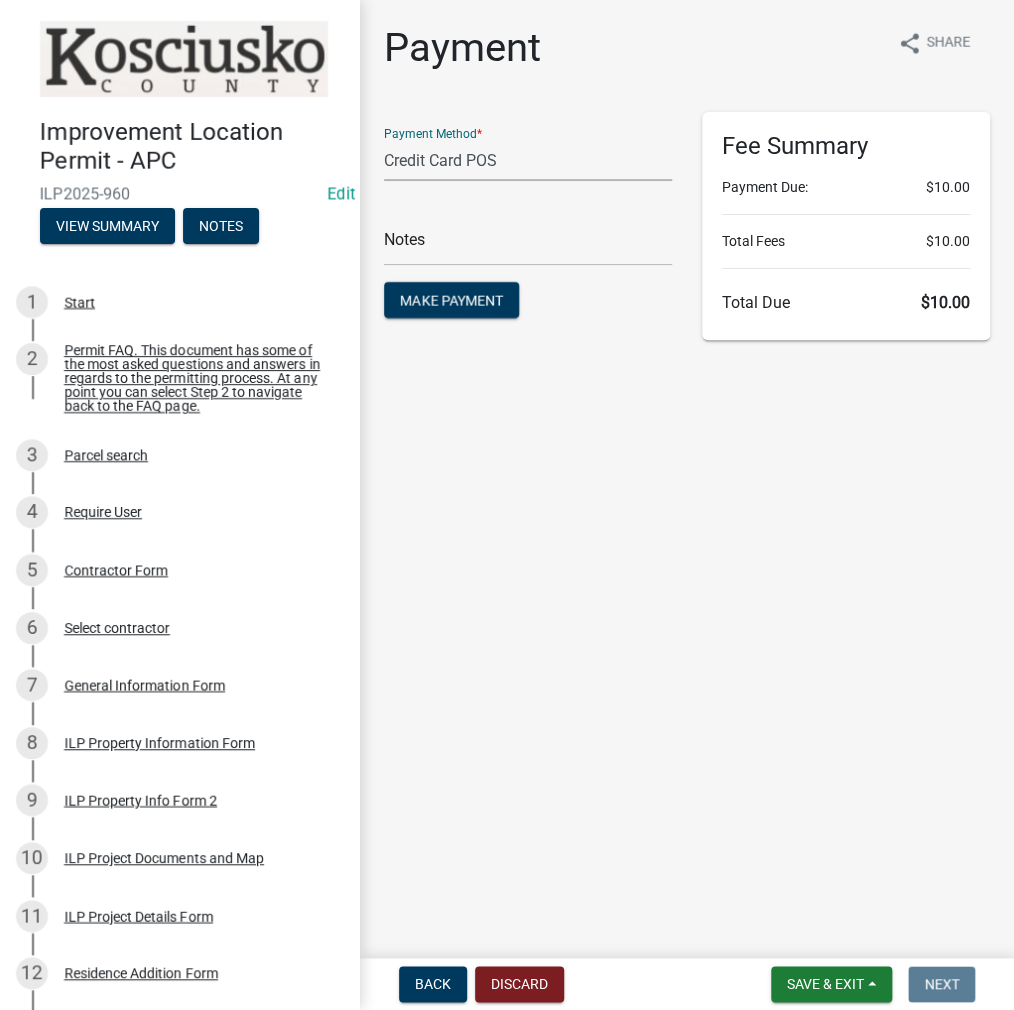 click on "Credit Card POS Check Cash Online" 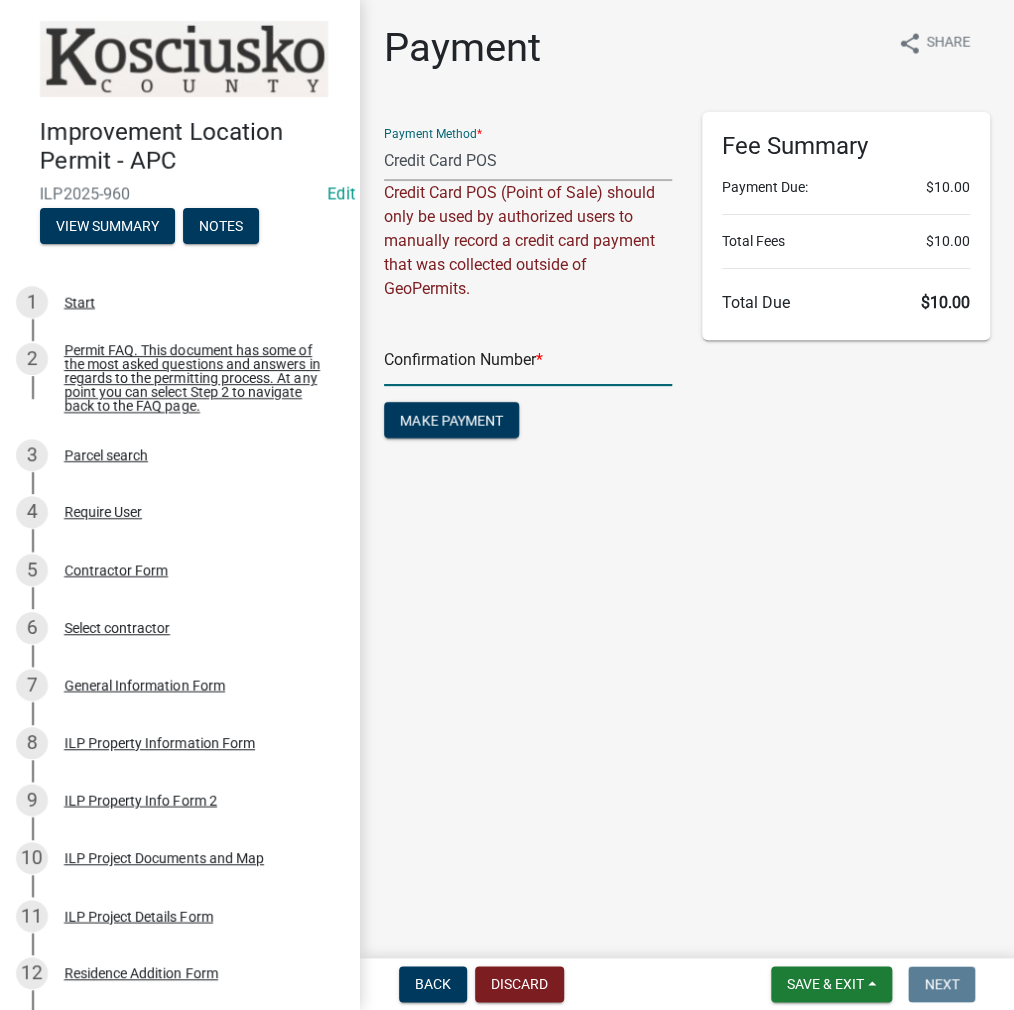 click 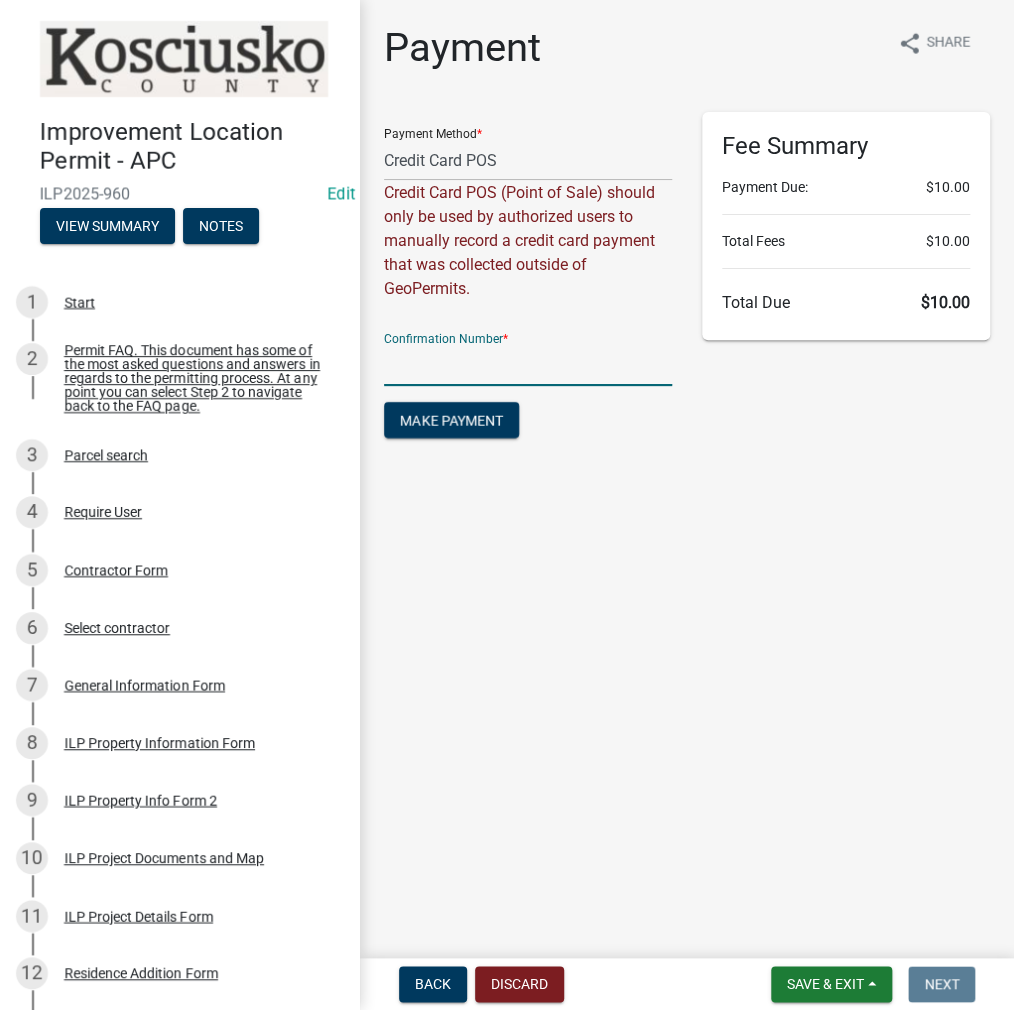 paste on "14766572" 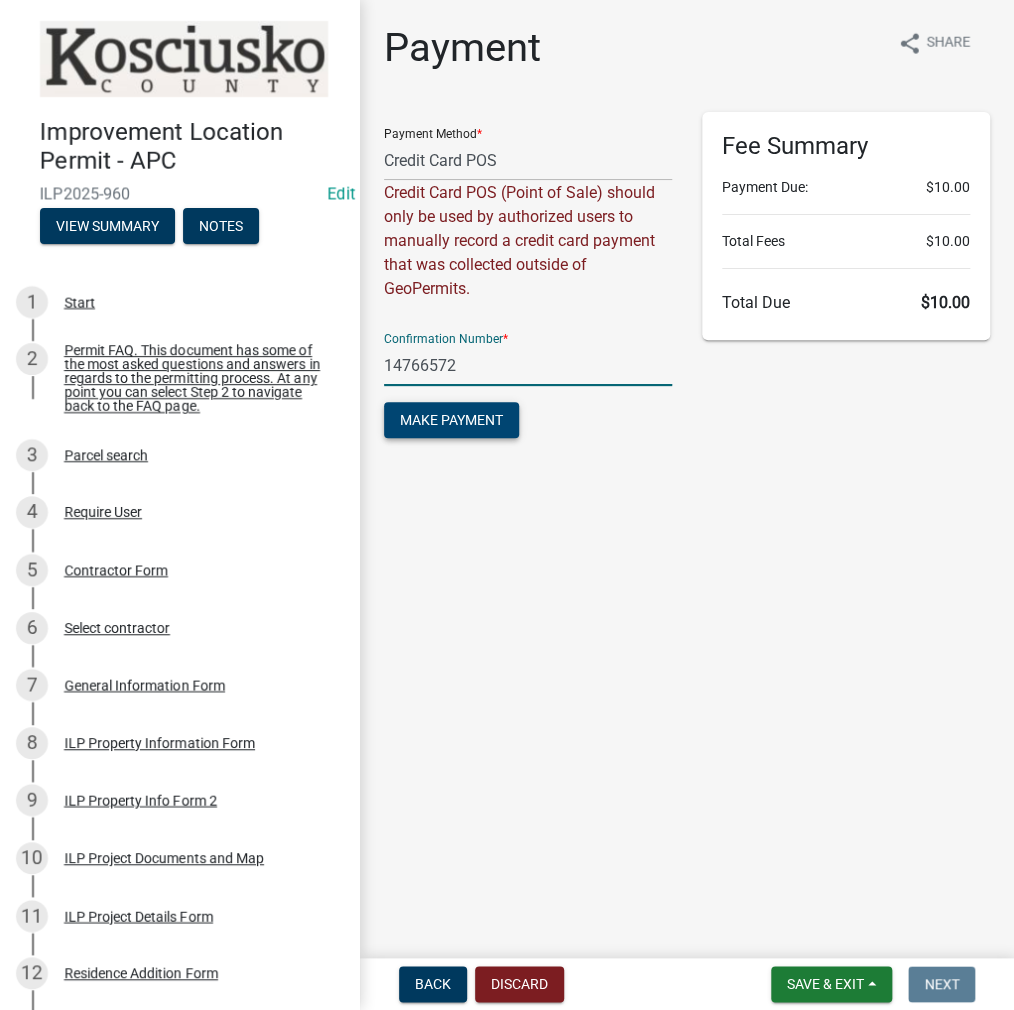 type on "14766572" 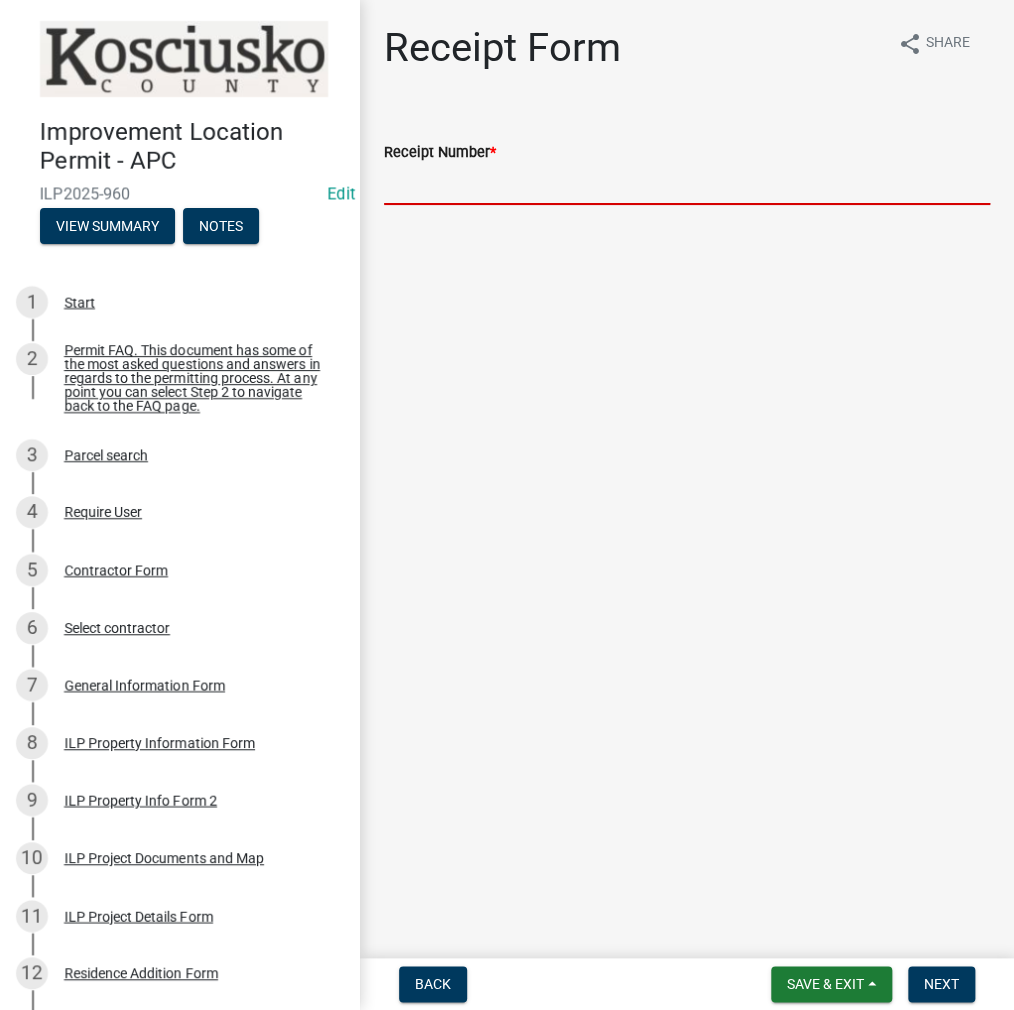 click on "Receipt Number  *" at bounding box center [687, 184] 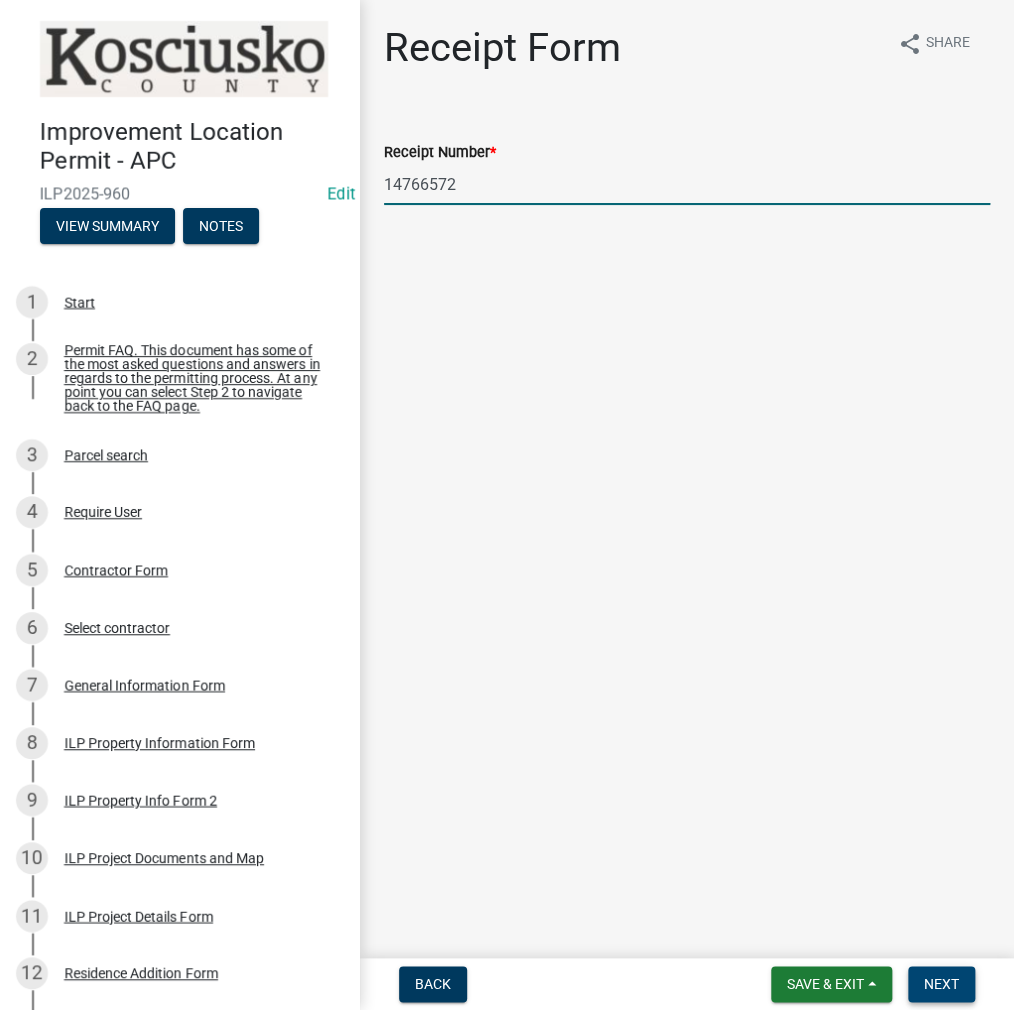 type on "14766572" 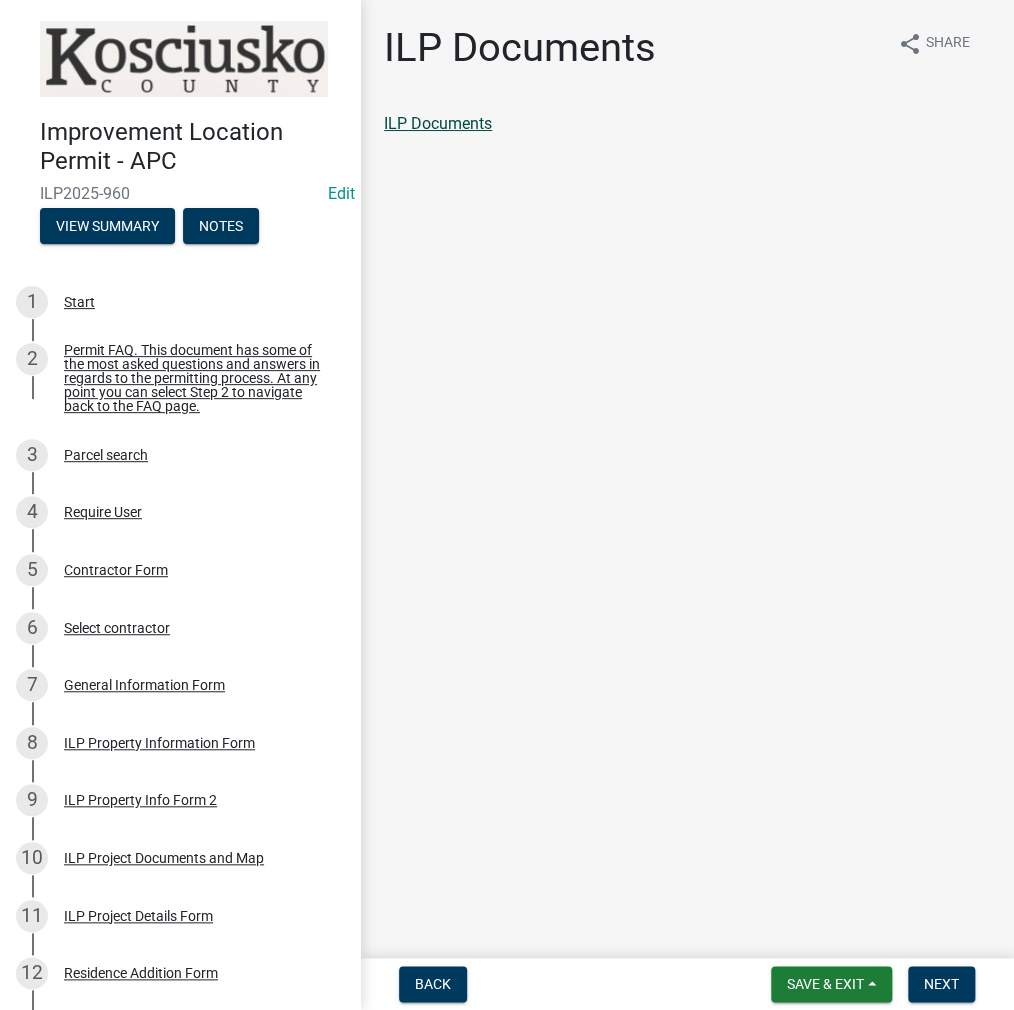 click on "ILP Documents" 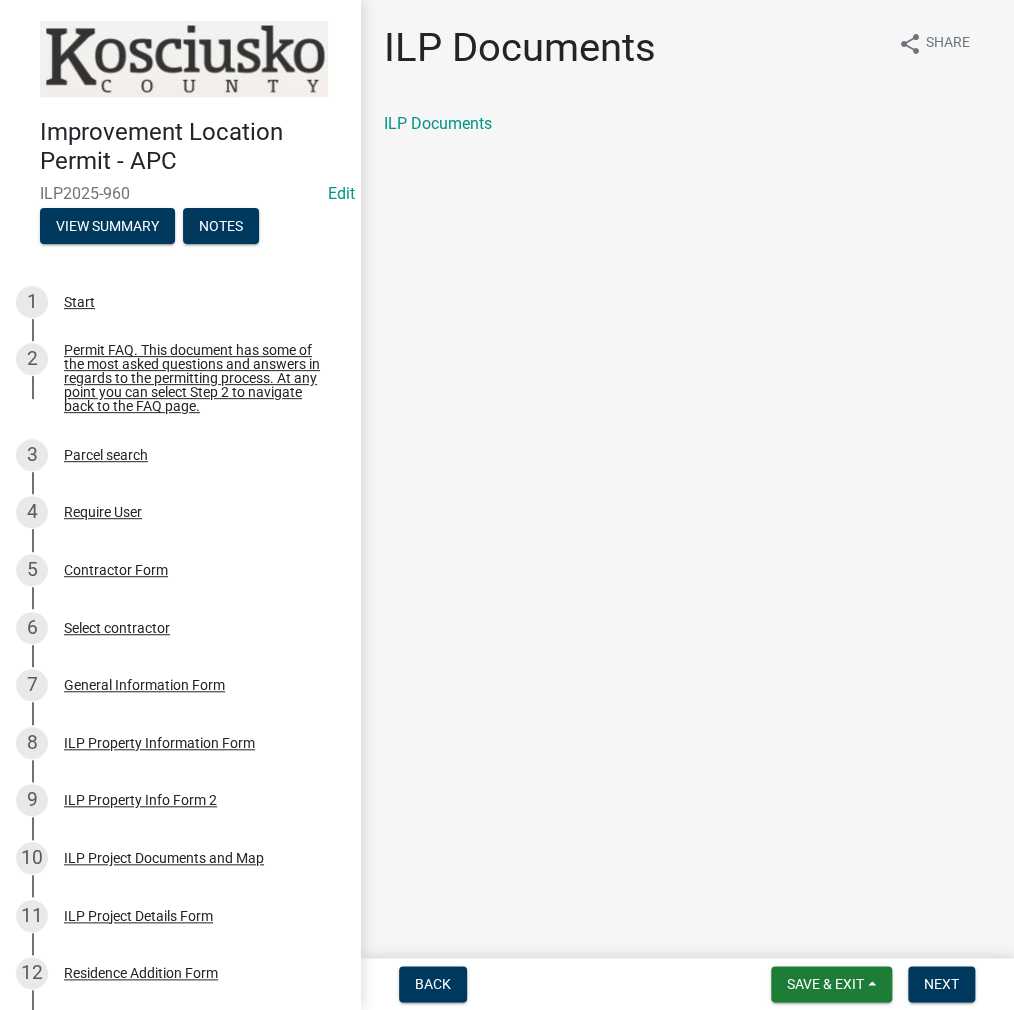 click on "[DOCUMENT] share Share [DOCUMENT]" 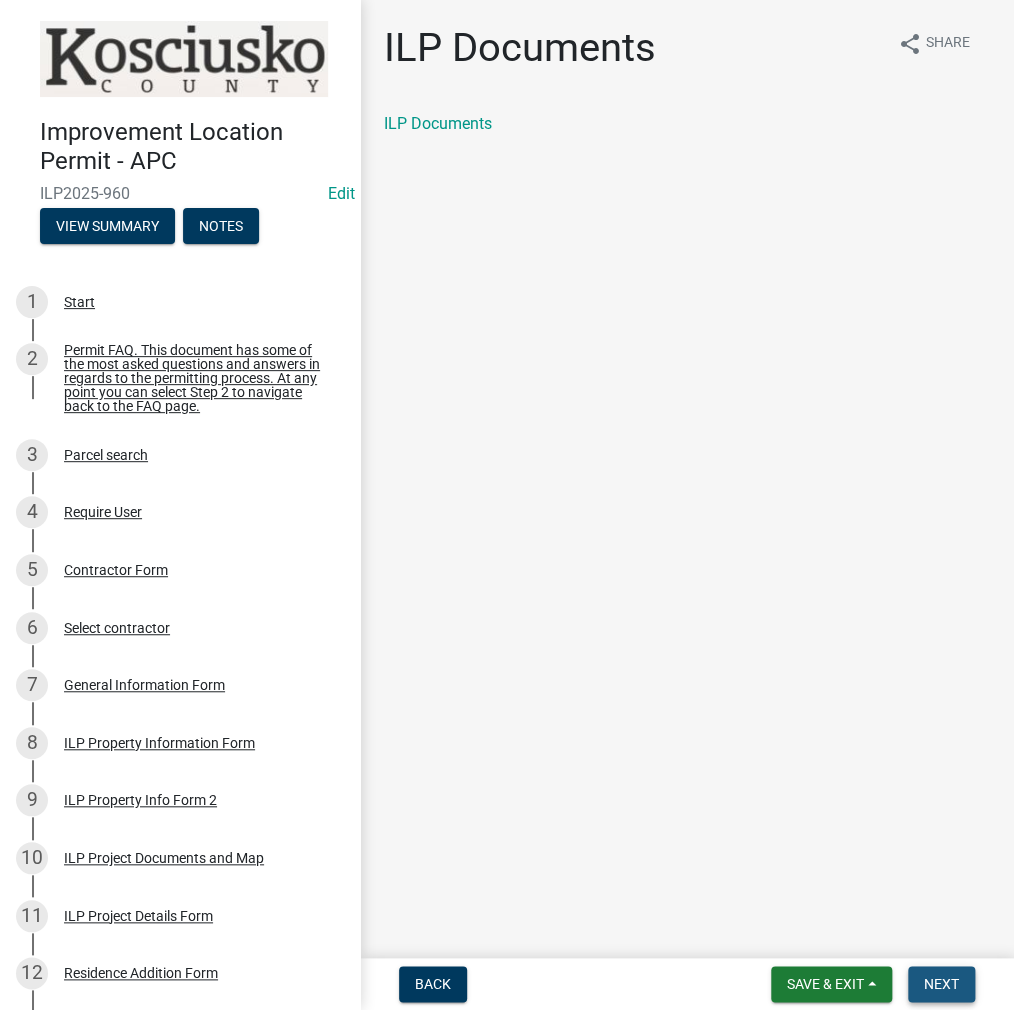 click on "Next" at bounding box center [941, 984] 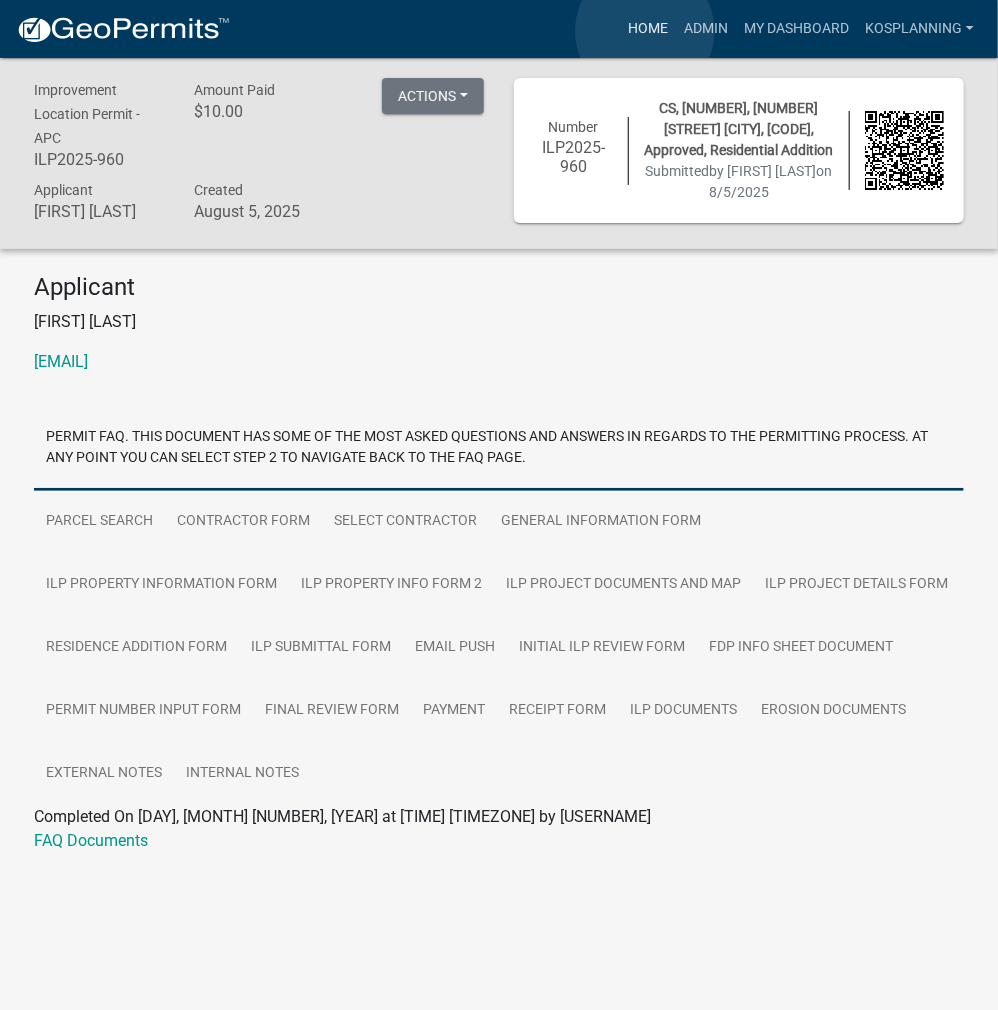 click on "Home" at bounding box center (648, 29) 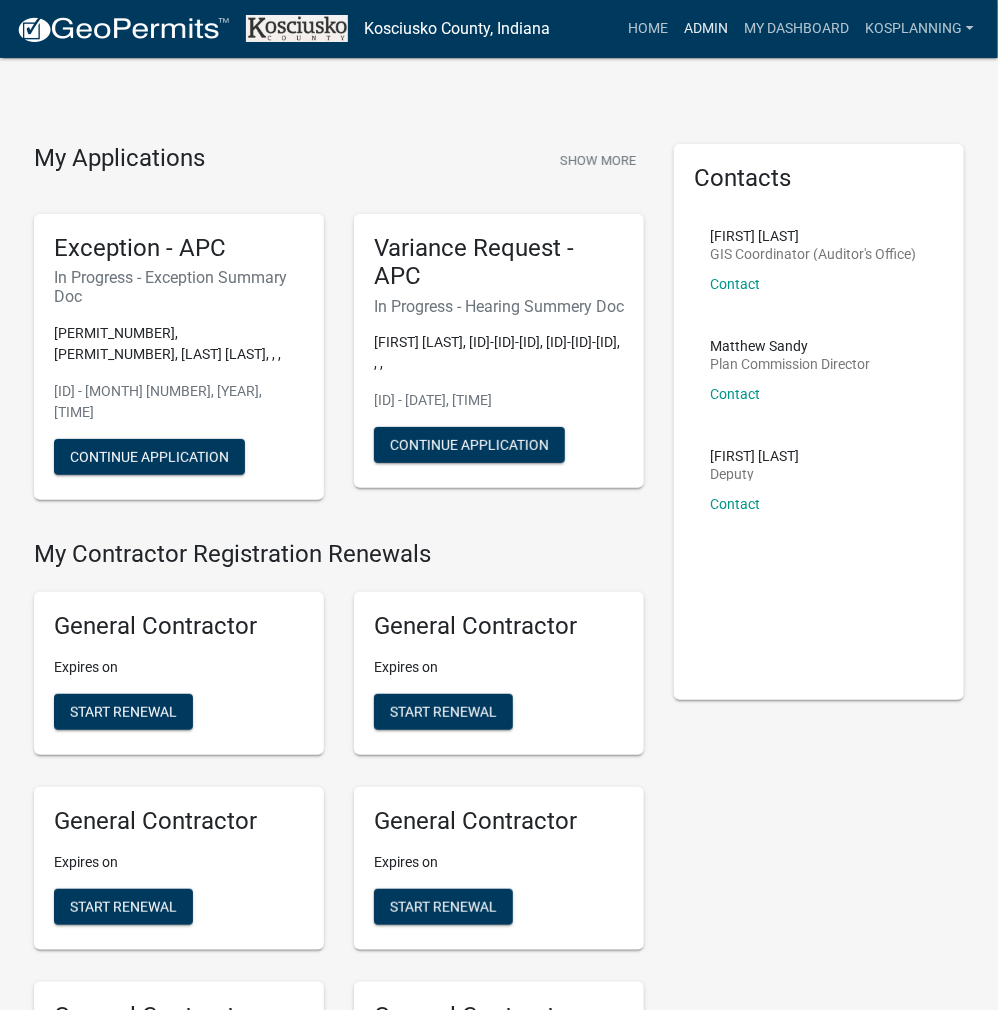 click on "Admin" at bounding box center [706, 29] 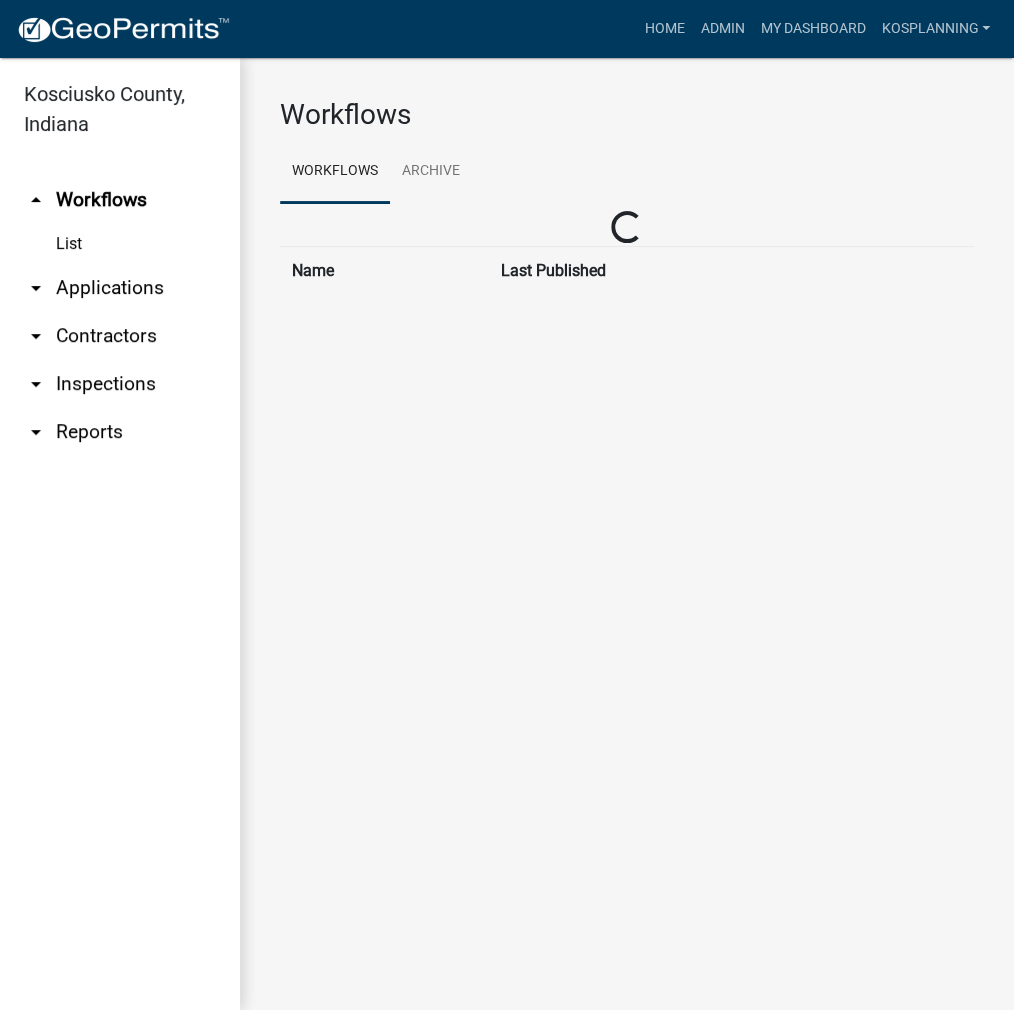 click on "arrow_drop_down   Contractors" at bounding box center (120, 336) 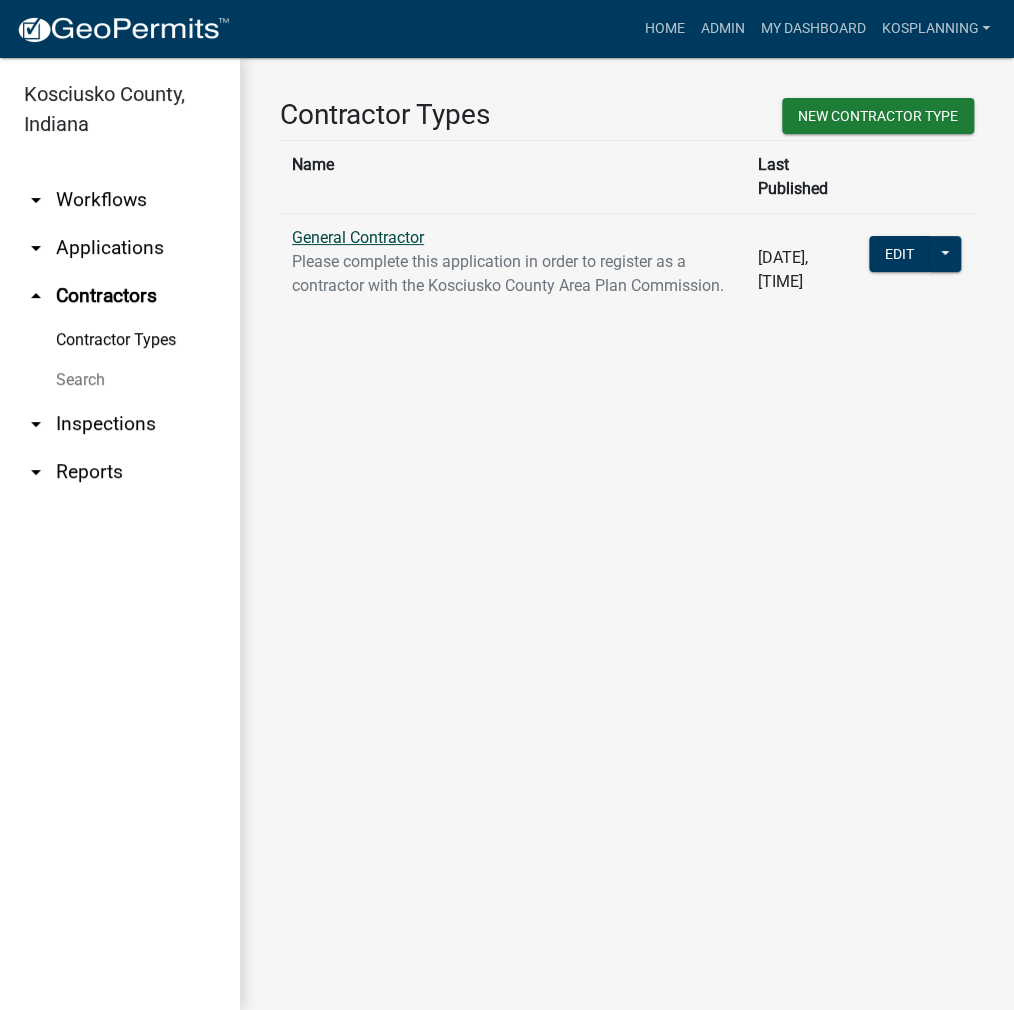 click on "General Contractor" 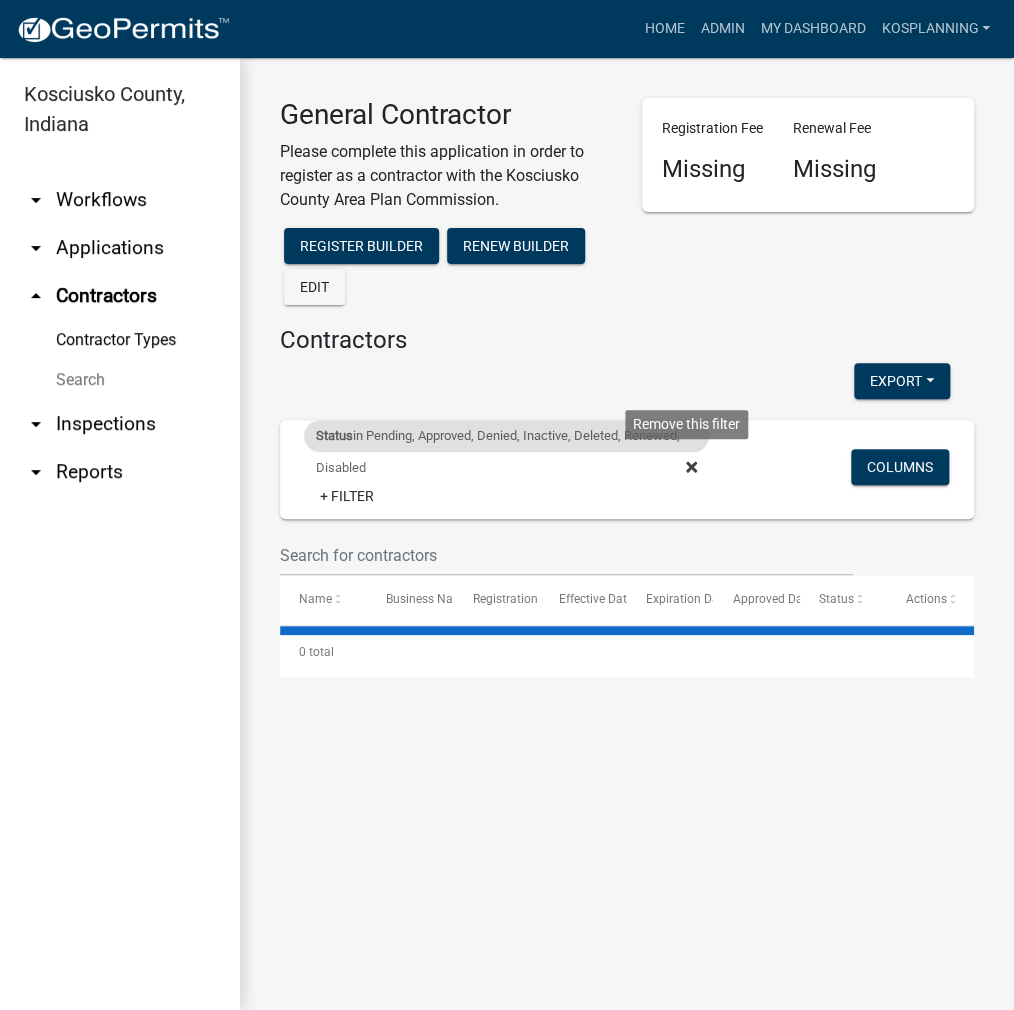 click 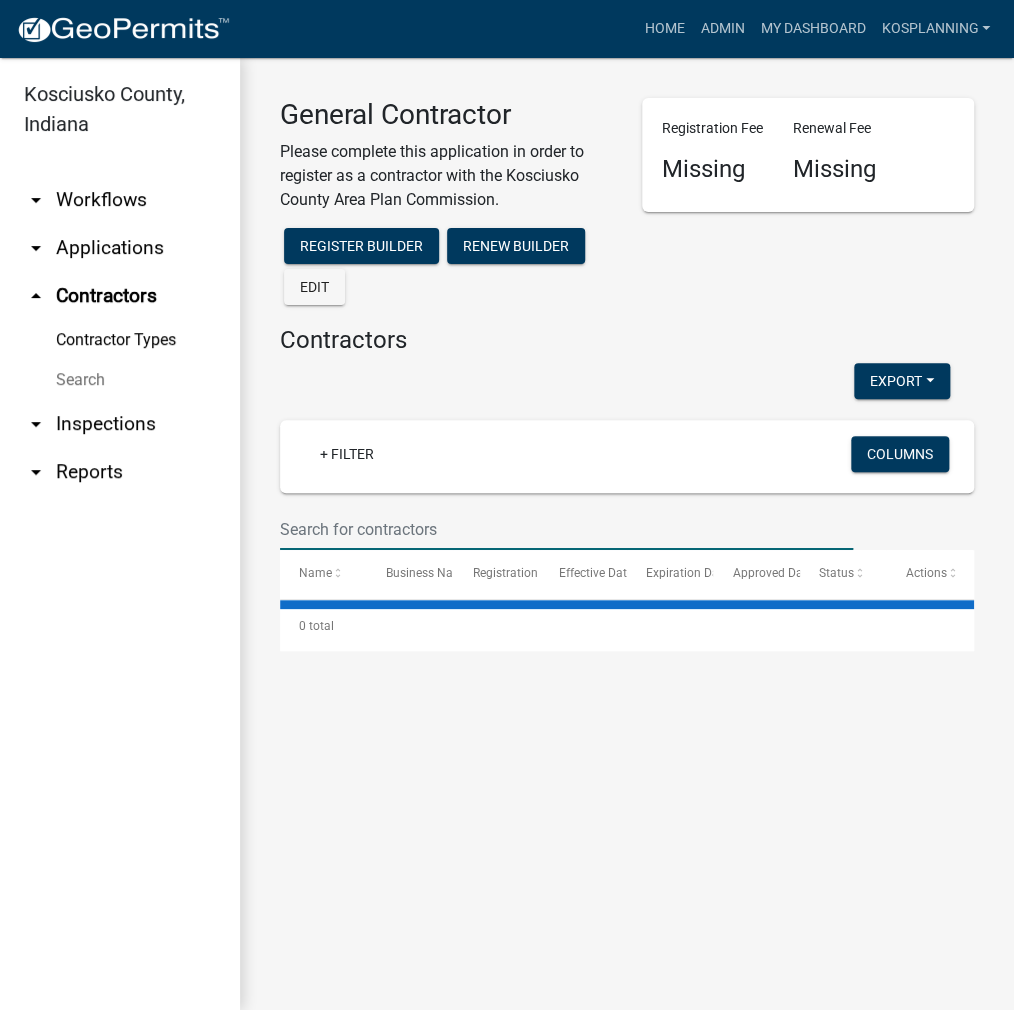 click at bounding box center [566, 529] 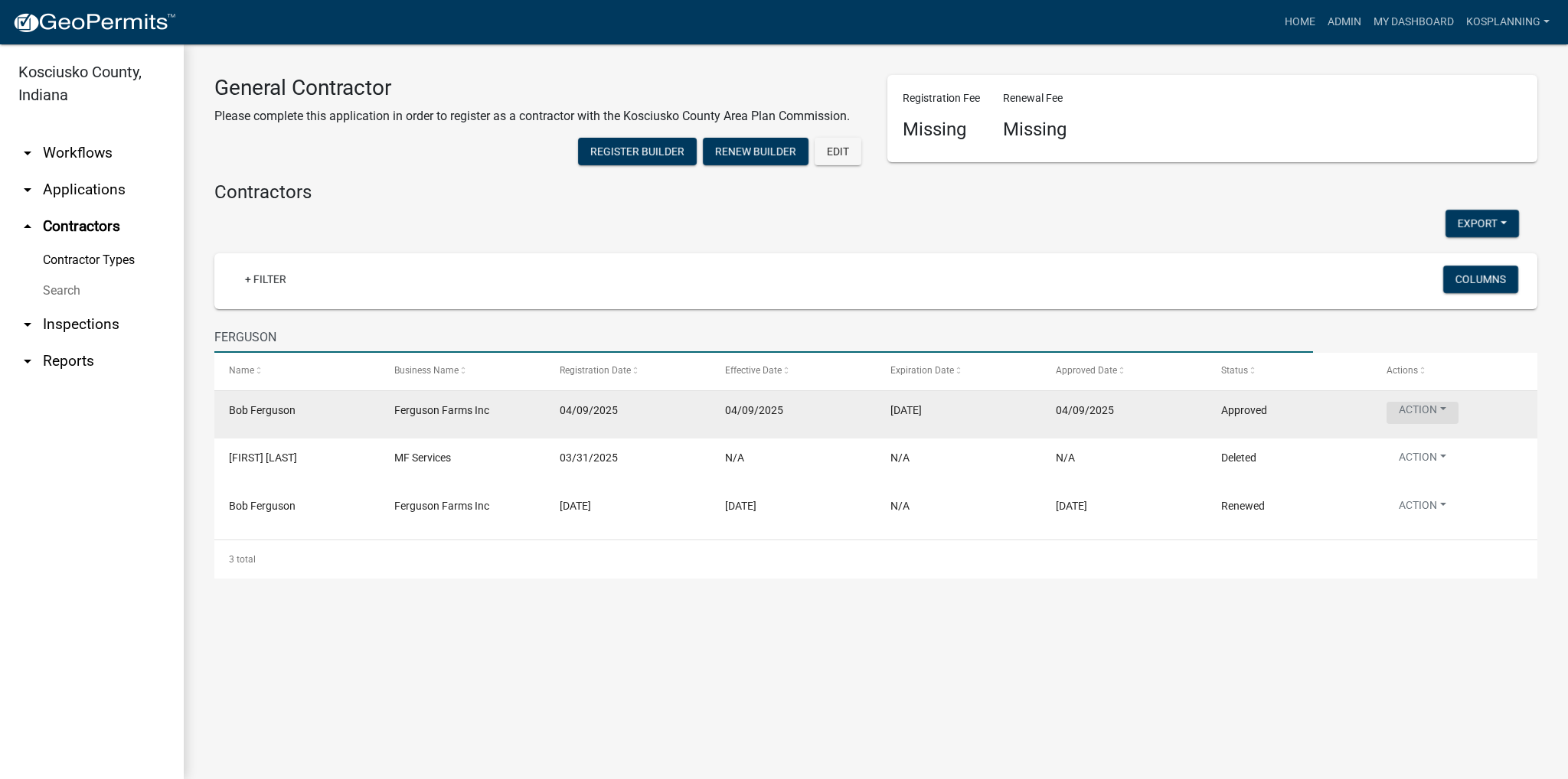 type on "FERGUSON" 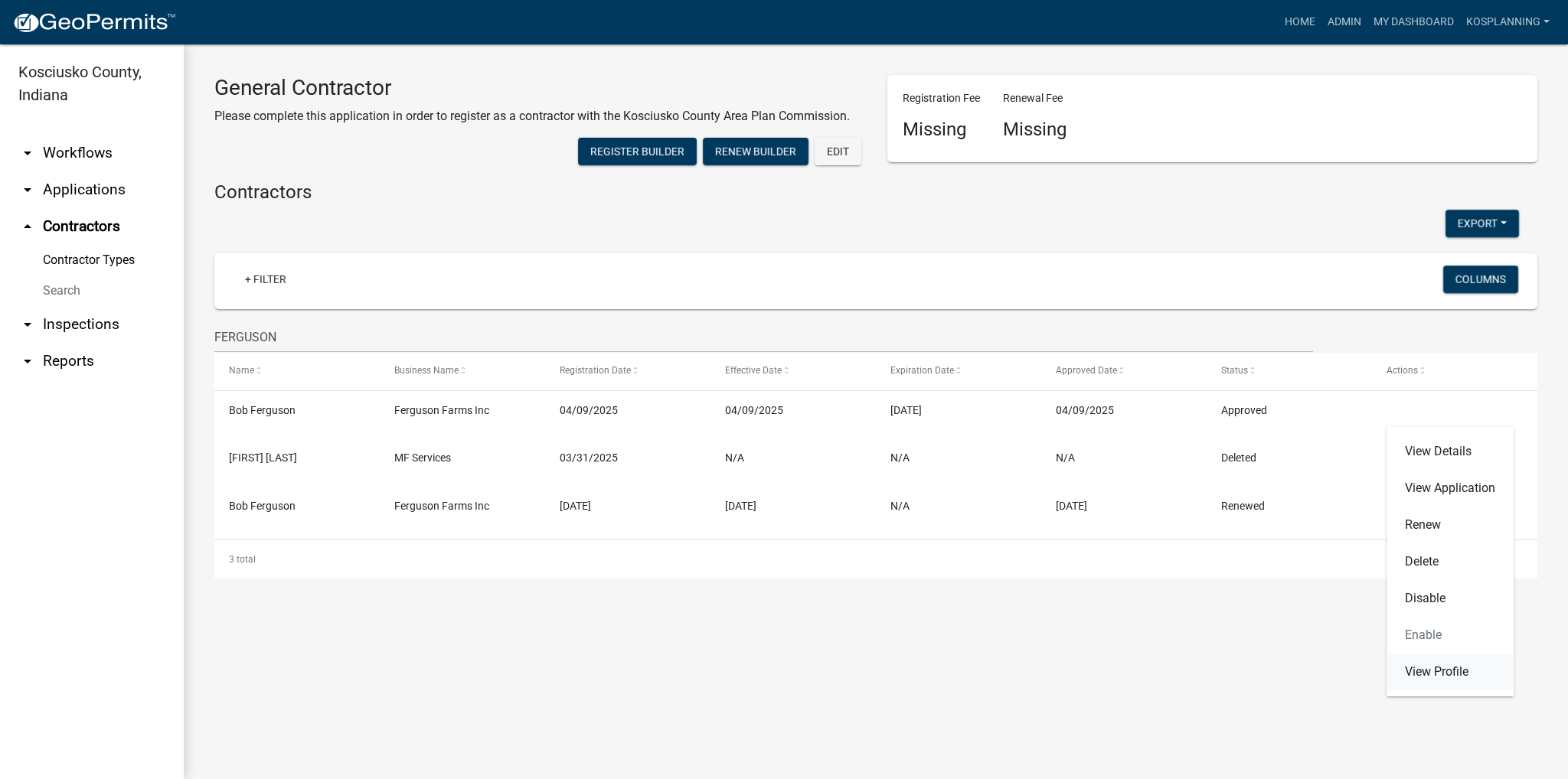 click on "View Profile" at bounding box center (1450, 672) 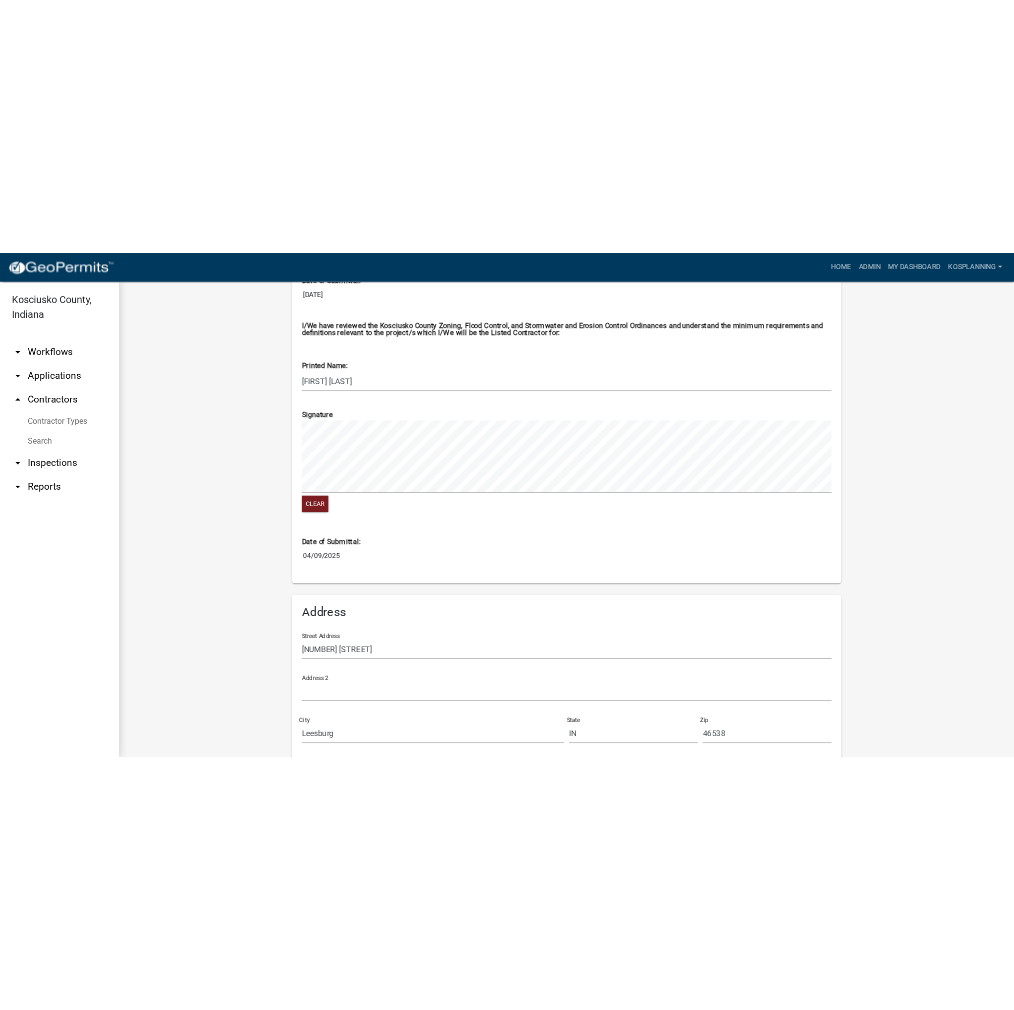 scroll, scrollTop: 1755, scrollLeft: 0, axis: vertical 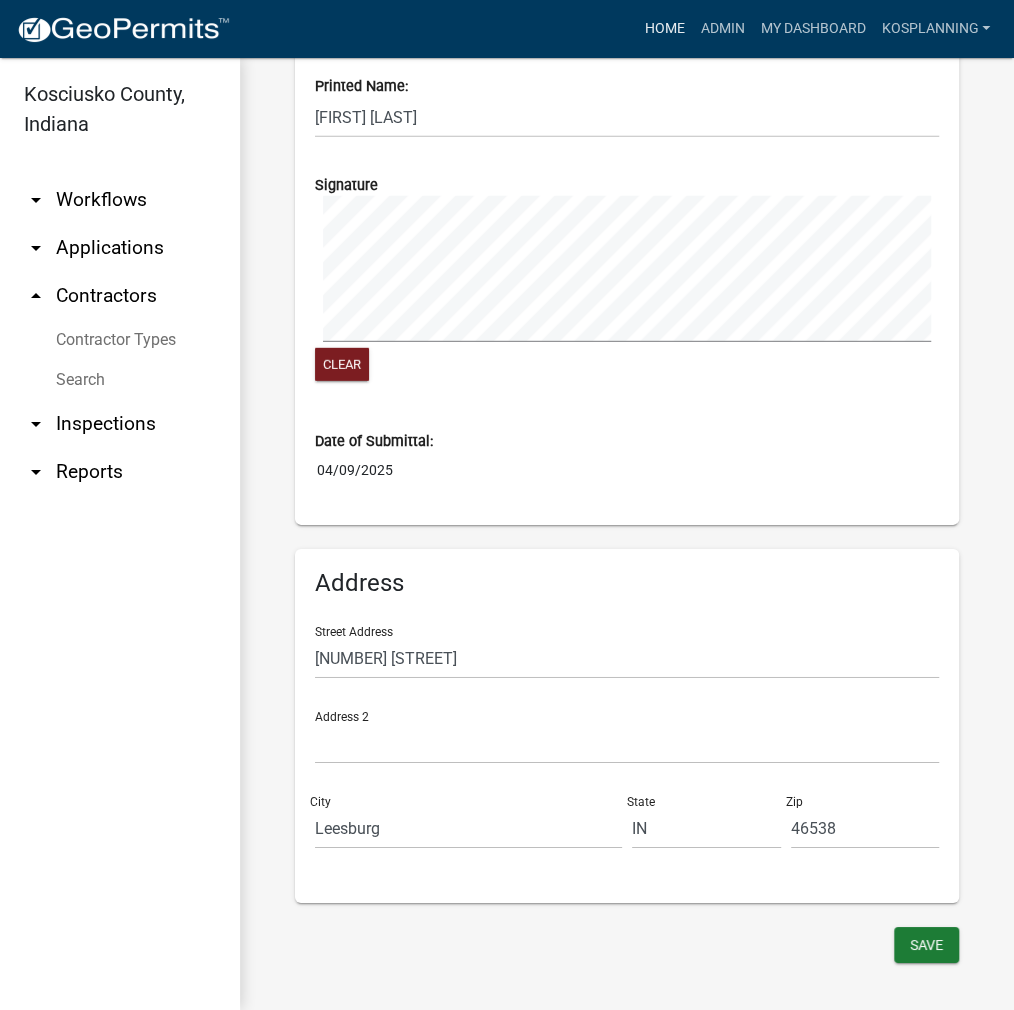 click on "Home" at bounding box center (664, 29) 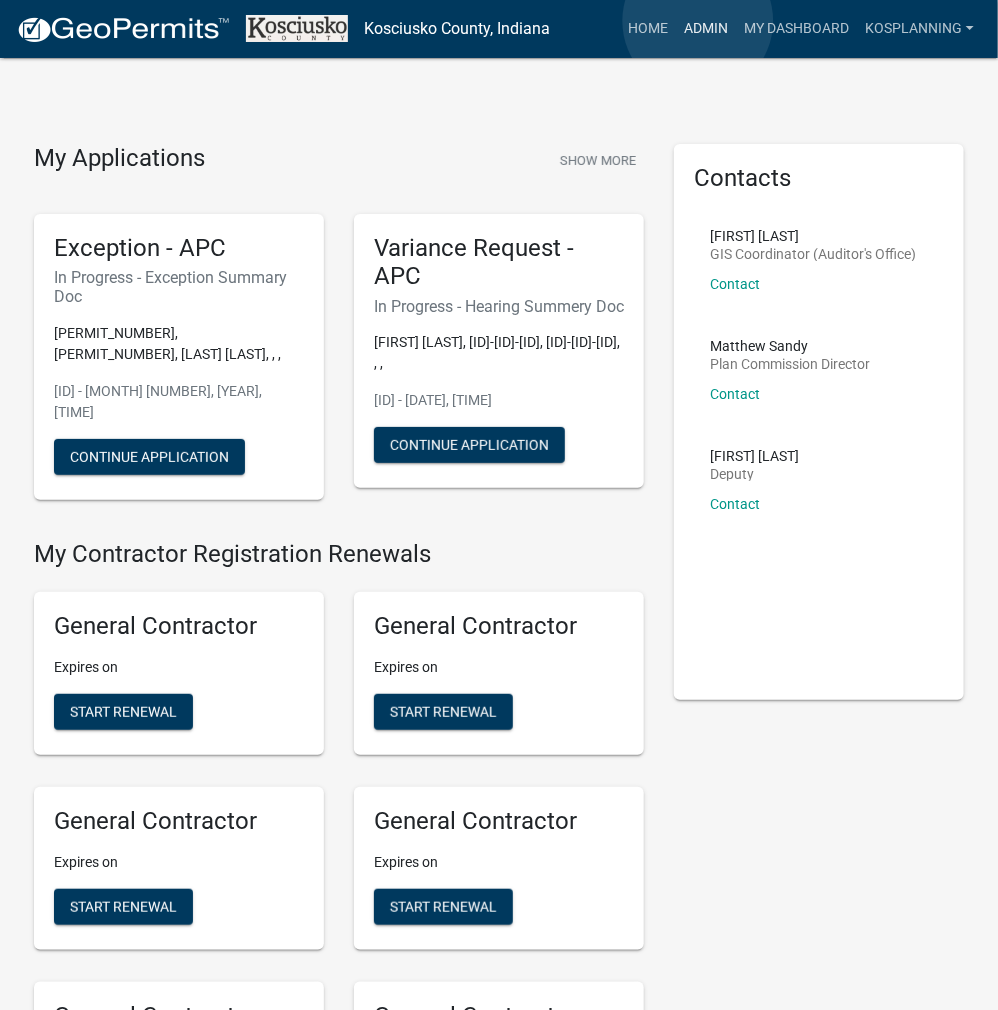click on "Admin" at bounding box center (706, 29) 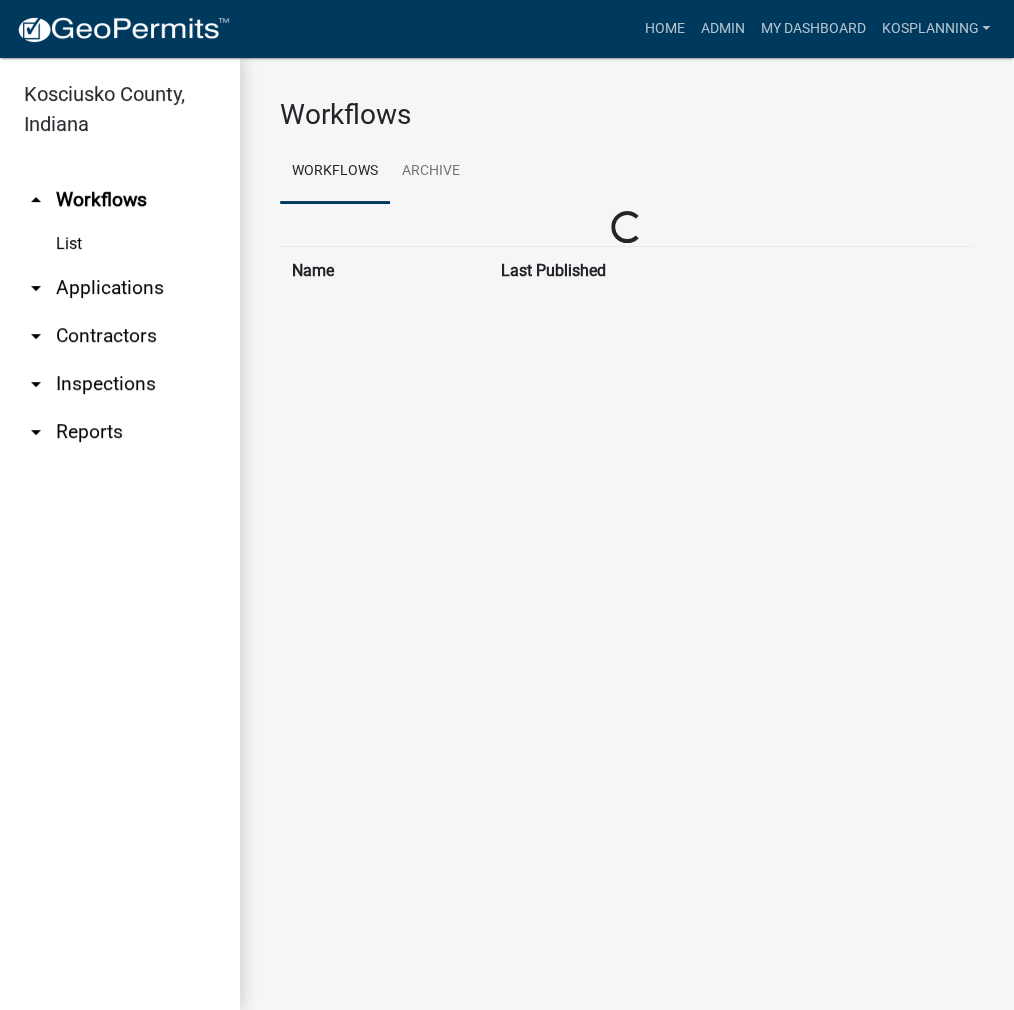click on "arrow_drop_down   Applications" at bounding box center [120, 288] 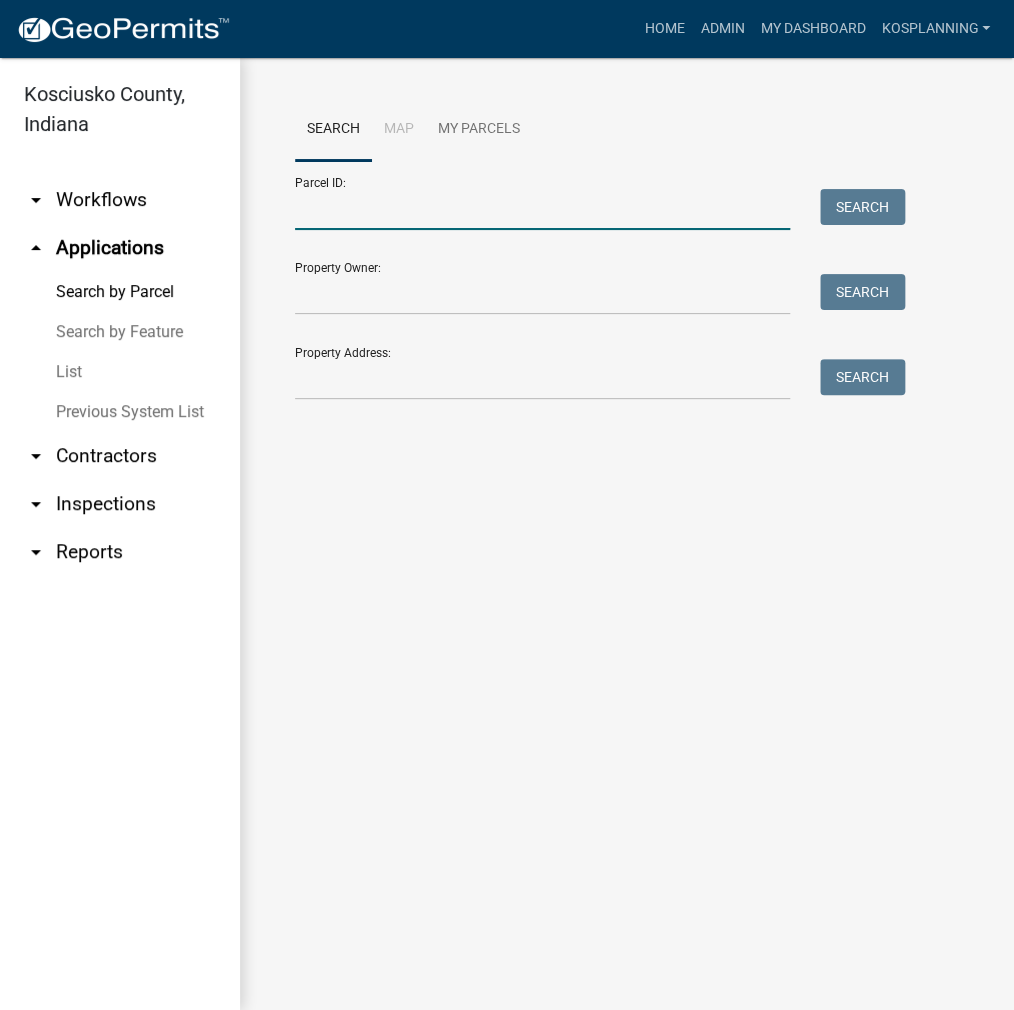 click on "Parcel ID:" at bounding box center [542, 209] 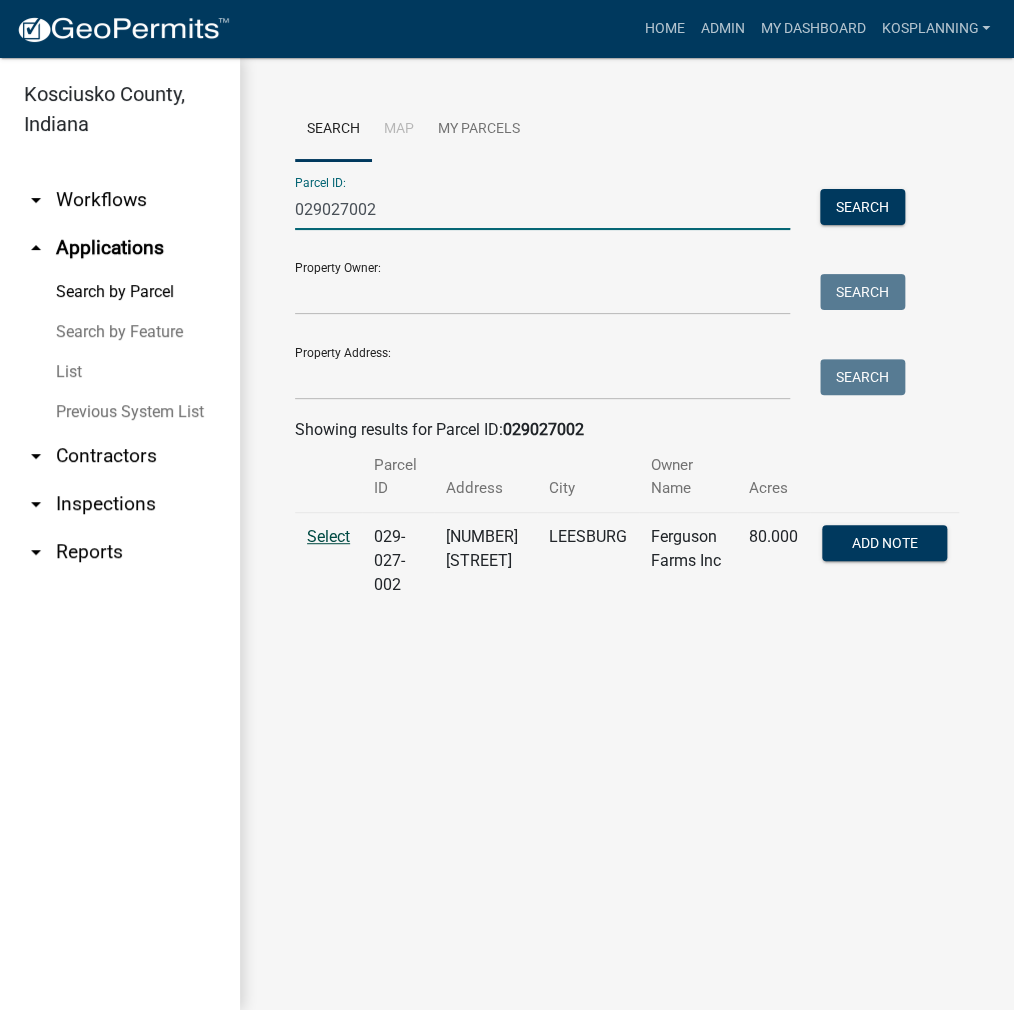 type on "029027002" 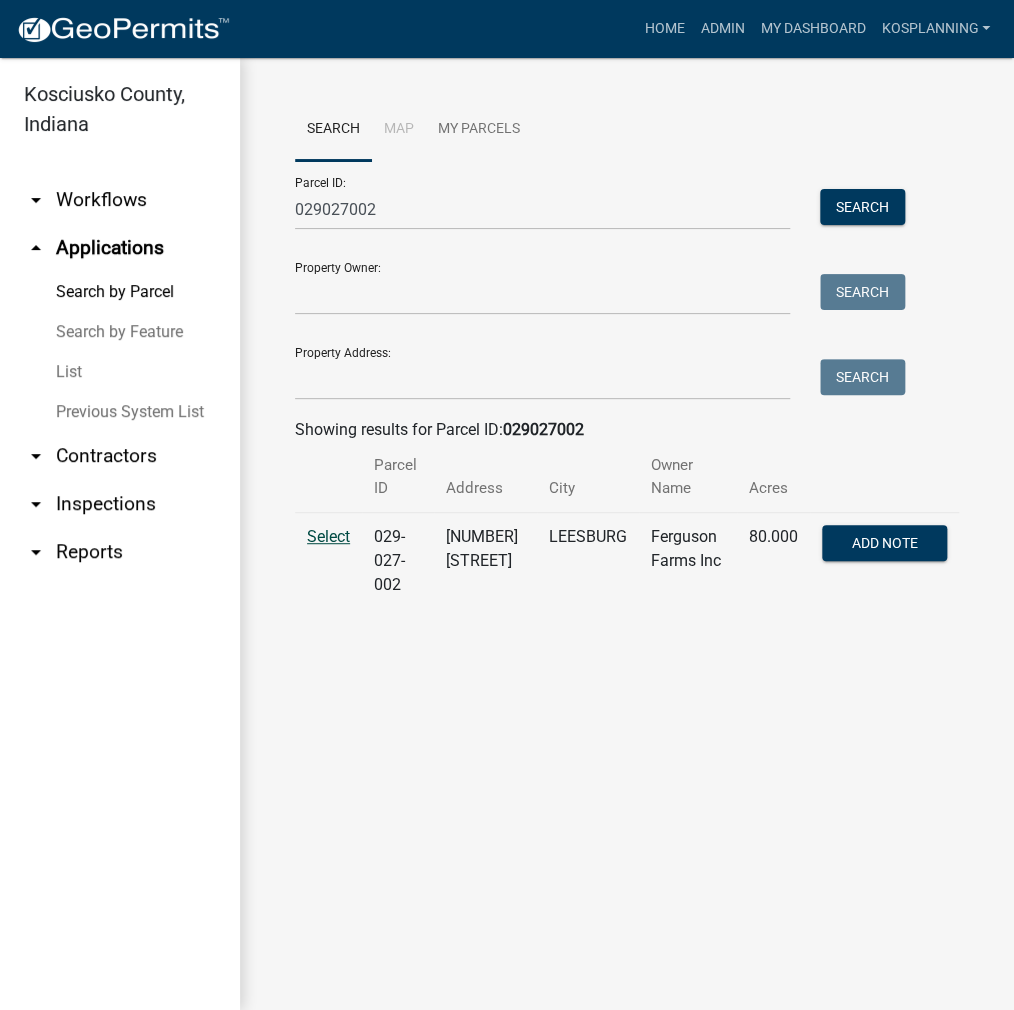 click on "Select" at bounding box center (328, 536) 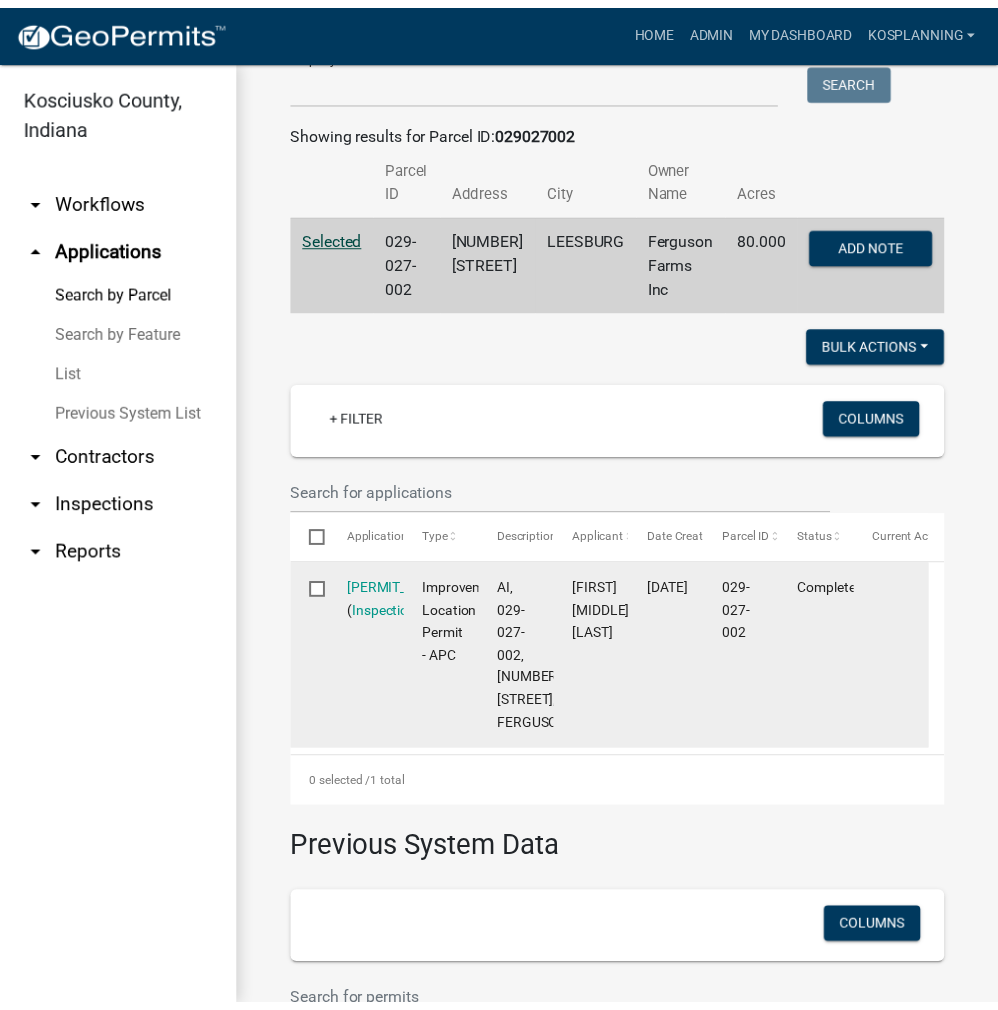 scroll, scrollTop: 300, scrollLeft: 0, axis: vertical 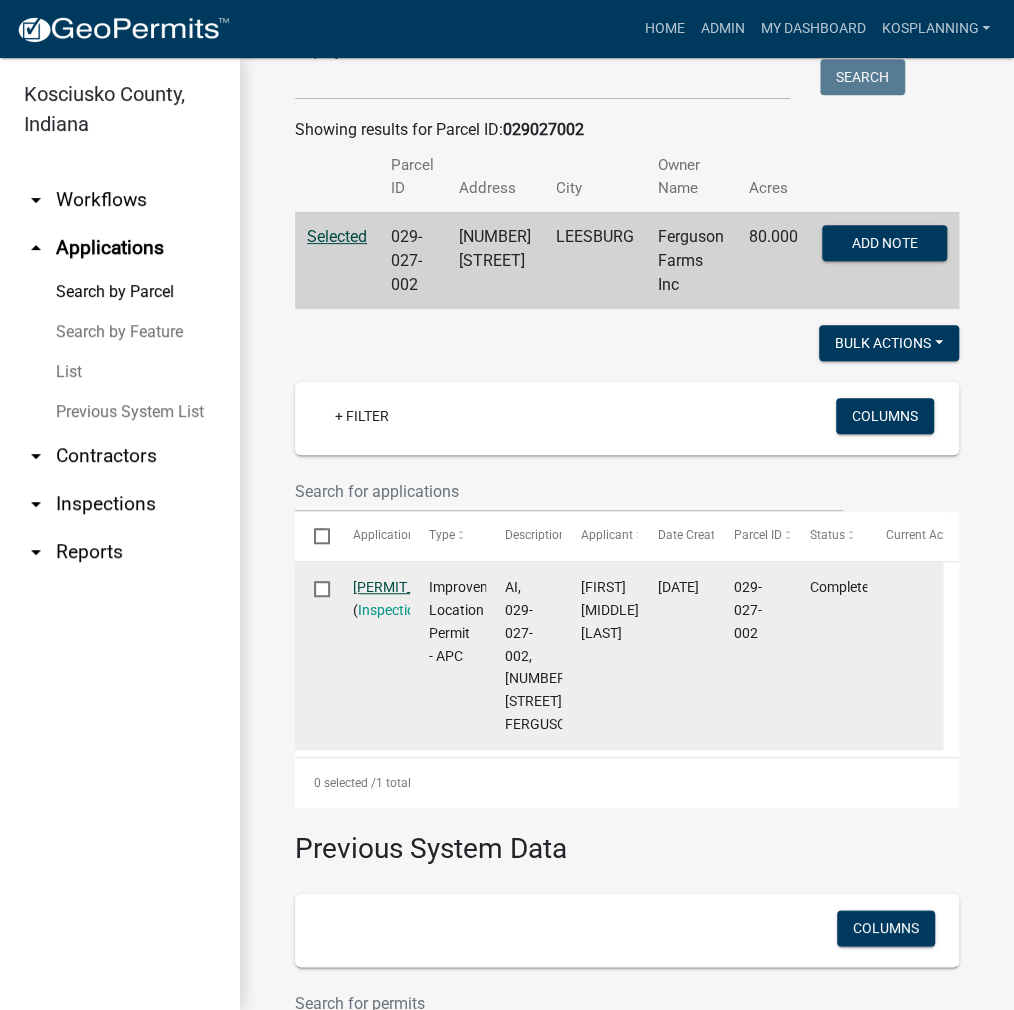 click on "[PERMIT_NUMBER]" 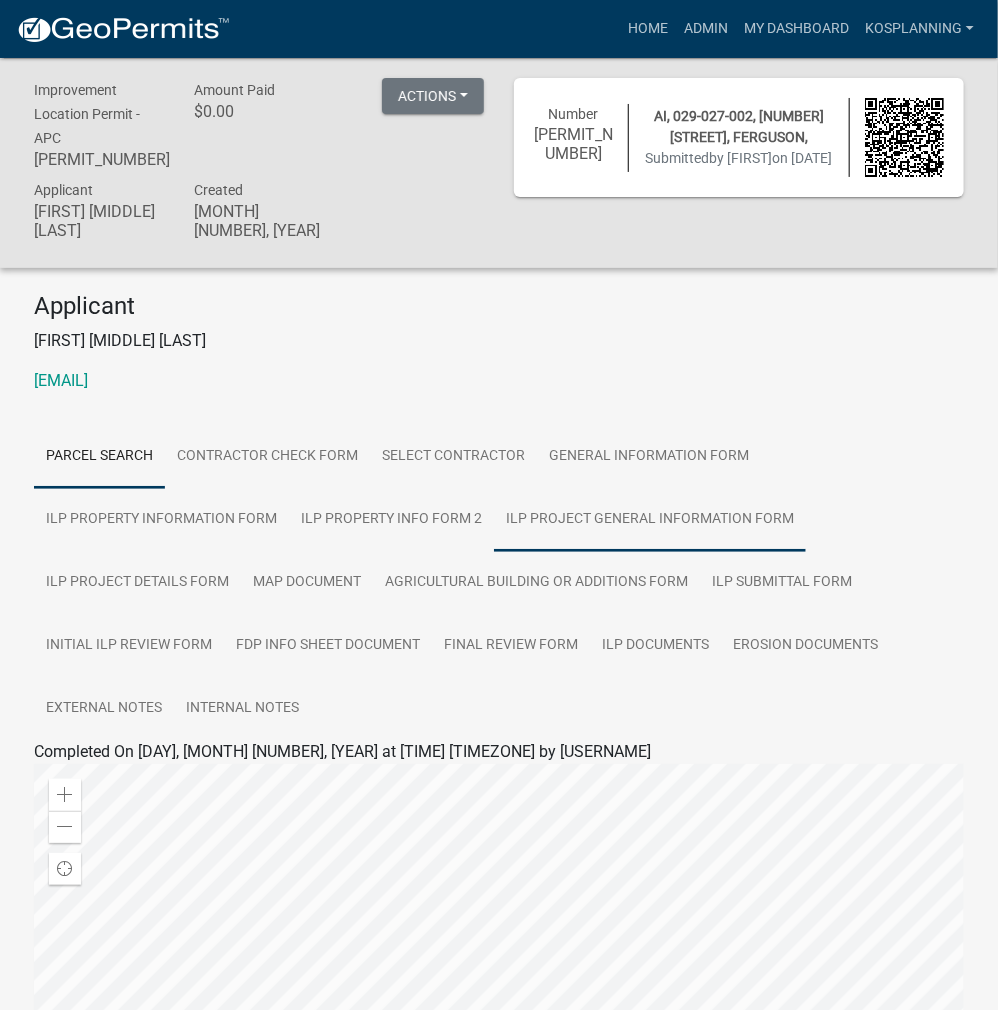 click on "ILP Project General Information Form" at bounding box center [650, 520] 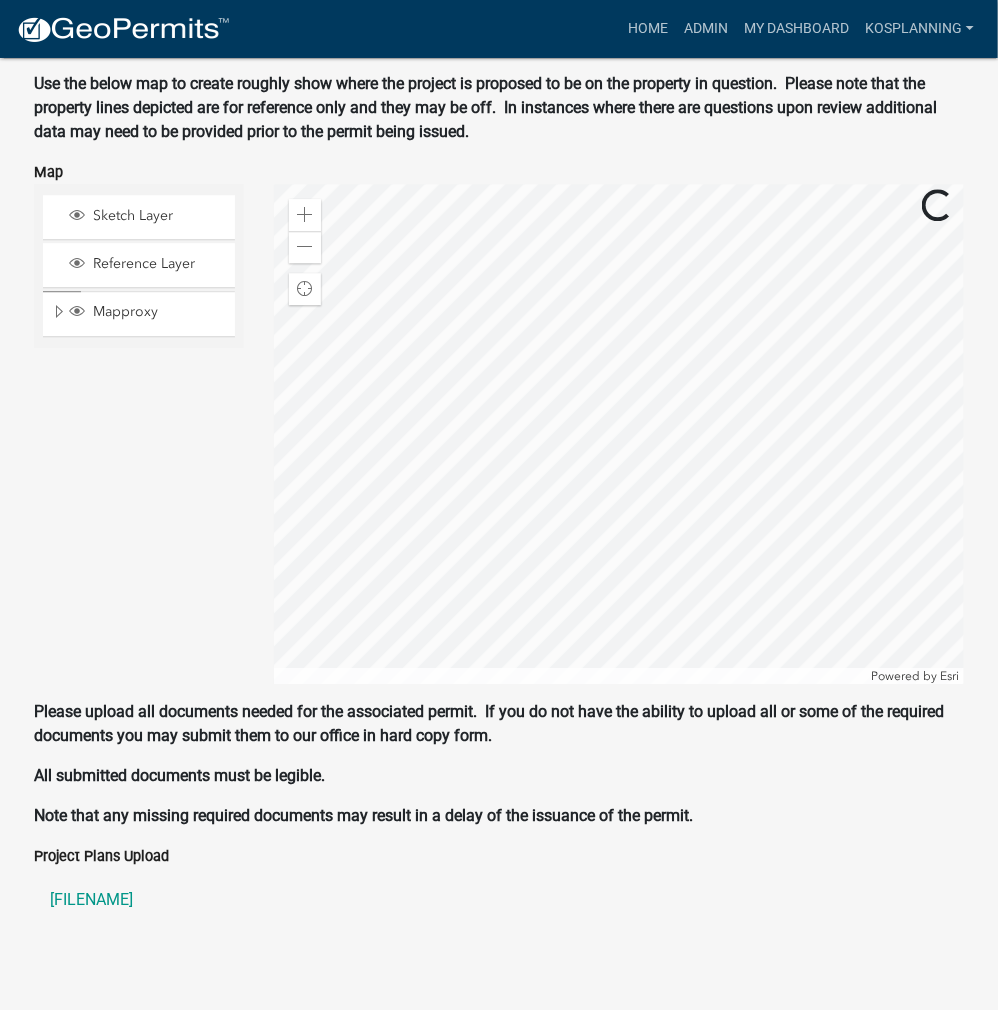 scroll, scrollTop: 1807, scrollLeft: 0, axis: vertical 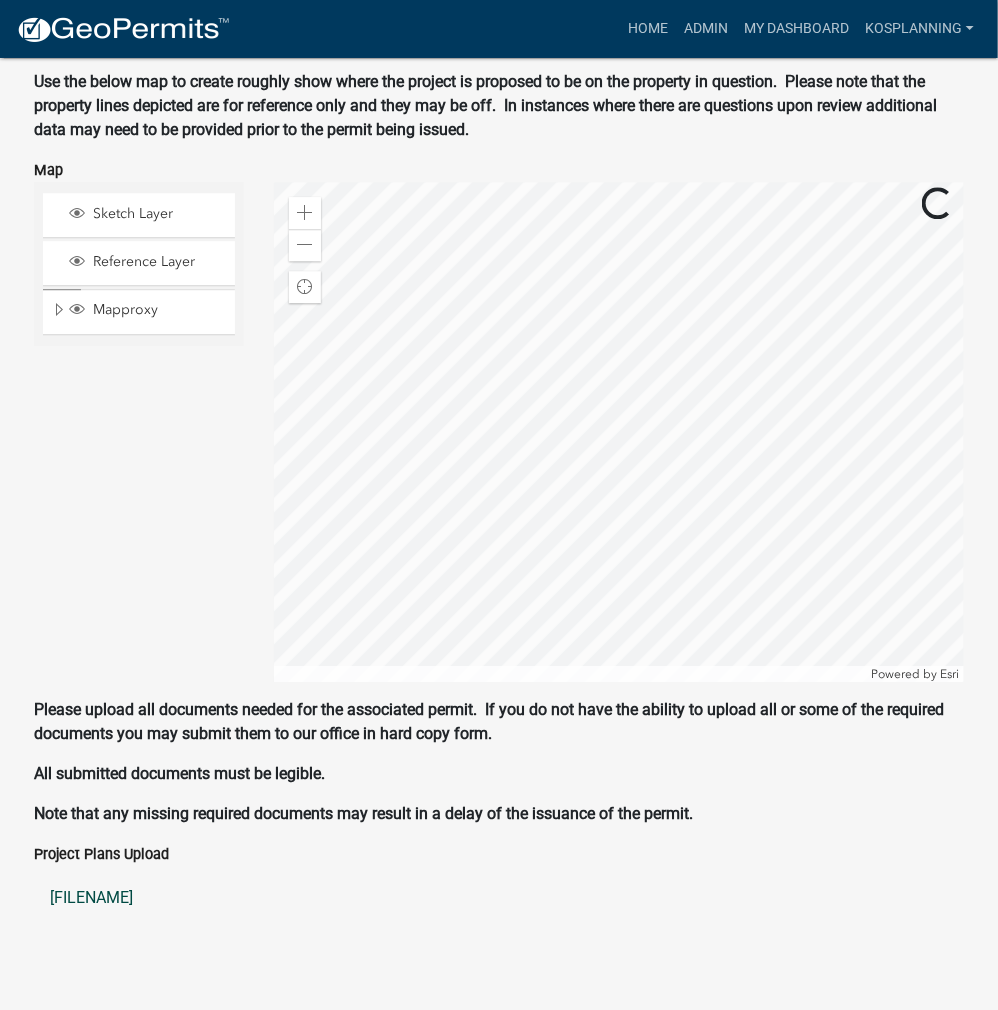 click on "[FILENAME]" 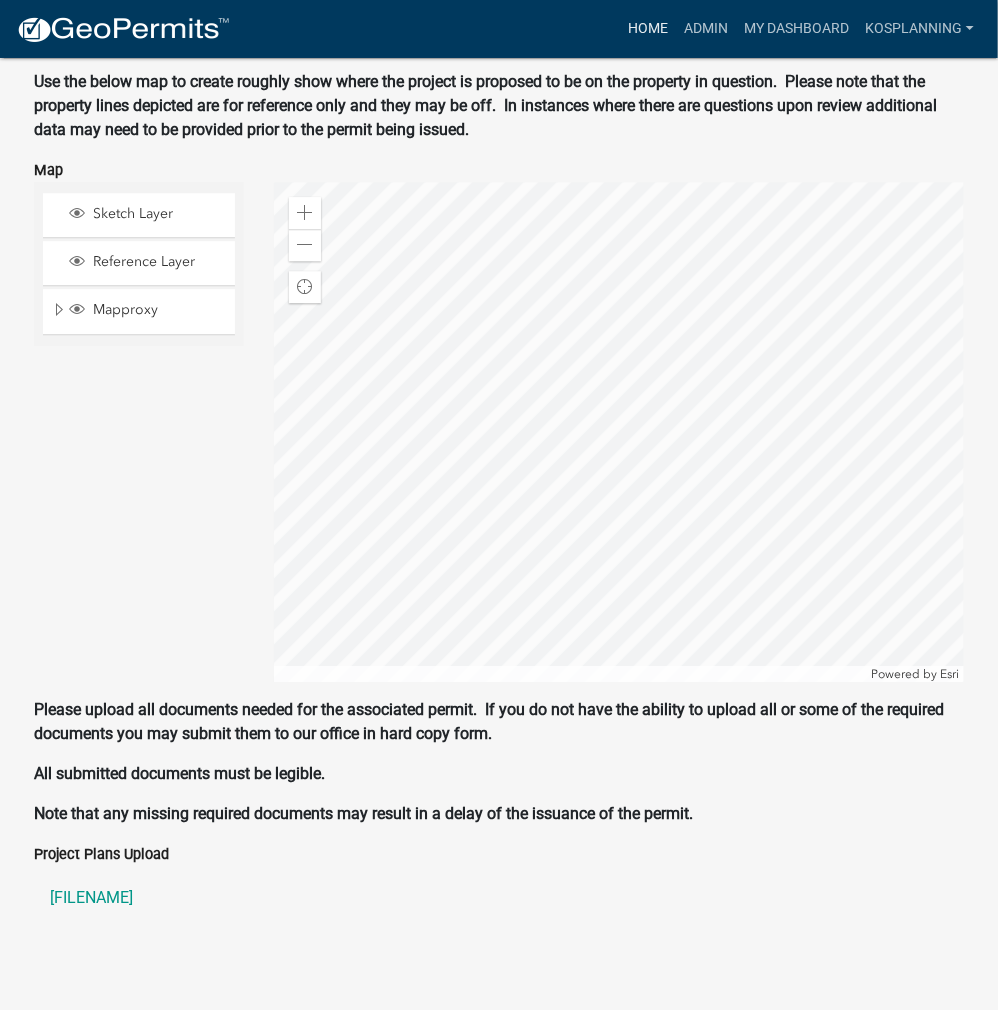click on "Home" at bounding box center [648, 29] 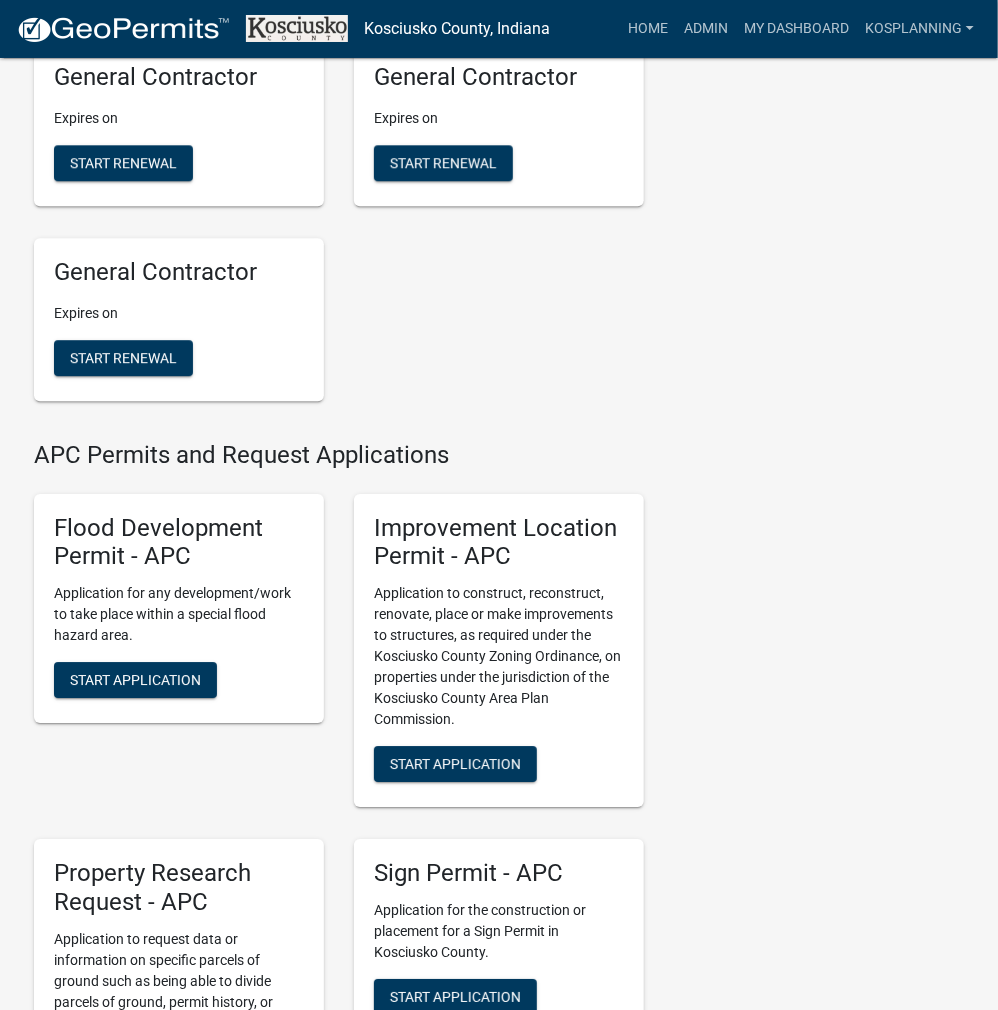scroll, scrollTop: 1900, scrollLeft: 0, axis: vertical 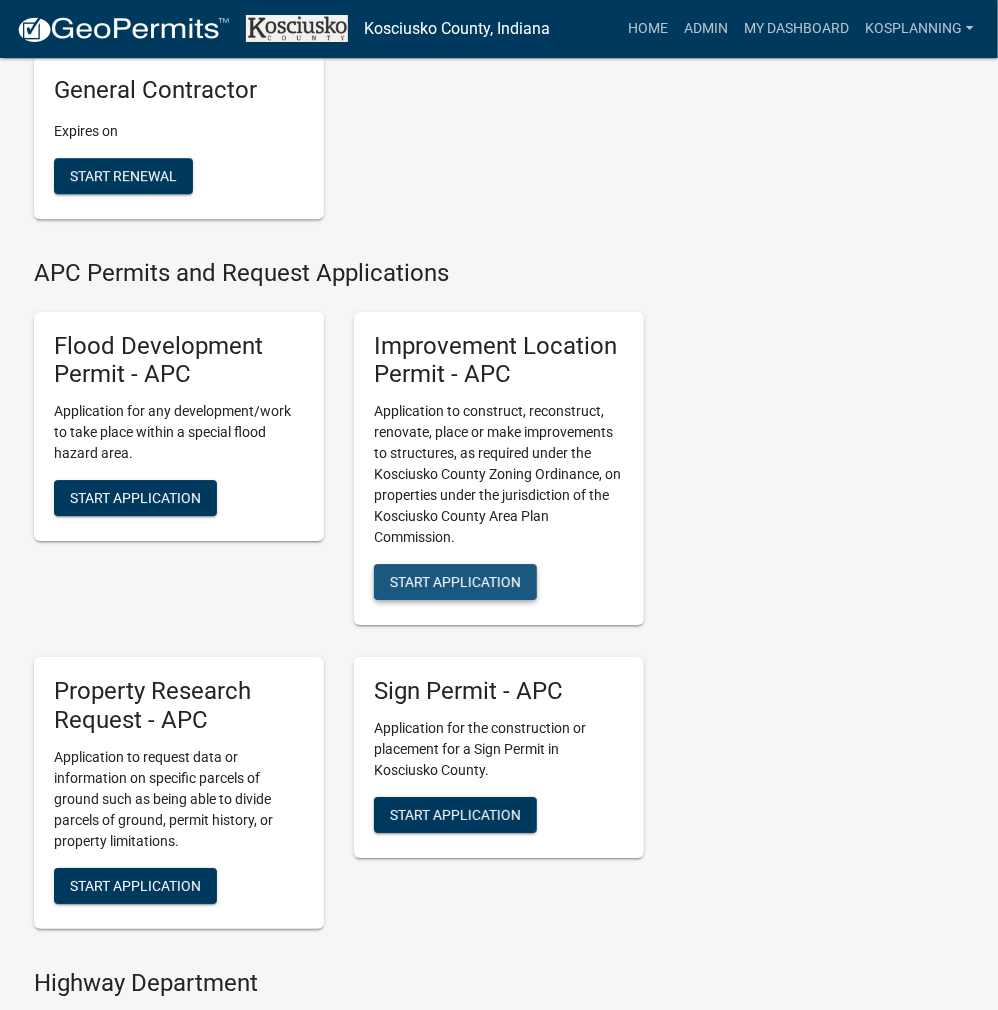 click on "Start Application" at bounding box center (455, 582) 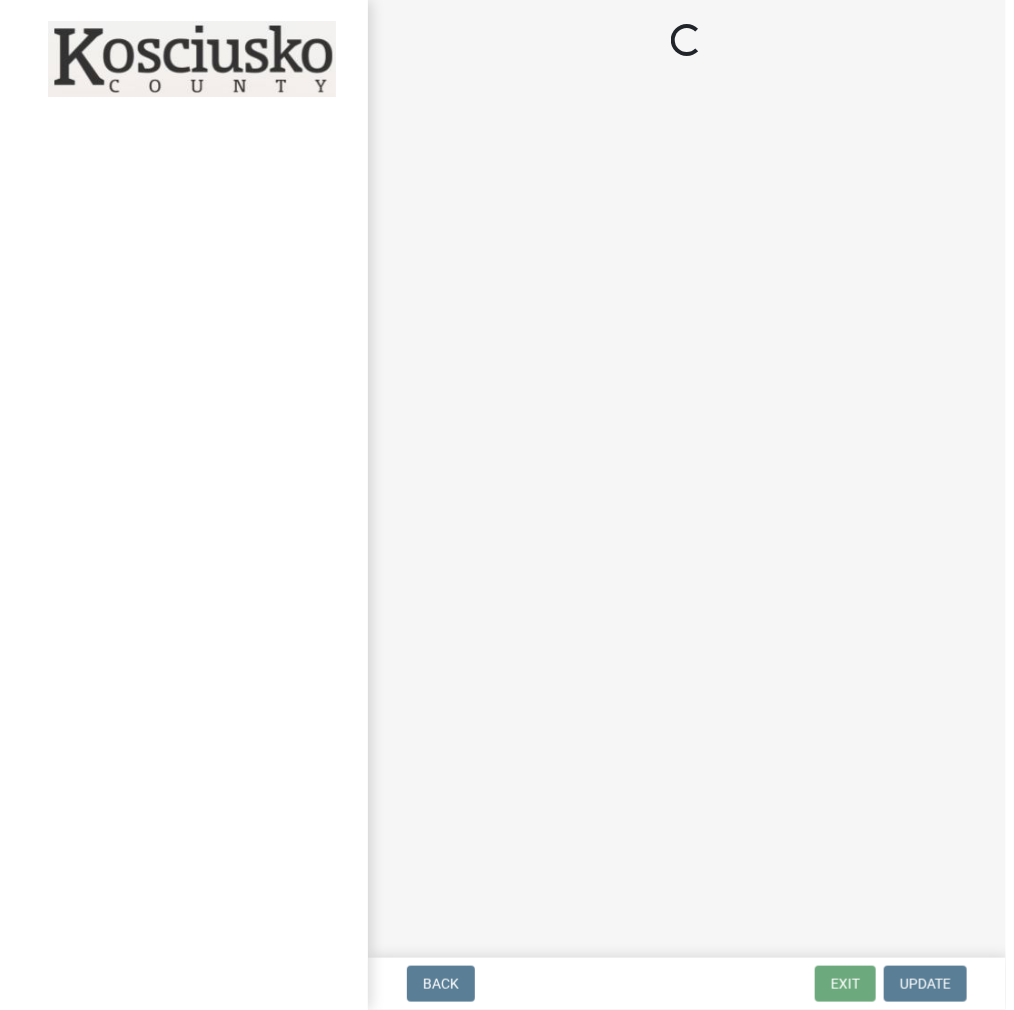scroll, scrollTop: 0, scrollLeft: 0, axis: both 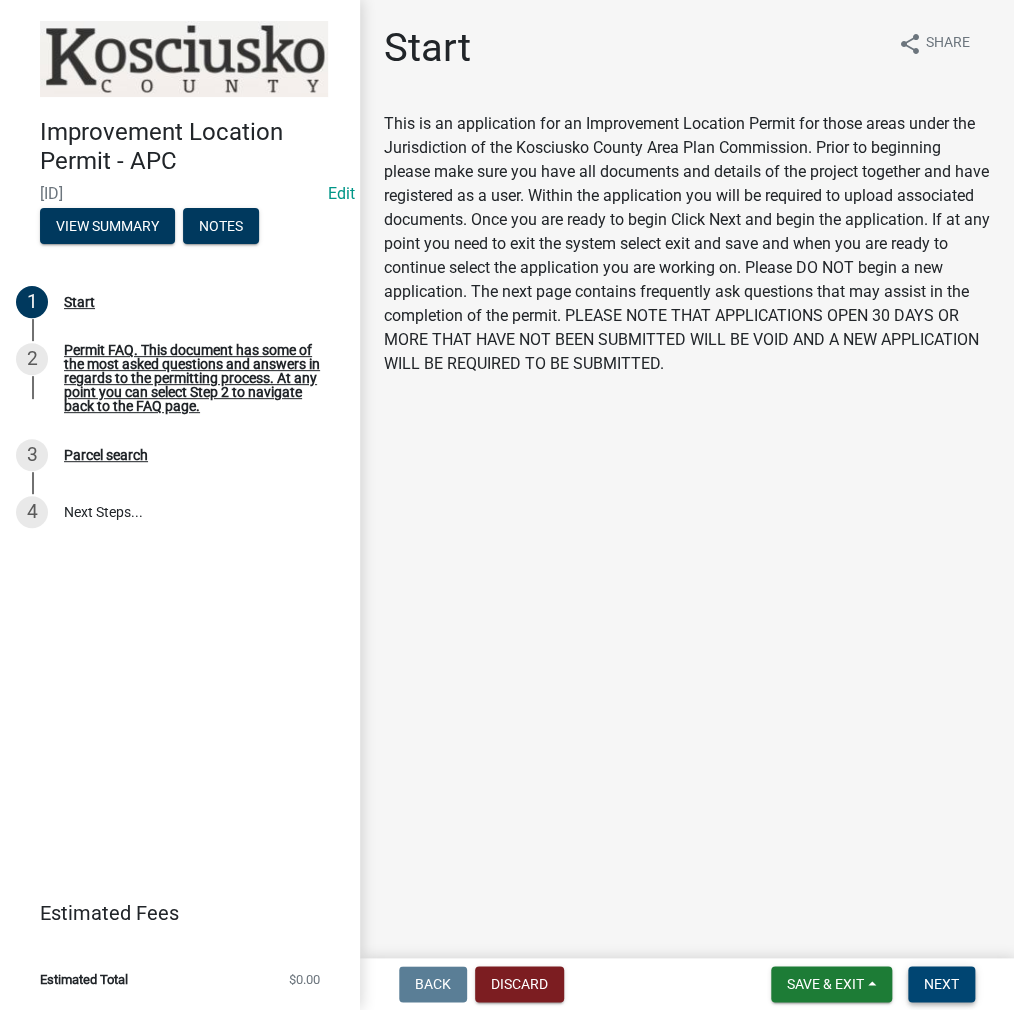 click on "Next" at bounding box center [941, 984] 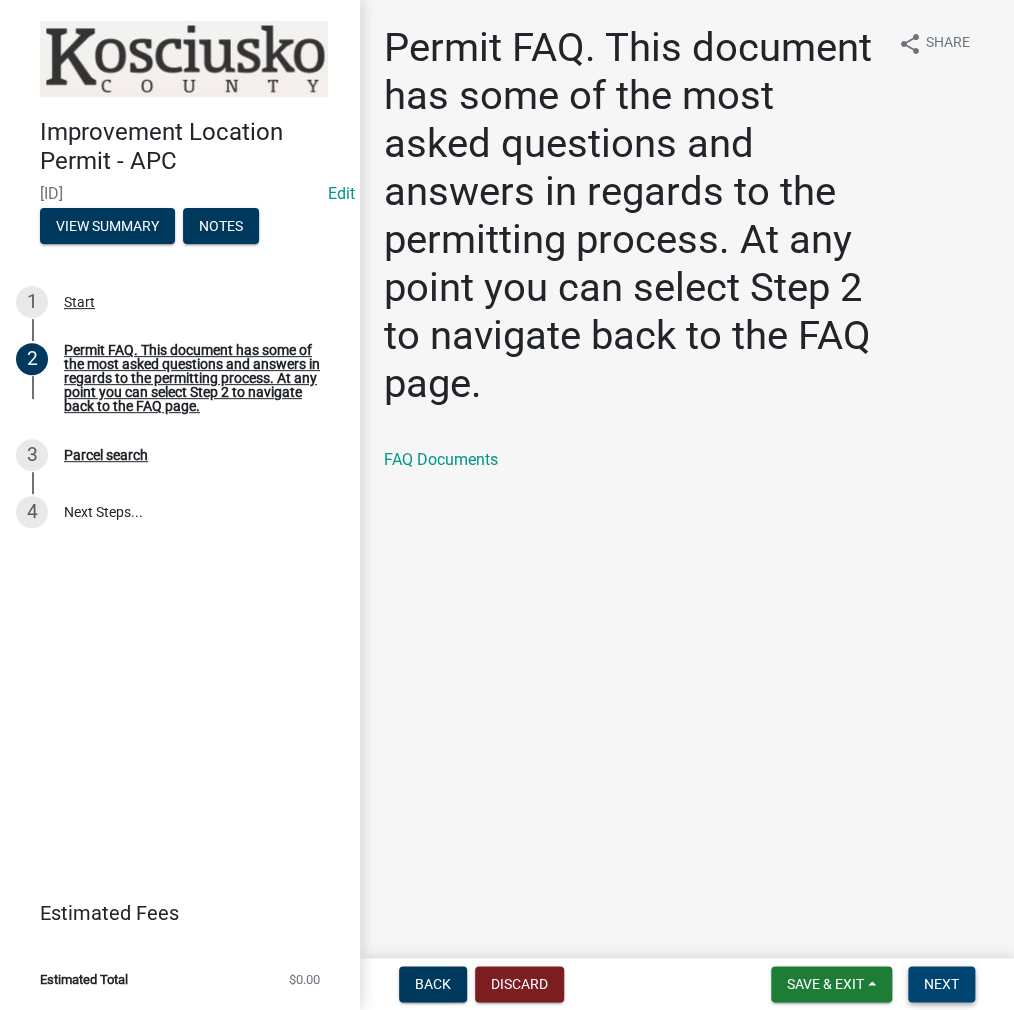 click on "Next" at bounding box center (941, 984) 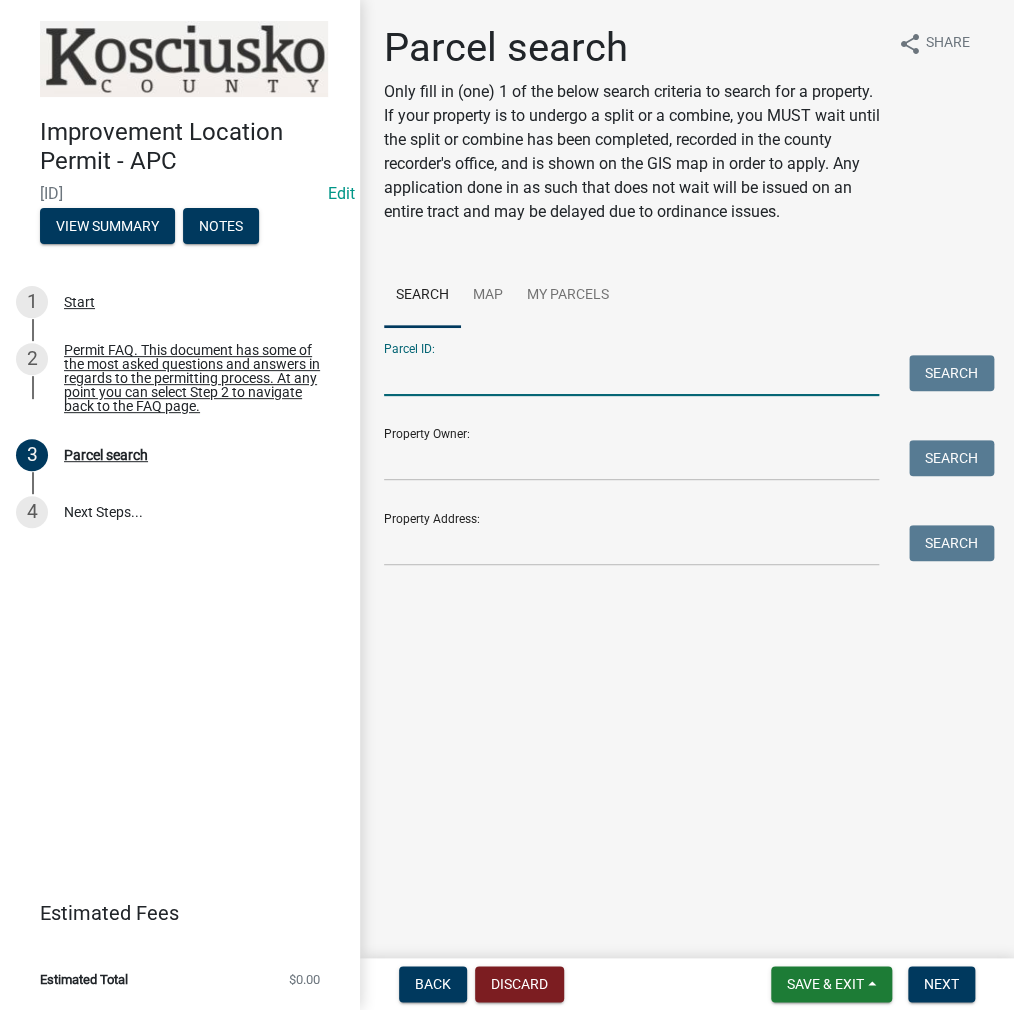 click on "Parcel ID:" at bounding box center [631, 375] 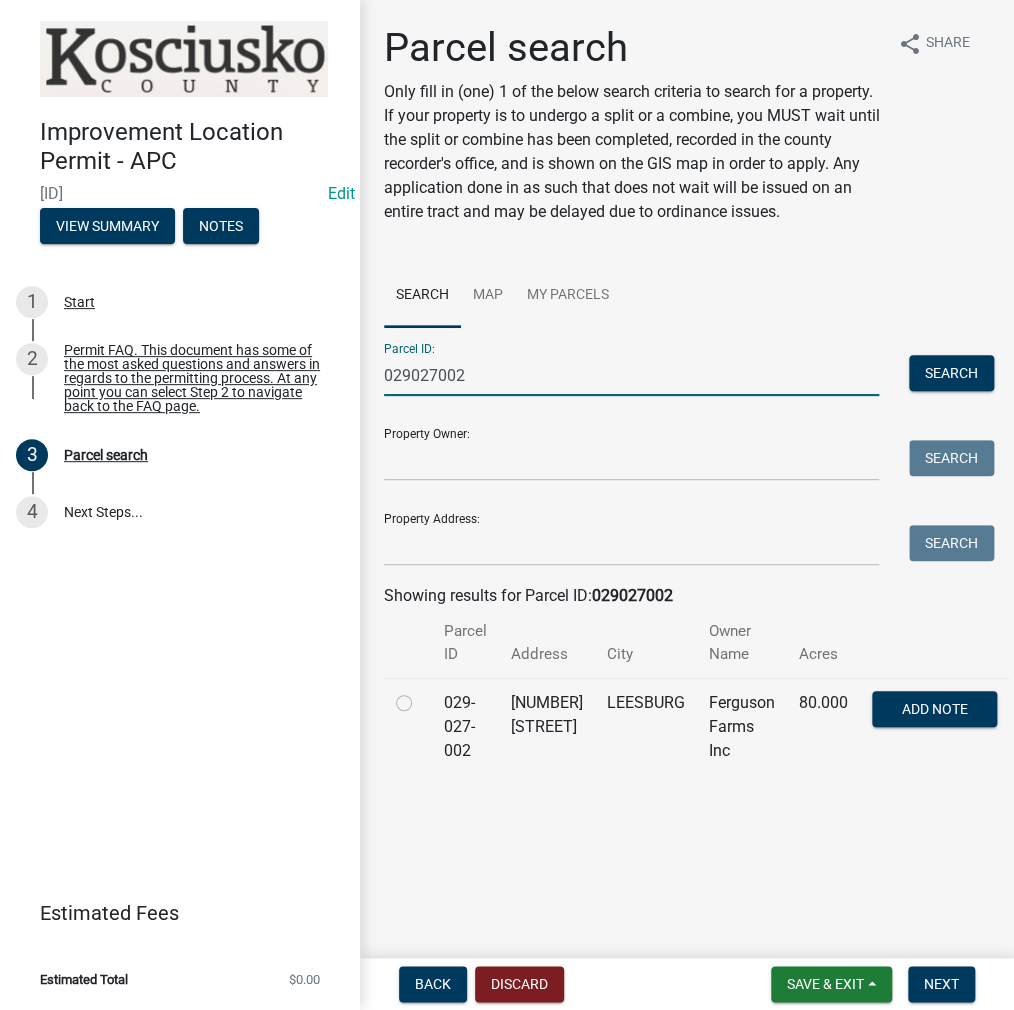 type on "029027002" 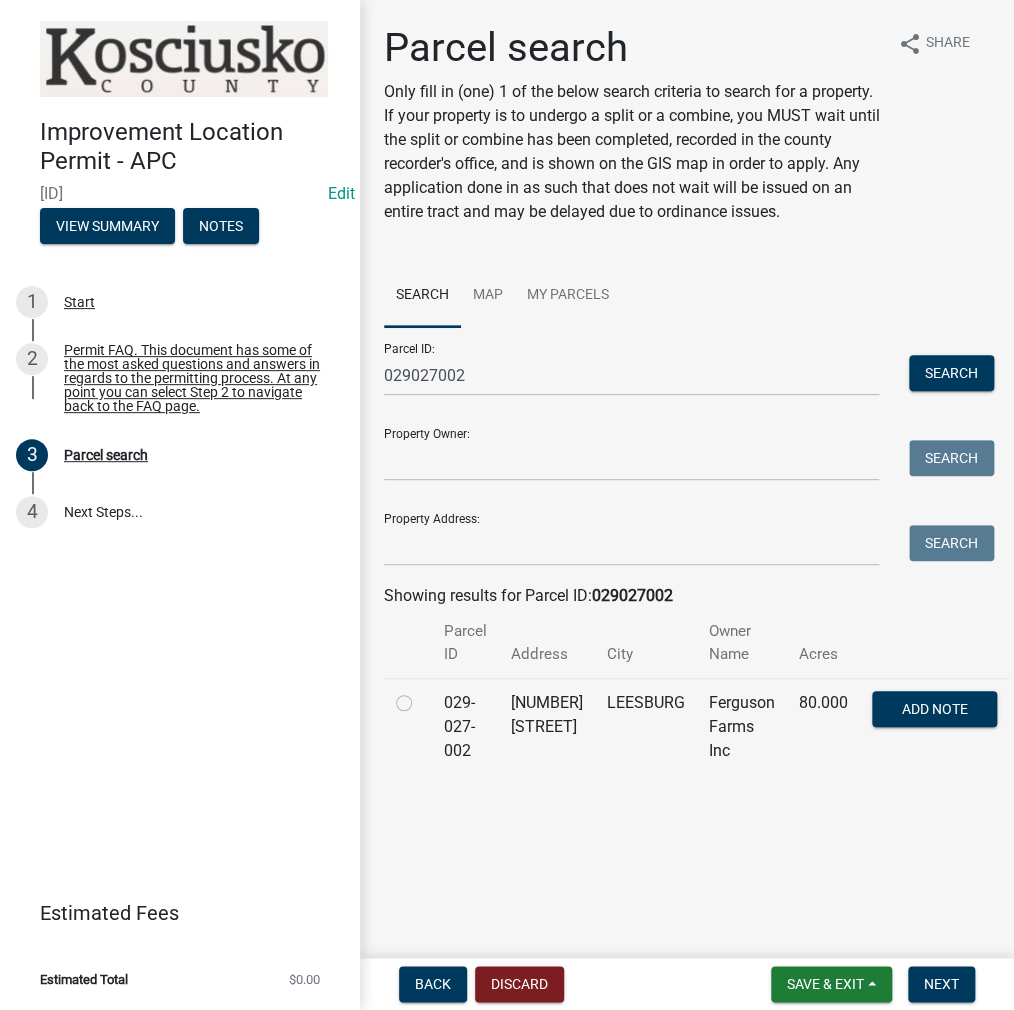 click 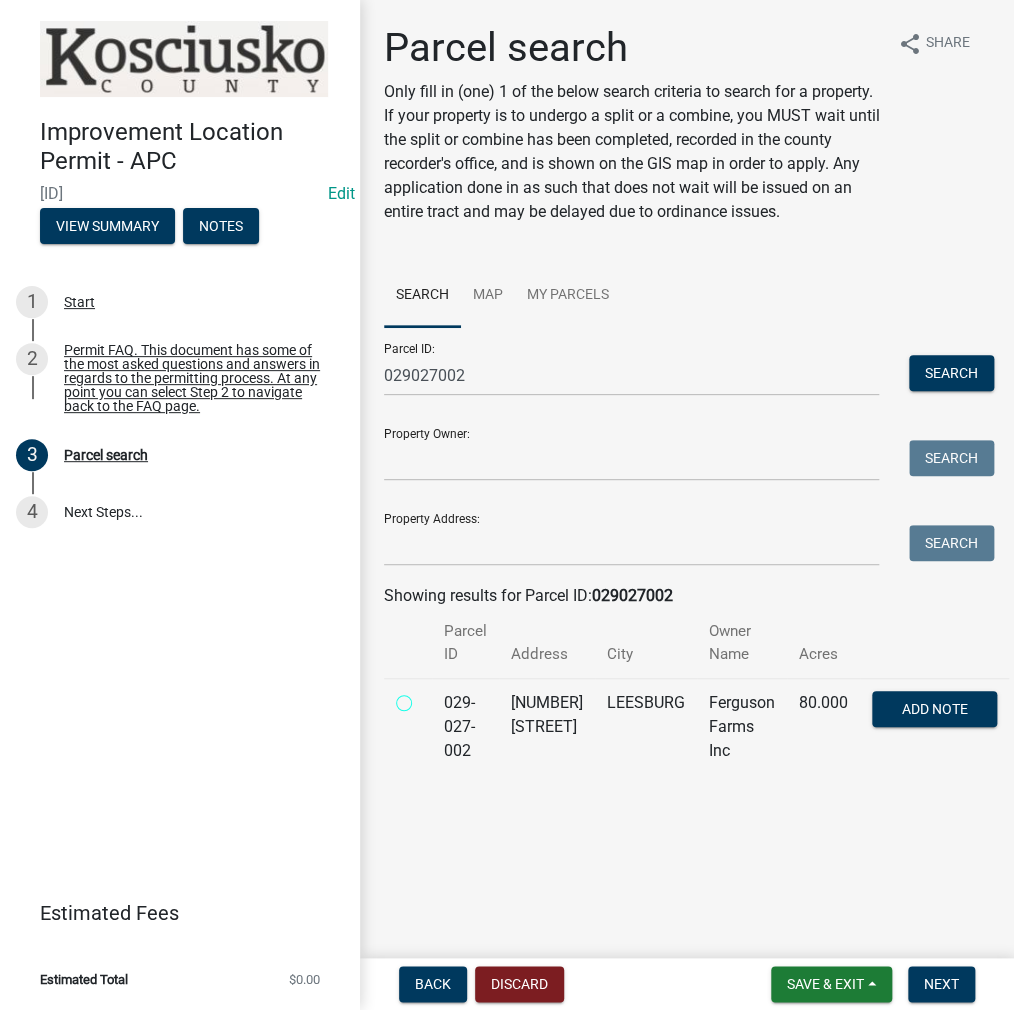 radio on "true" 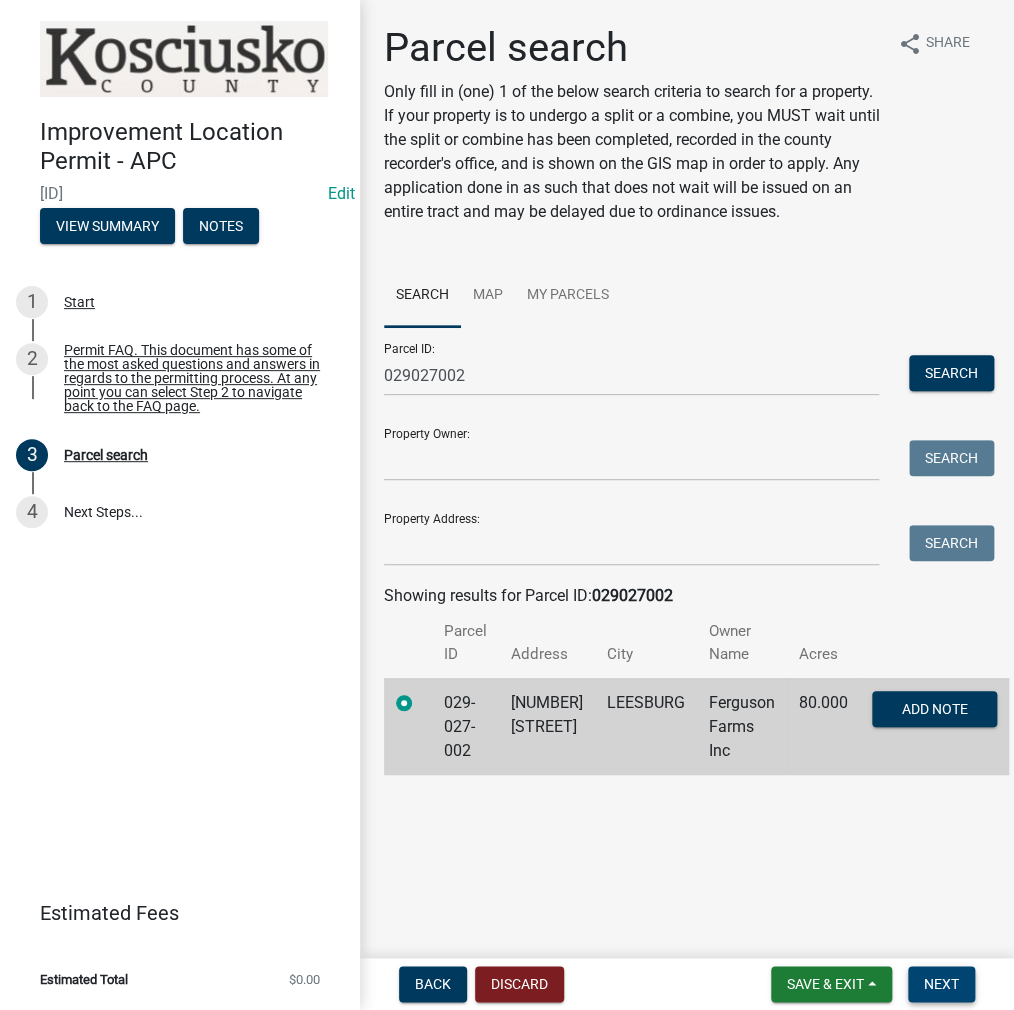 click on "Next" at bounding box center (941, 984) 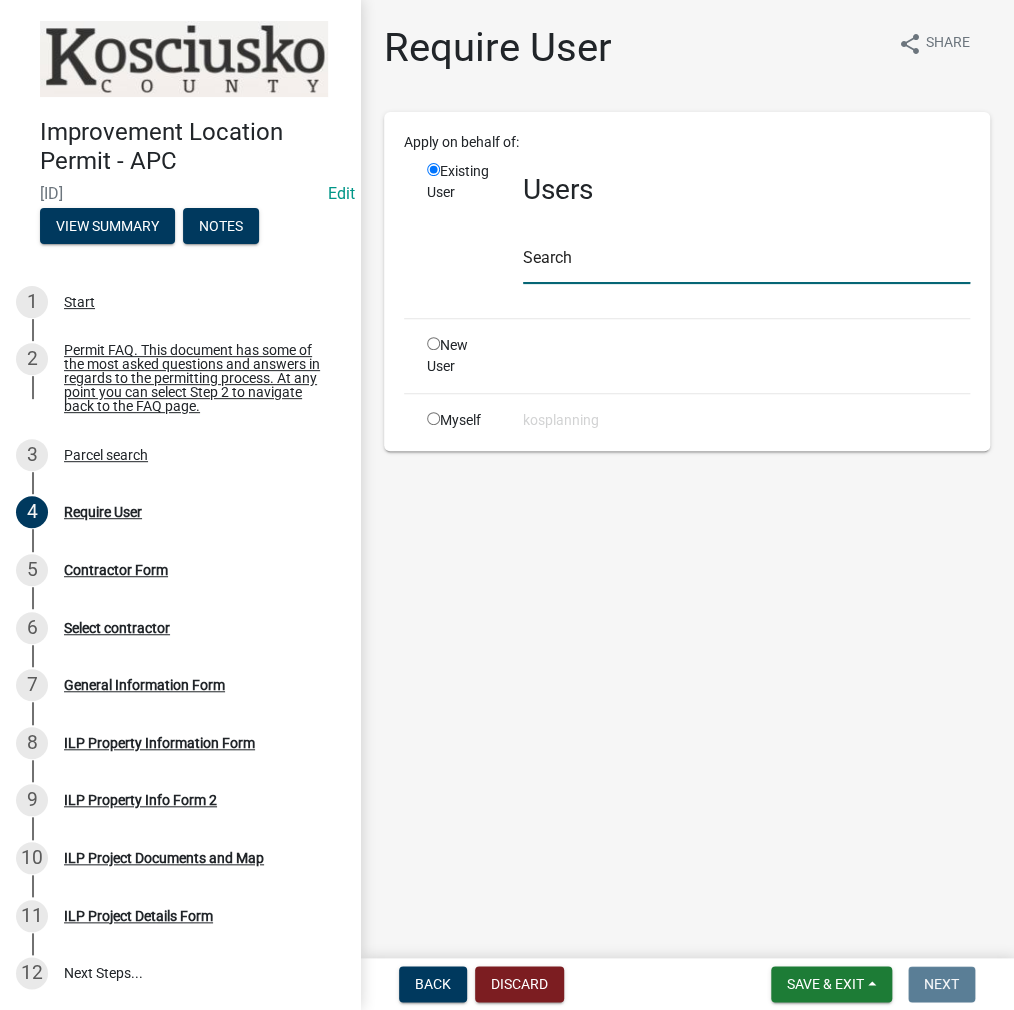 click 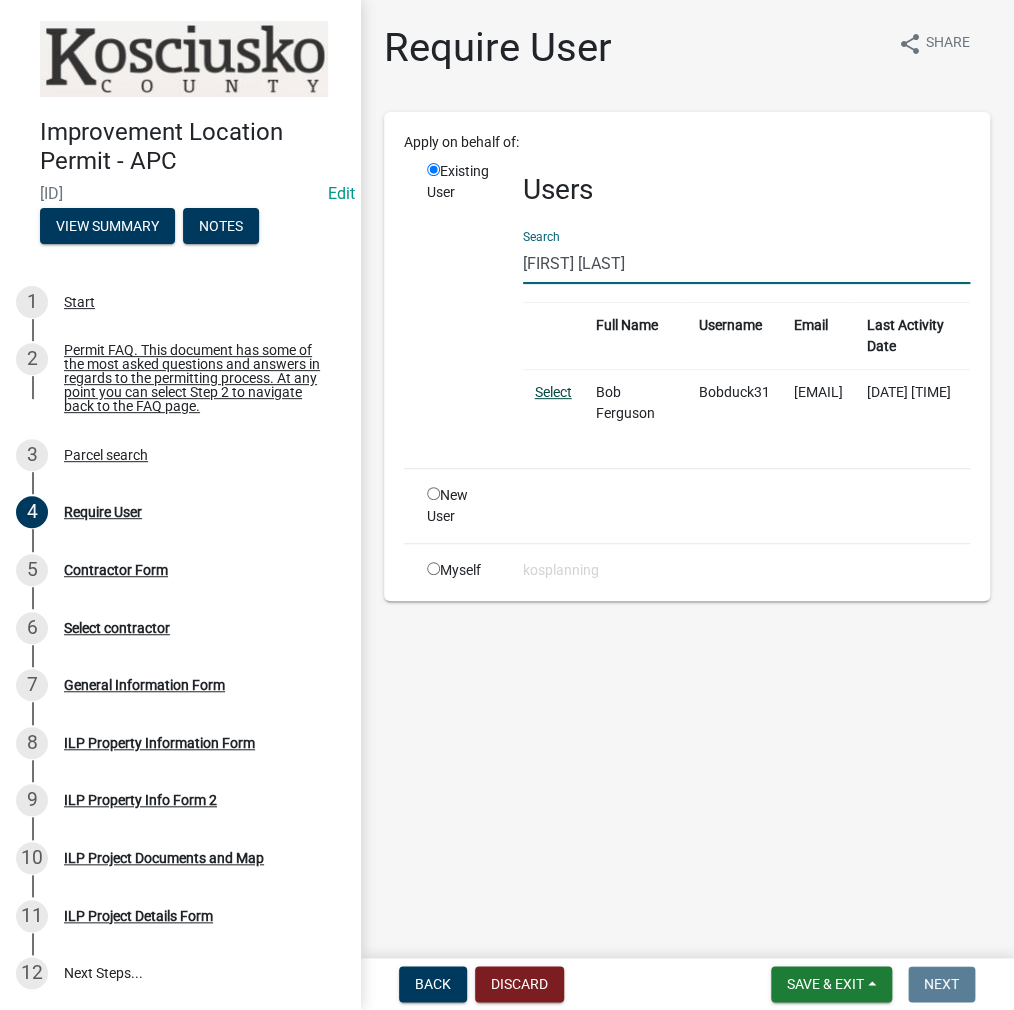 type on "[FIRST] [LAST]" 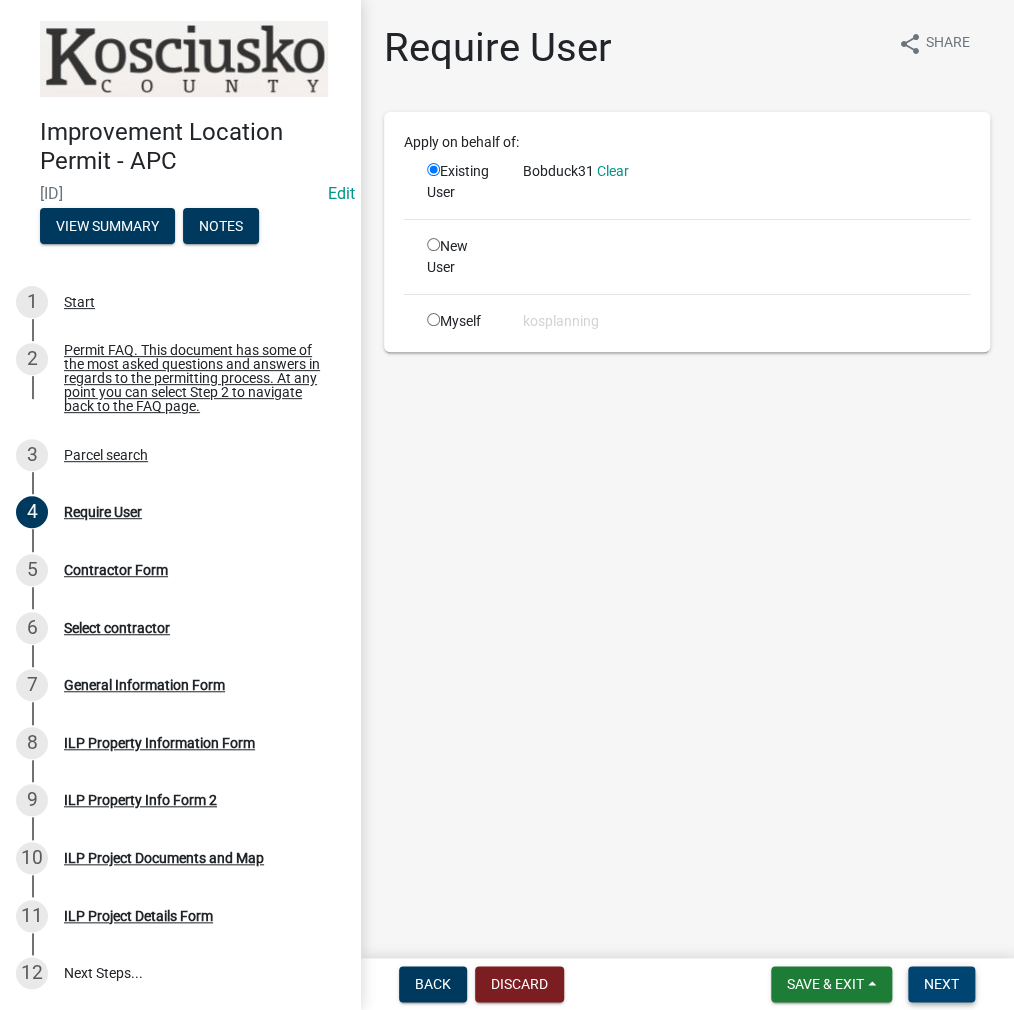 click on "Next" at bounding box center [941, 984] 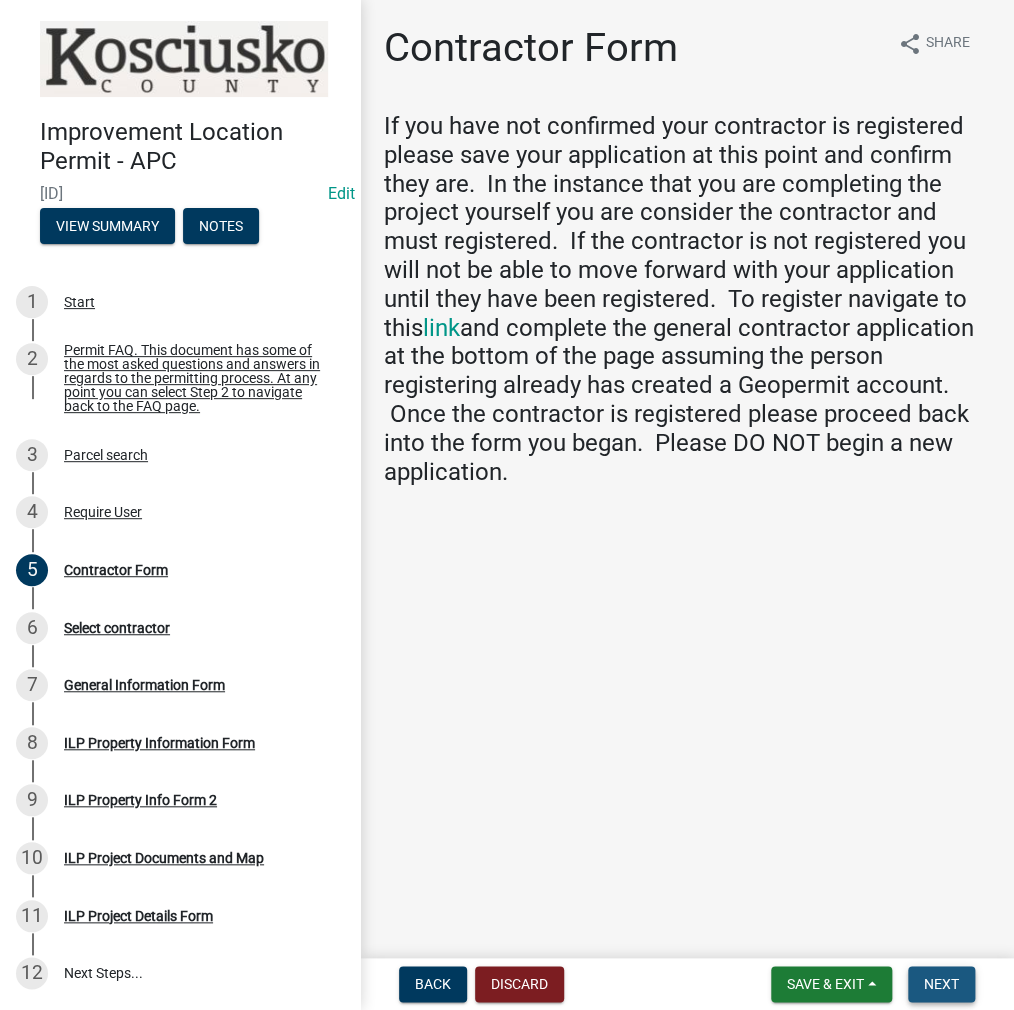 click on "Next" at bounding box center [941, 984] 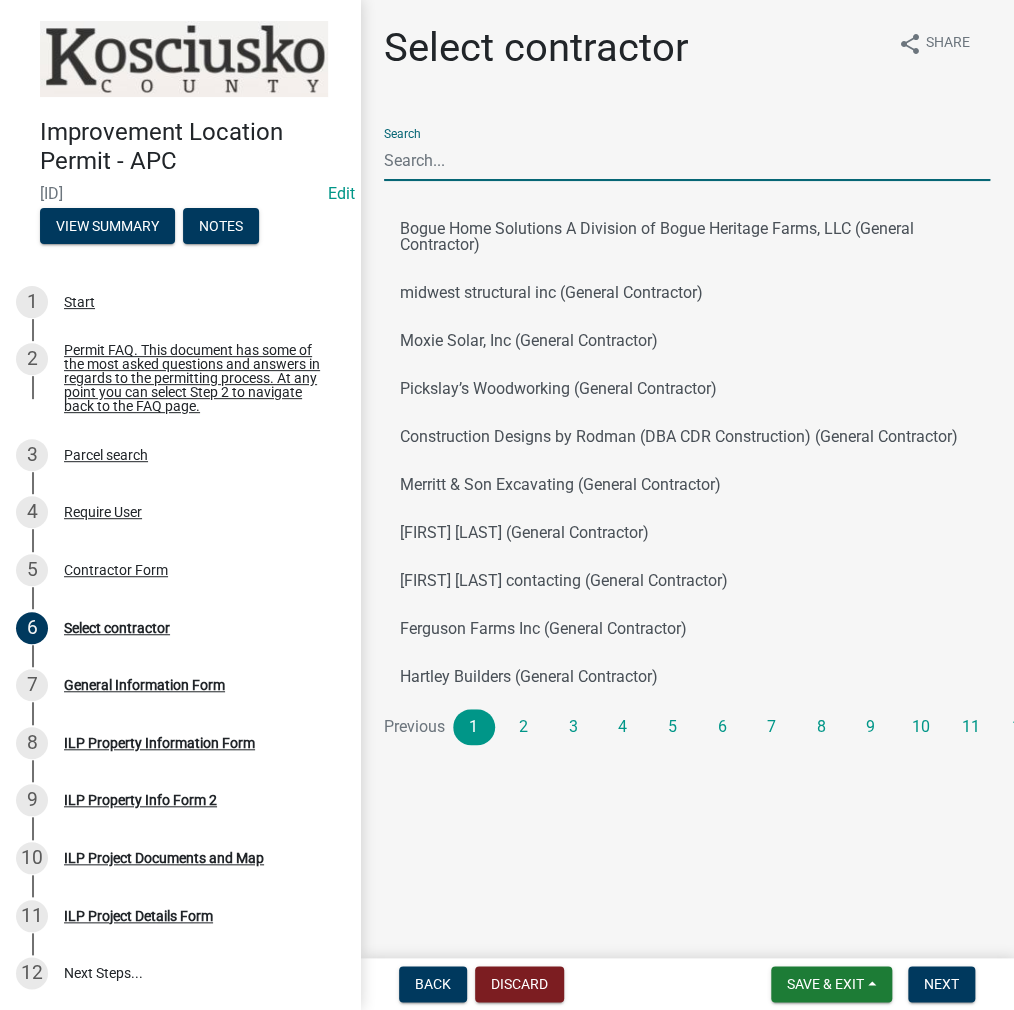 click on "Search" at bounding box center (687, 160) 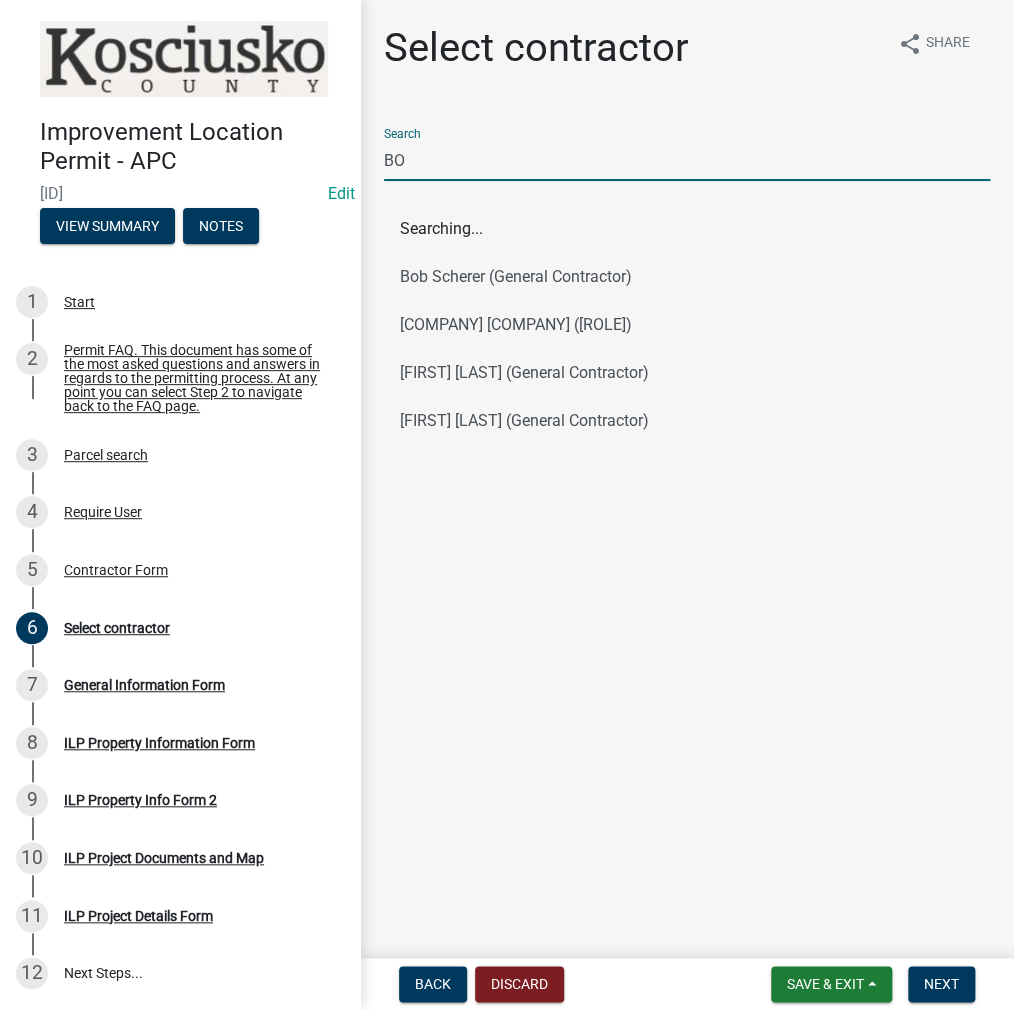 type on "B" 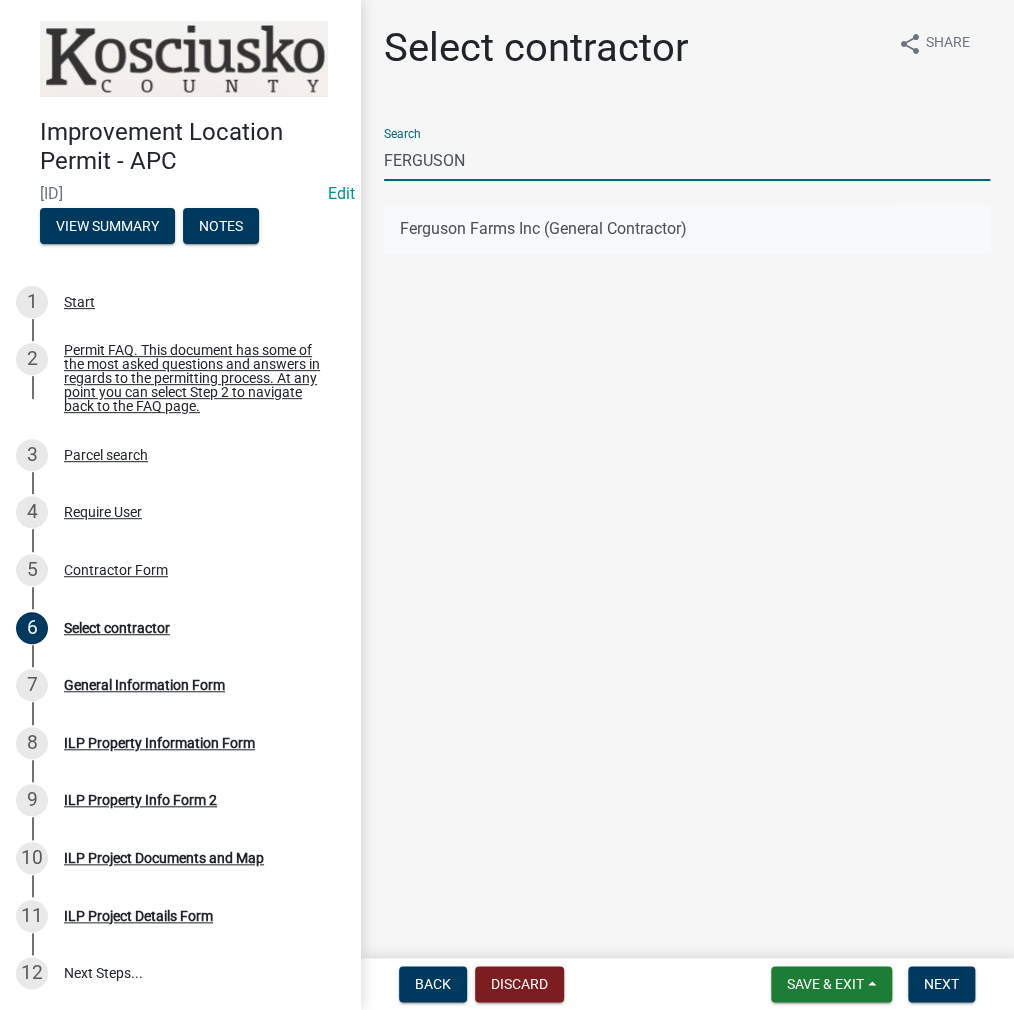 type on "FERGUSON" 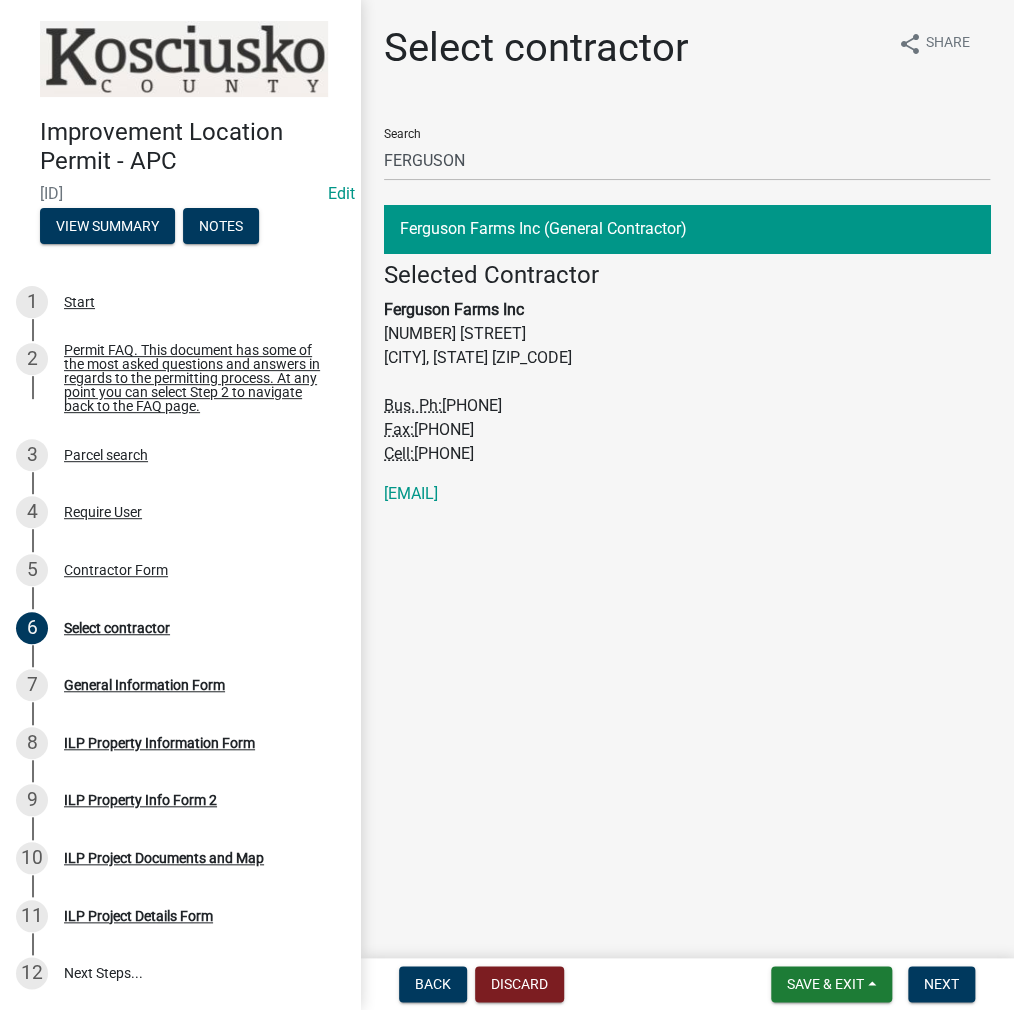 drag, startPoint x: 445, startPoint y: 404, endPoint x: 576, endPoint y: 406, distance: 131.01526 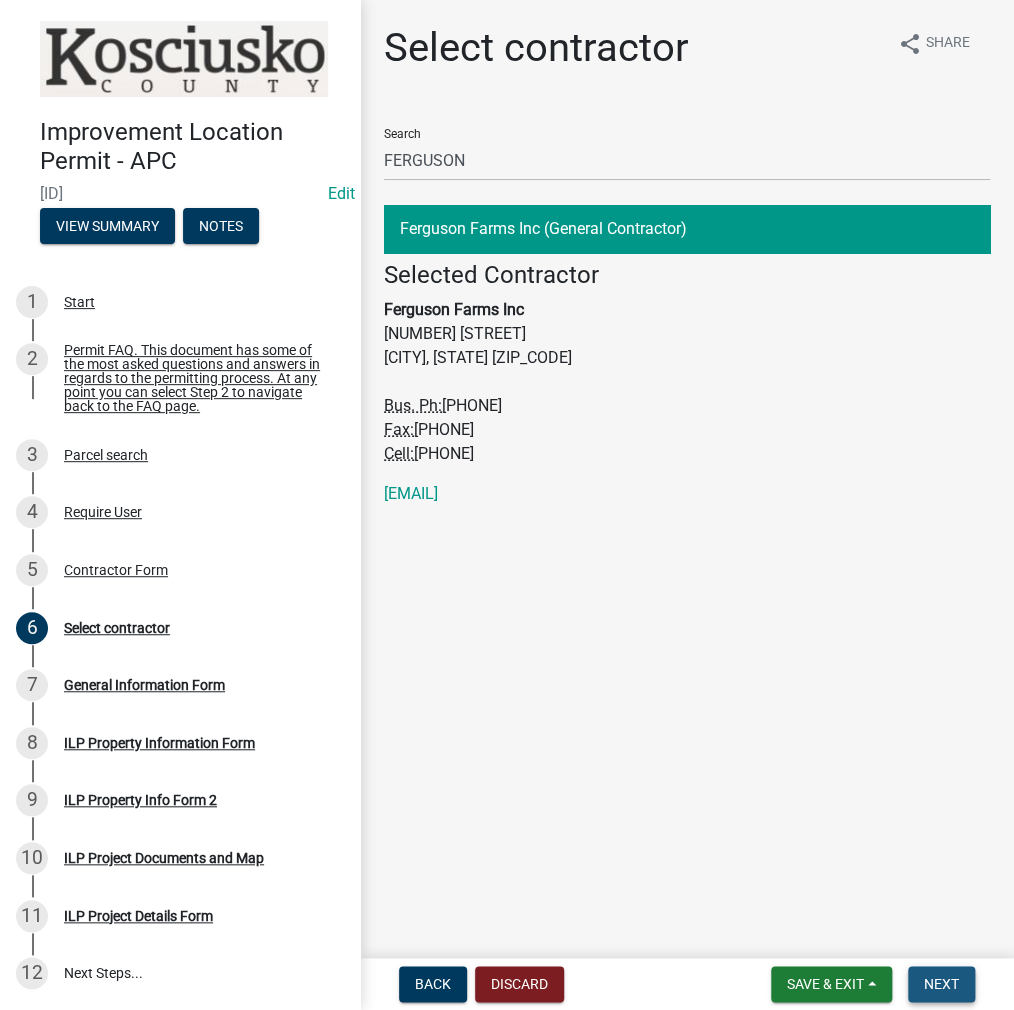 click on "Next" at bounding box center (941, 984) 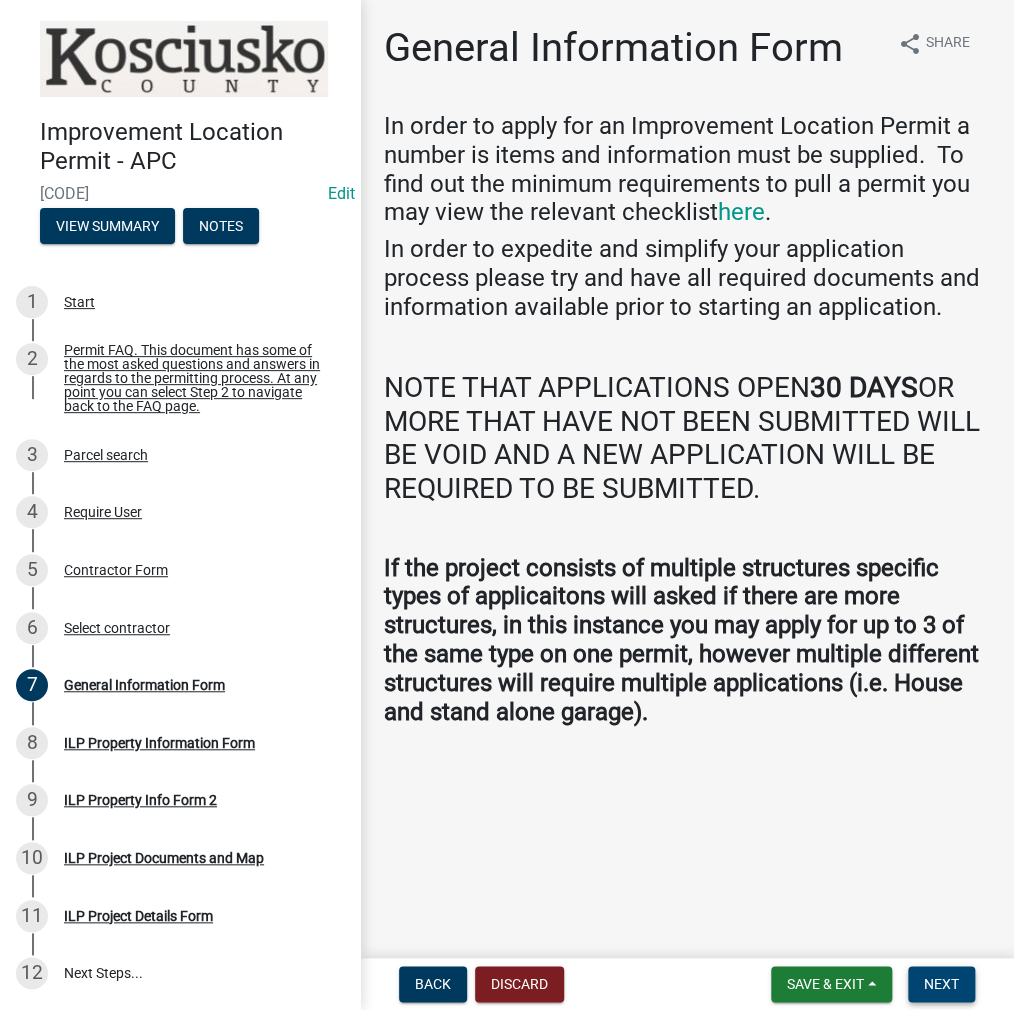 click on "Next" at bounding box center (941, 984) 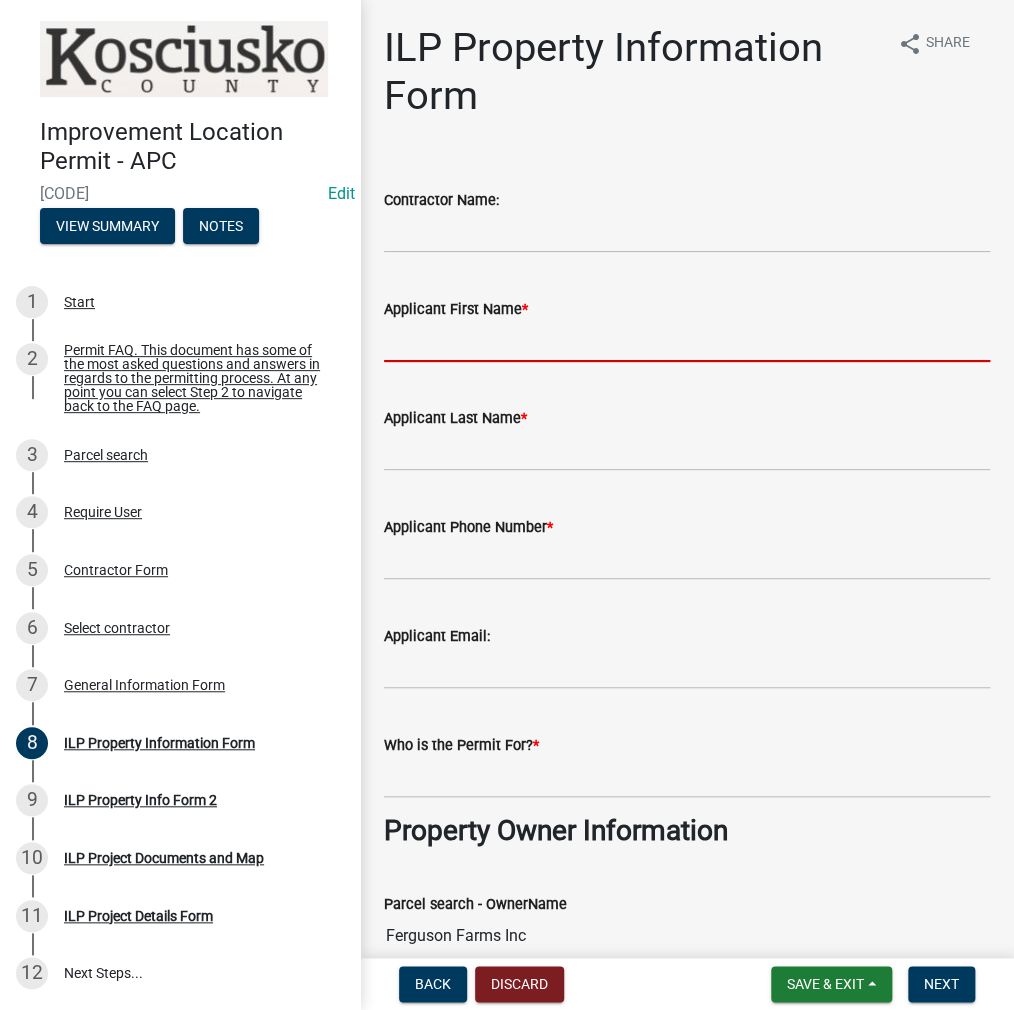 click on "Applicant First Name  *" at bounding box center [687, 341] 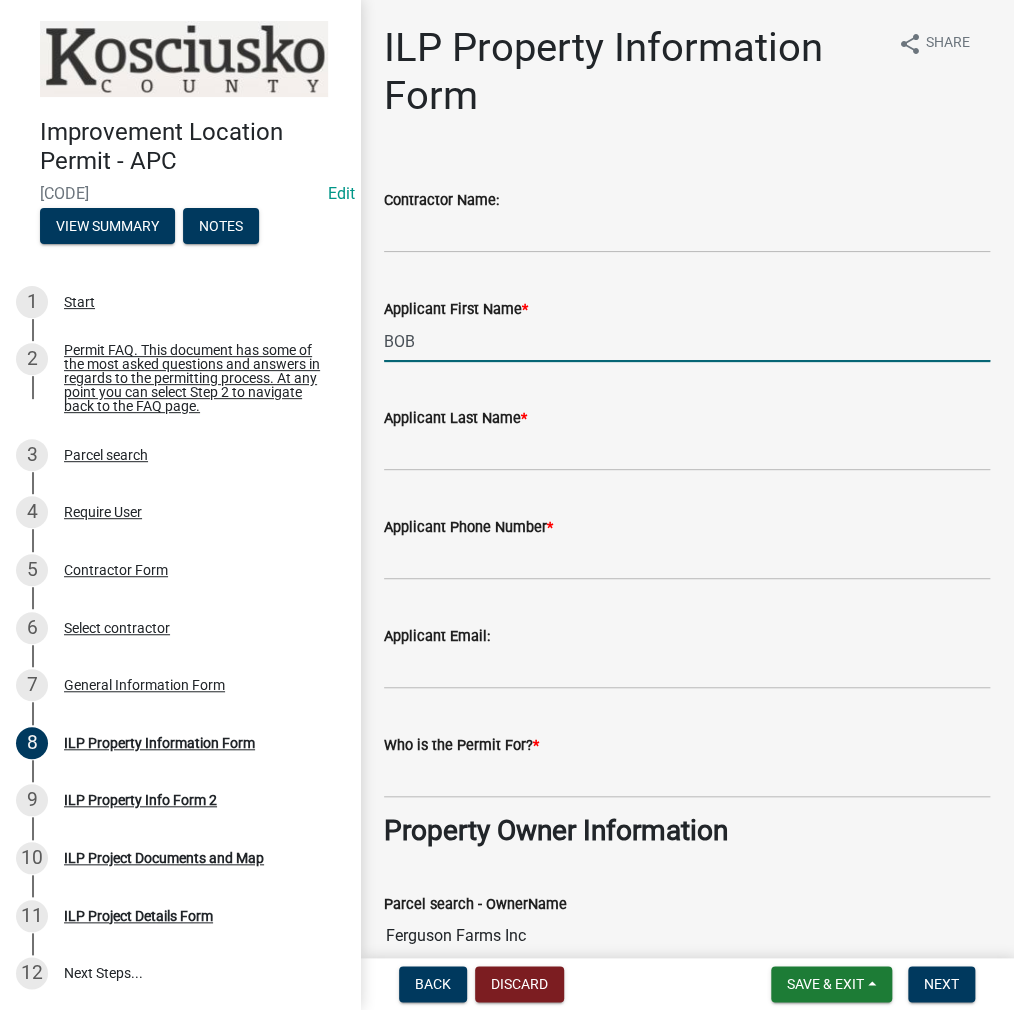 type on "BOB" 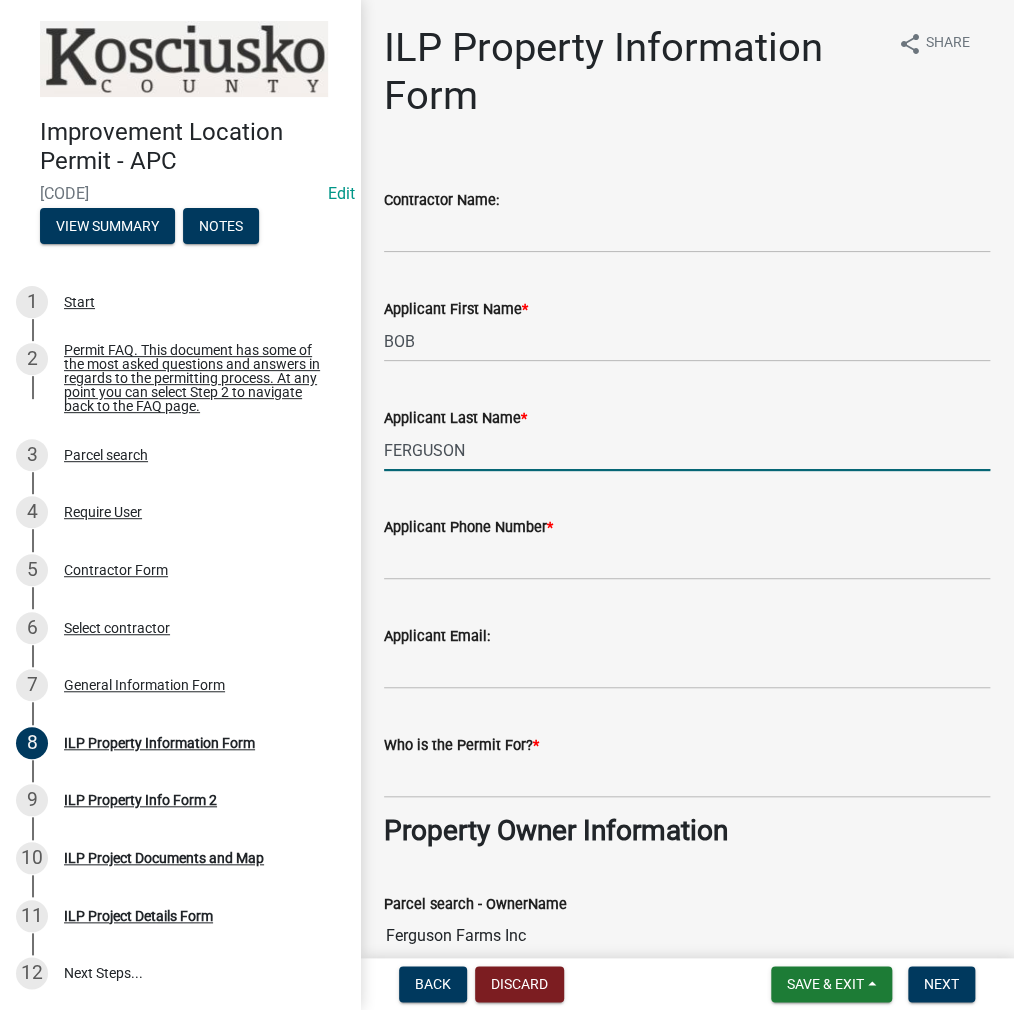 type on "FERGUSON" 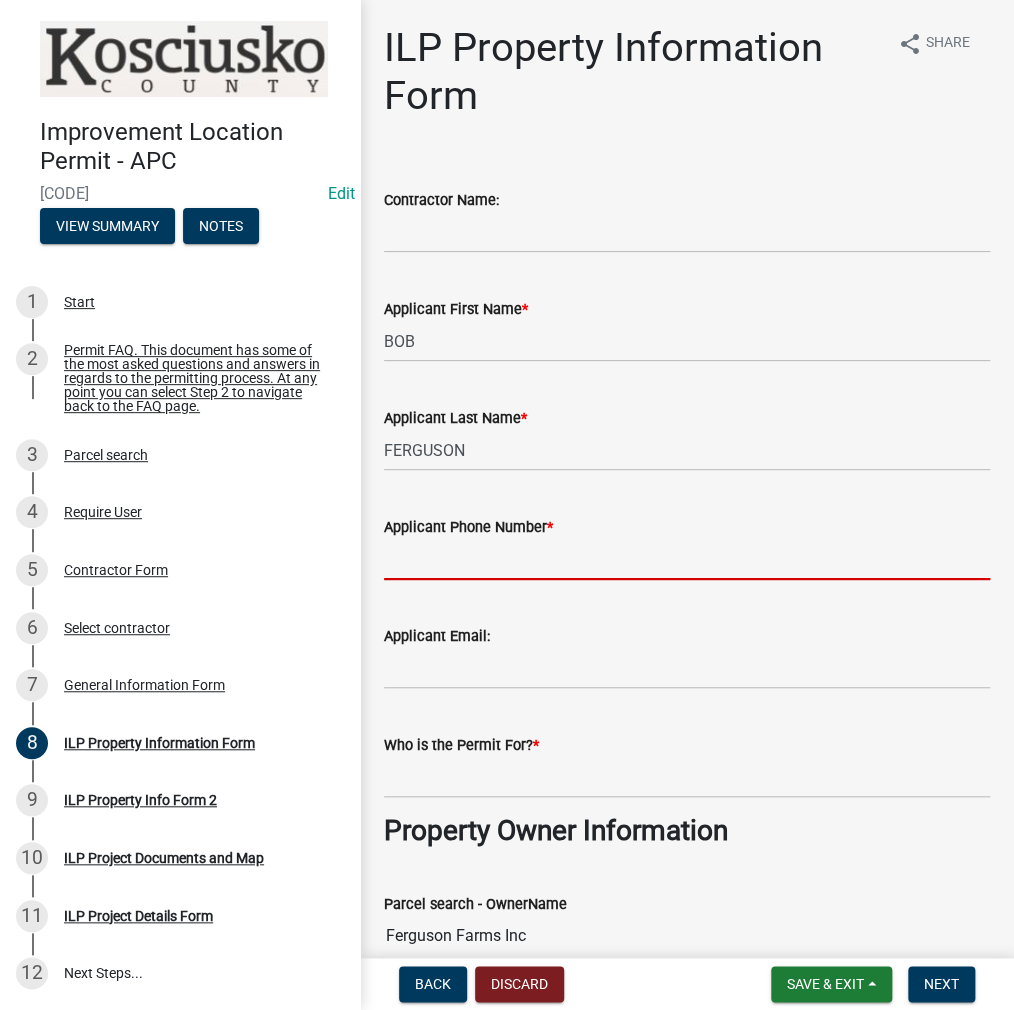 paste on "[PHONE]" 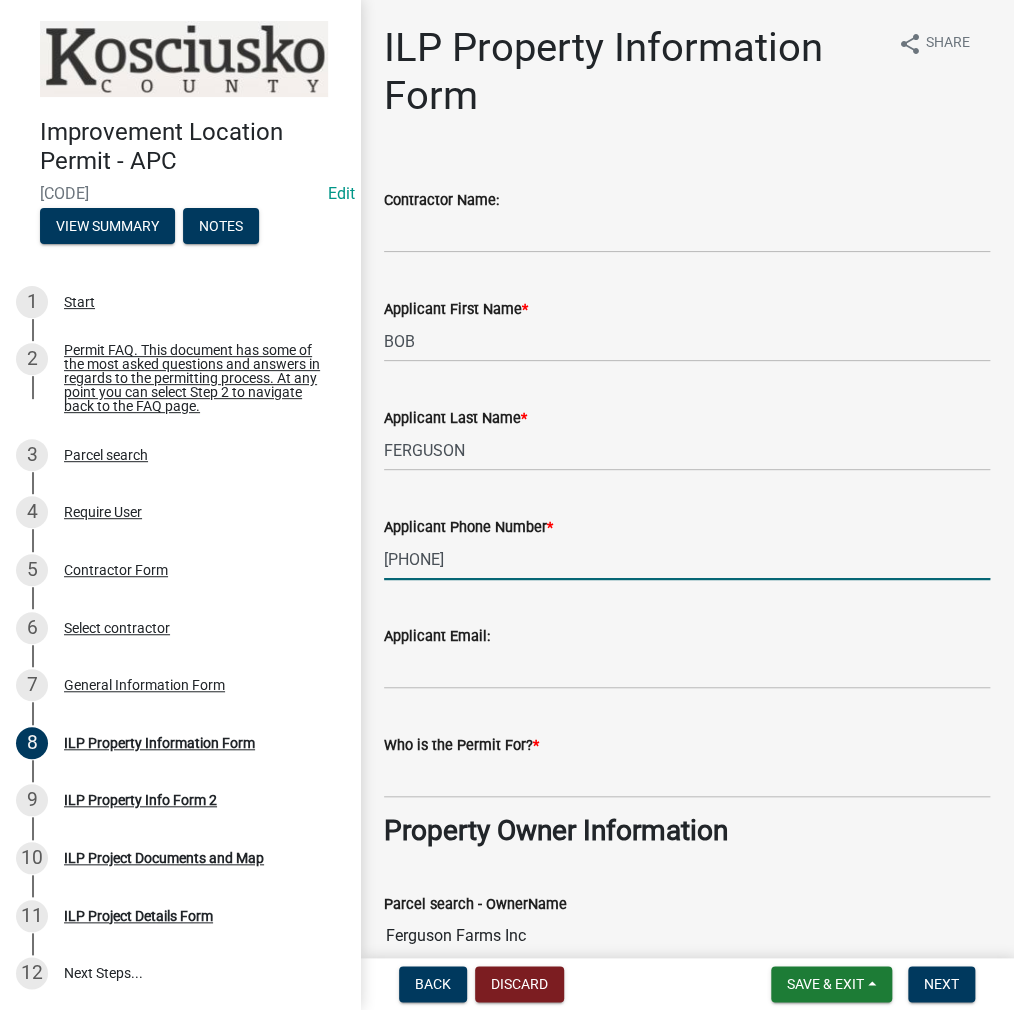 click on "[PHONE]" at bounding box center (687, 559) 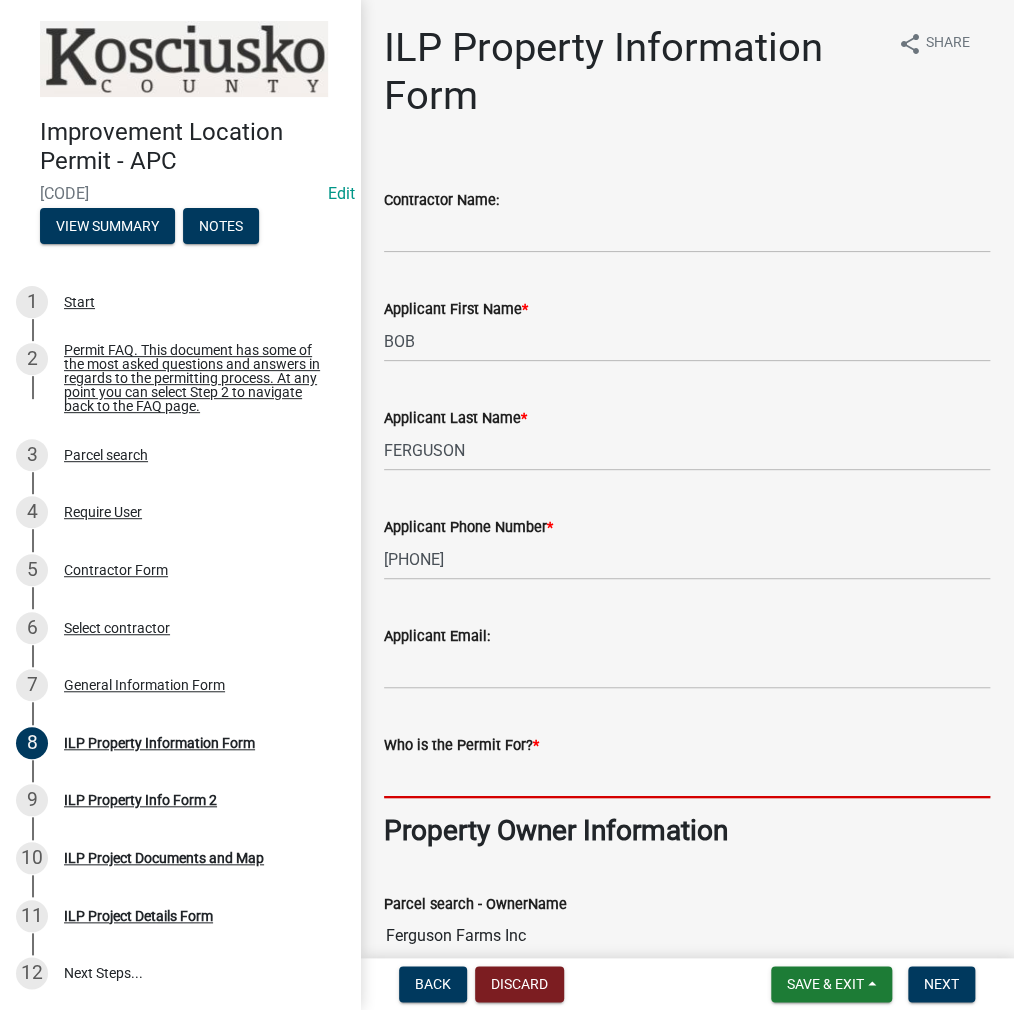 click on "Who is the Permit For?  *" at bounding box center (687, 777) 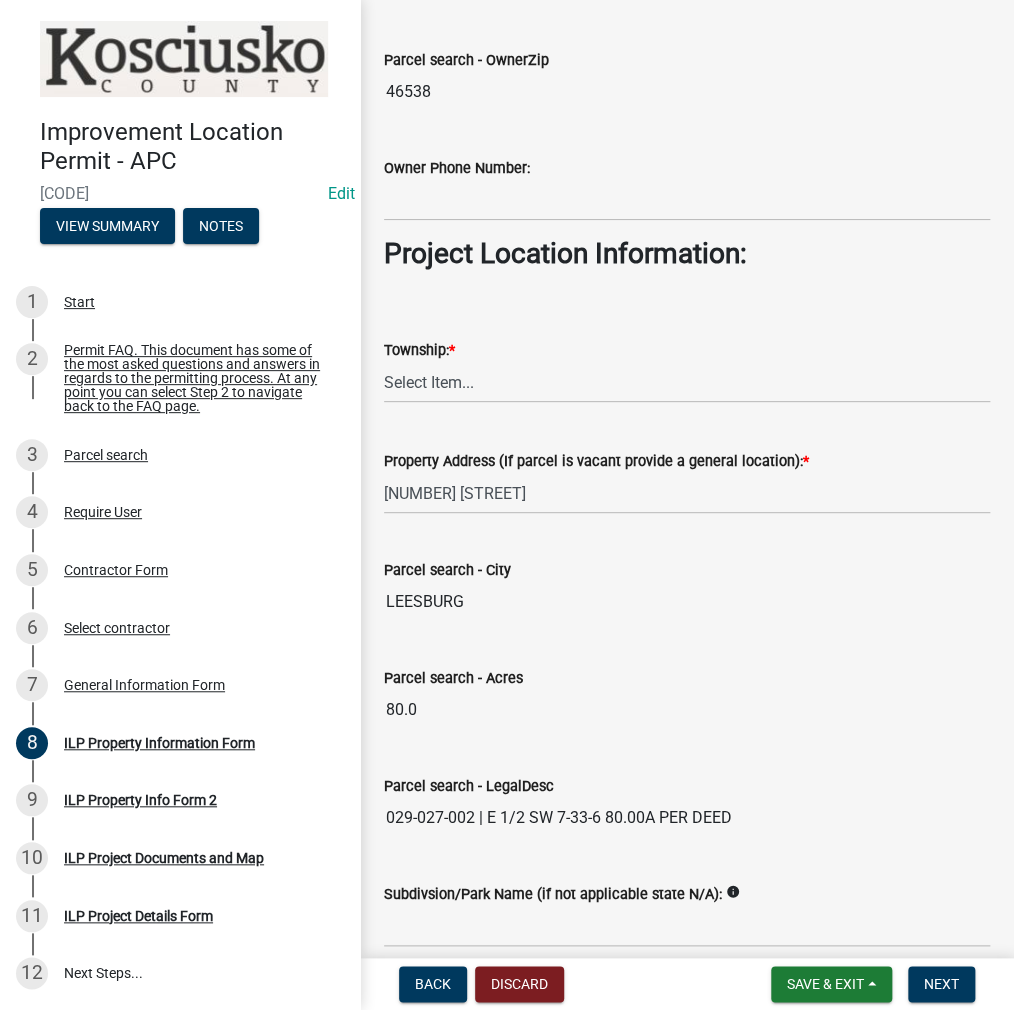 scroll, scrollTop: 1300, scrollLeft: 0, axis: vertical 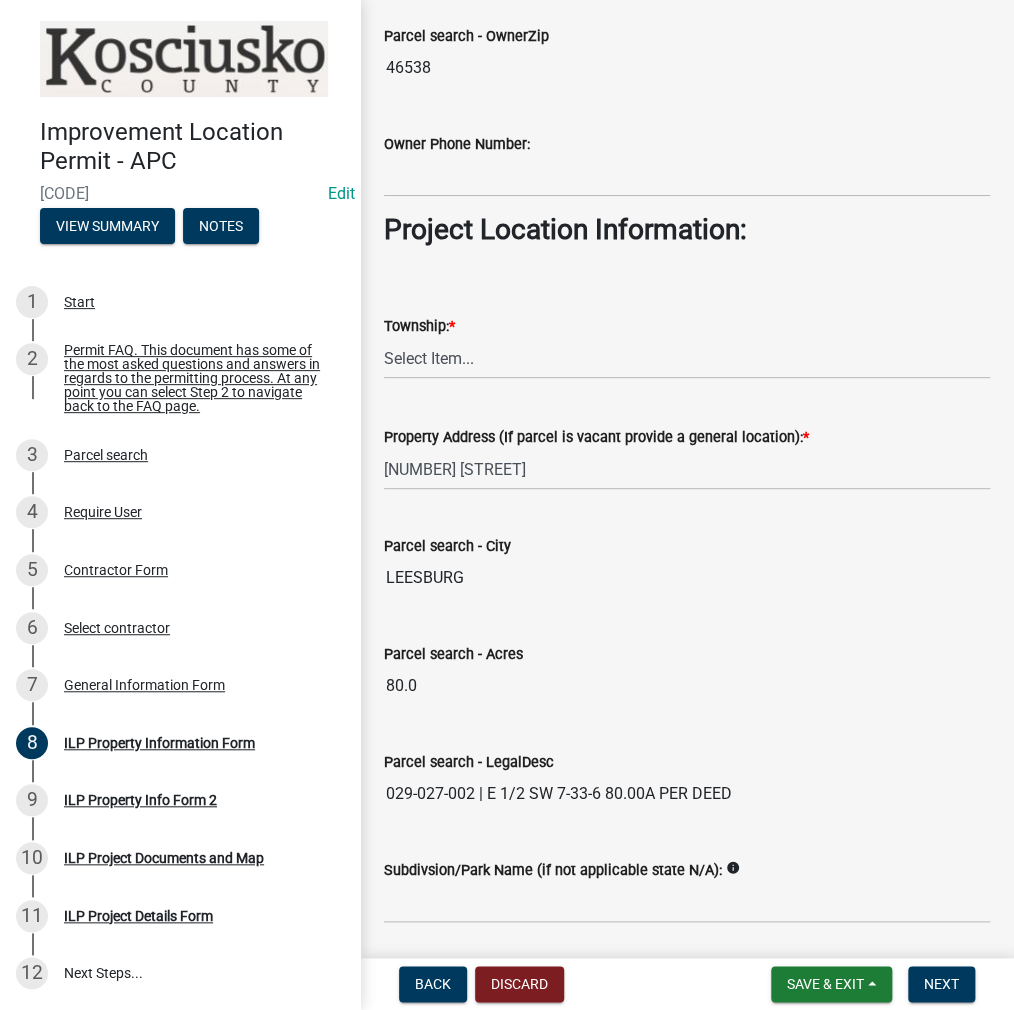 type on "FERGUSON FARMS INC" 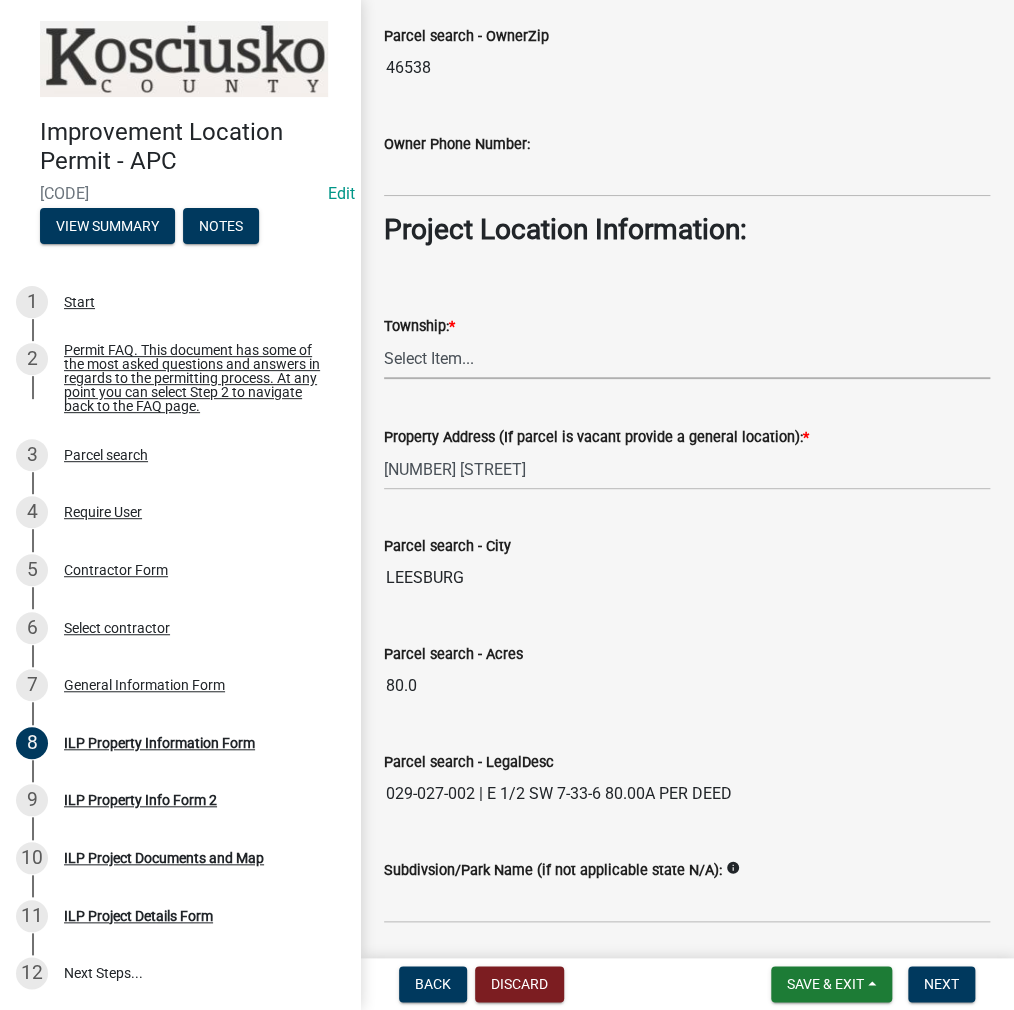 click on "Select Item...   Benton - Elkhart Co   Clay   Etna   Franklin   Harrison   Jackson   Jefferson   Lake   Monroe   Plain   Prairie   Scott   Seward   Tippecanoe   Turkey Creek   Van Buren   Washington   Wayne" at bounding box center [687, 358] 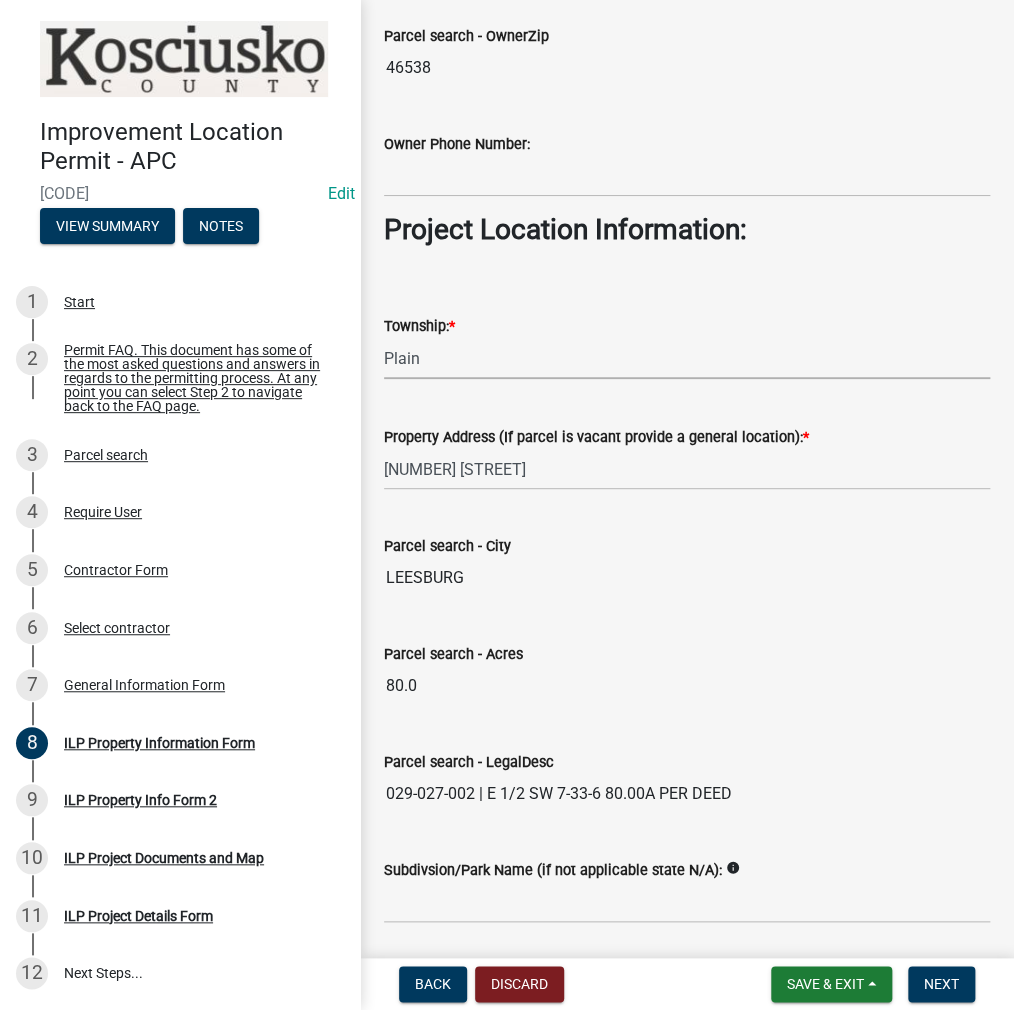 click on "Select Item...   Benton - Elkhart Co   Clay   Etna   Franklin   Harrison   Jackson   Jefferson   Lake   Monroe   Plain   Prairie   Scott   Seward   Tippecanoe   Turkey Creek   Van Buren   Washington   Wayne" at bounding box center (687, 358) 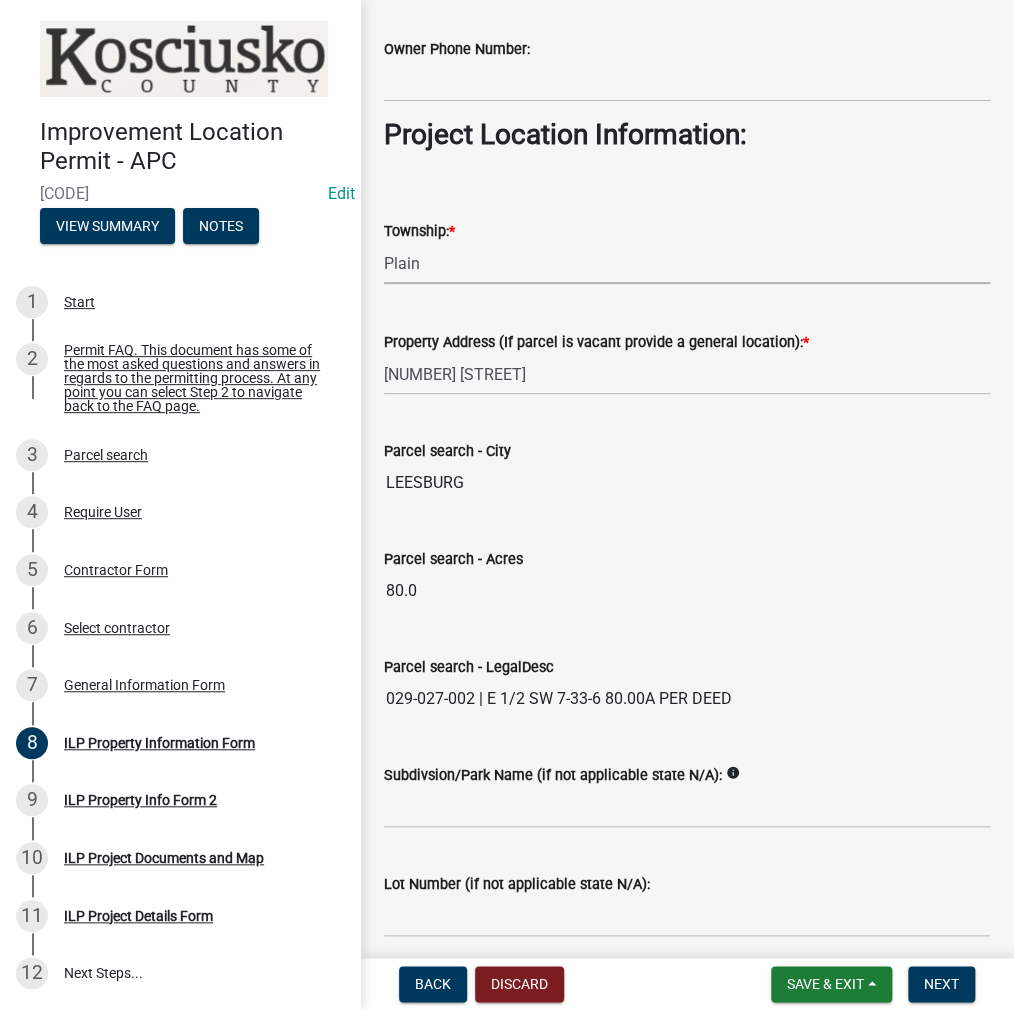 scroll, scrollTop: 1472, scrollLeft: 0, axis: vertical 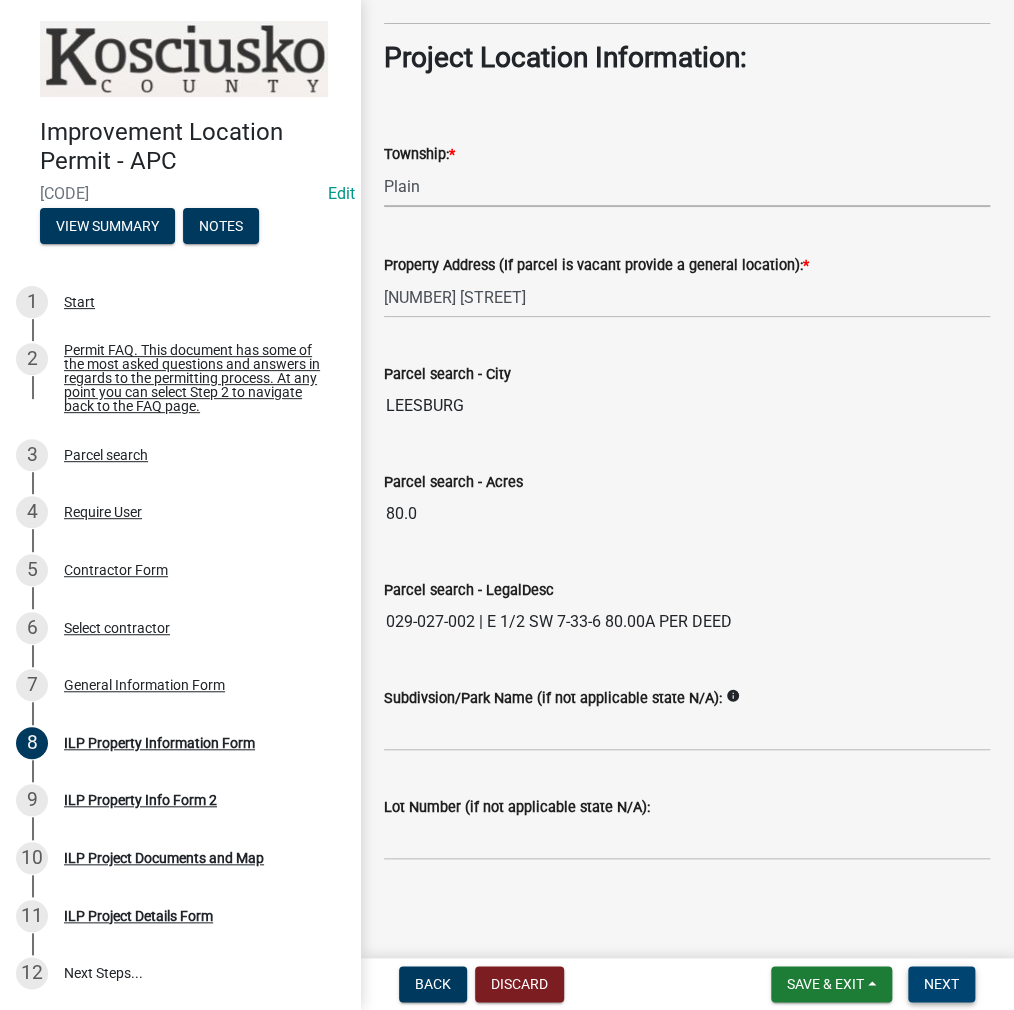 click on "Next" at bounding box center [941, 984] 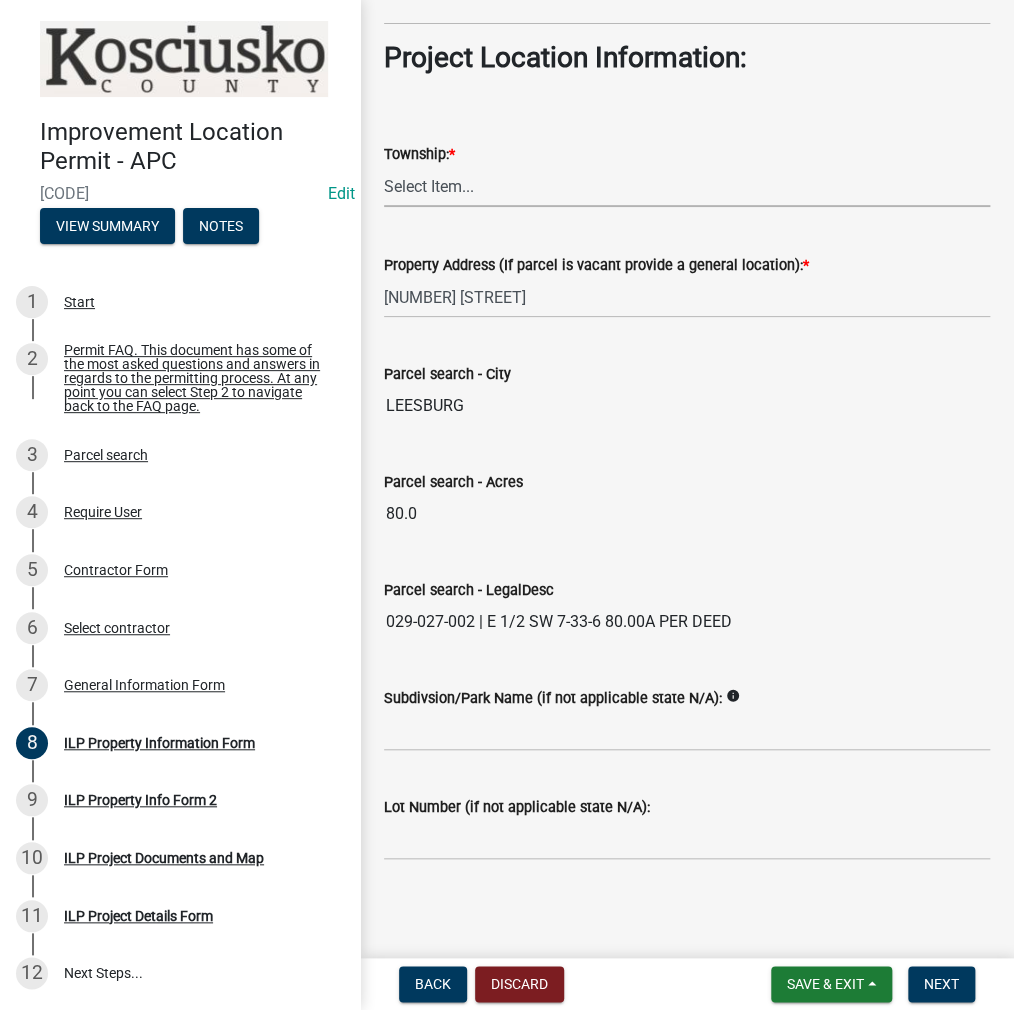 scroll, scrollTop: 0, scrollLeft: 0, axis: both 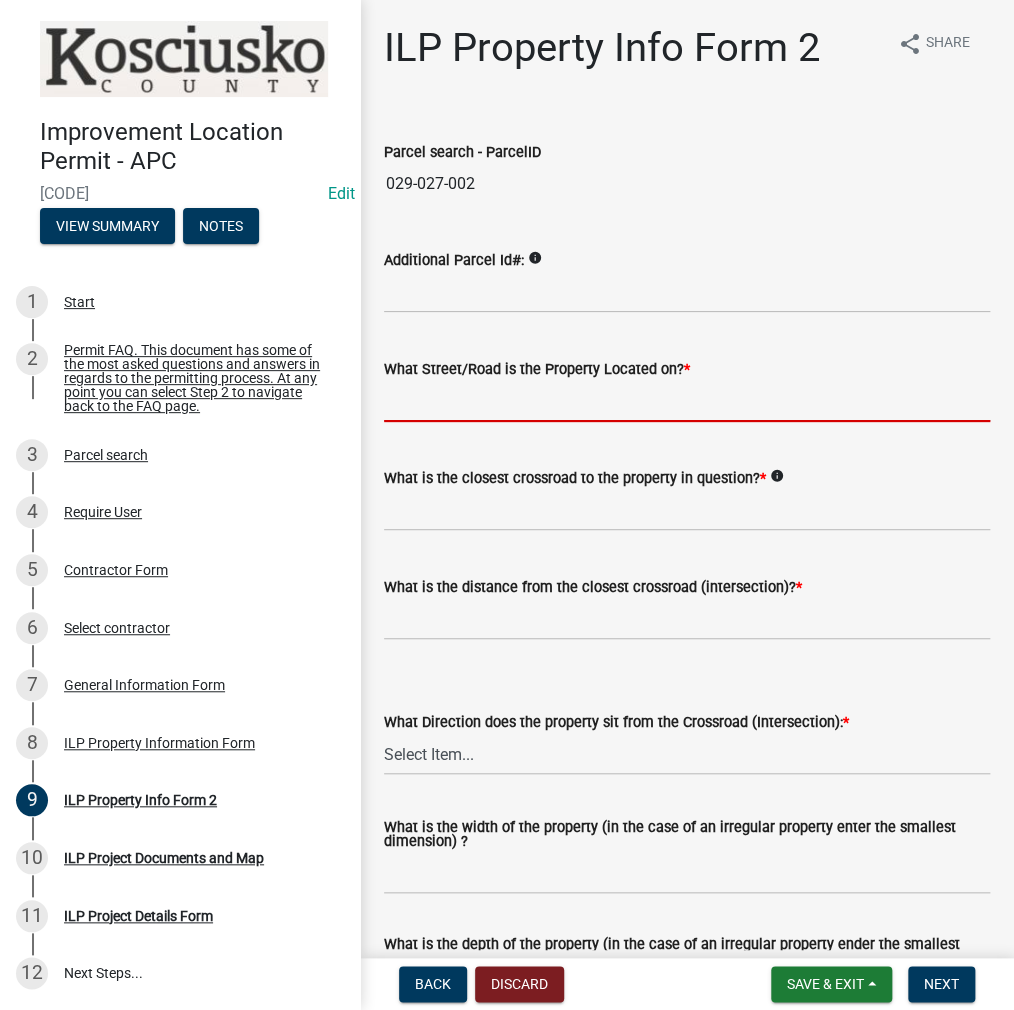 click on "What Street/Road is the Property Located on?  *" at bounding box center (687, 401) 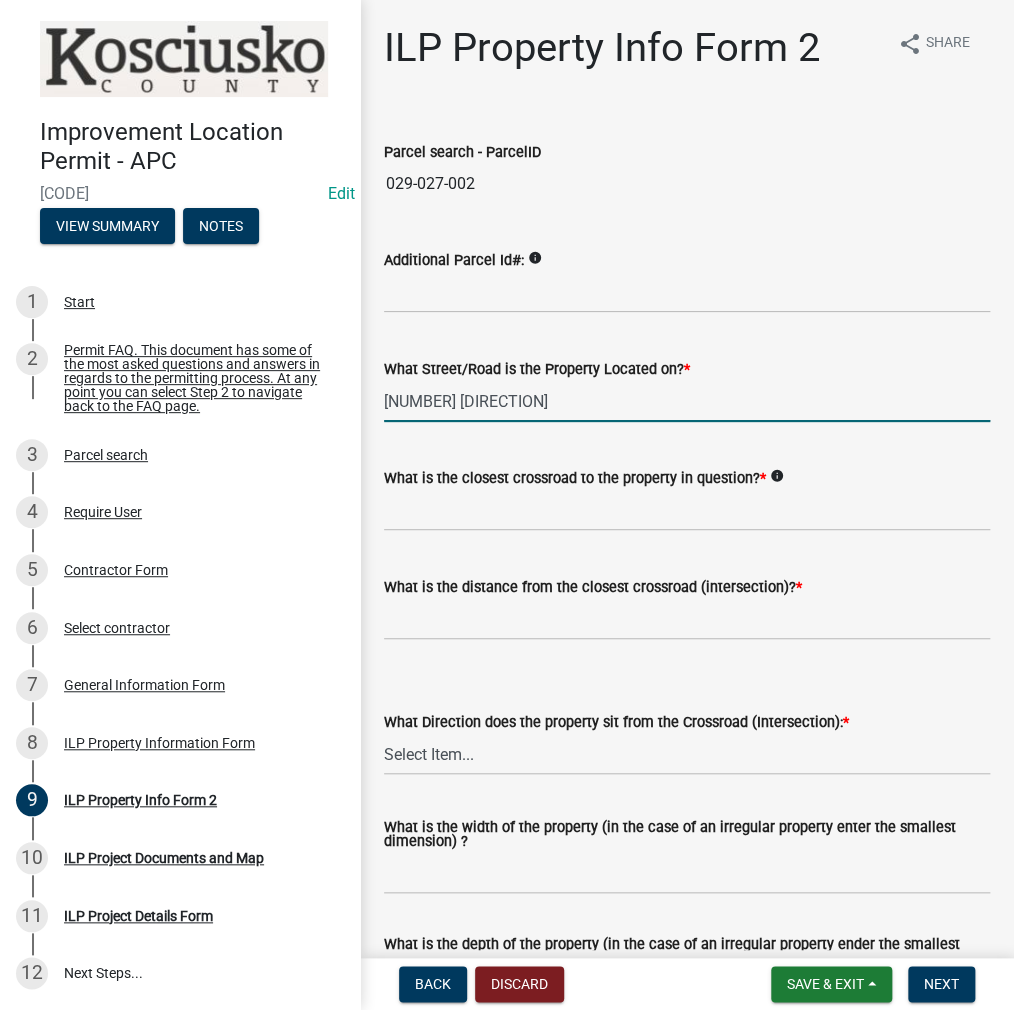 type on "[NUMBER] [DIRECTION]" 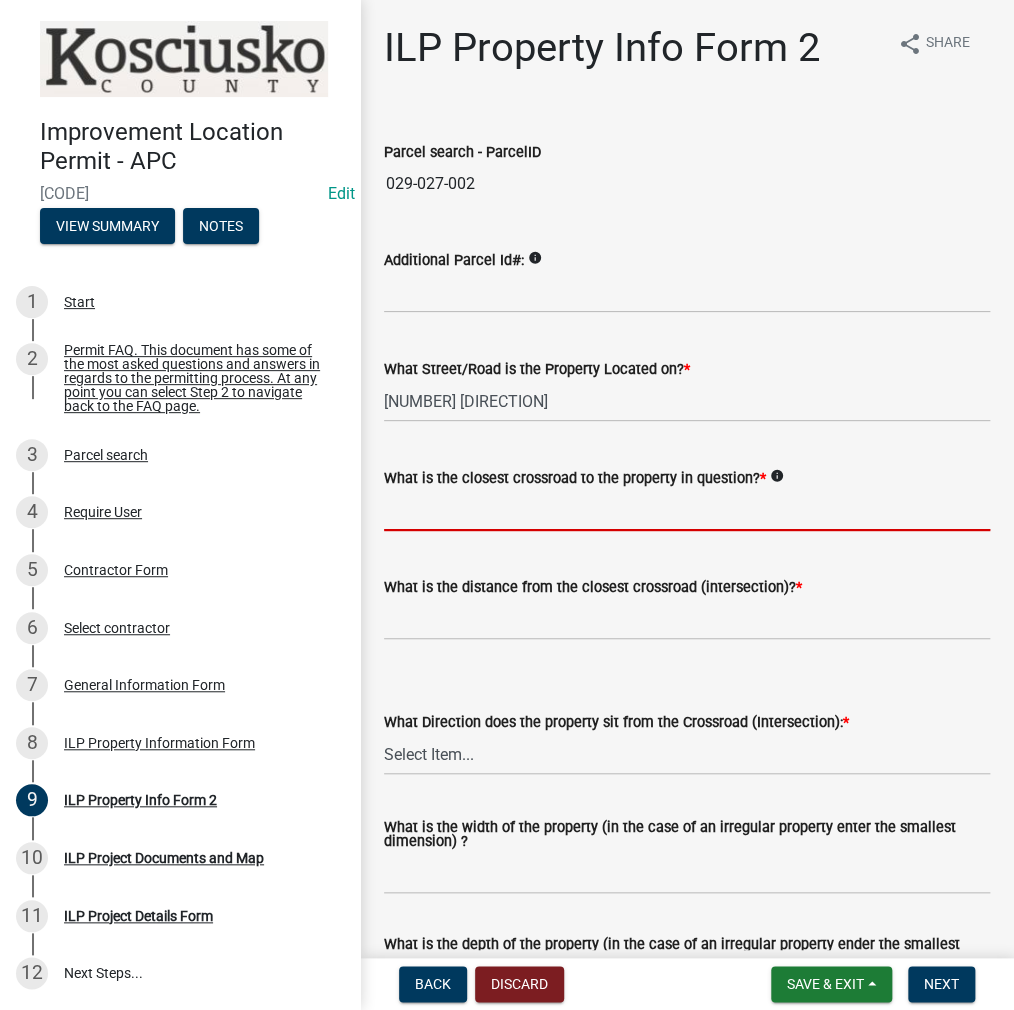 click on "What is the closest crossroad to the property in question?  *" at bounding box center [687, 510] 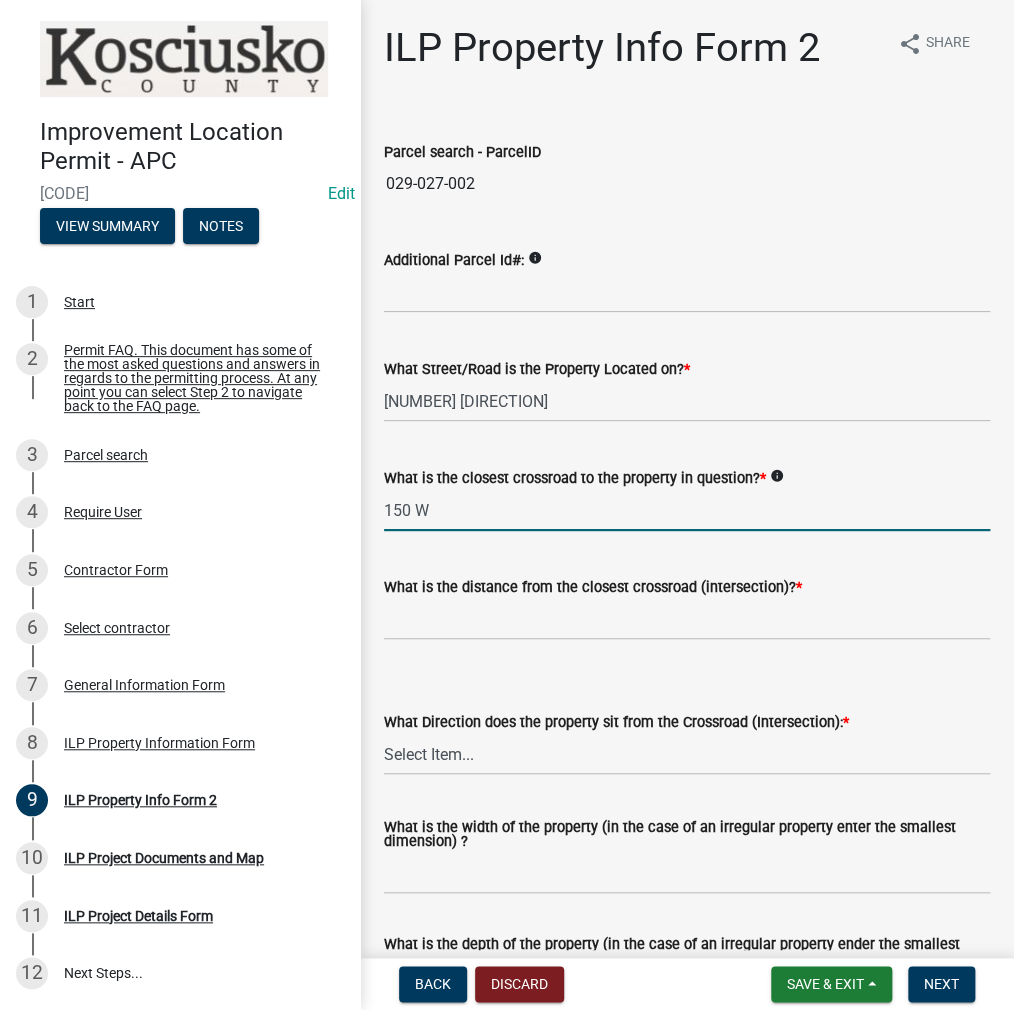 type on "150 W" 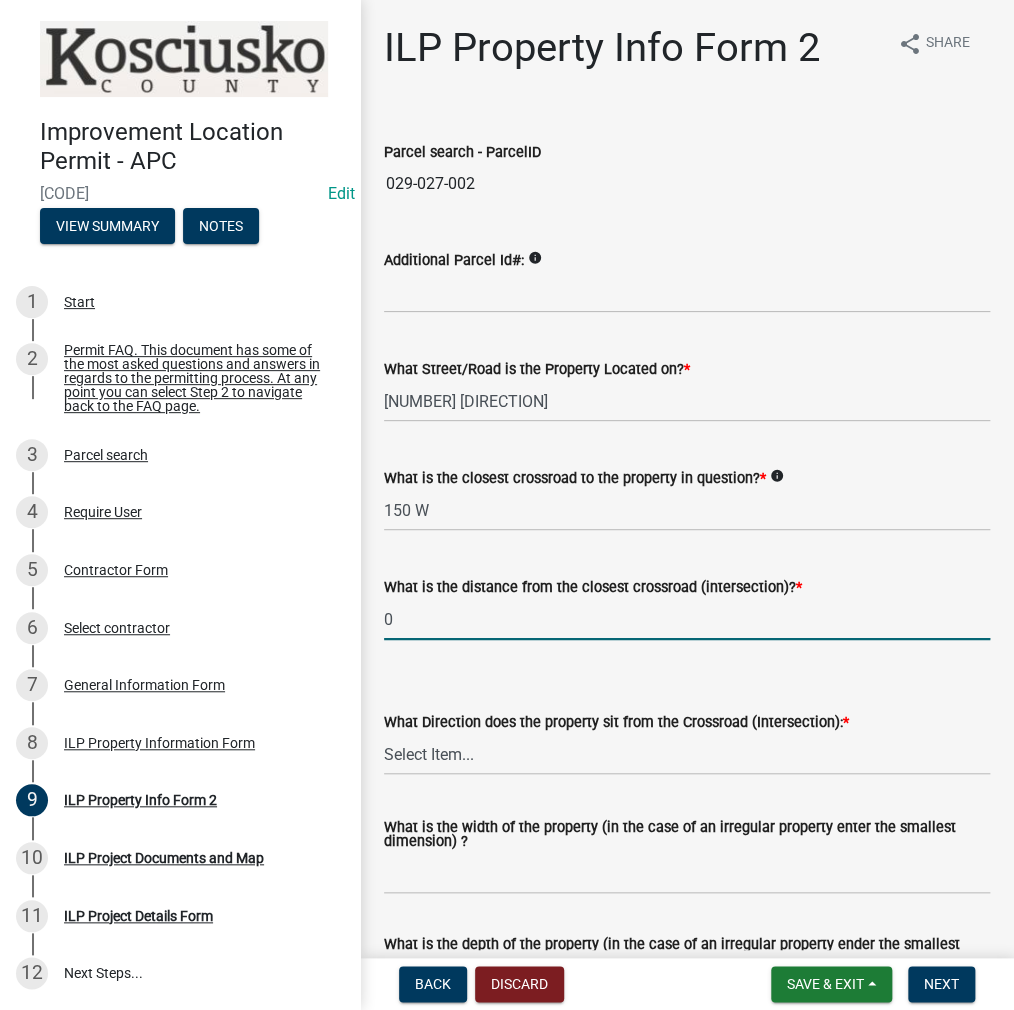 type on "0" 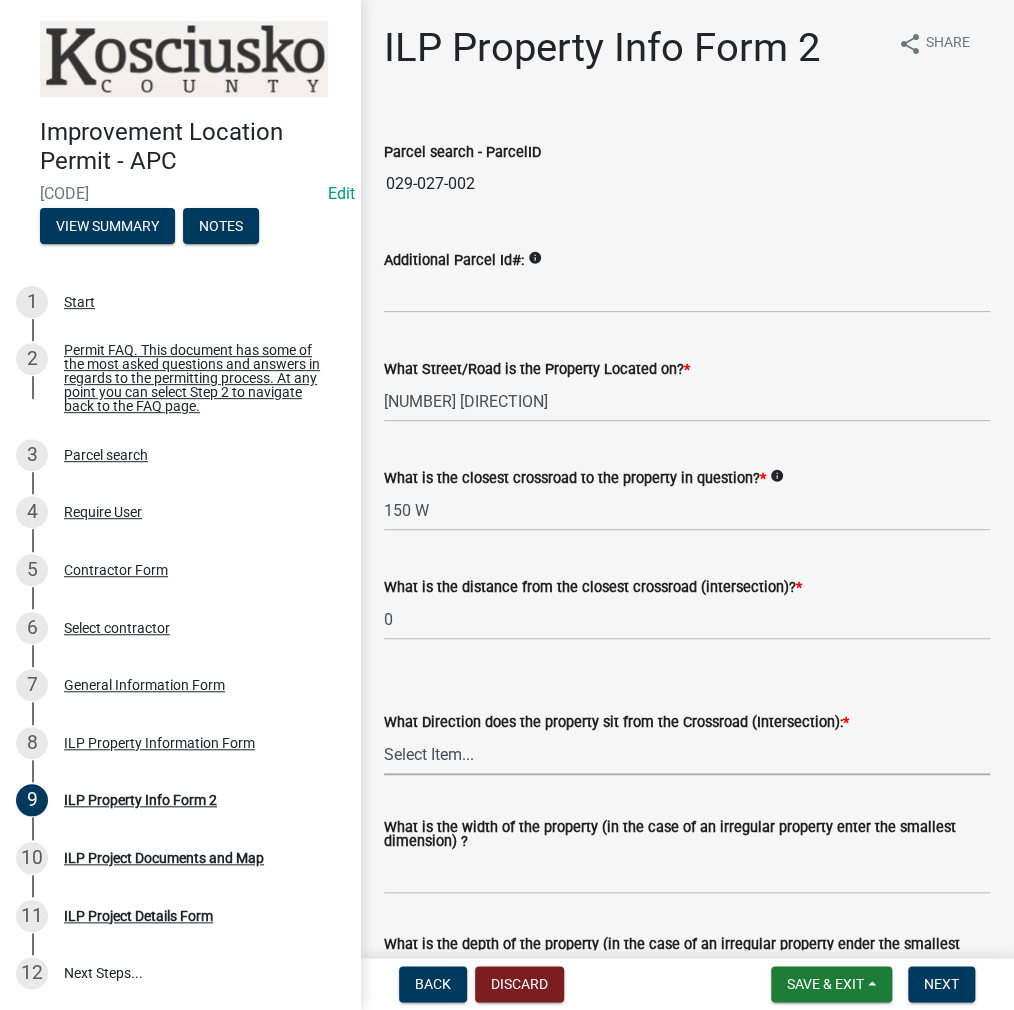 click on "Select Item...   N   NE   NW   S   SE   SW   E   W" at bounding box center [687, 754] 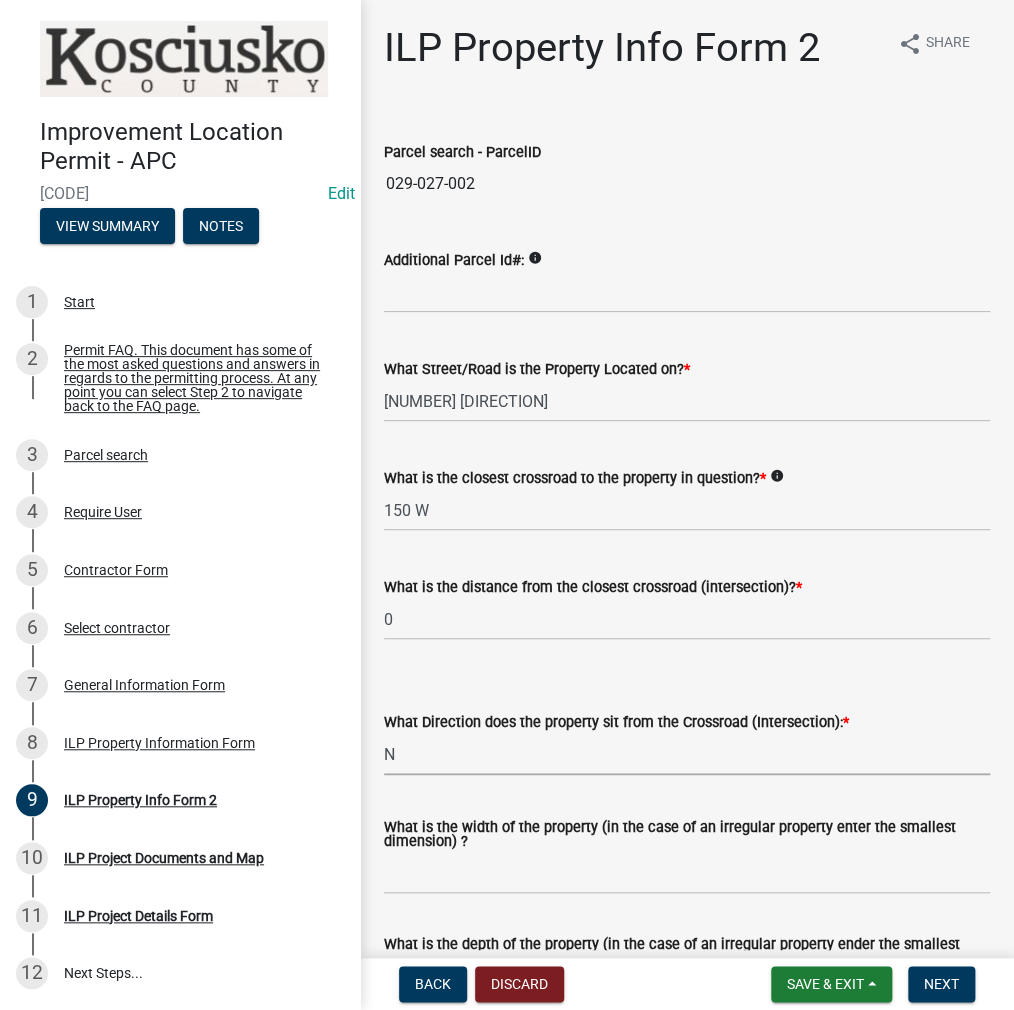 click on "Select Item...   N   NE   NW   S   SE   SW   E   W" at bounding box center [687, 754] 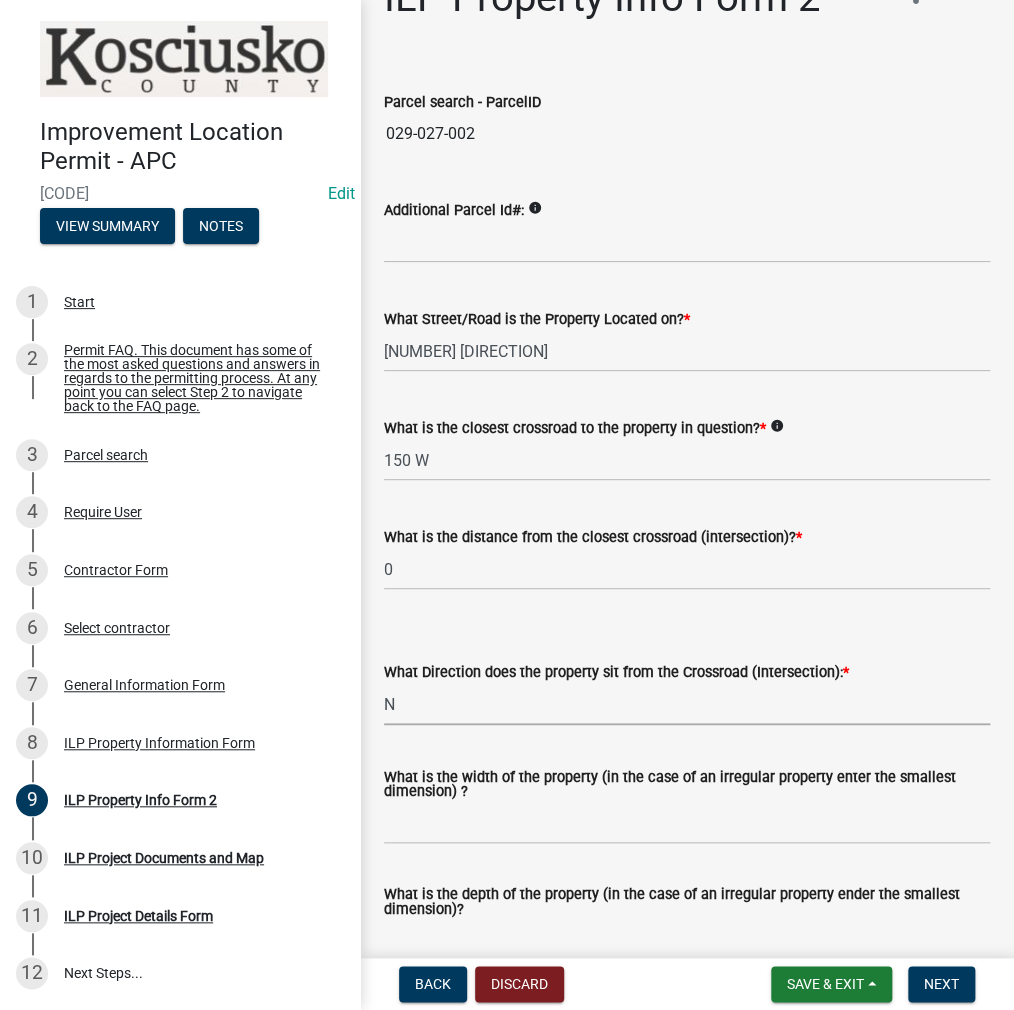 scroll, scrollTop: 300, scrollLeft: 0, axis: vertical 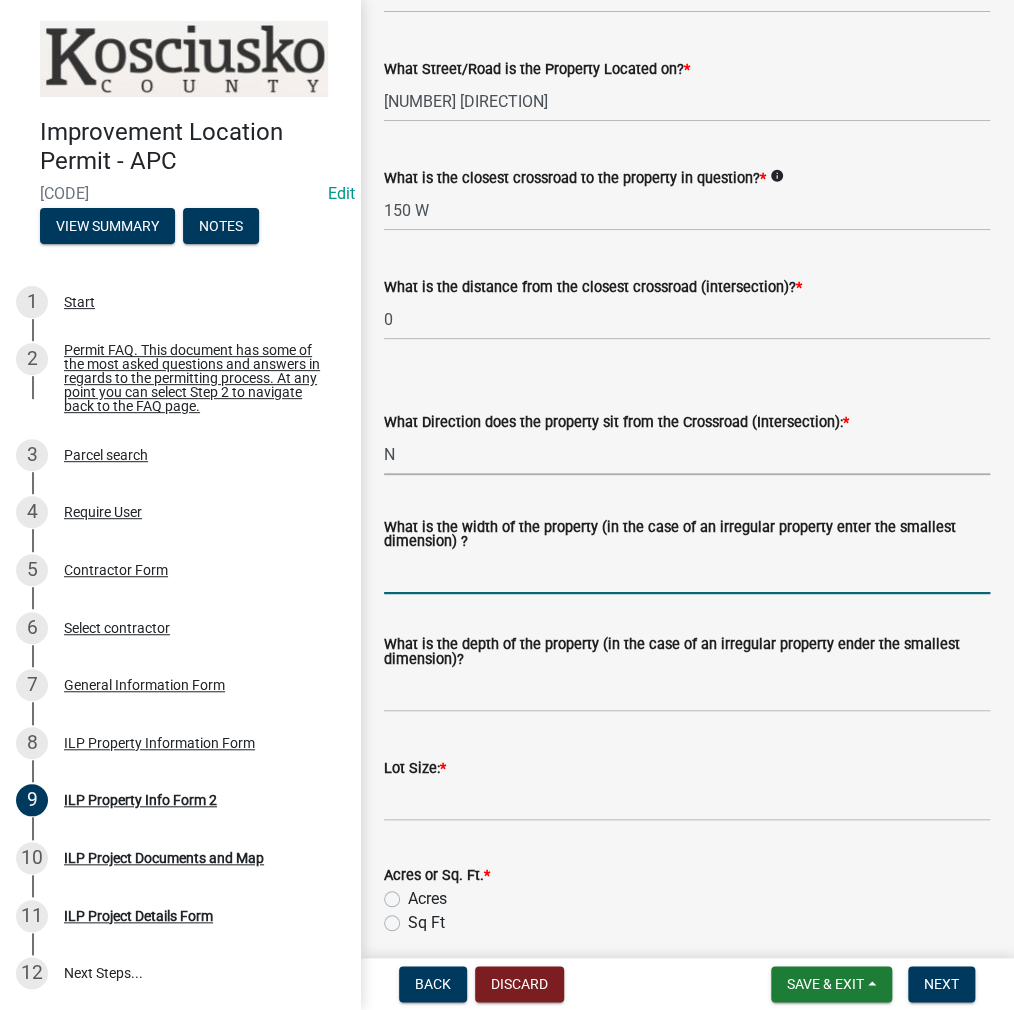 click on "What is the width of the property (in the case of an irregular property enter the smallest dimension) ?" at bounding box center [687, 573] 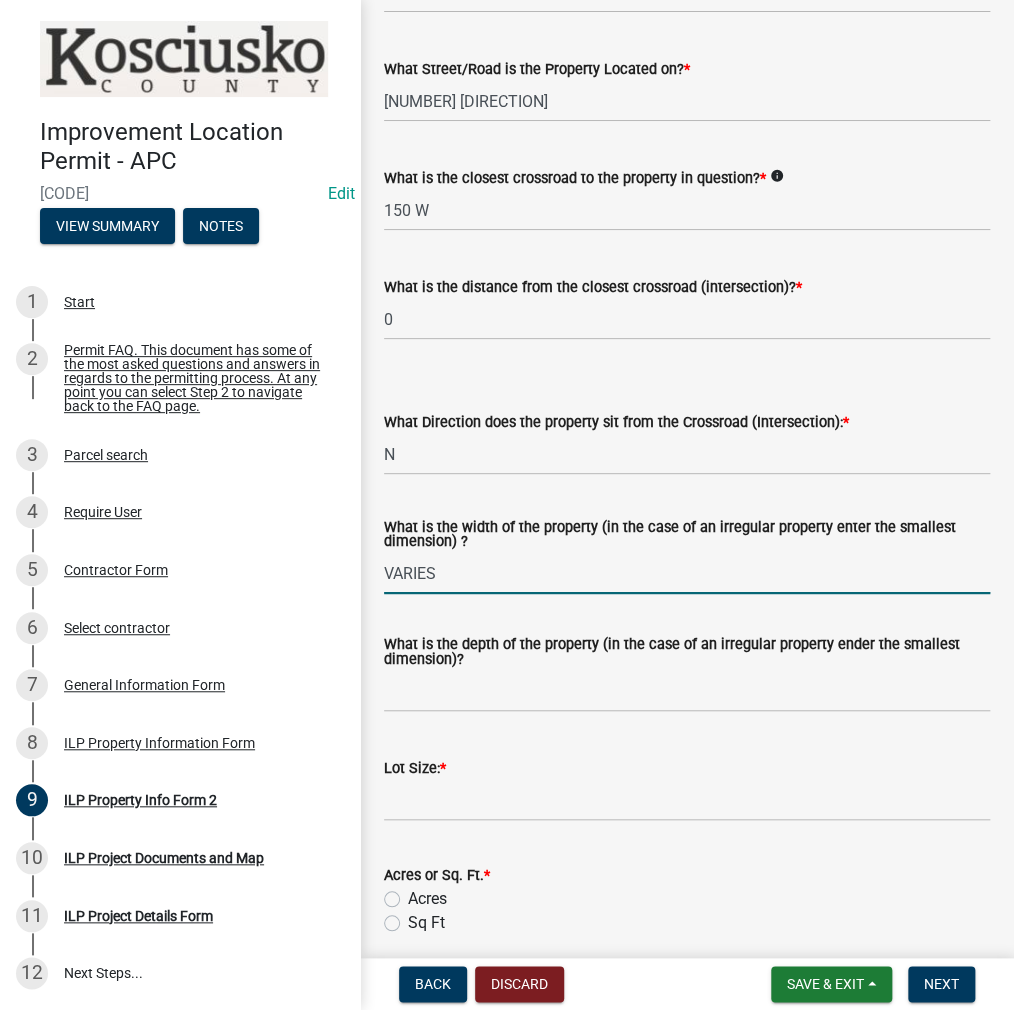 type on "VARIES" 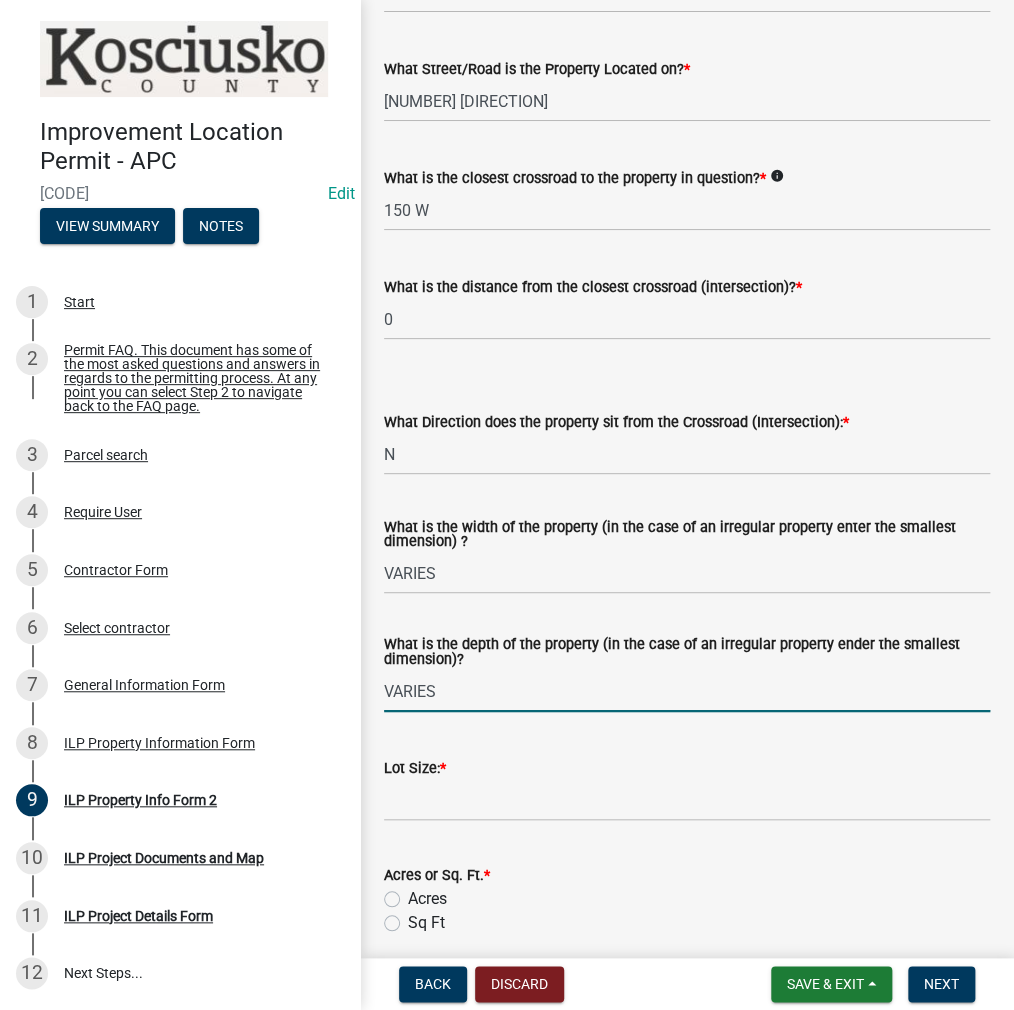 type on "VARIES" 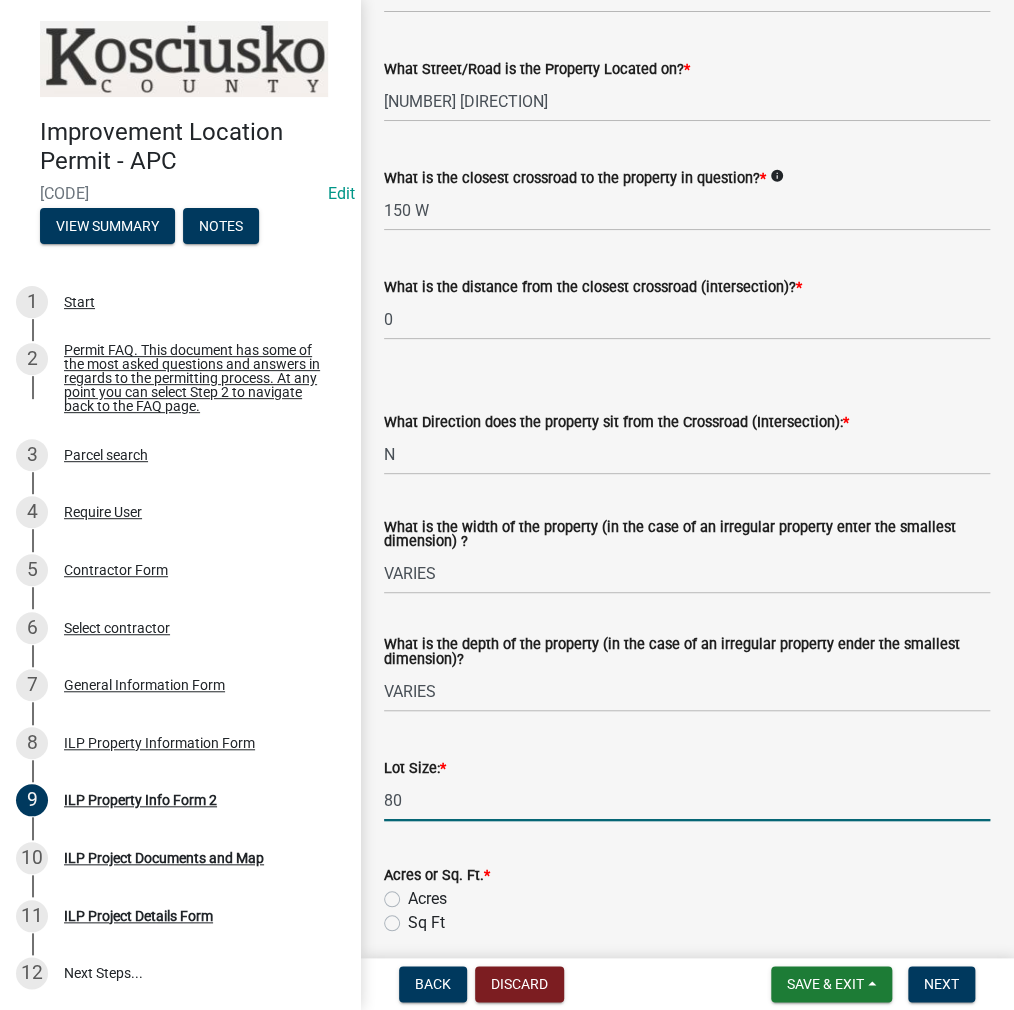 type on "80" 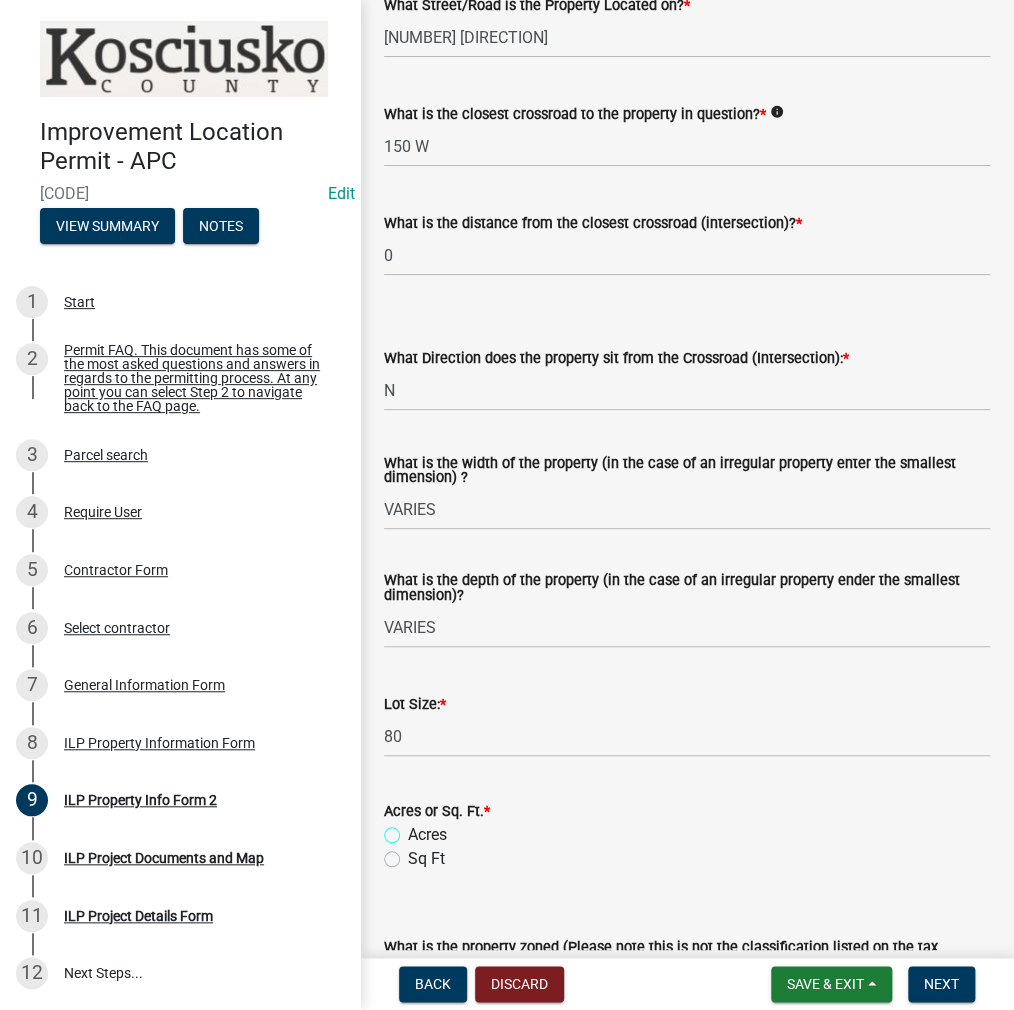 scroll, scrollTop: 600, scrollLeft: 0, axis: vertical 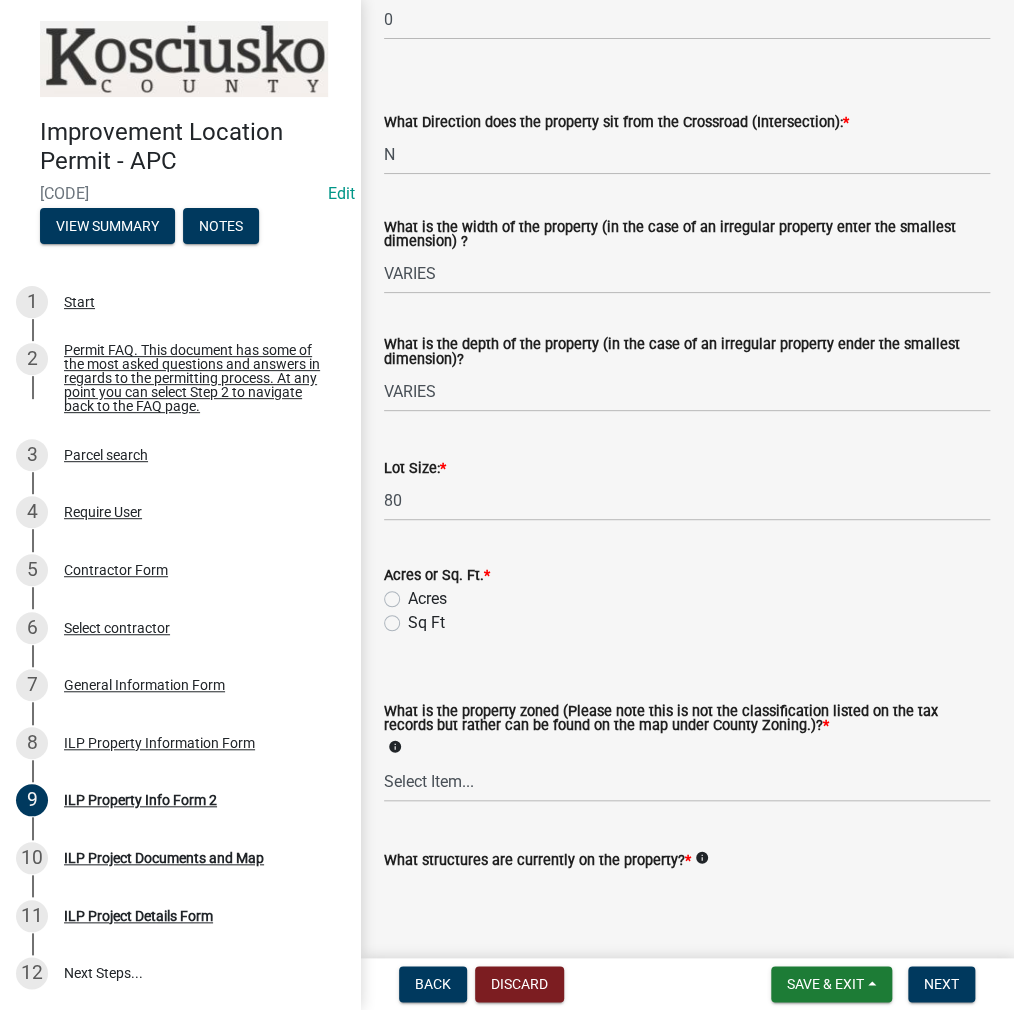 click on "Acres" 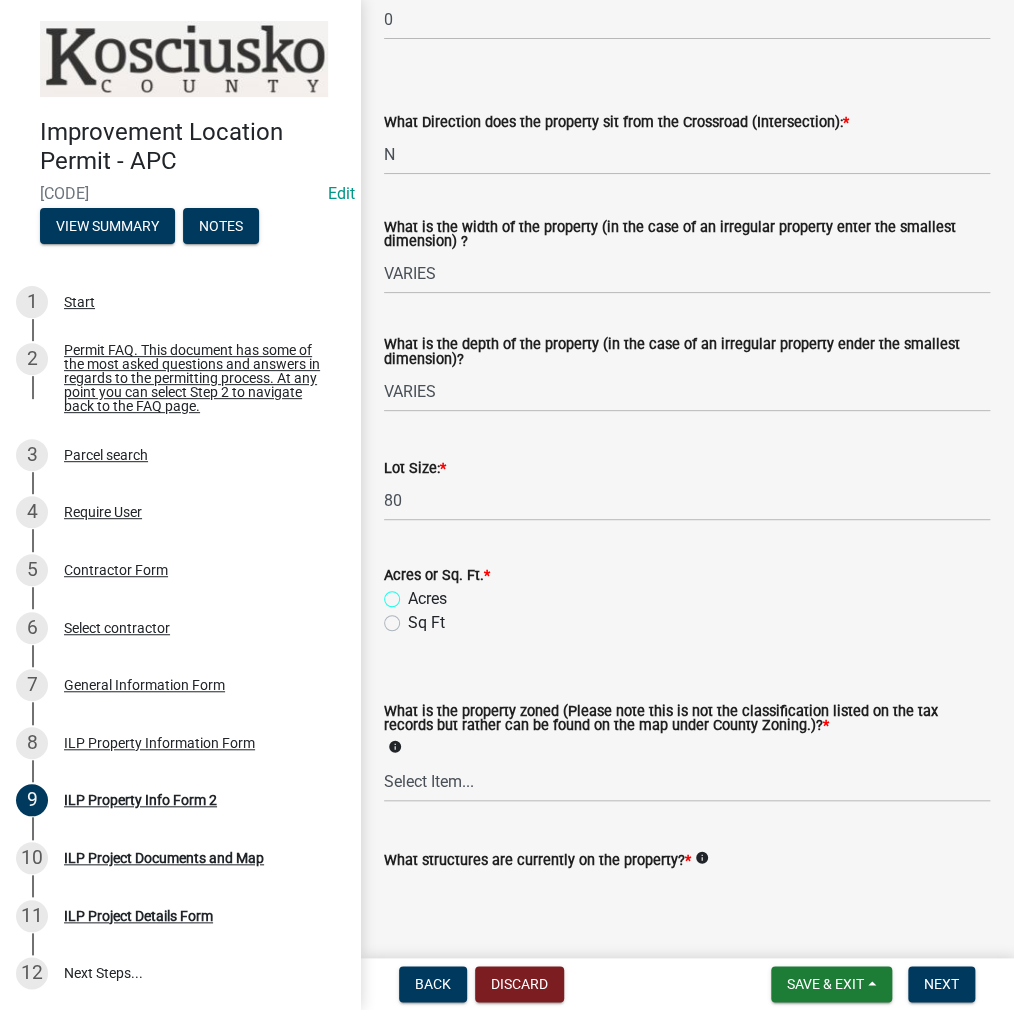 click on "Acres" at bounding box center [414, 593] 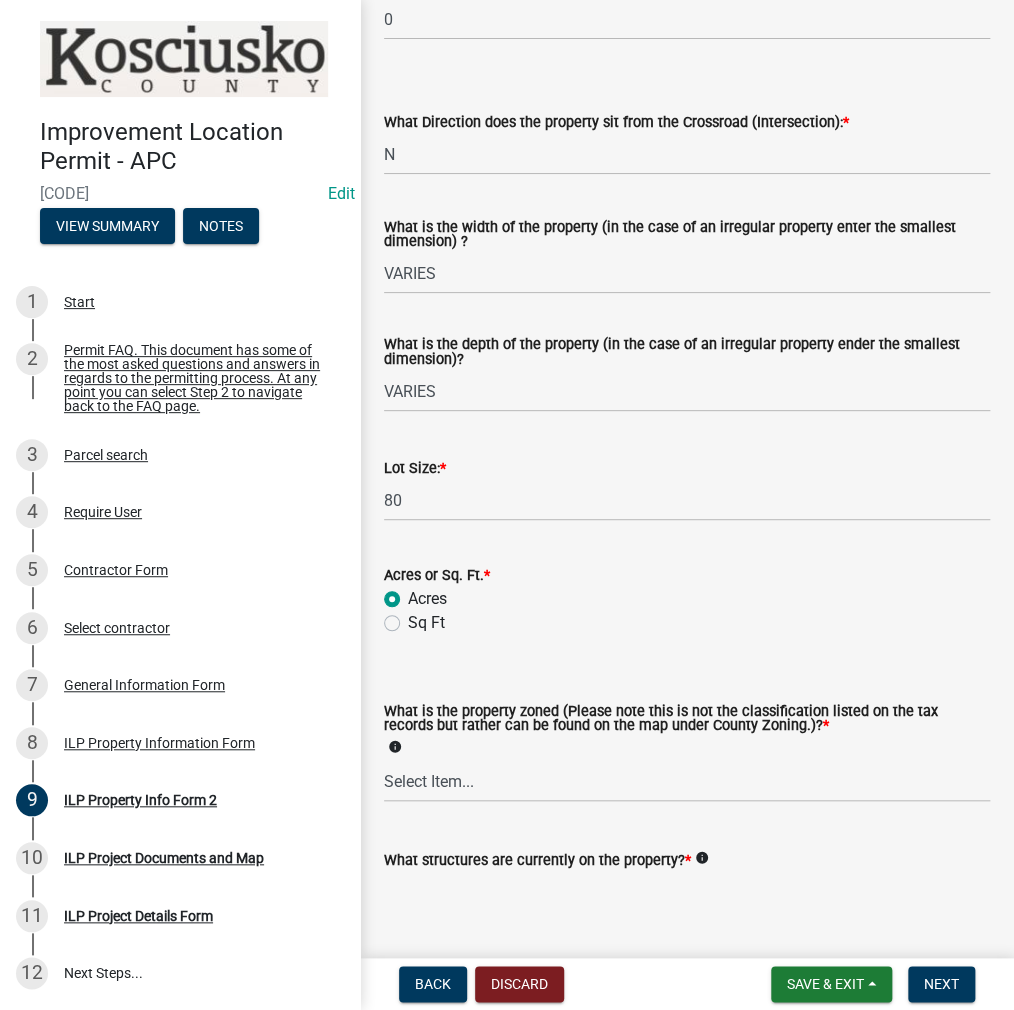 radio on "true" 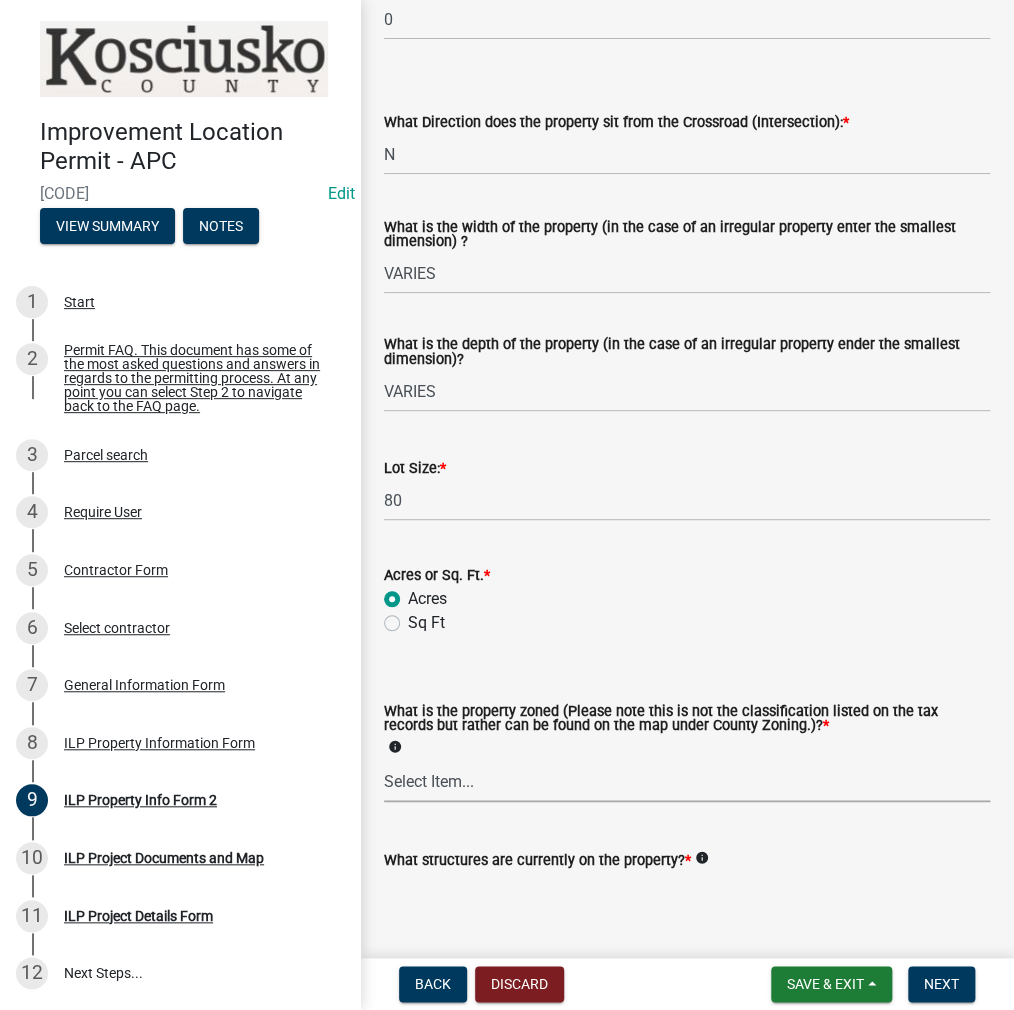 click on "Select Item...   Agricultural   Agricultural 2   Commercial   Environmental   Industrial 1   Industrial 2   Industrial 3   Public Use   Residential" at bounding box center (687, 781) 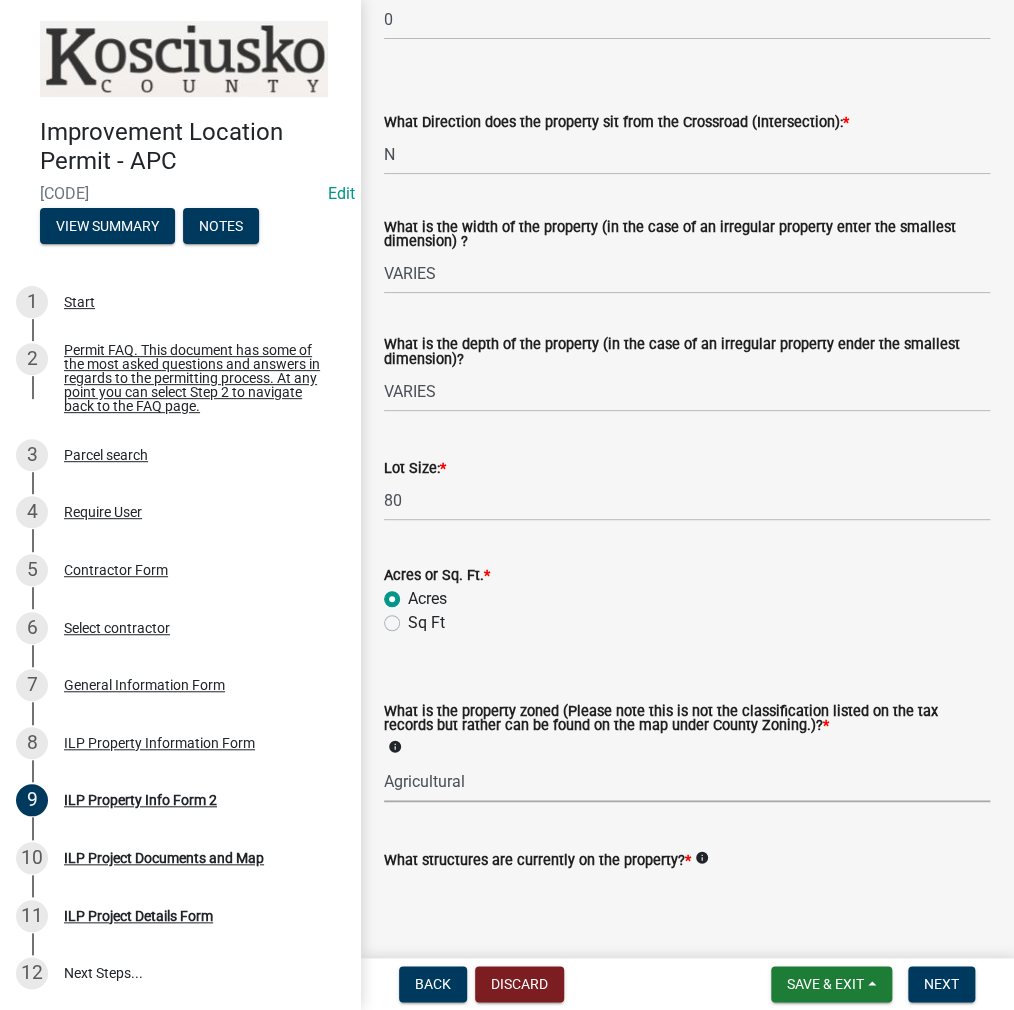 click on "Select Item...   Agricultural   Agricultural 2   Commercial   Environmental   Industrial 1   Industrial 2   Industrial 3   Public Use   Residential" at bounding box center (687, 781) 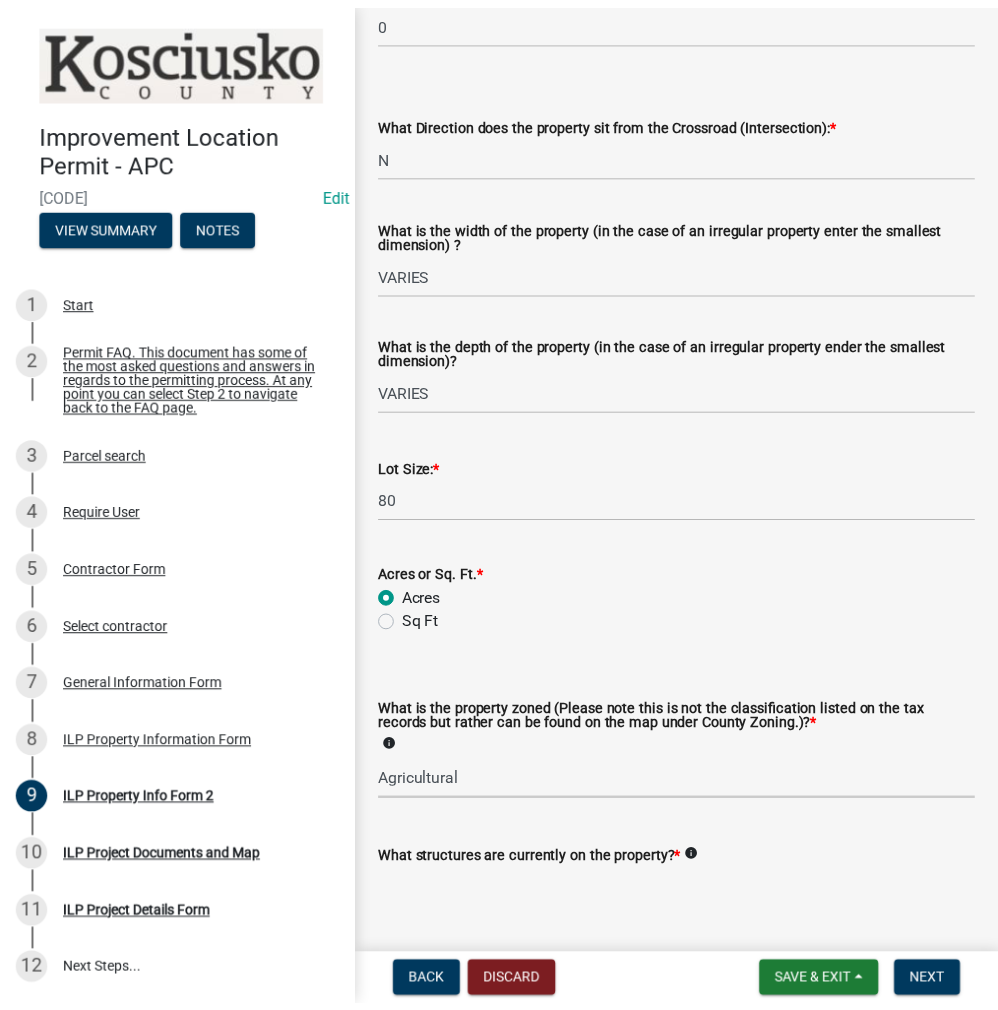 scroll, scrollTop: 710, scrollLeft: 0, axis: vertical 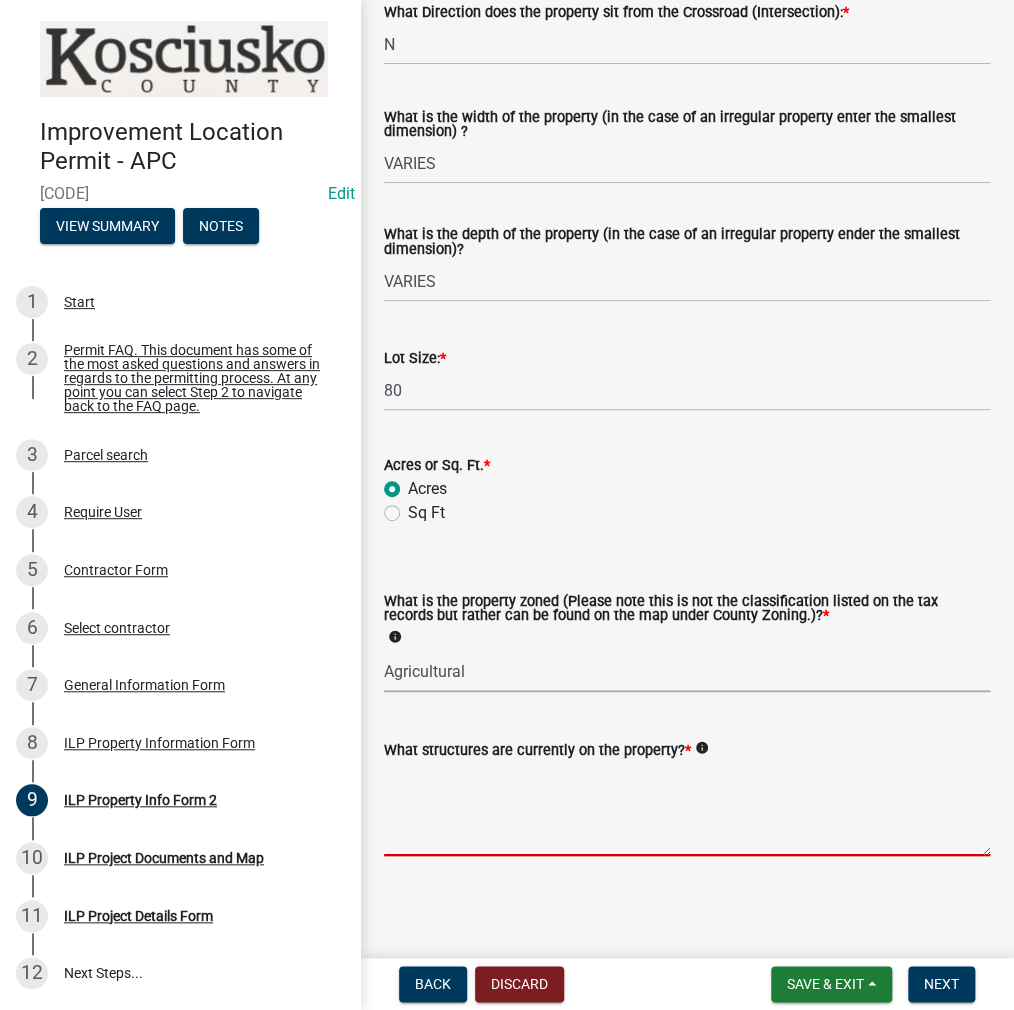 click on "What structures are currently on the property?  *" at bounding box center [687, 809] 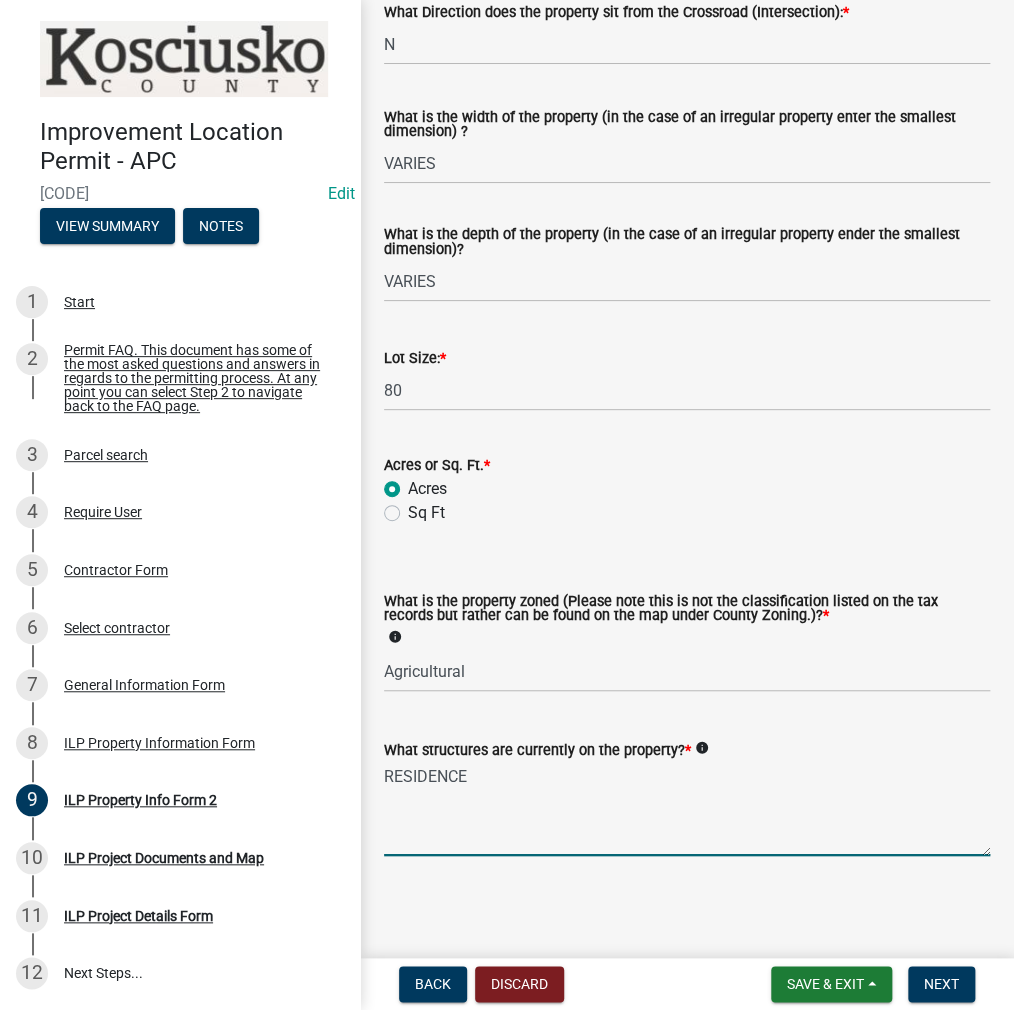 type on "RESIDENCE" 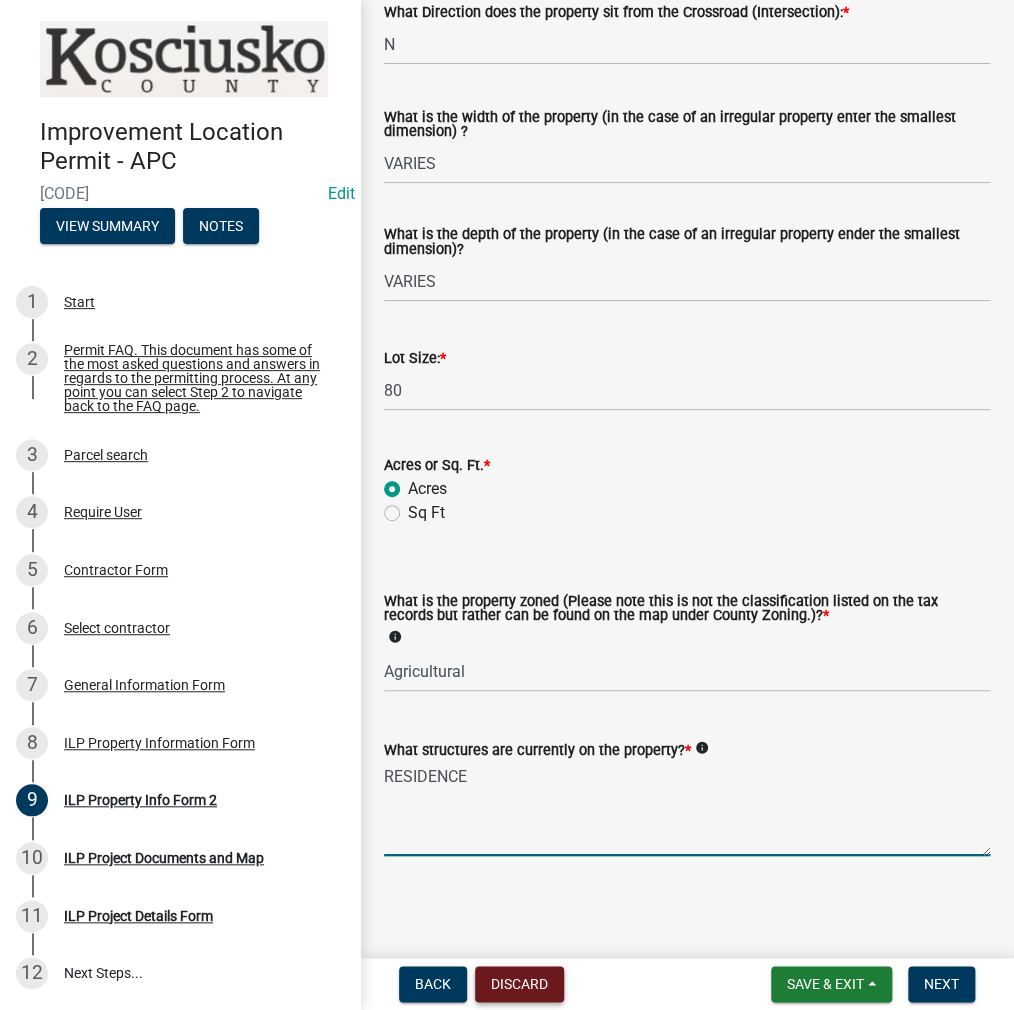 click on "Discard" at bounding box center [519, 984] 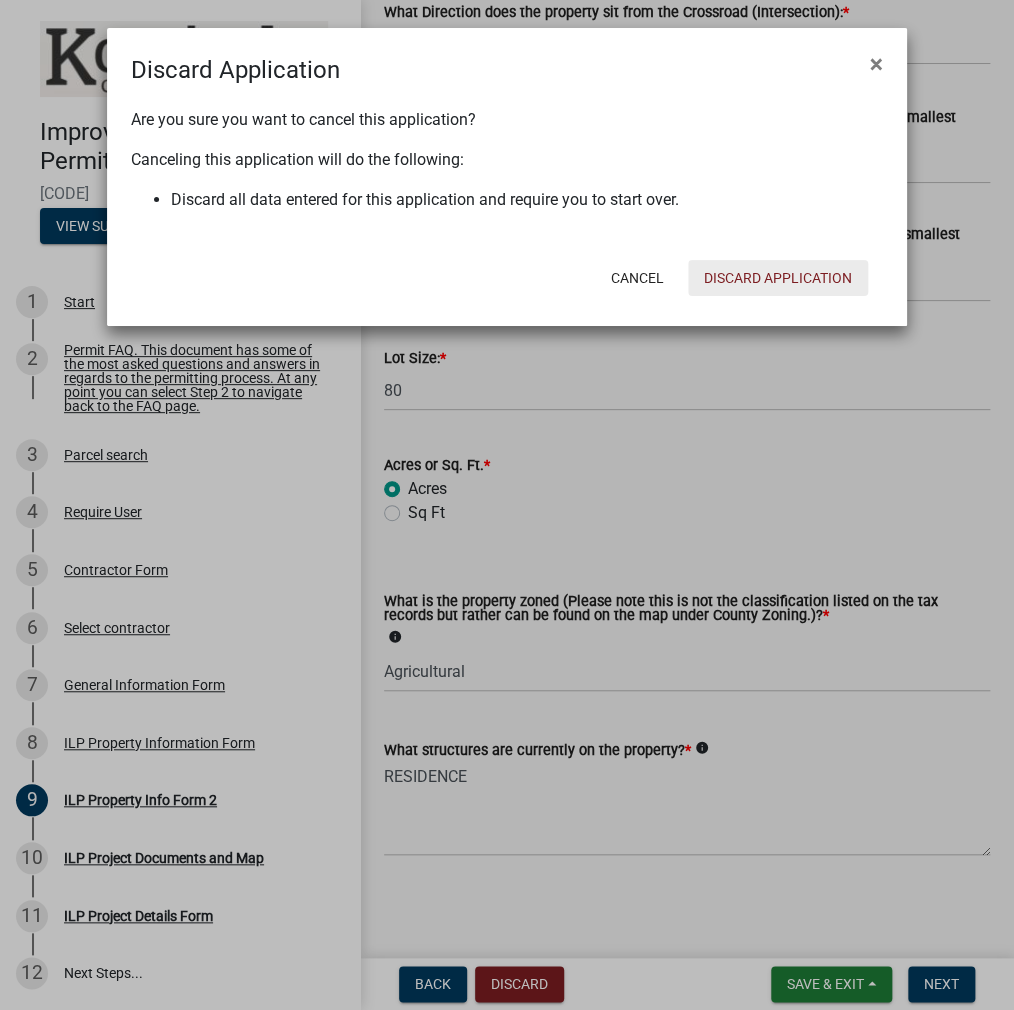 click on "Discard Application" 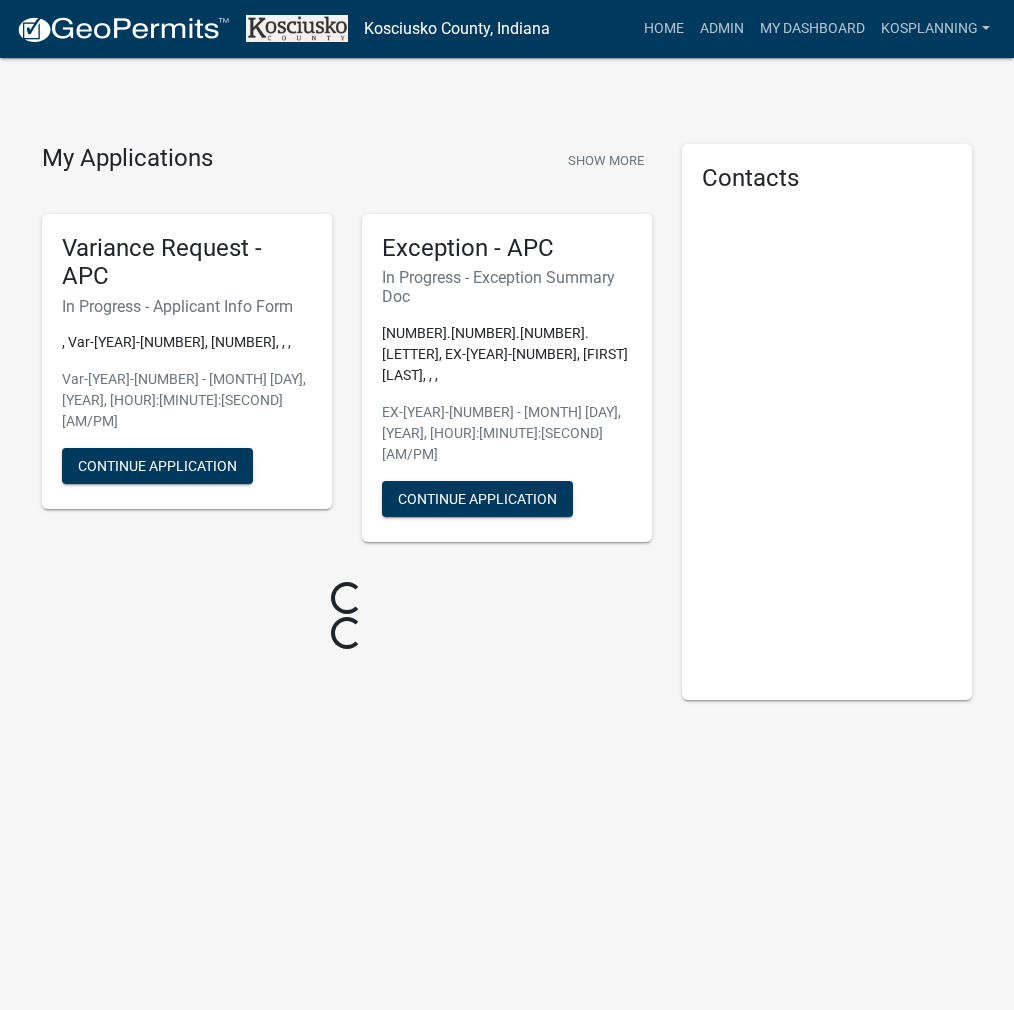 scroll, scrollTop: 0, scrollLeft: 0, axis: both 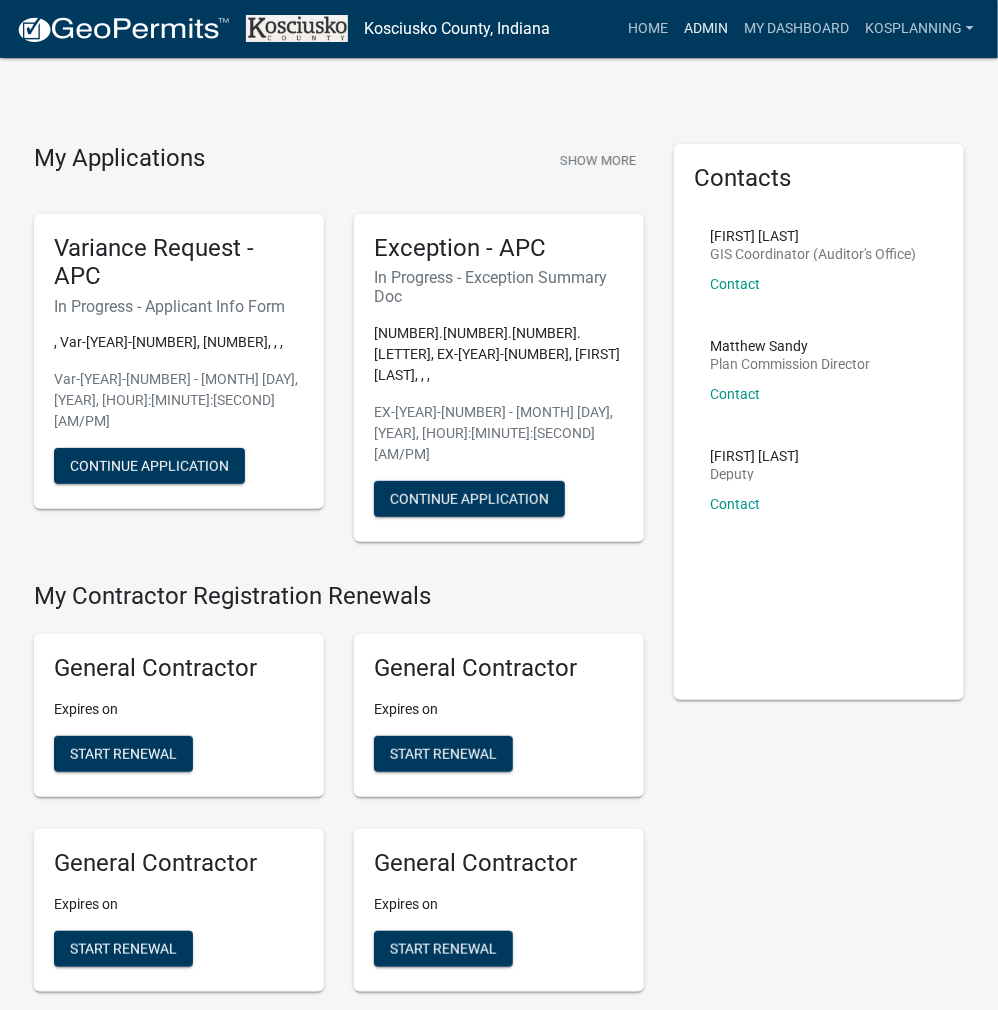 click on "Admin" at bounding box center [706, 29] 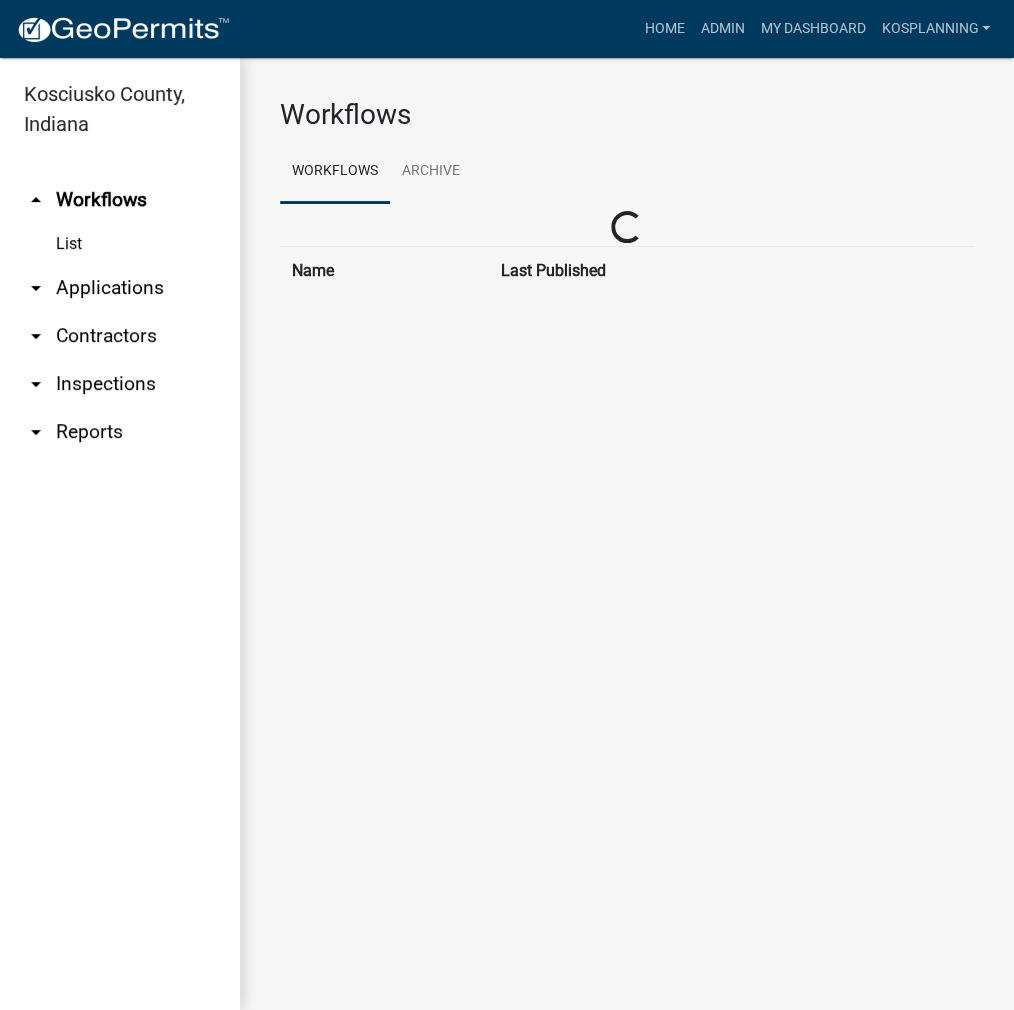click on "arrow_drop_down   Contractors" at bounding box center [120, 336] 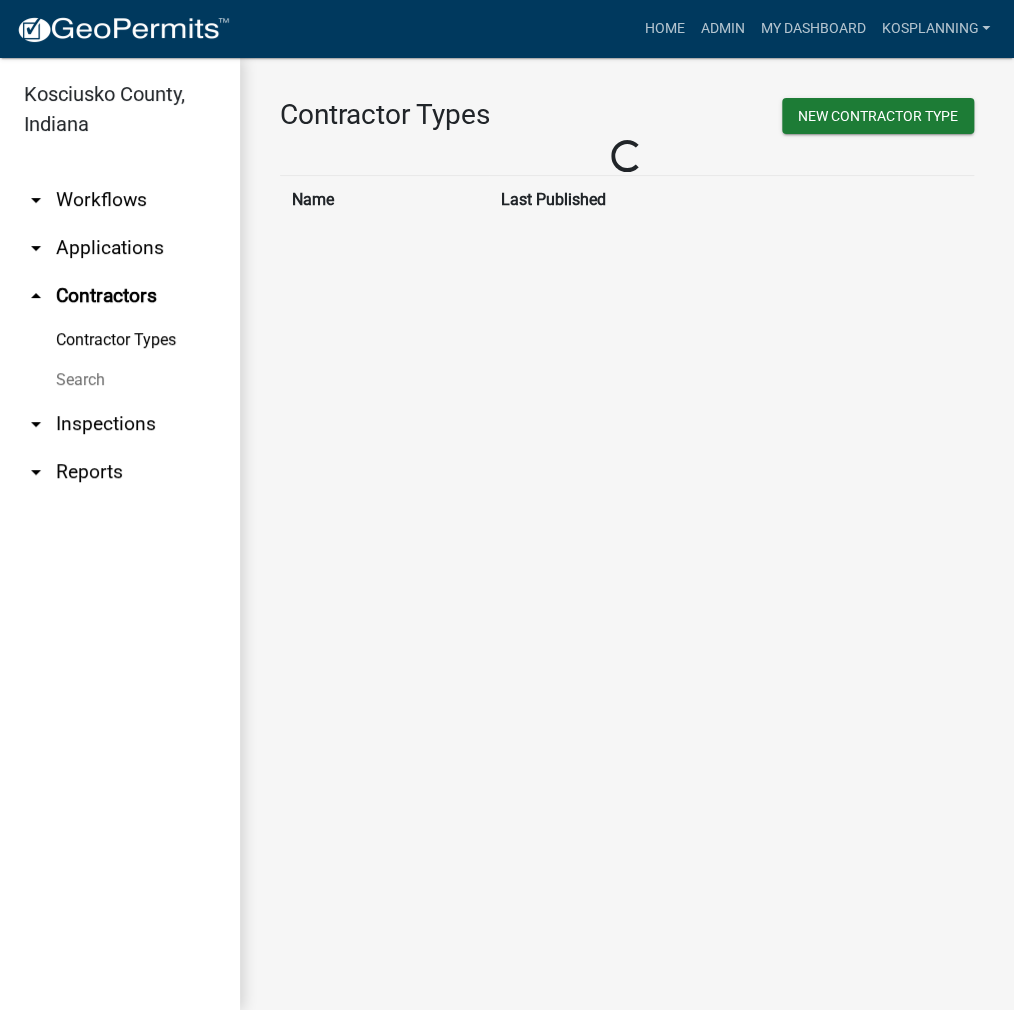 click on "arrow_drop_down   Applications" at bounding box center (120, 248) 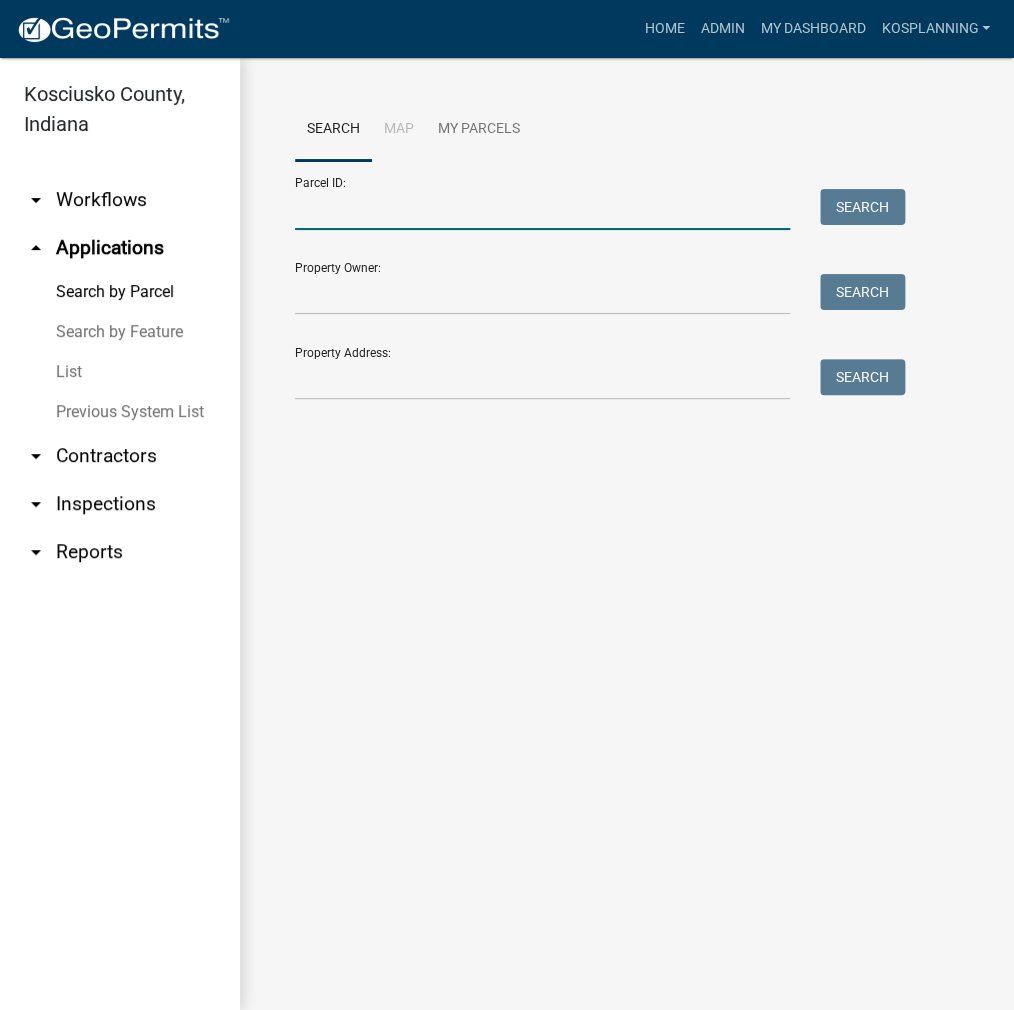 click on "Parcel ID:" at bounding box center (542, 209) 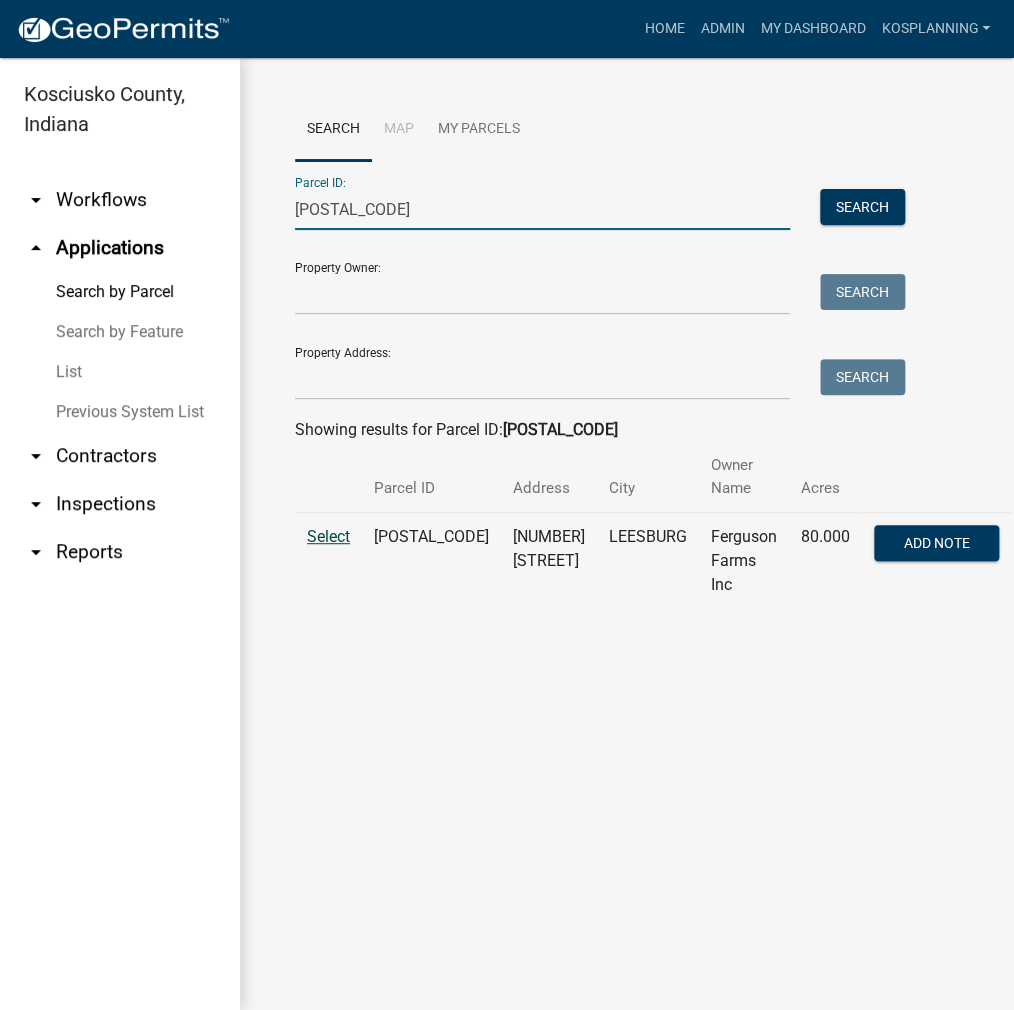 type on "029027002" 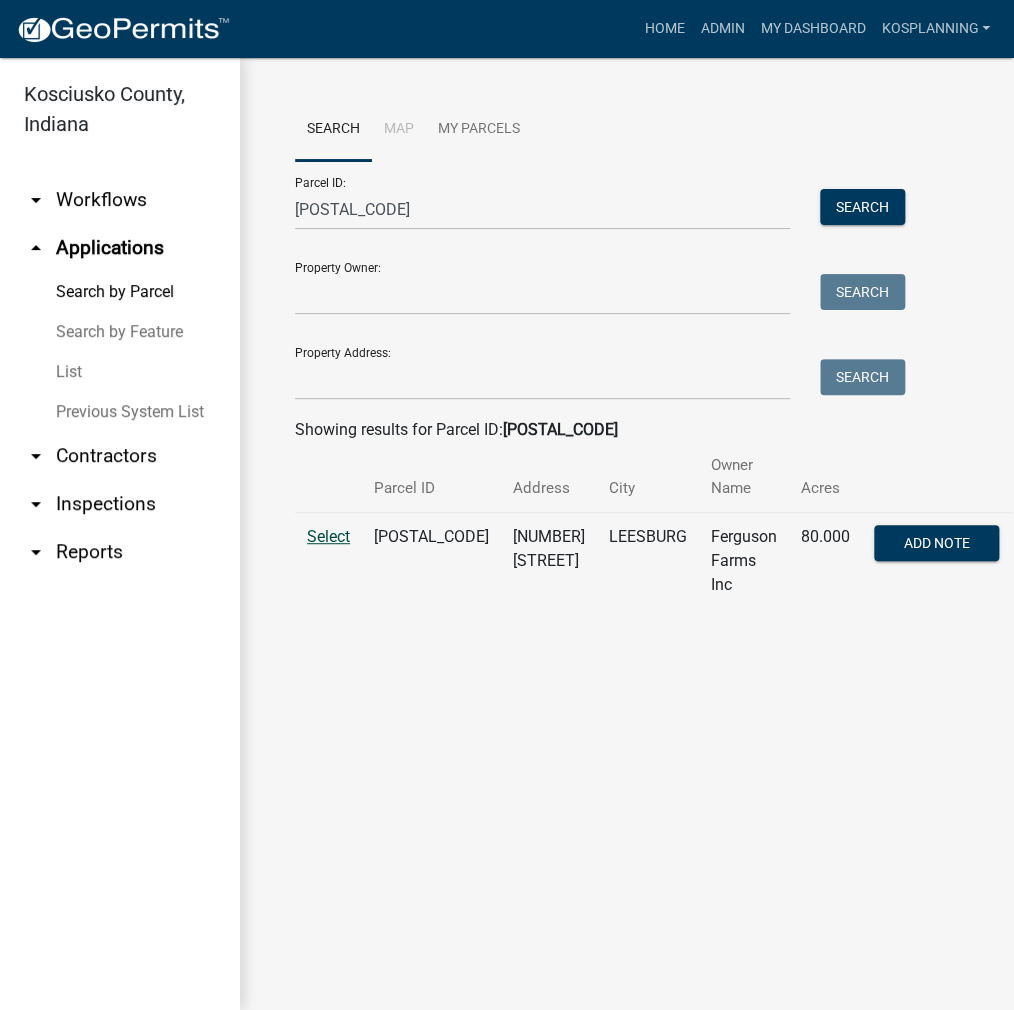 click on "Select" at bounding box center [328, 536] 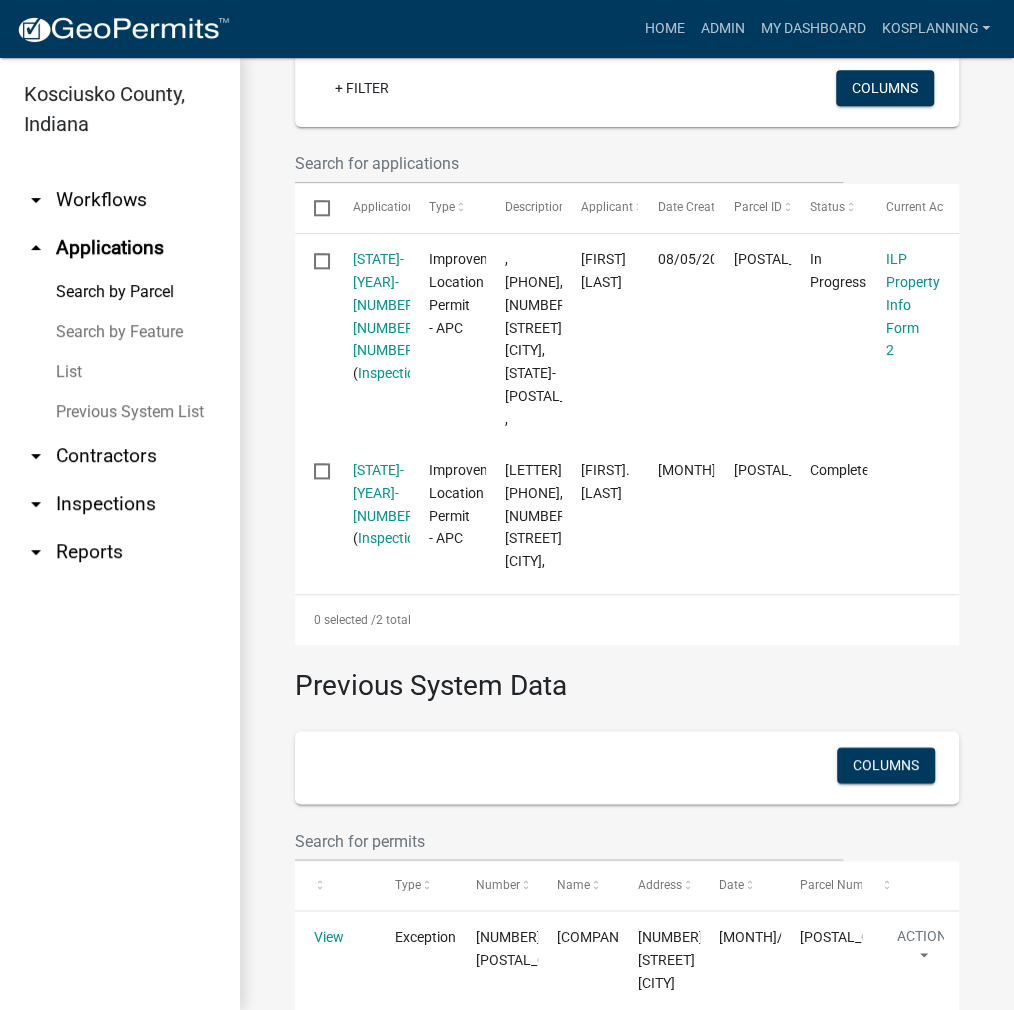 scroll, scrollTop: 700, scrollLeft: 0, axis: vertical 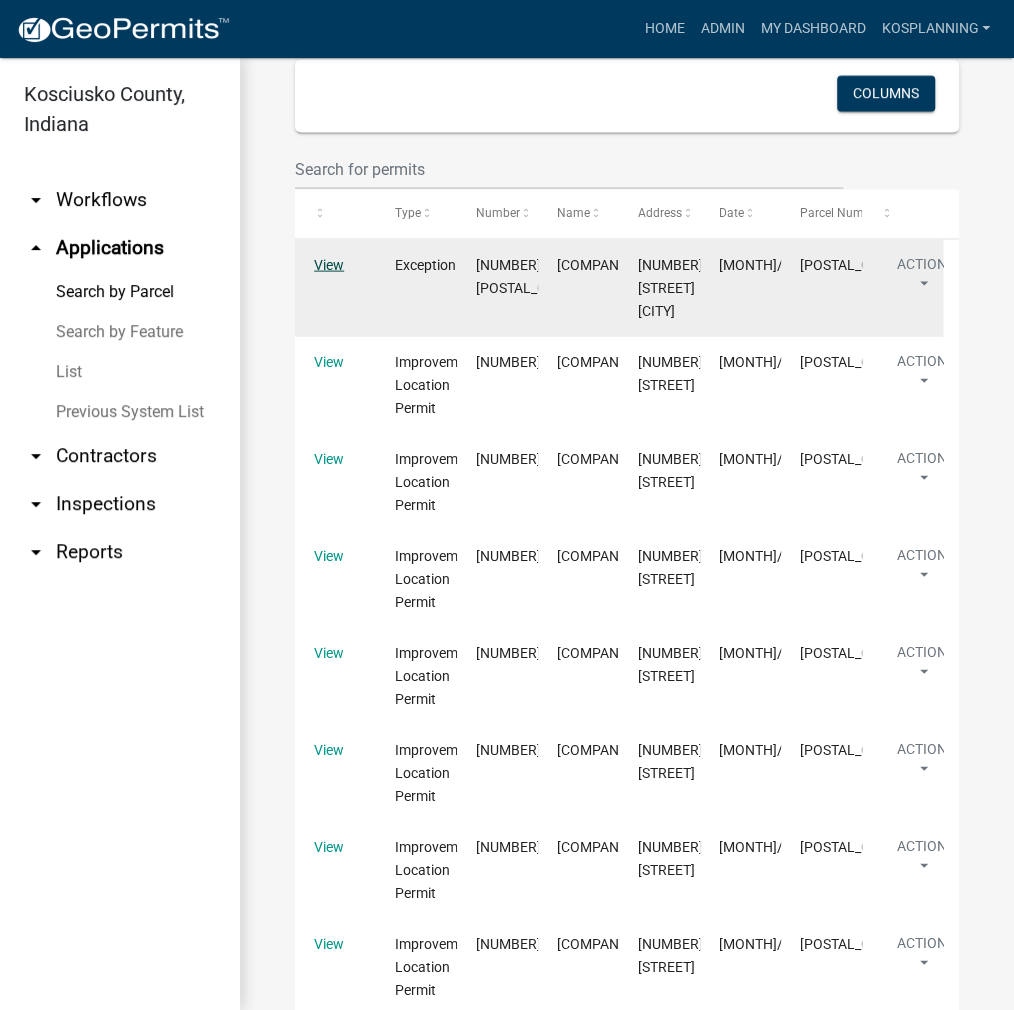click on "View" at bounding box center (329, 264) 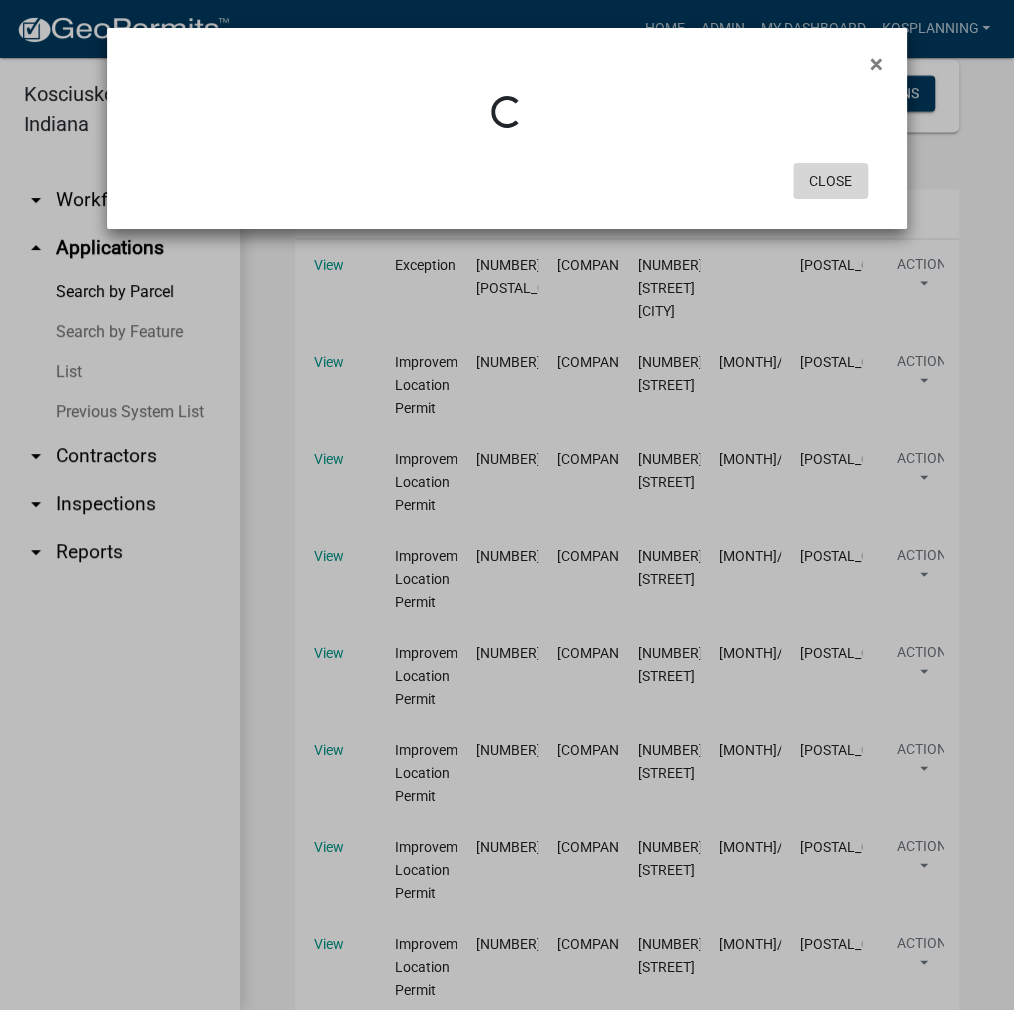 click on "Close" 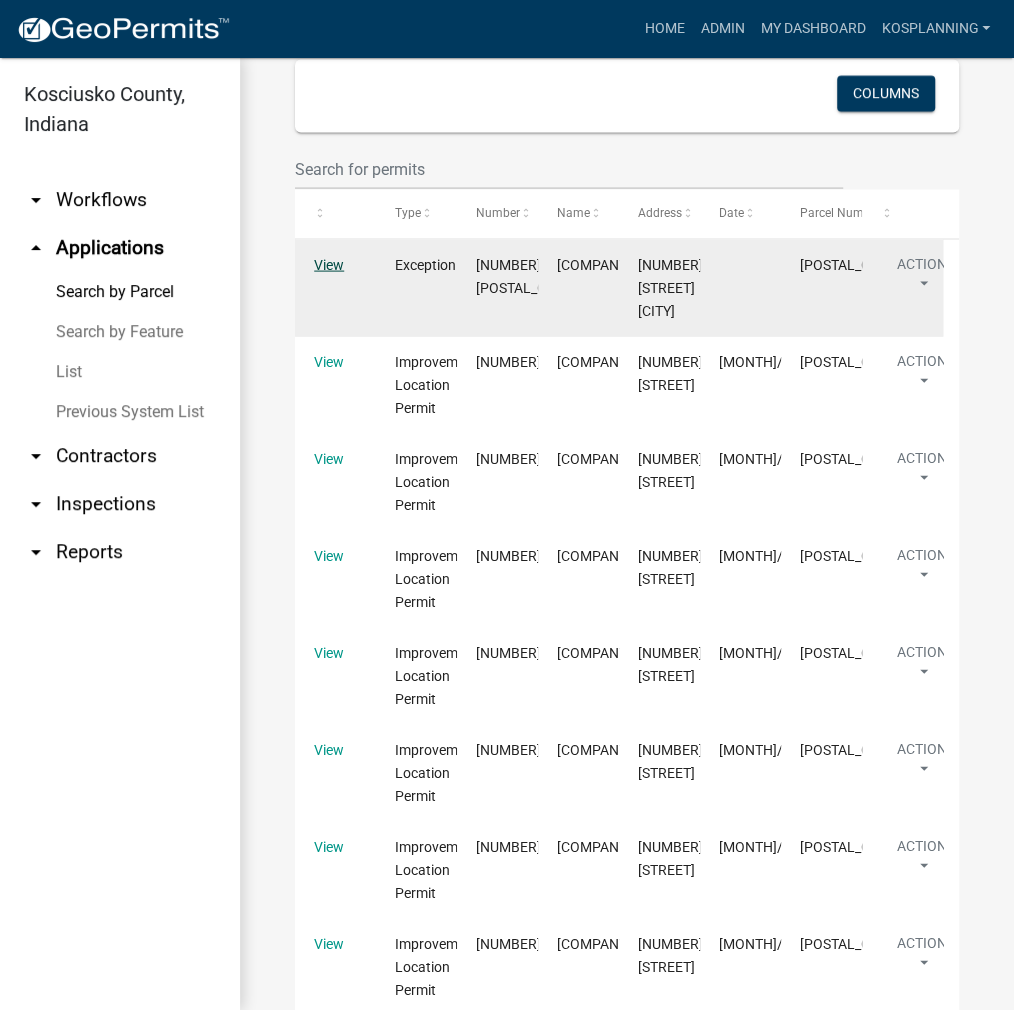 click on "View" at bounding box center (329, 264) 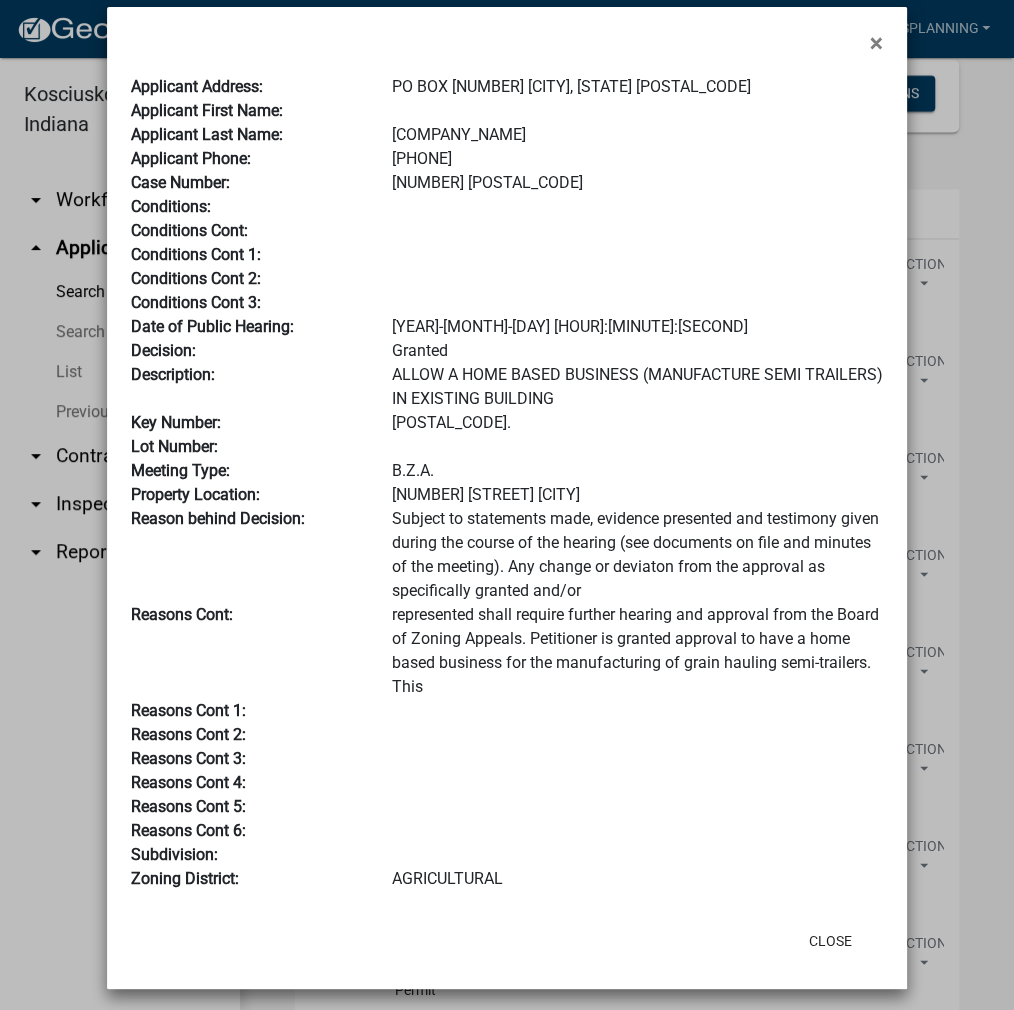 scroll, scrollTop: 28, scrollLeft: 0, axis: vertical 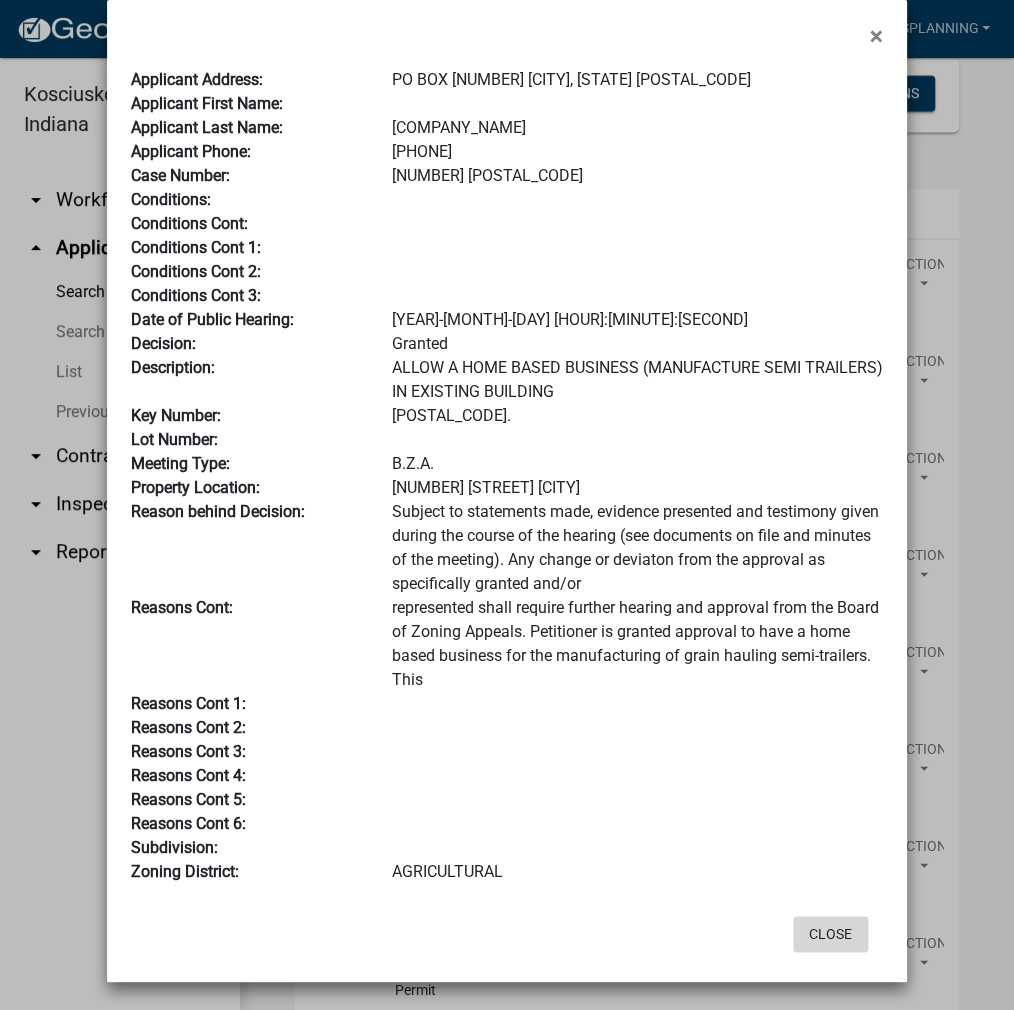 click on "Close" 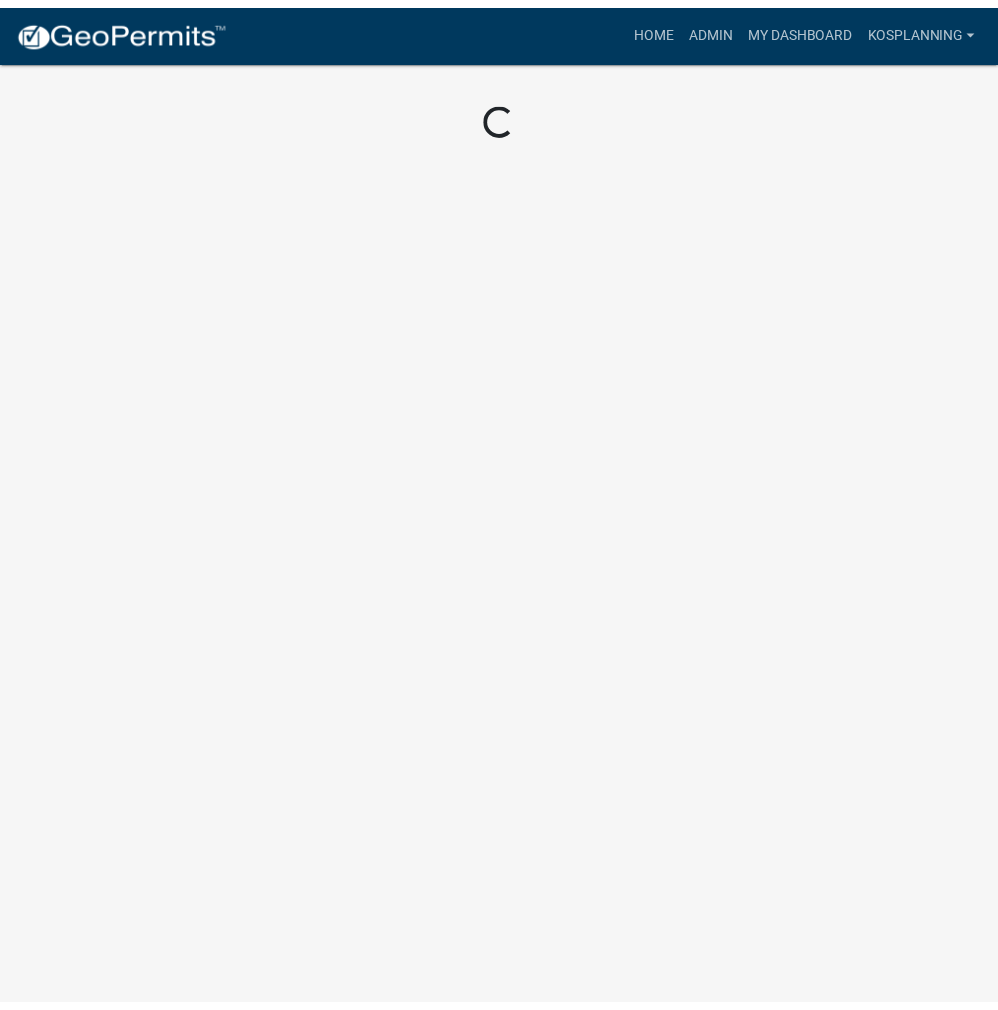 scroll, scrollTop: 0, scrollLeft: 0, axis: both 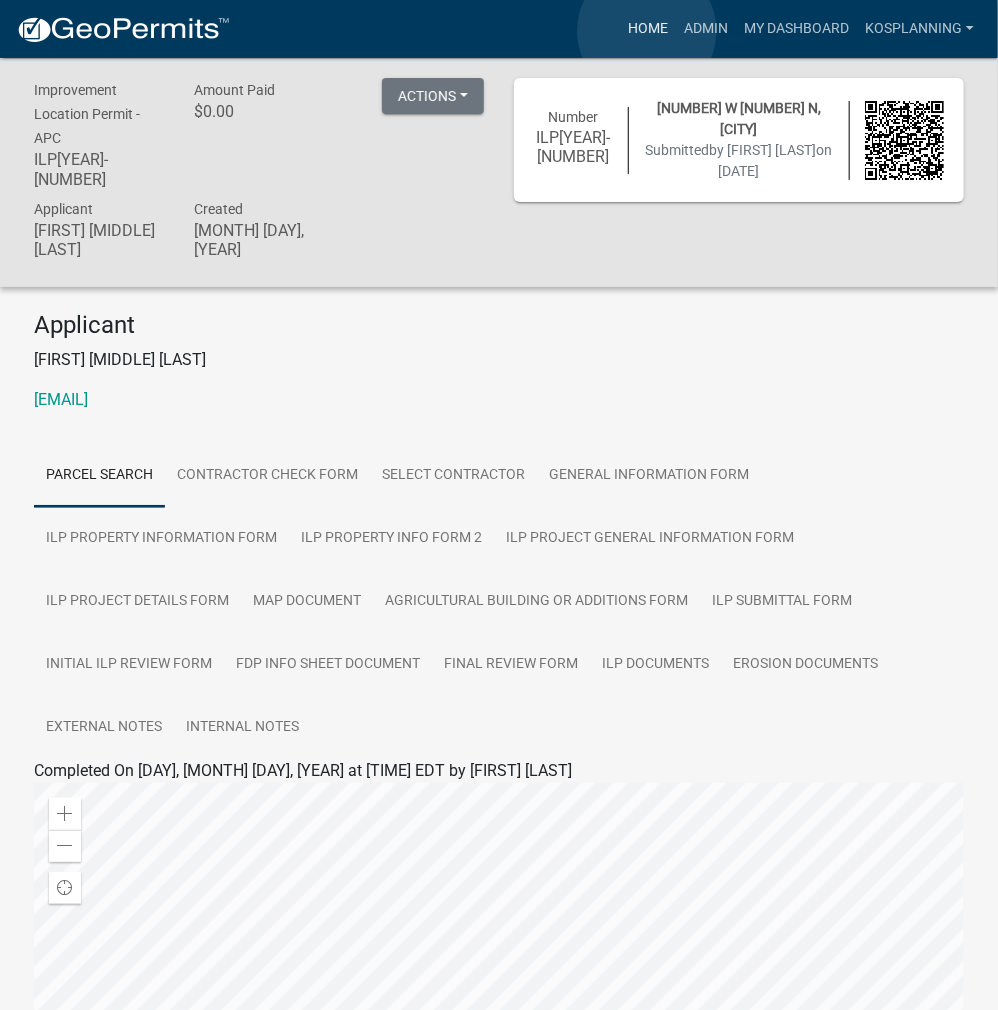 click on "Home" at bounding box center [648, 29] 